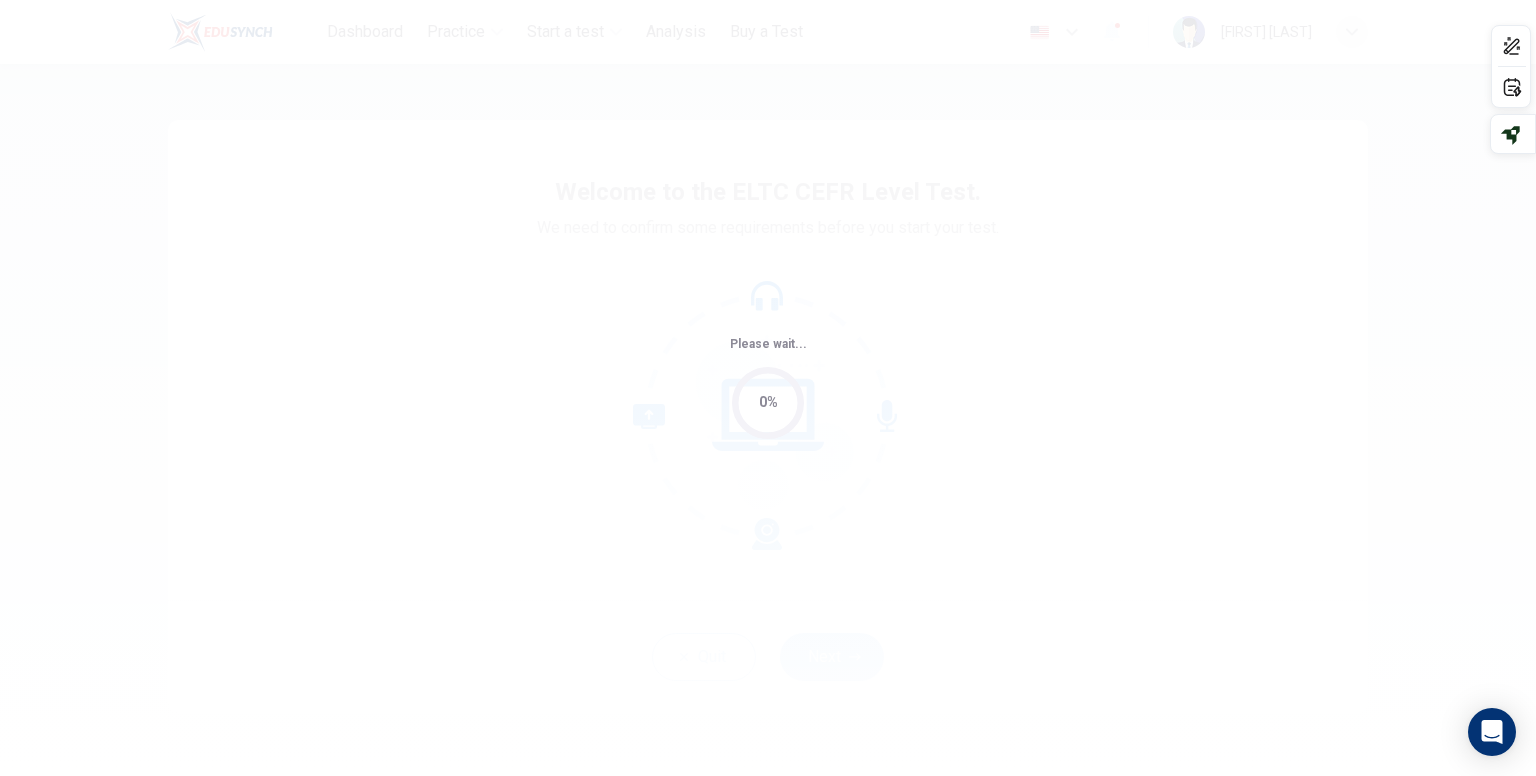 scroll, scrollTop: 0, scrollLeft: 0, axis: both 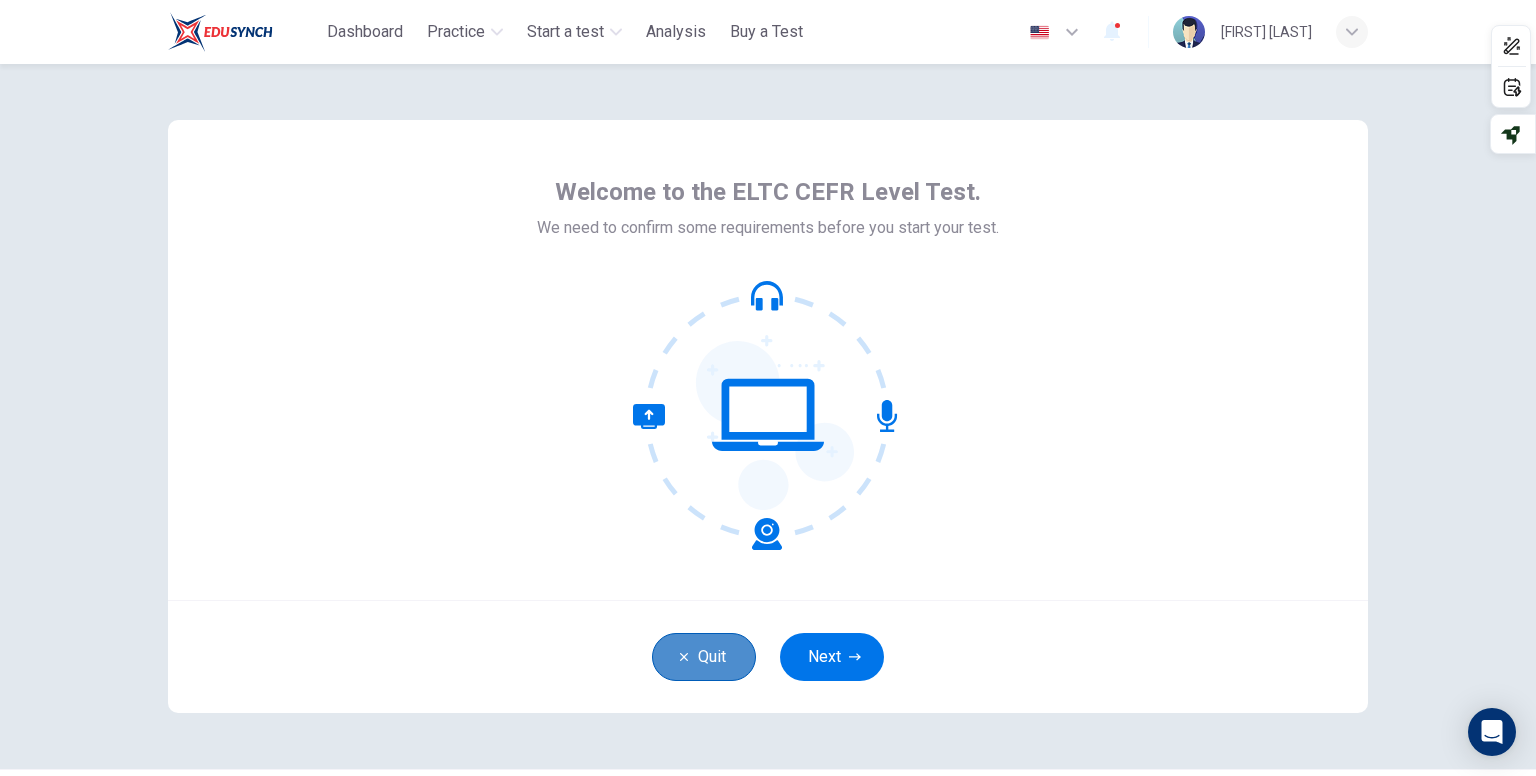 click on "Quit" at bounding box center (704, 657) 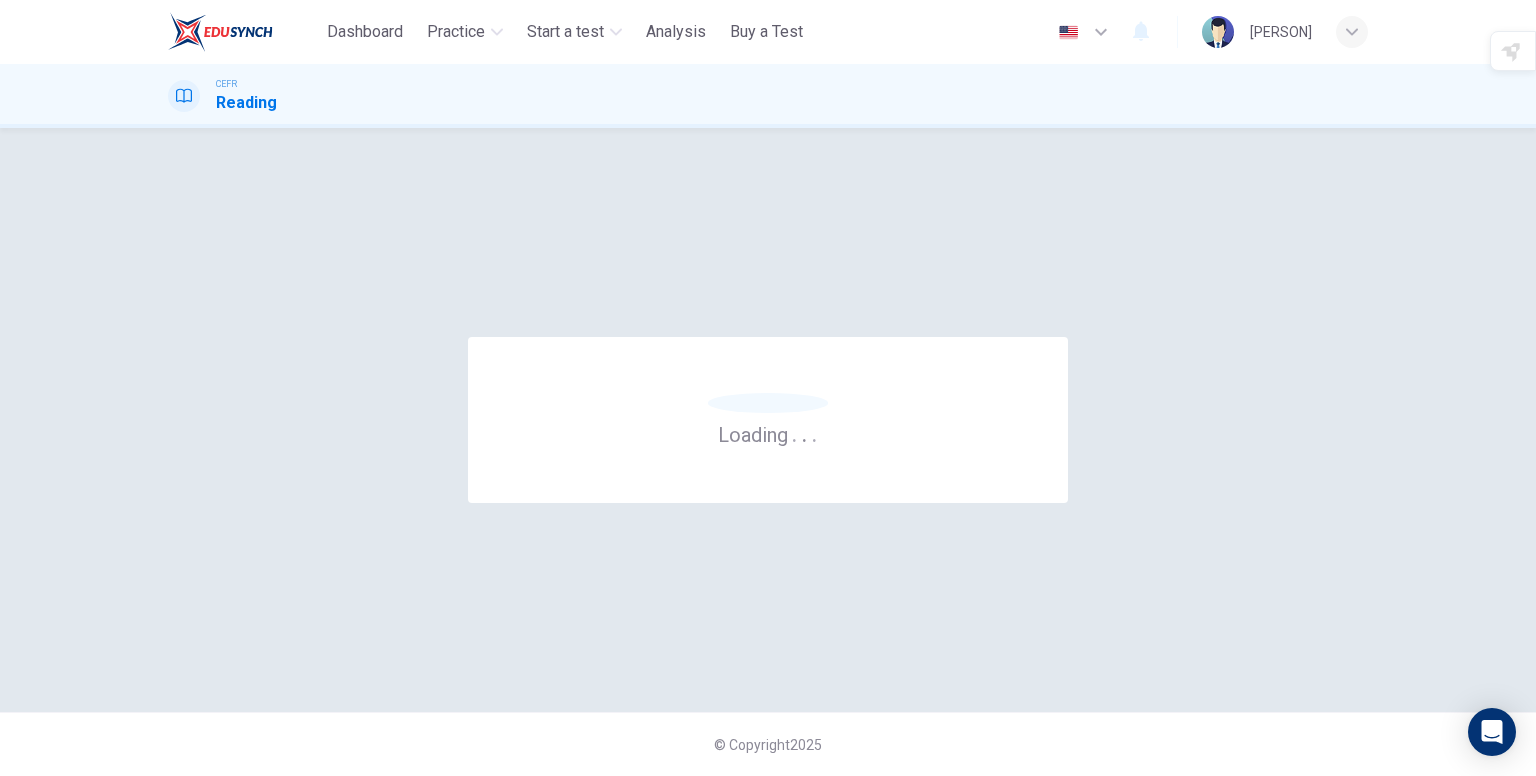 scroll, scrollTop: 0, scrollLeft: 0, axis: both 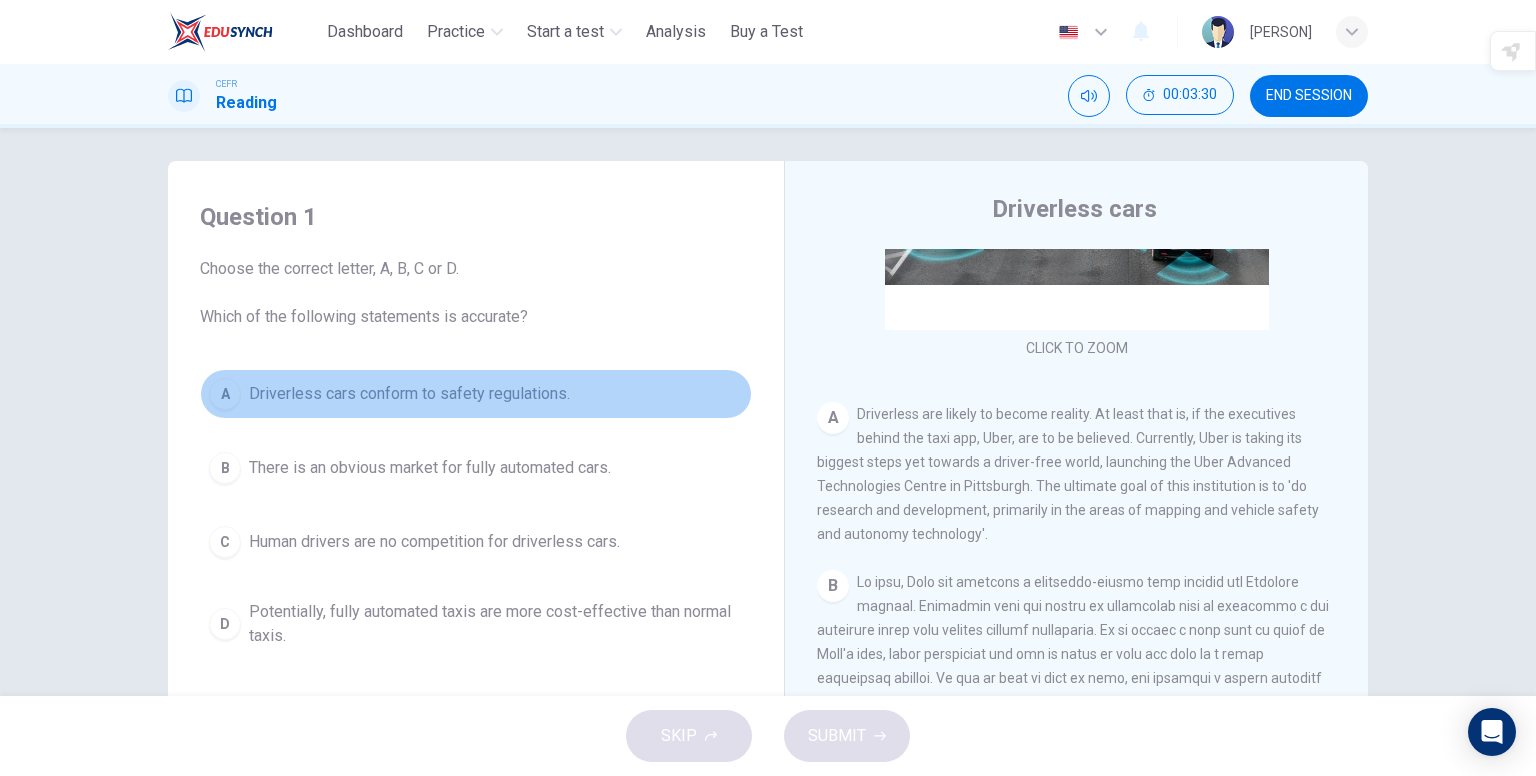 click on "A" at bounding box center (225, 394) 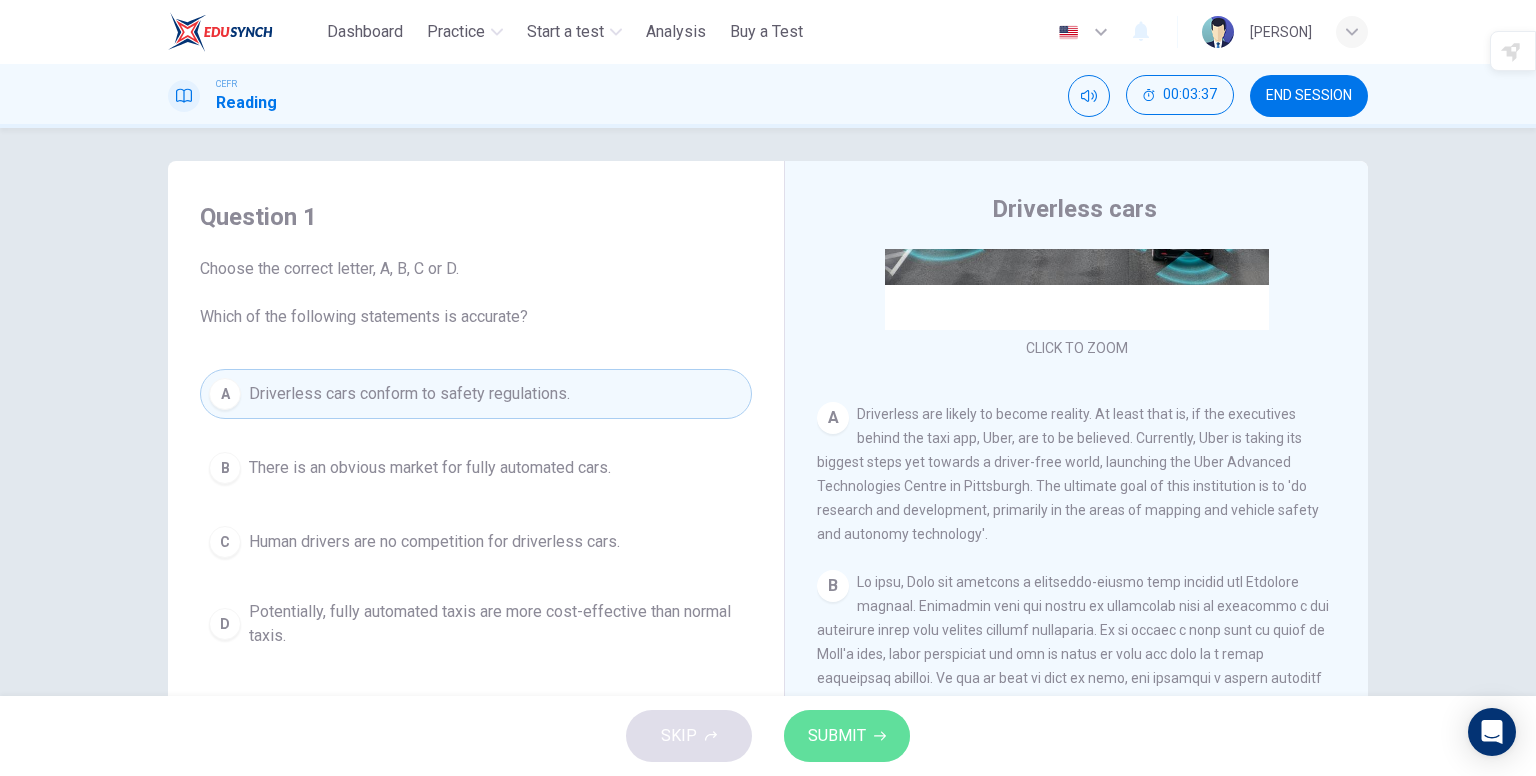 click on "SUBMIT" at bounding box center (837, 736) 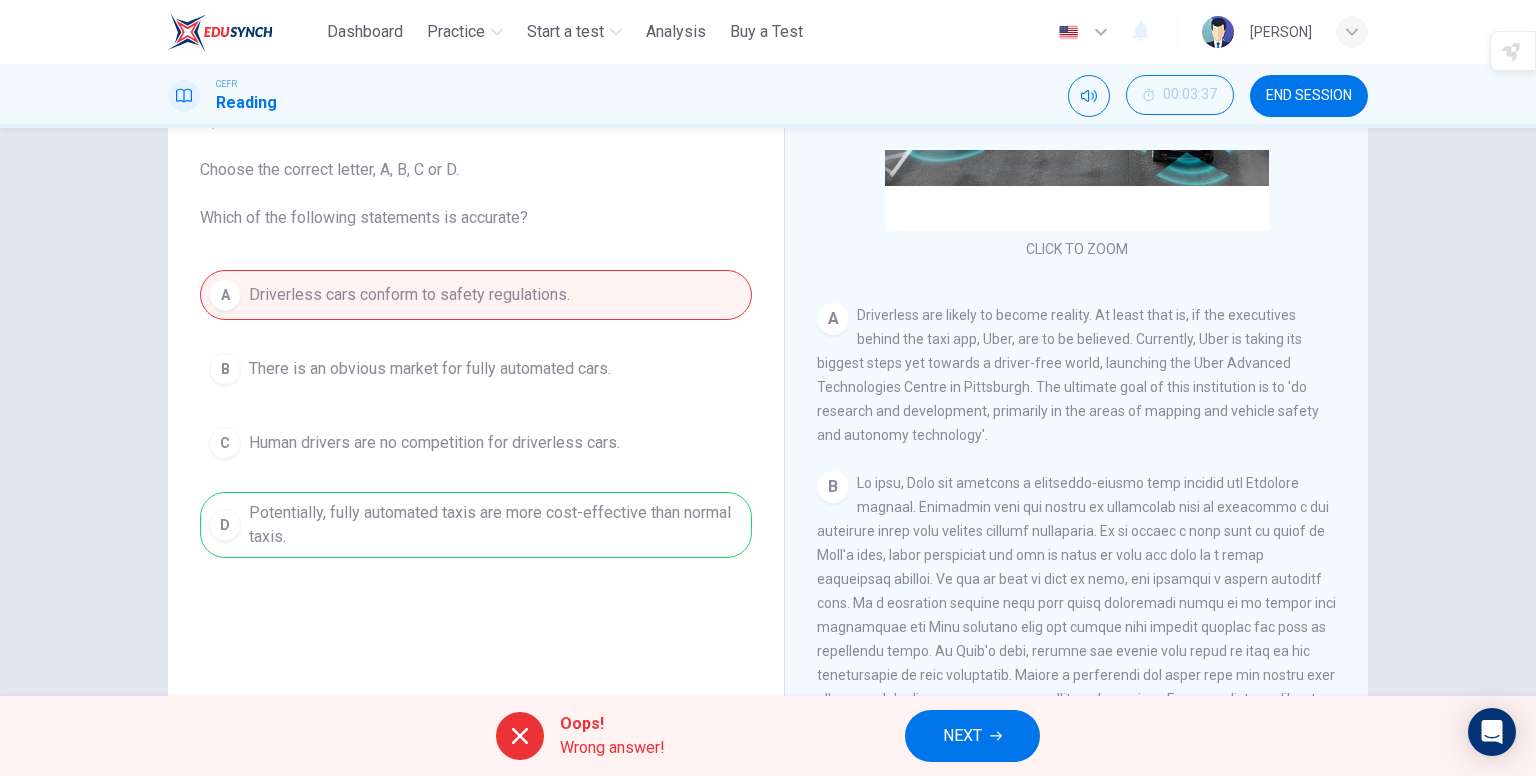 scroll, scrollTop: 107, scrollLeft: 0, axis: vertical 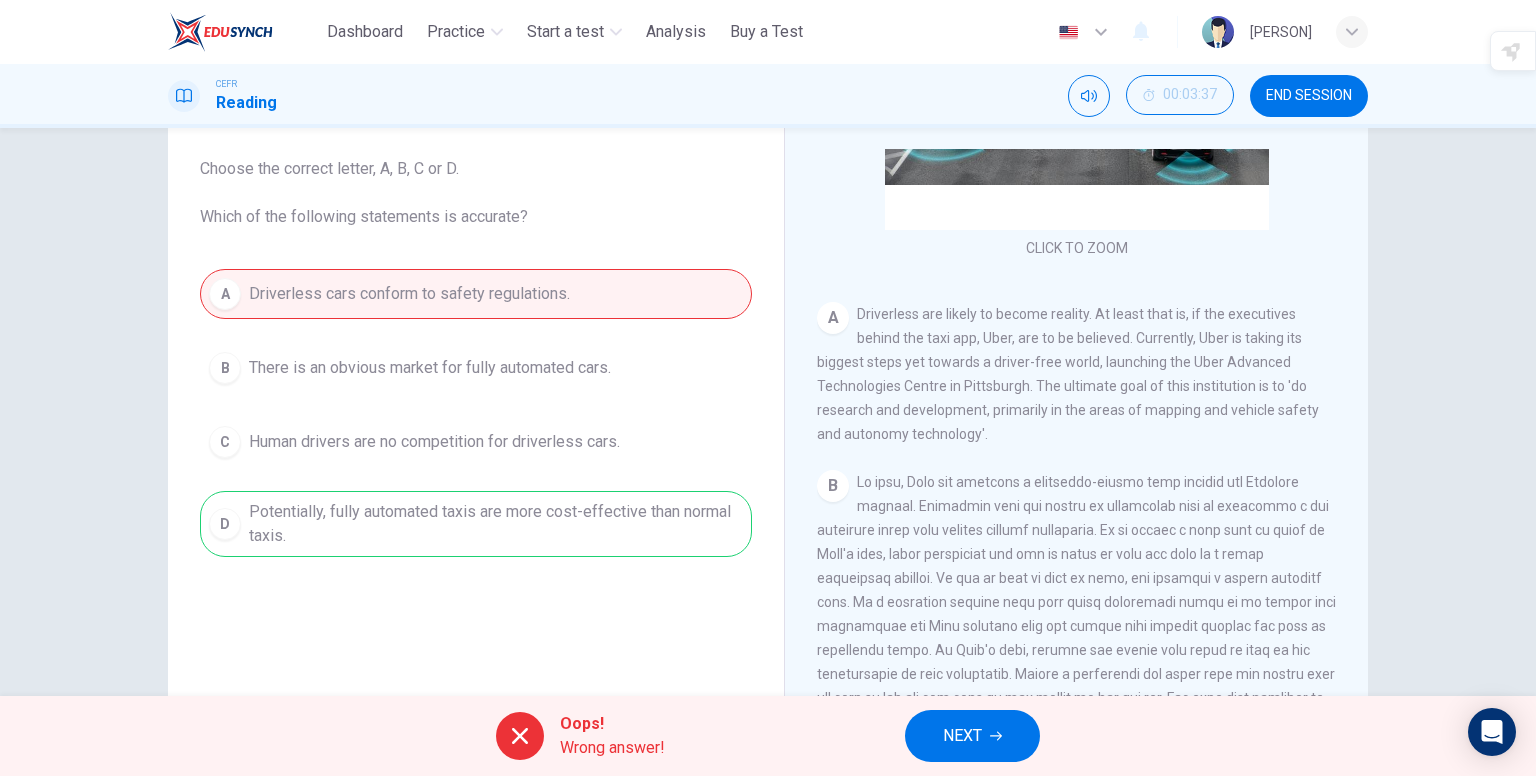 click on "NEXT" at bounding box center (962, 736) 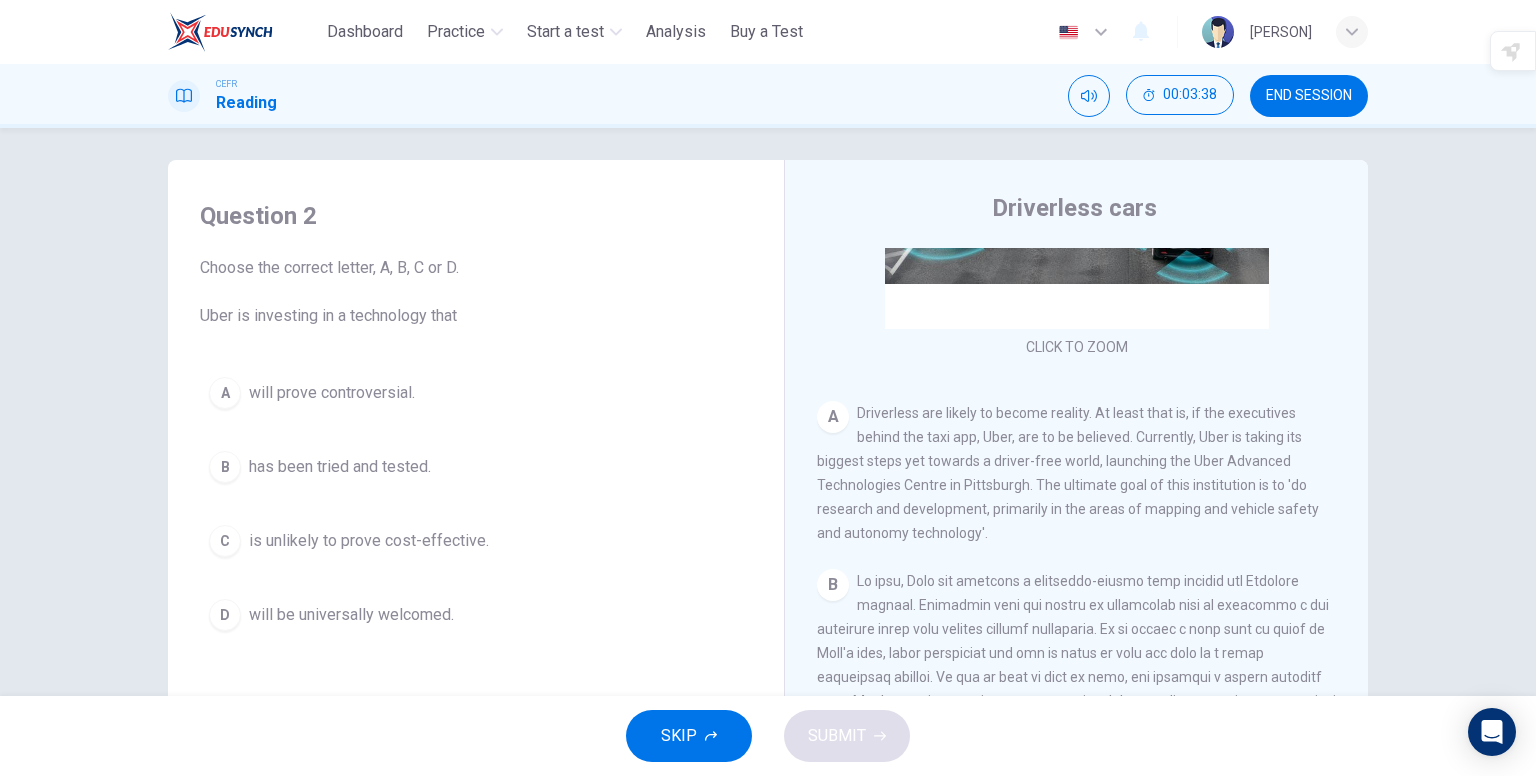 scroll, scrollTop: 7, scrollLeft: 0, axis: vertical 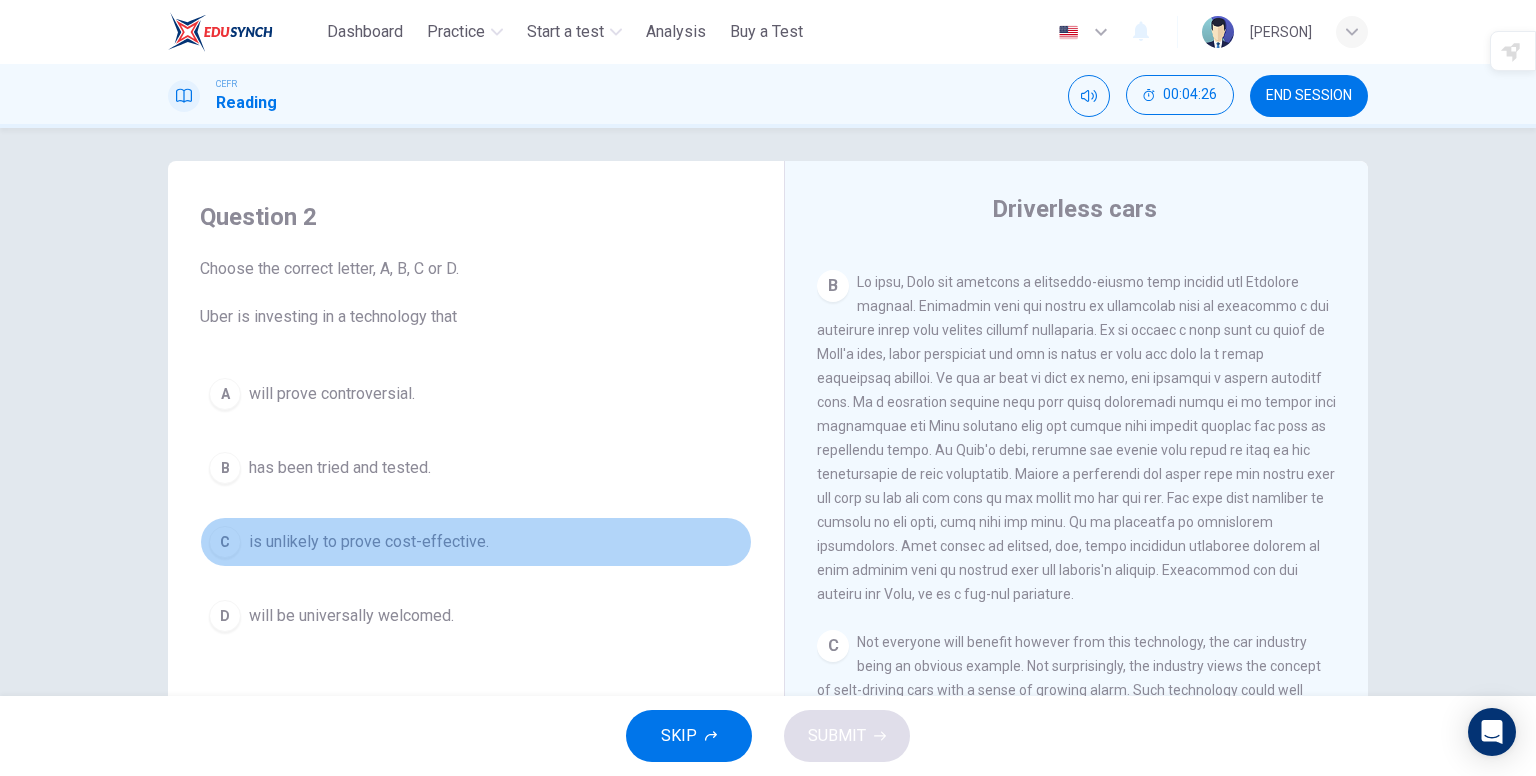 drag, startPoint x: 232, startPoint y: 539, endPoint x: 253, endPoint y: 537, distance: 21.095022 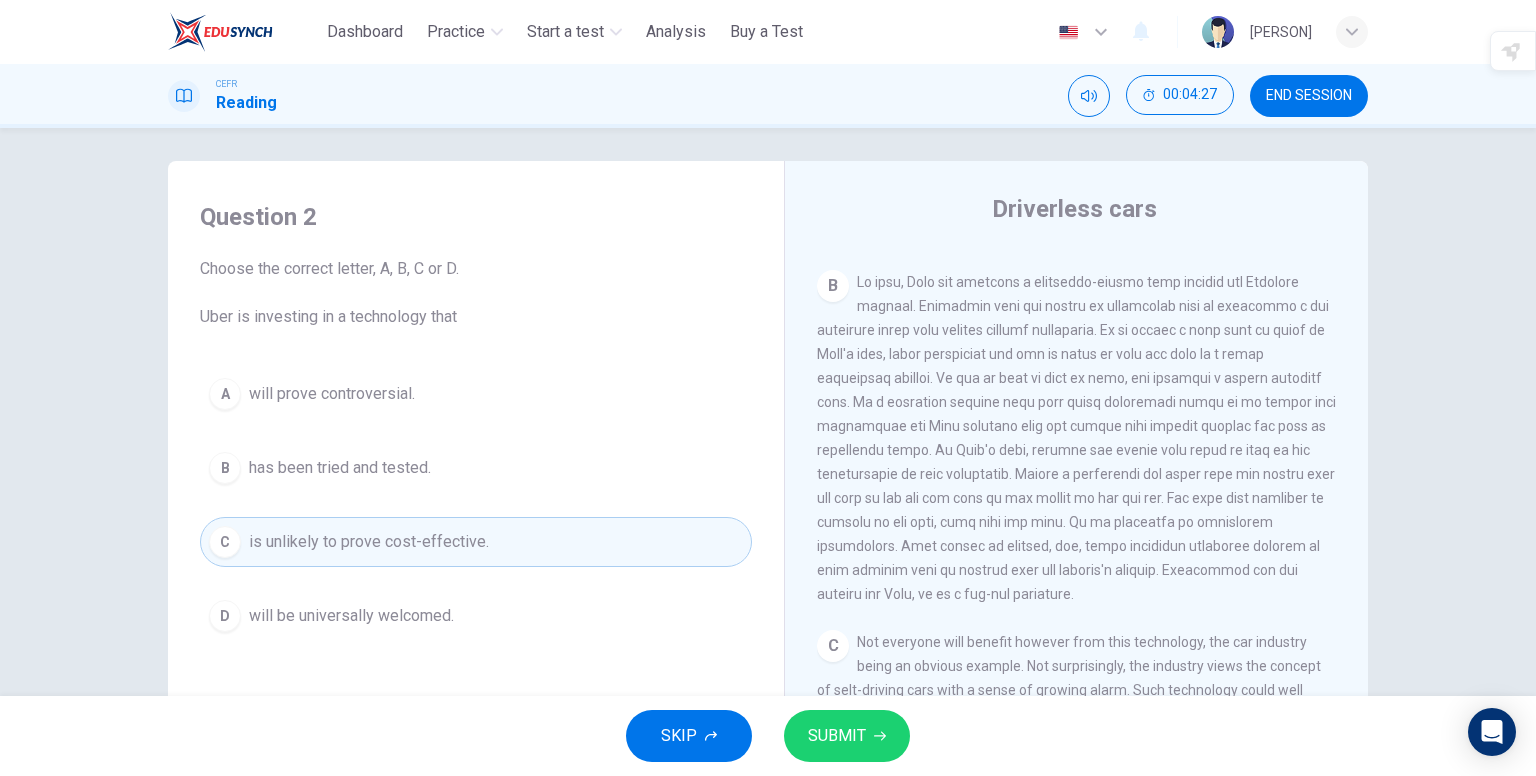 click on "SUBMIT" at bounding box center (837, 736) 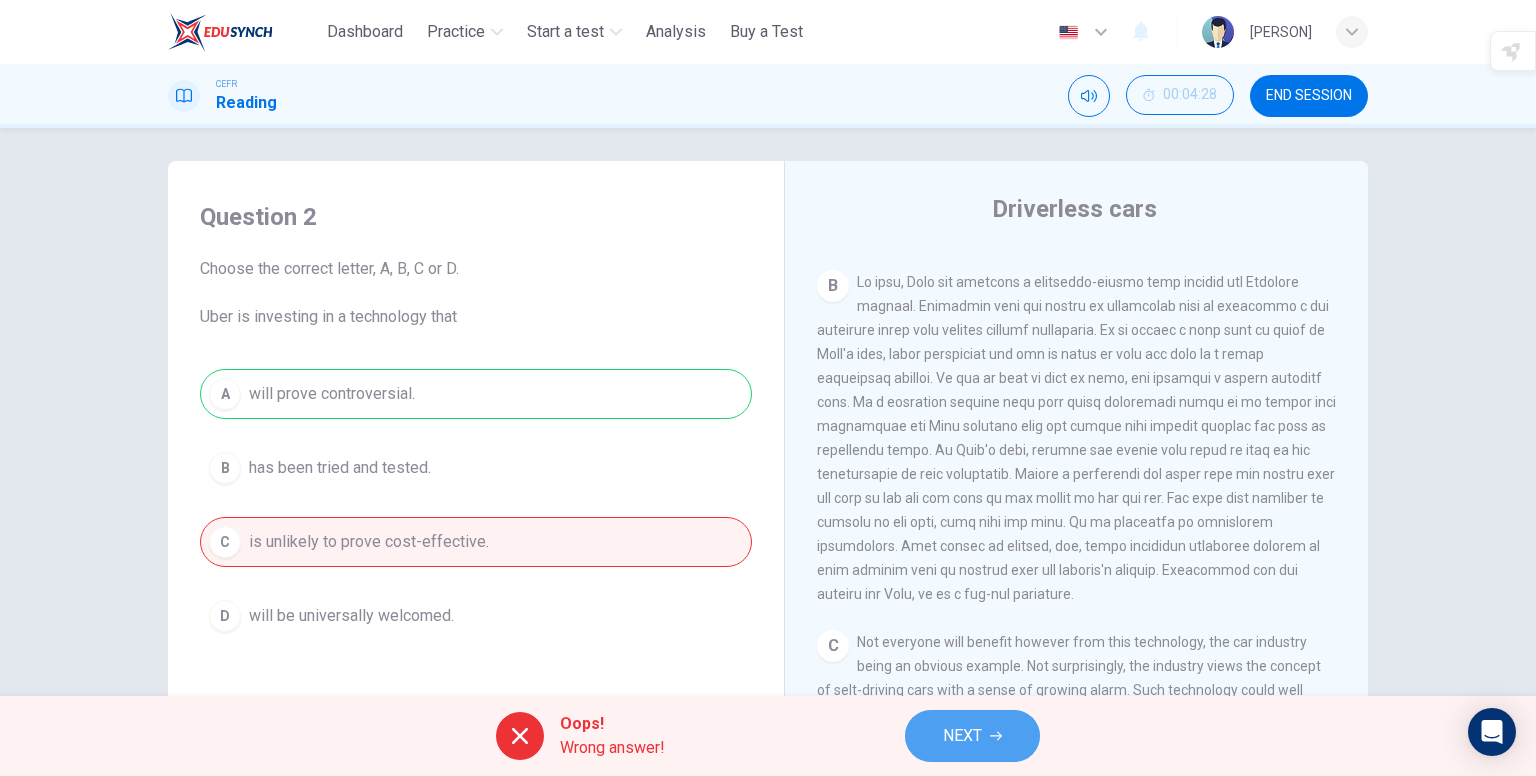 click on "NEXT" at bounding box center (962, 736) 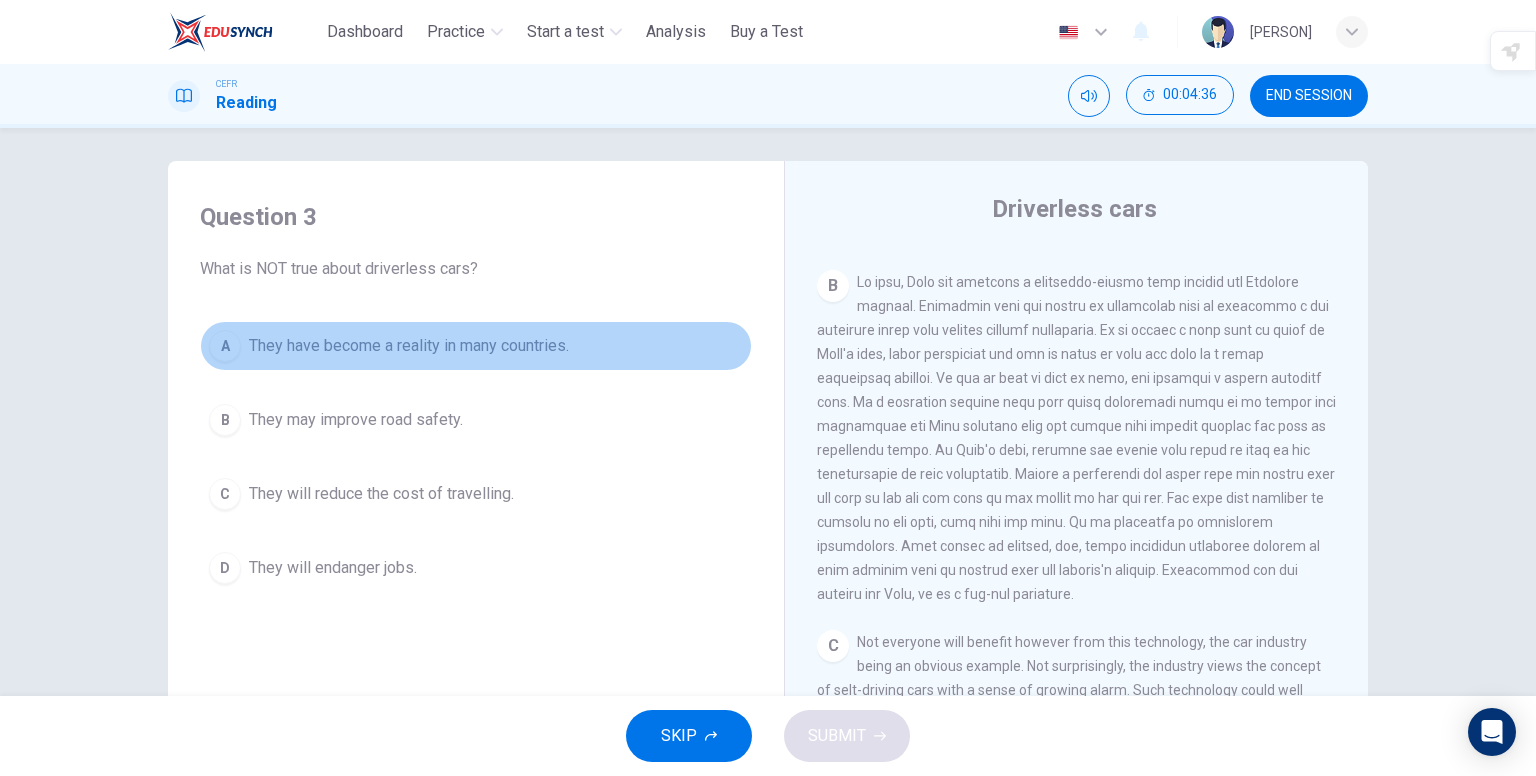 click on "A" at bounding box center [225, 346] 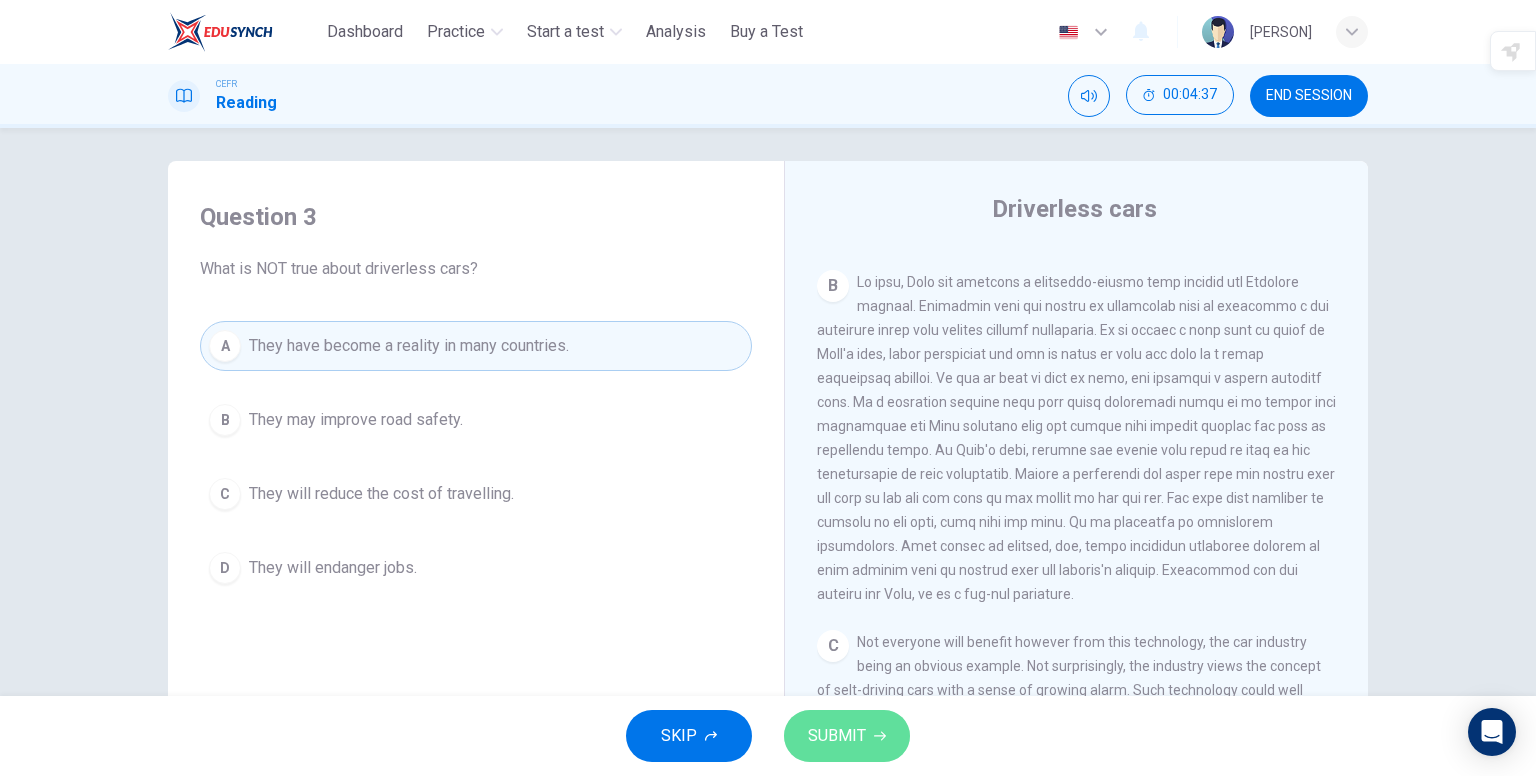 click at bounding box center (880, 736) 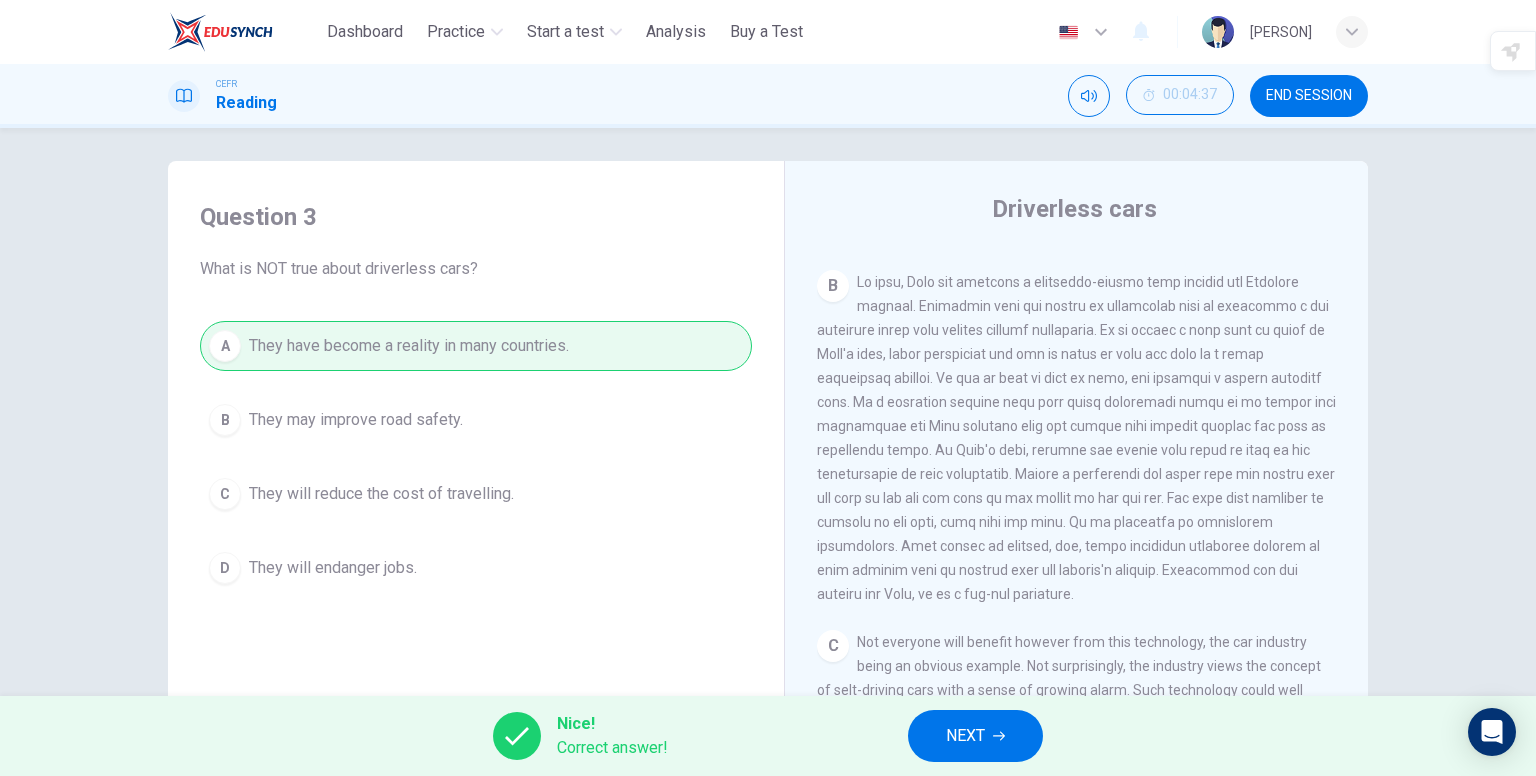 click on "NEXT" at bounding box center (965, 736) 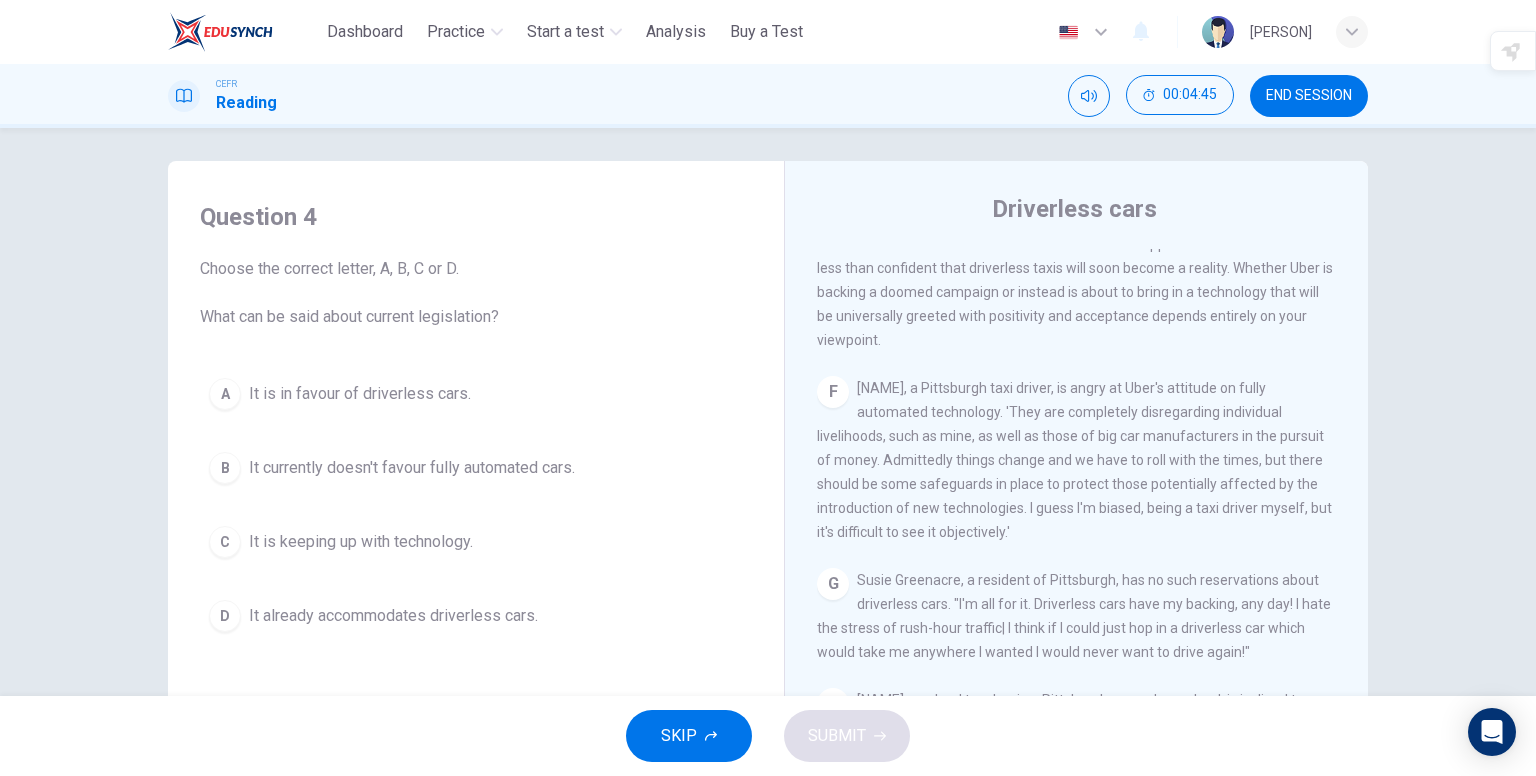 scroll, scrollTop: 1468, scrollLeft: 0, axis: vertical 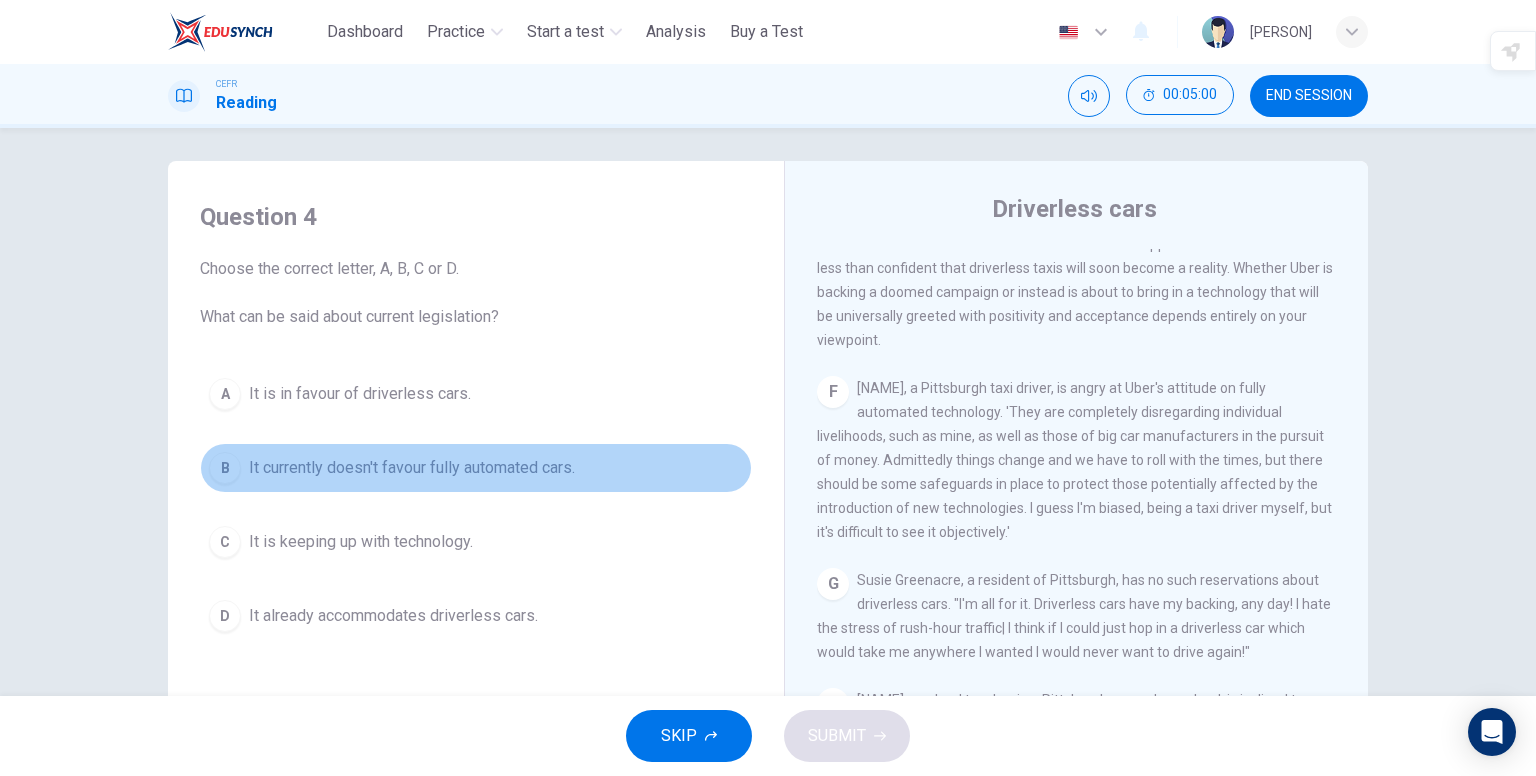 drag, startPoint x: 219, startPoint y: 468, endPoint x: 260, endPoint y: 467, distance: 41.01219 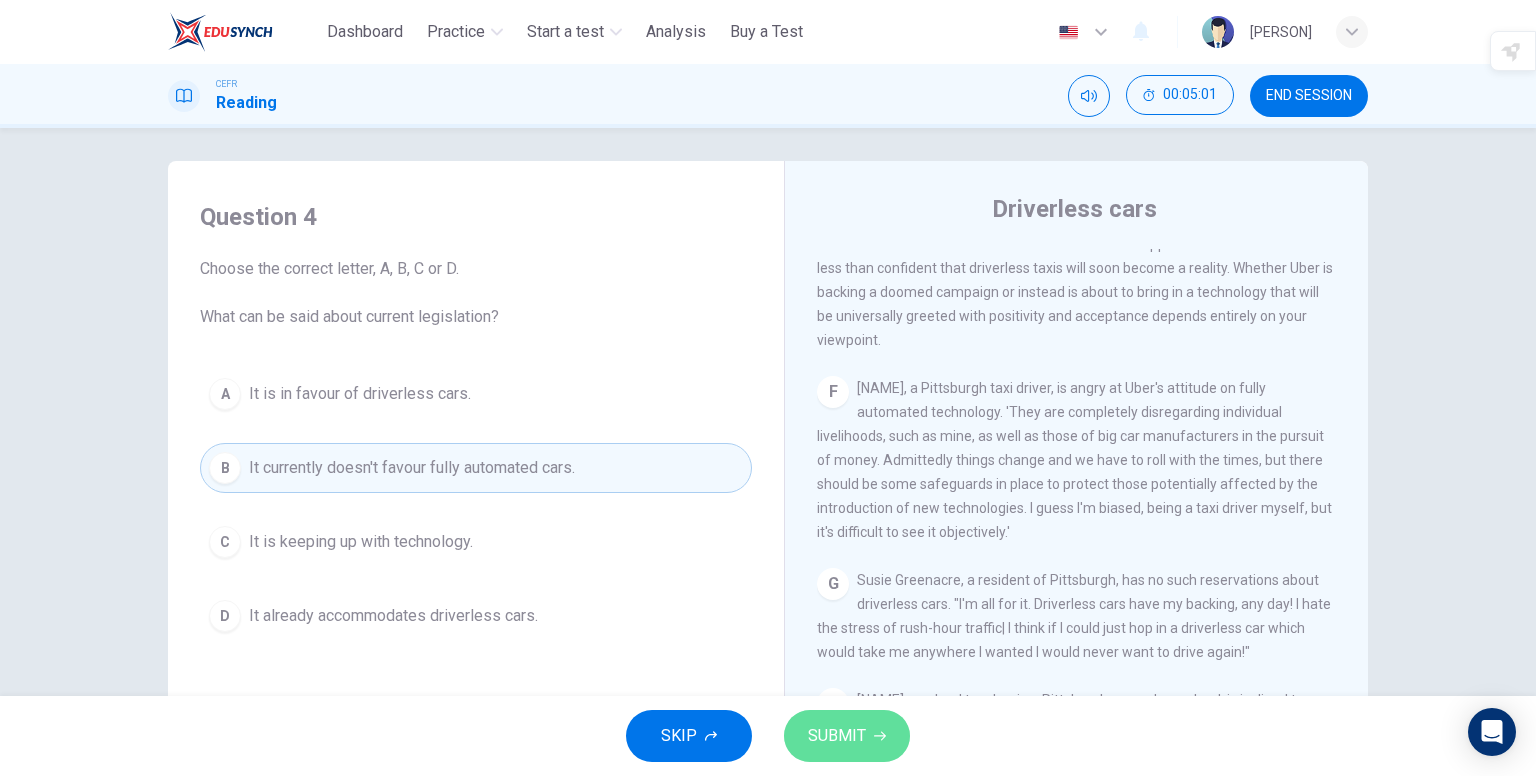 click on "SUBMIT" at bounding box center [837, 736] 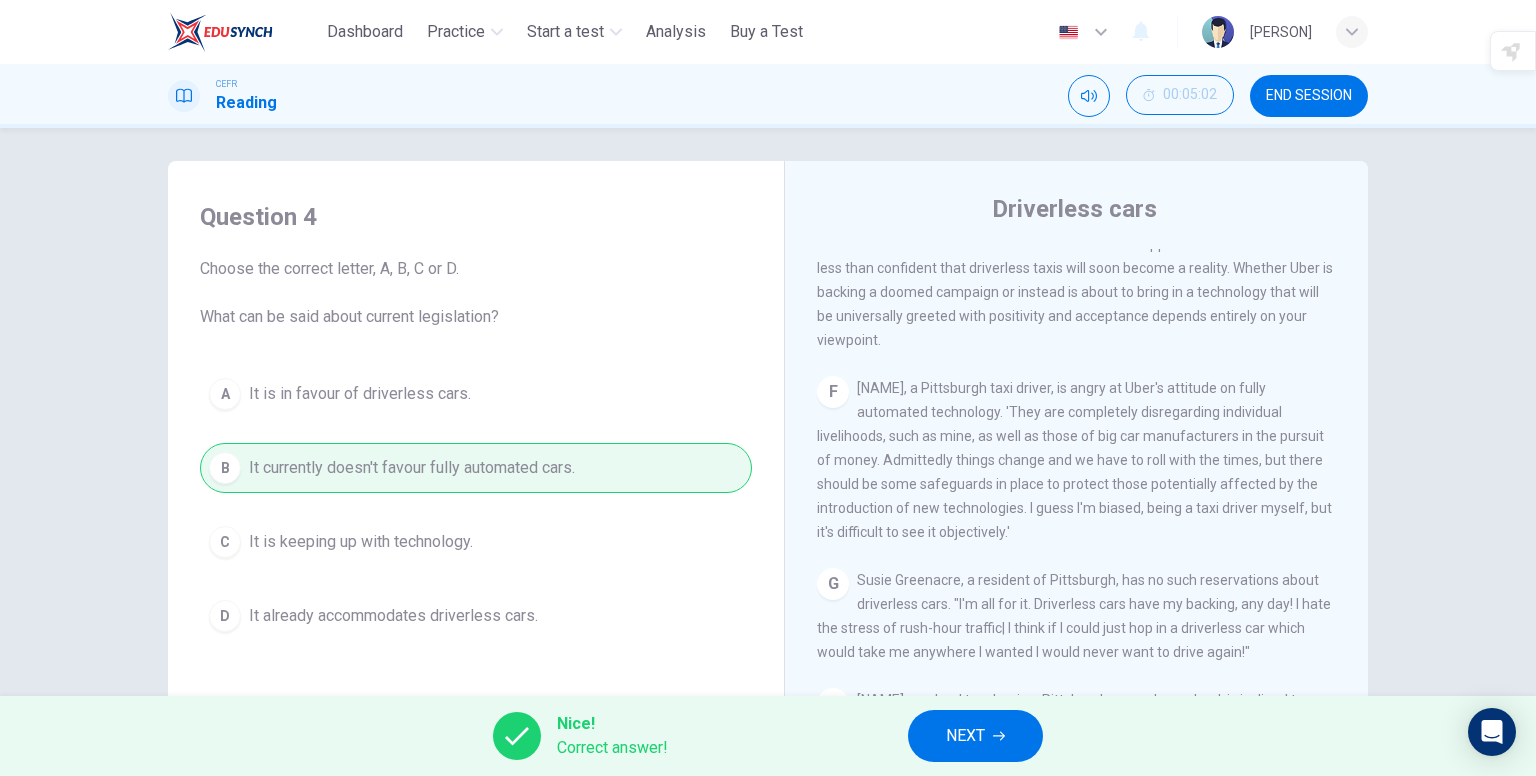 click on "NEXT" at bounding box center (975, 736) 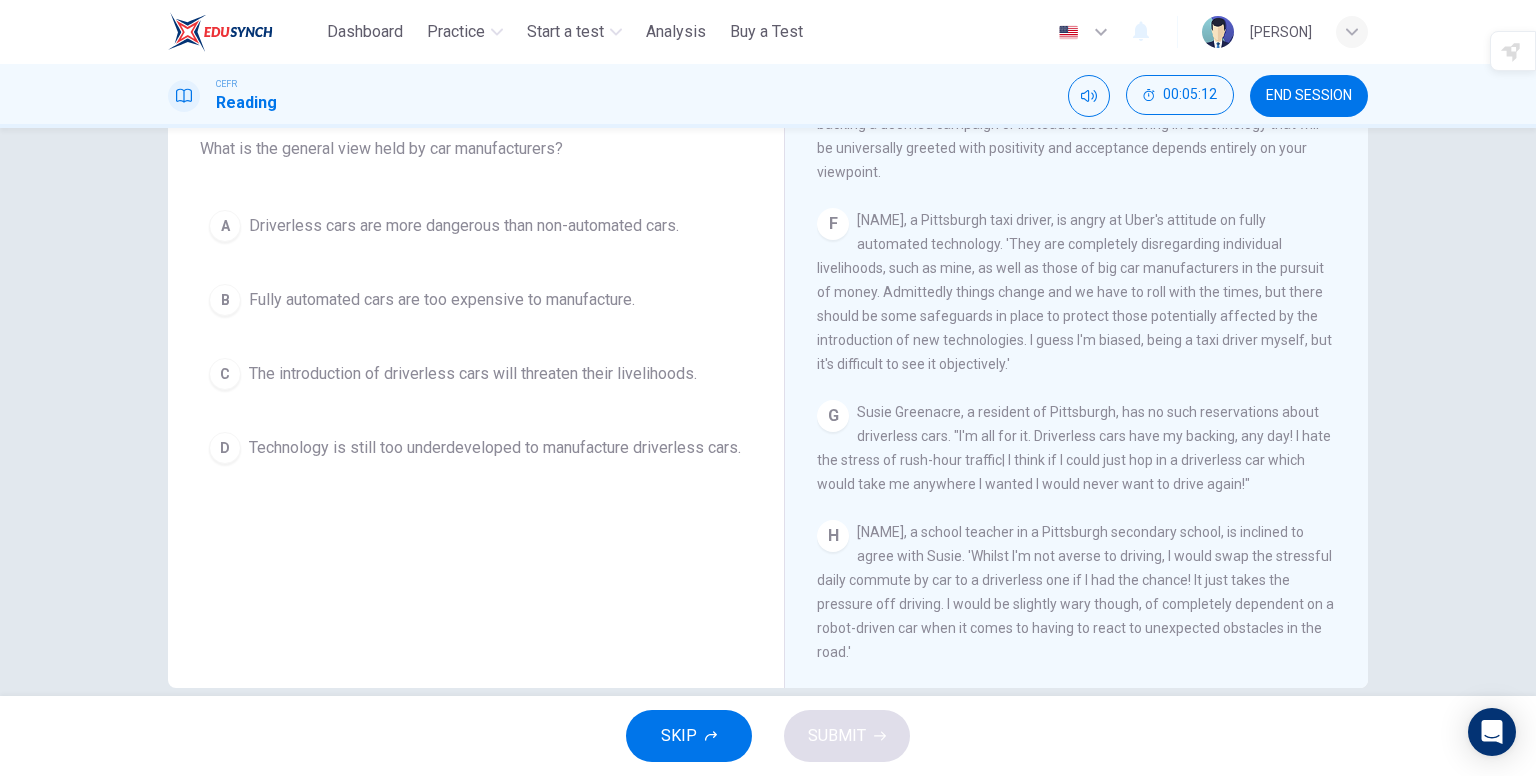 scroll, scrollTop: 207, scrollLeft: 0, axis: vertical 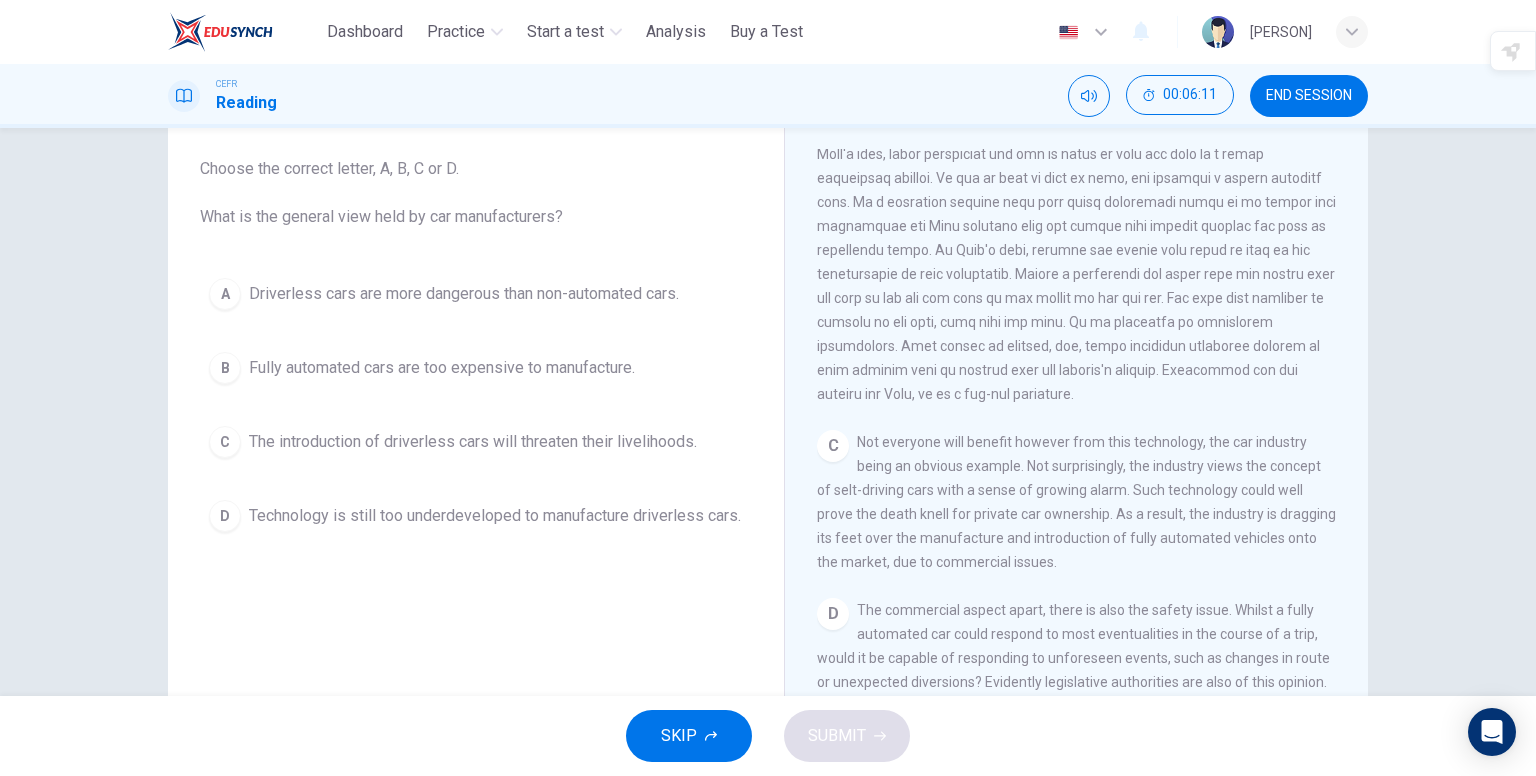 click on "C" at bounding box center [225, 294] 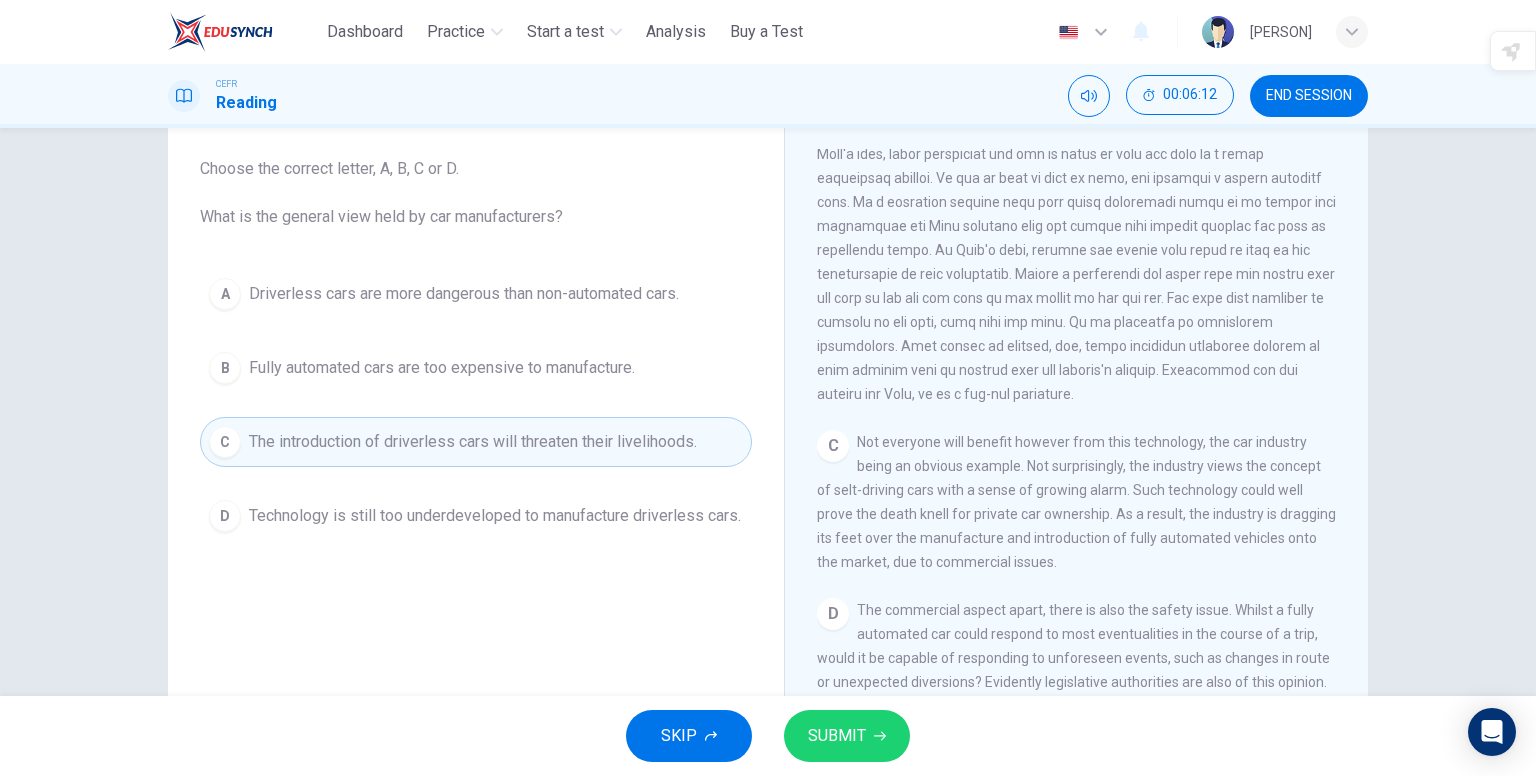 click on "SUBMIT" at bounding box center (837, 736) 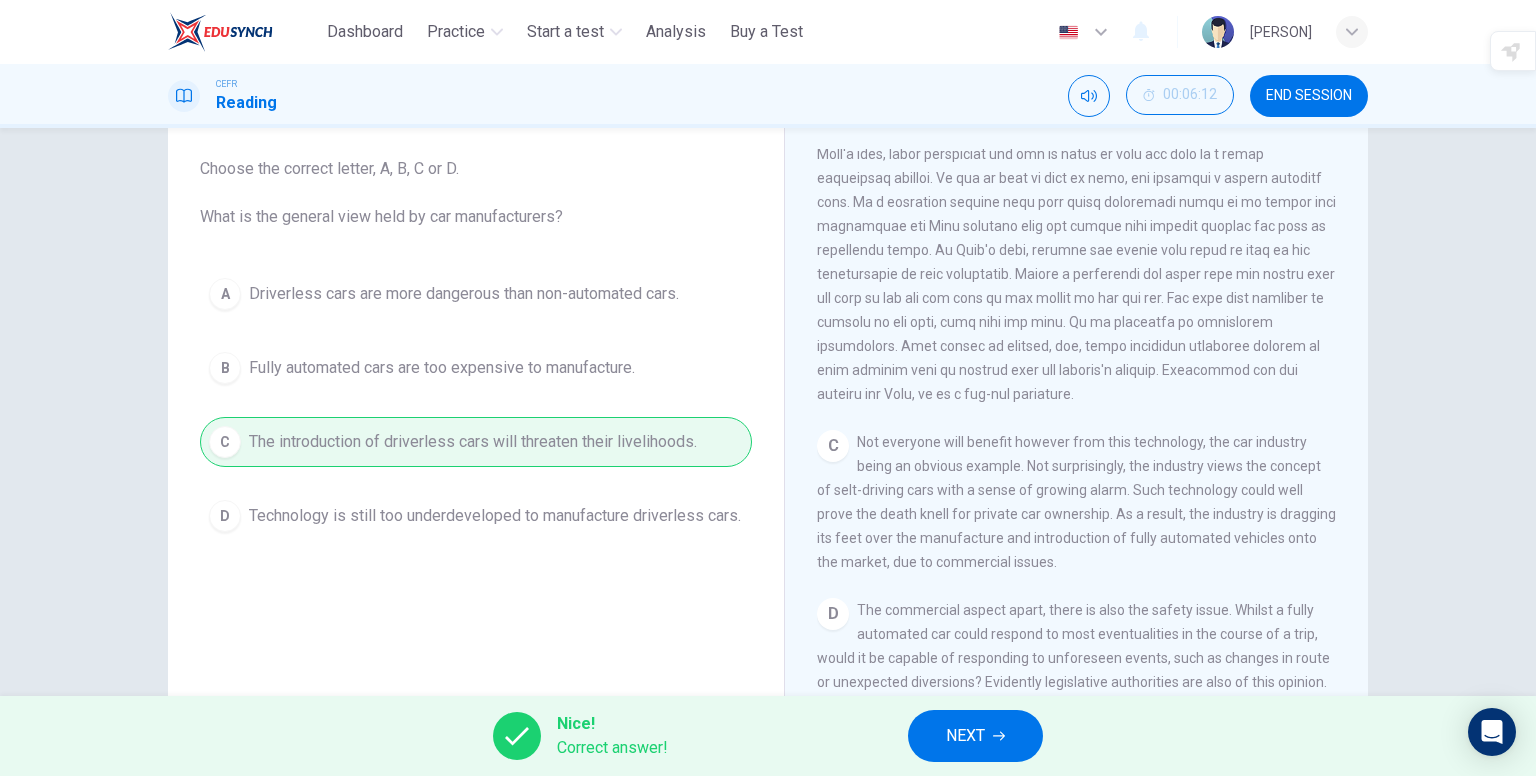 click on "NEXT" at bounding box center (975, 736) 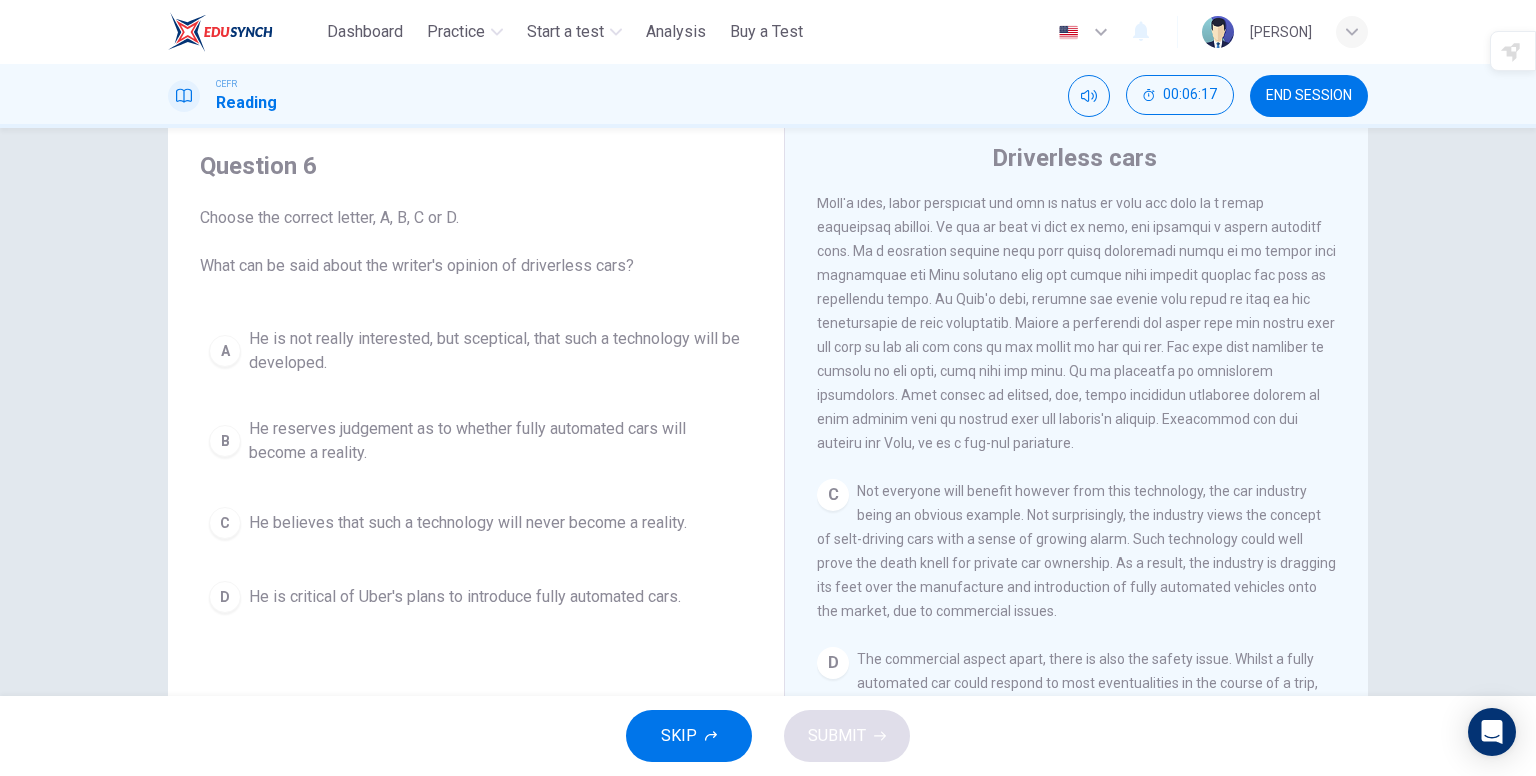 scroll, scrollTop: 107, scrollLeft: 0, axis: vertical 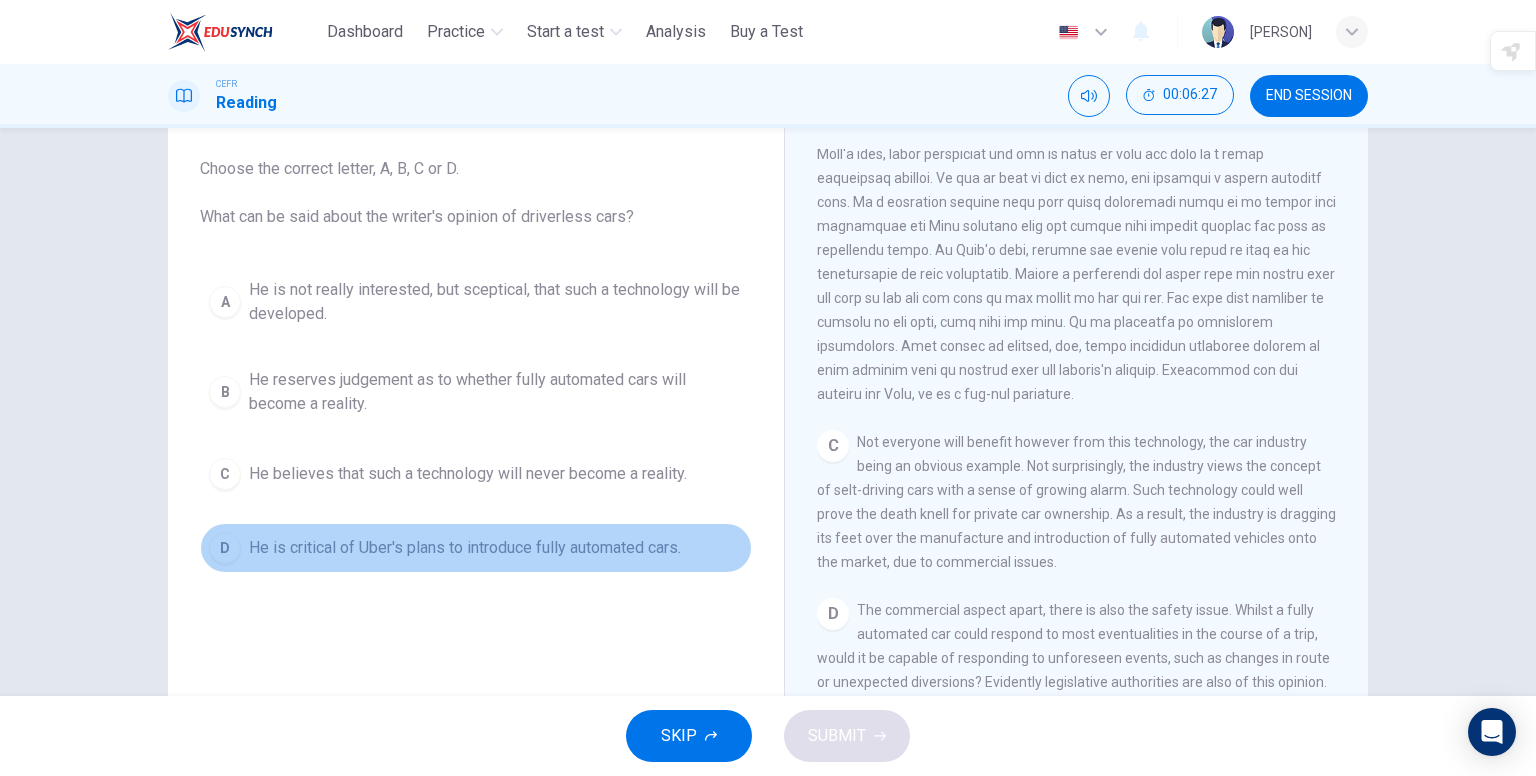 click on "D" at bounding box center (225, 302) 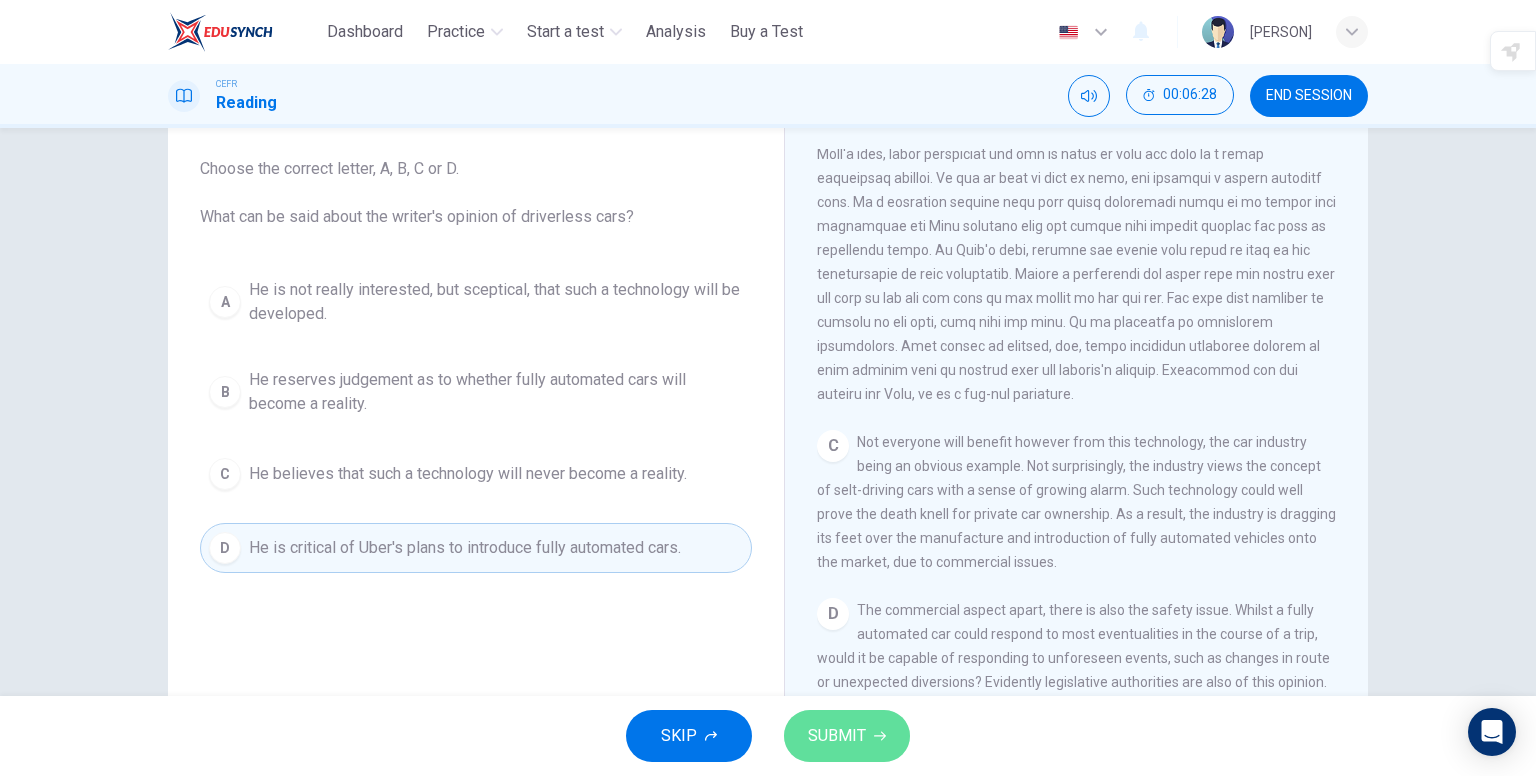 click on "SUBMIT" at bounding box center [837, 736] 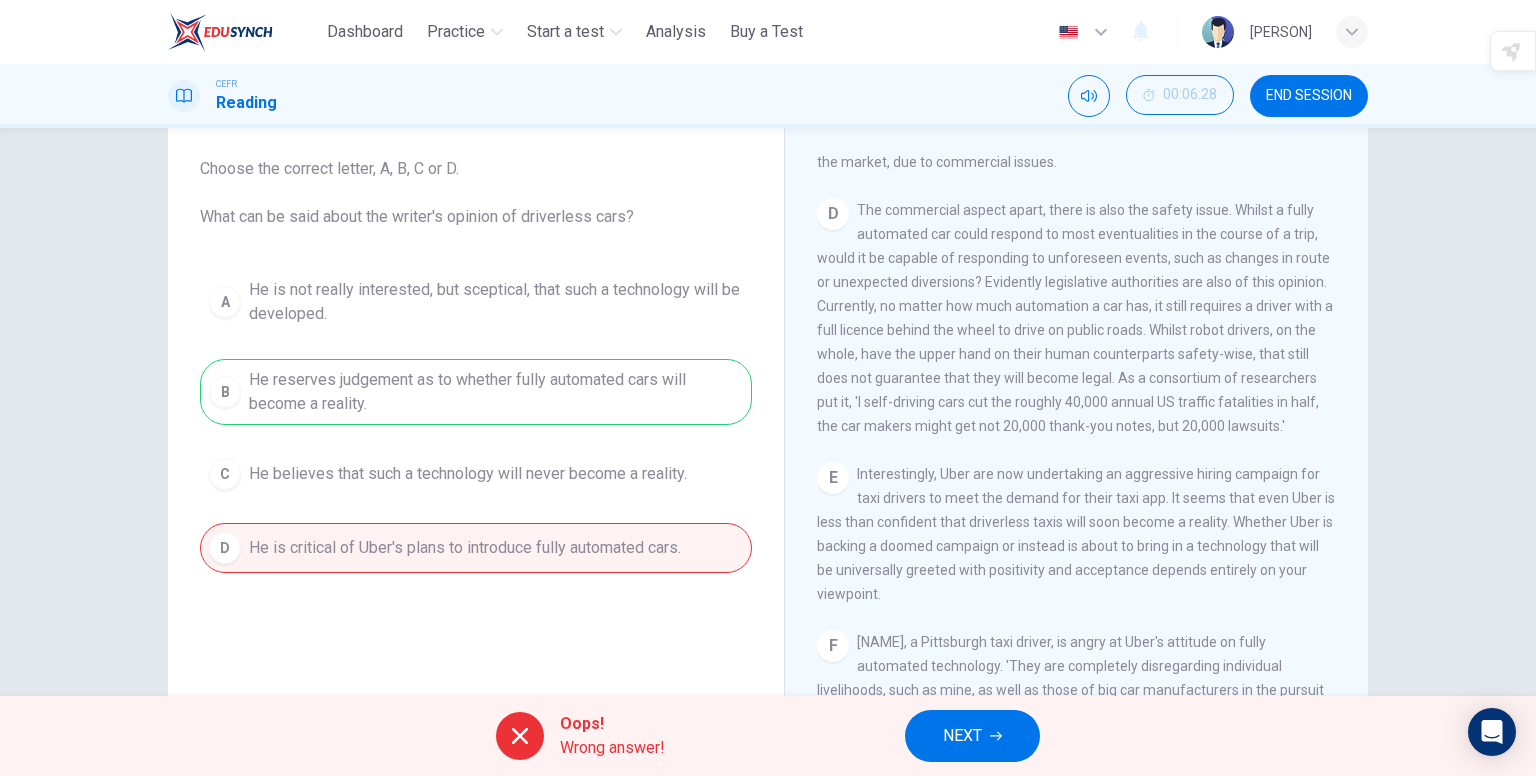 scroll, scrollTop: 1468, scrollLeft: 0, axis: vertical 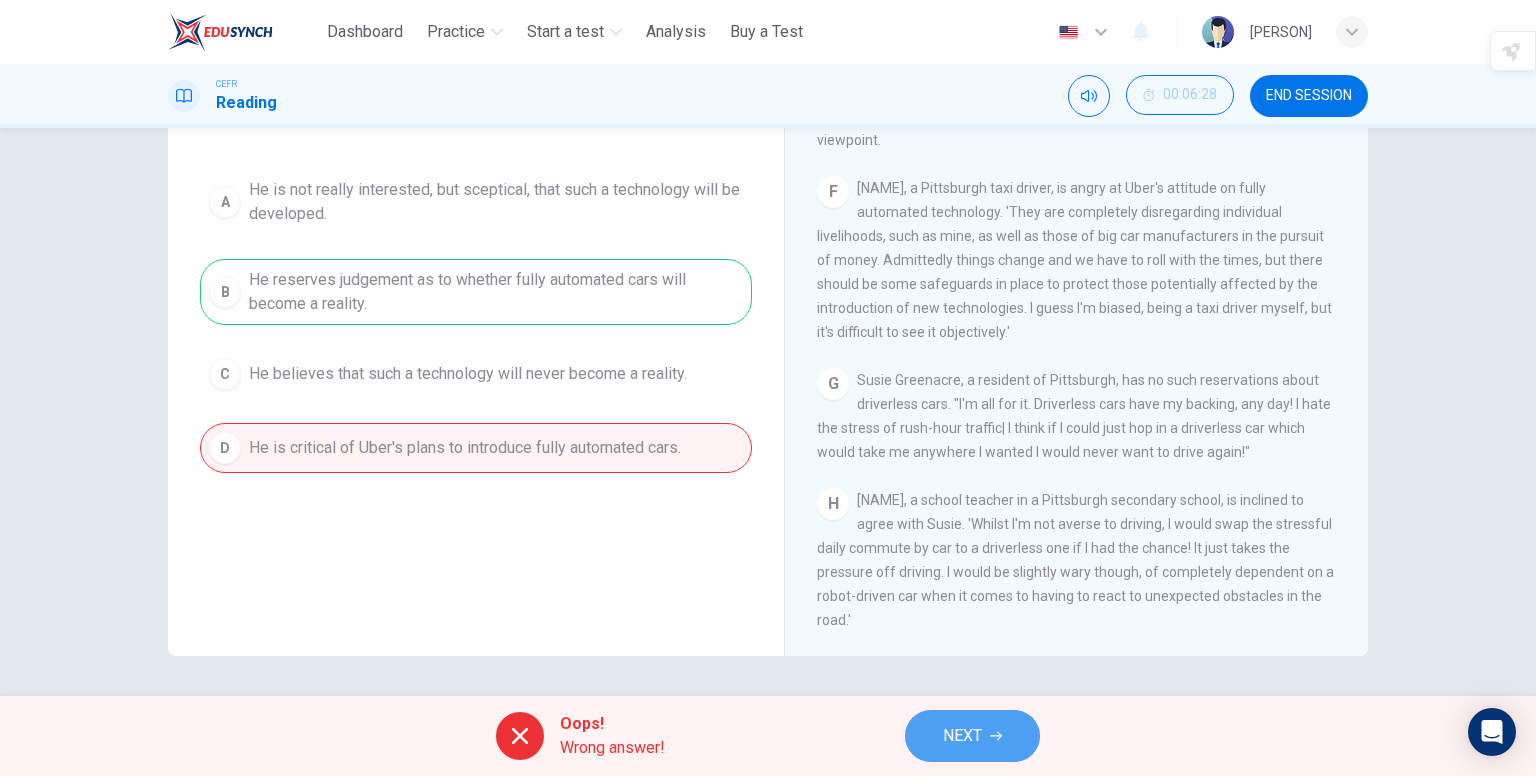 click on "NEXT" at bounding box center [972, 736] 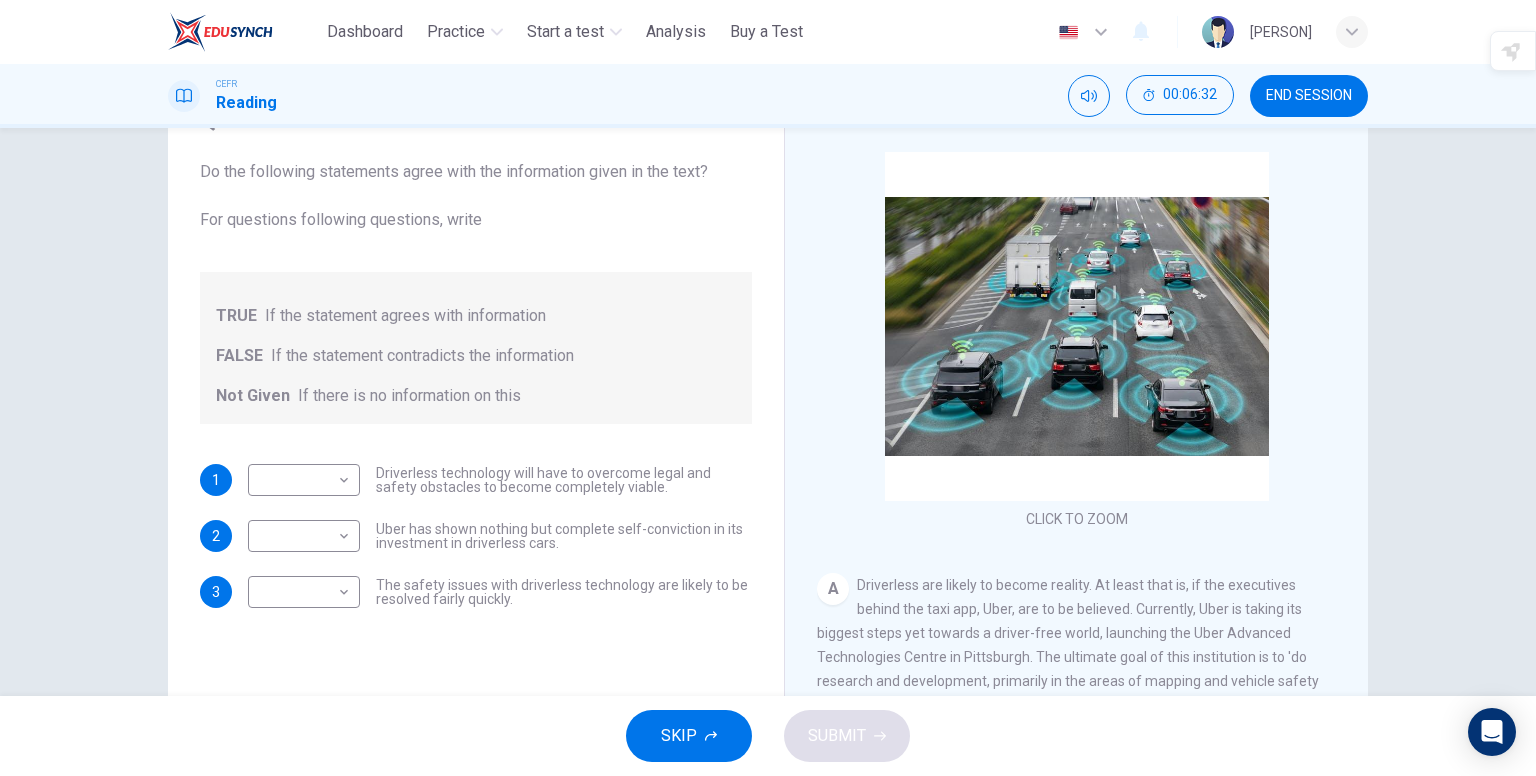 scroll, scrollTop: 107, scrollLeft: 0, axis: vertical 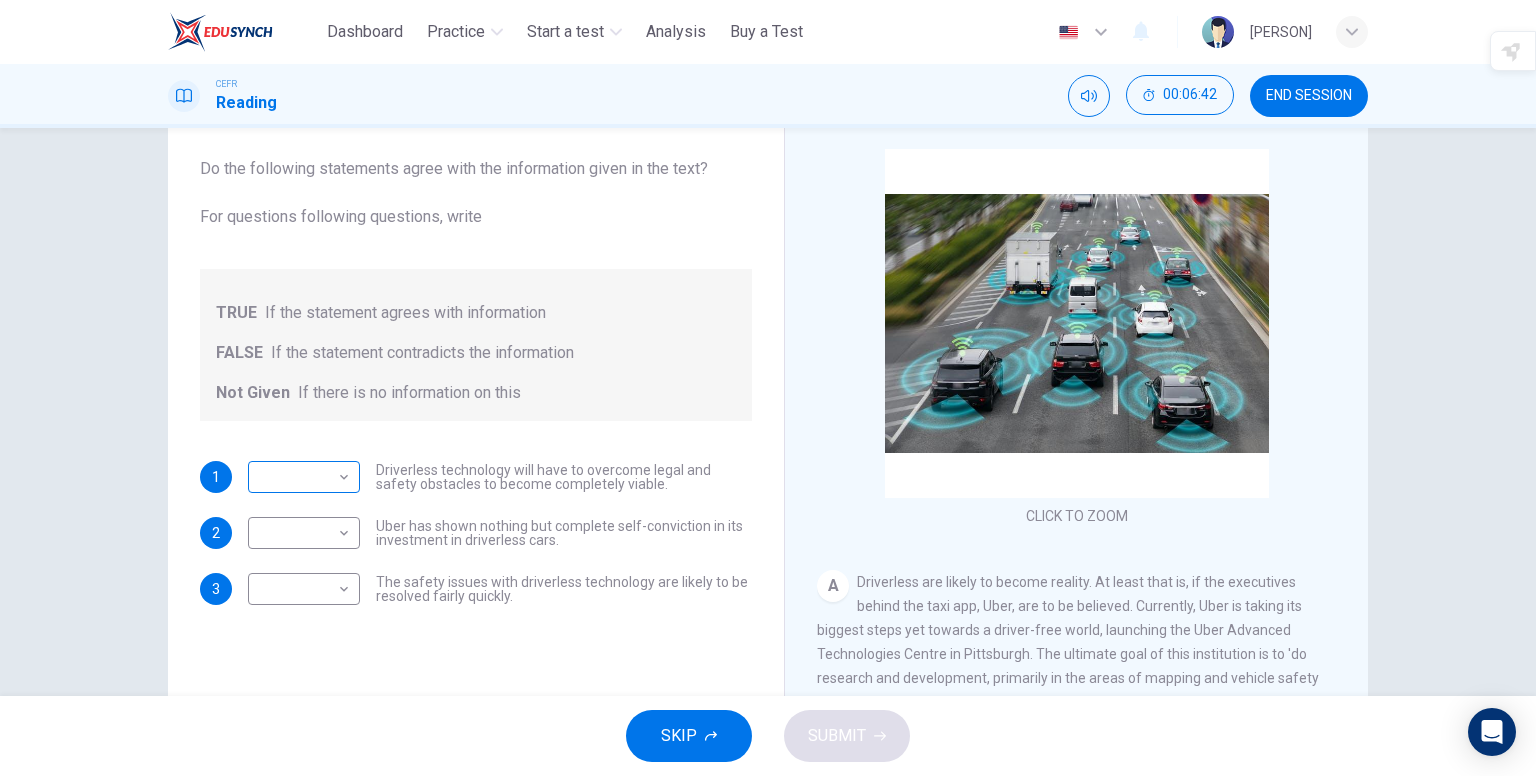 click on "This site uses cookies, as explained in our  Privacy Policy . If you agree to the use of cookies, please click the Accept button and continue to browse our site.   Privacy Policy Accept Dashboard Practice Start a test Analysis Buy a Test English ** ​ Iyad Shamsul CEFR Reading 00:06:42 END SESSION Question 7 Do the following statements agree with the information given in the text? For questions following questions, write TRUE If the statement agrees with information FALSE If the statement contradicts the information Not Given If there is no information on this 1 ​ ​ Driverless technology will have to overcome legal and safety obstacles to become completely viable. 2 ​ ​ Uber has shown nothing but complete self-conviction in its investment in driverless cars. 3 ​ ​ The safety issues with driverless technology are likely to be resolved fairly quickly. Driverless cars CLICK TO ZOOM Click to Zoom A B C D E F G H SKIP SUBMIT Dashboard Practice Start a test Analysis Pricing   Notifications 2025" at bounding box center [768, 388] 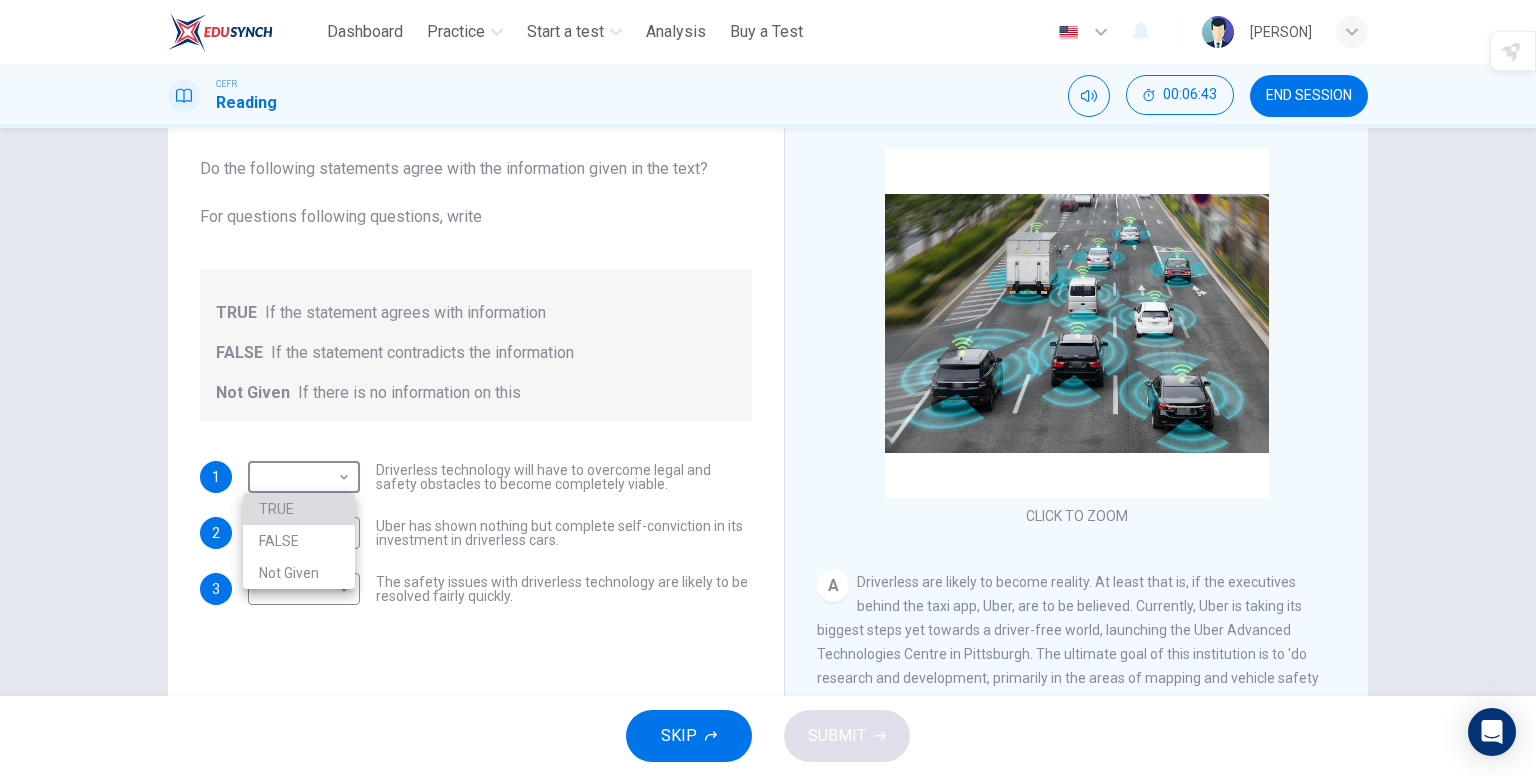 click on "TRUE" at bounding box center [299, 509] 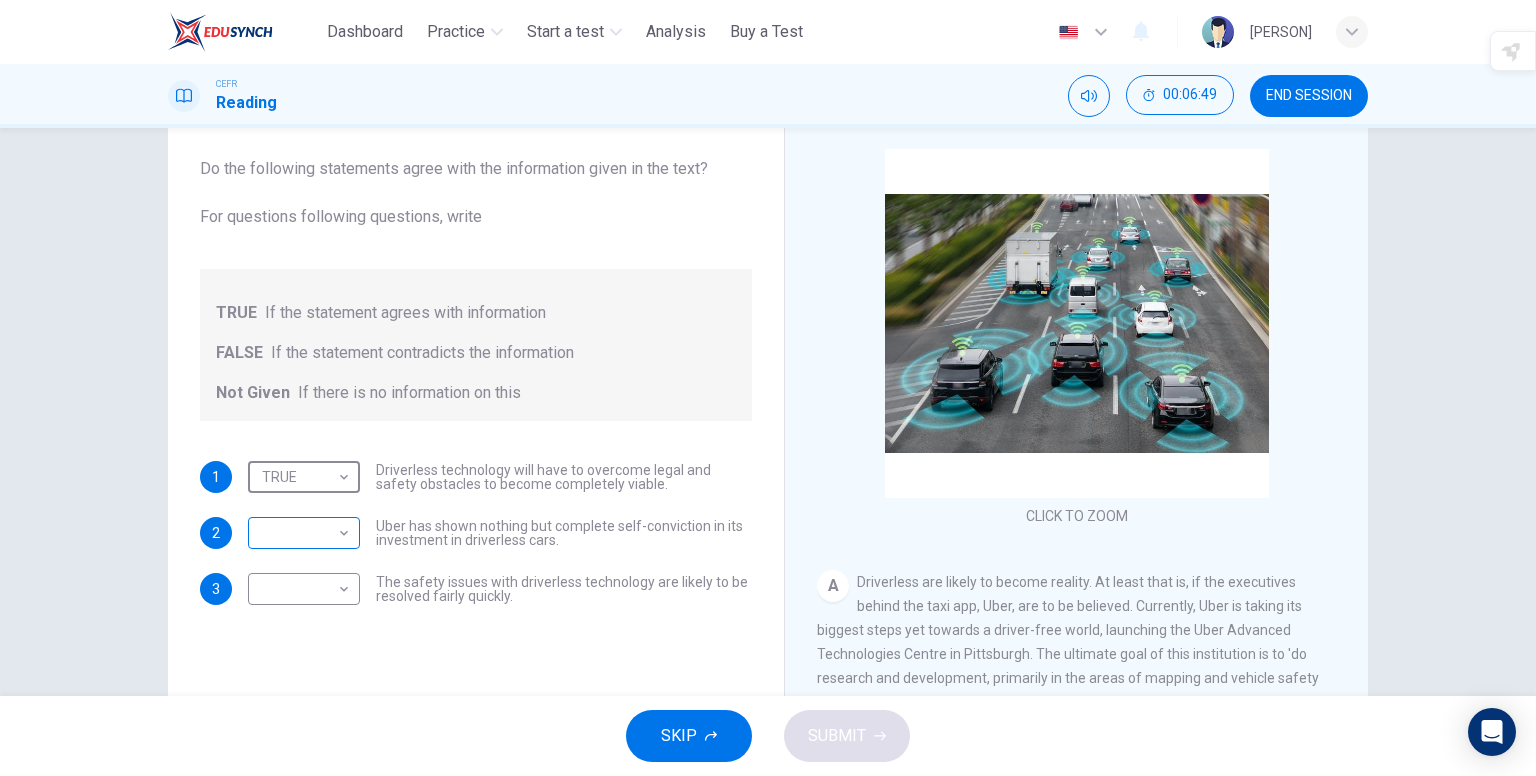 click on "This site uses cookies, as explained in our  Privacy Policy . If you agree to the use of cookies, please click the Accept button and continue to browse our site.   Privacy Policy Accept Dashboard Practice Start a test Analysis Buy a Test English ** ​ Iyad Shamsul CEFR Reading 00:06:49 END SESSION Question 7 Do the following statements agree with the information given in the text? For questions following questions, write TRUE If the statement agrees with information FALSE If the statement contradicts the information Not Given If there is no information on this 1 TRUE **** ​ Driverless technology will have to overcome legal and safety obstacles to become completely viable. 2 ​ ​ Uber has shown nothing but complete self-conviction in its investment in driverless cars. 3 ​ ​ The safety issues with driverless technology are likely to be resolved fairly quickly. Driverless cars CLICK TO ZOOM Click to Zoom A B C D E F G H SKIP SUBMIT Dashboard Practice Start a test Analysis Pricing   Notifications 2025" at bounding box center [768, 388] 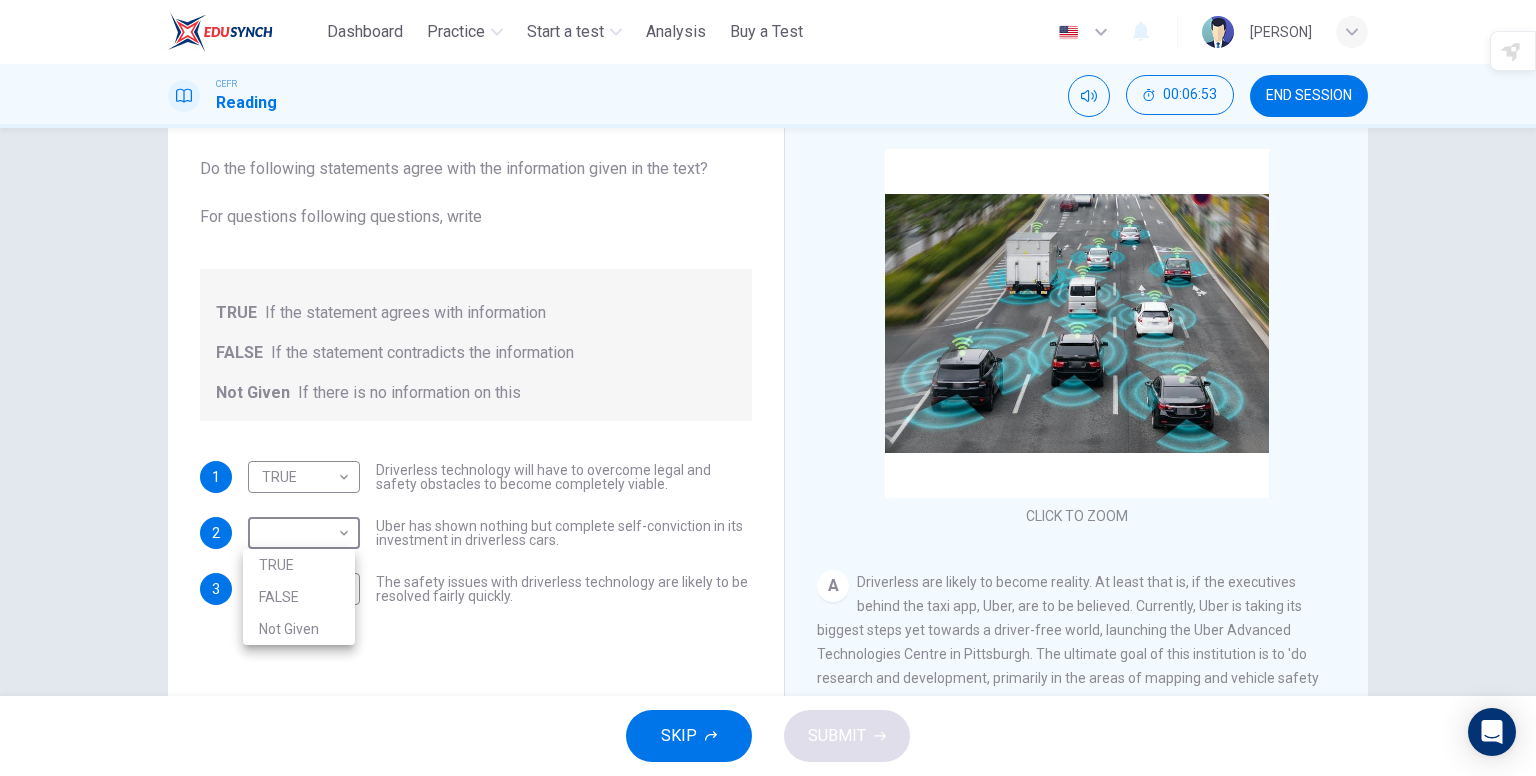 click at bounding box center (768, 388) 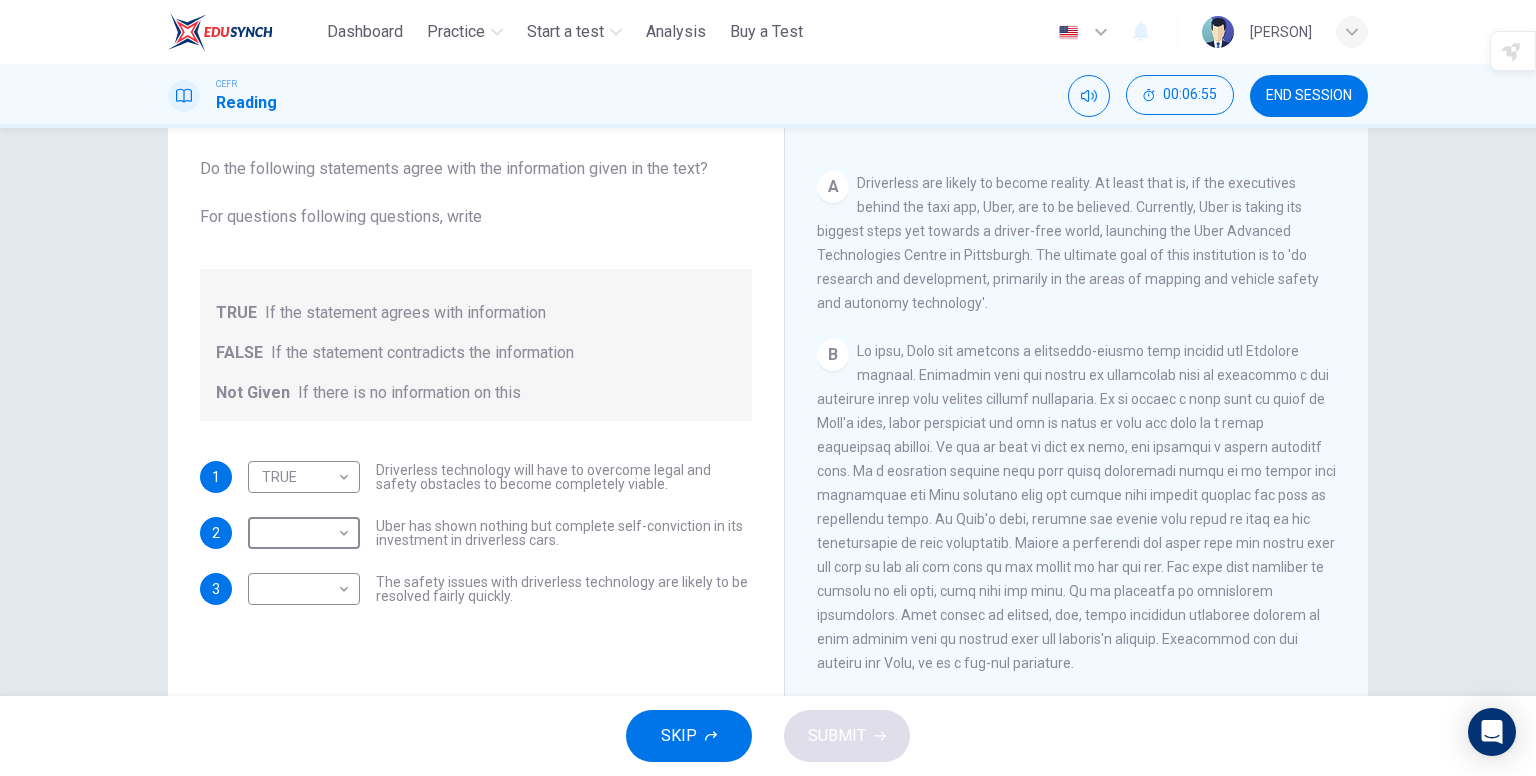 scroll, scrollTop: 400, scrollLeft: 0, axis: vertical 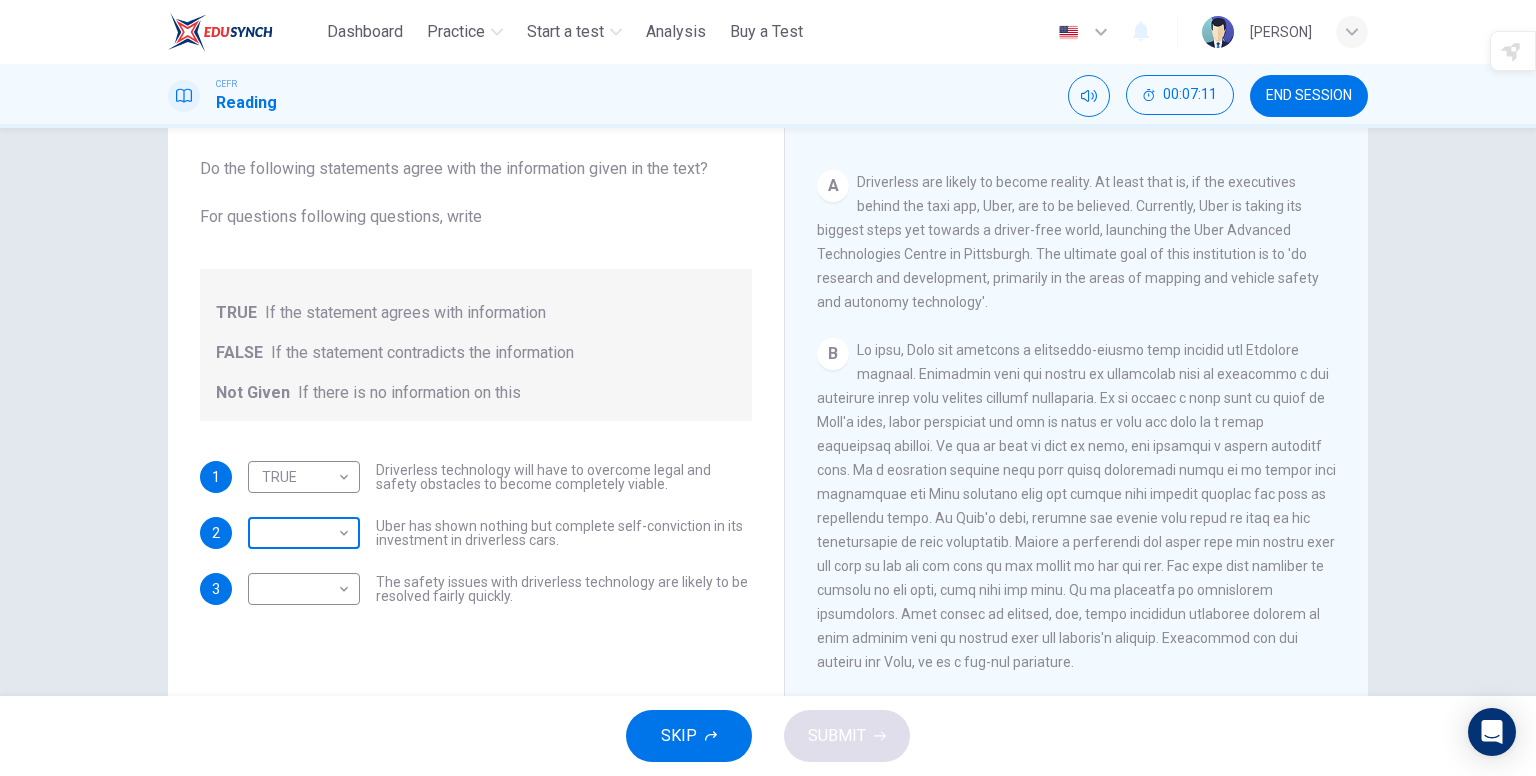 click on "​ ​ Uber has shown nothing but complete self-conviction in its investment in driverless cars." at bounding box center [500, 477] 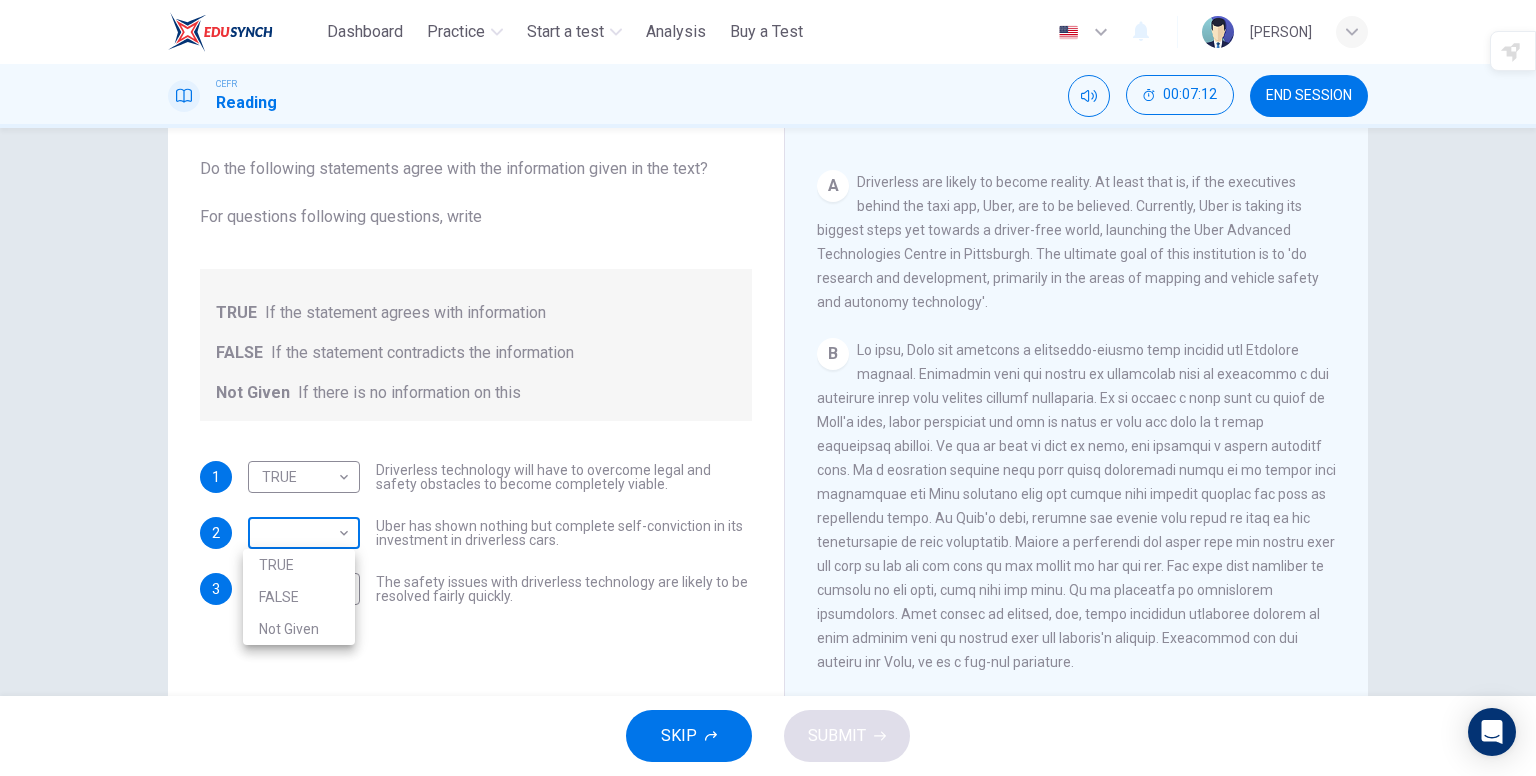 click on "This site uses cookies, as explained in our  Privacy Policy . If you agree to the use of cookies, please click the Accept button and continue to browse our site.   Privacy Policy Accept Dashboard Practice Start a test Analysis Buy a Test English ** ​ Iyad Shamsul CEFR Reading 00:07:12 END SESSION Question 7 Do the following statements agree with the information given in the text? For questions following questions, write TRUE If the statement agrees with information FALSE If the statement contradicts the information Not Given If there is no information on this 1 TRUE **** ​ Driverless technology will have to overcome legal and safety obstacles to become completely viable. 2 ​ ​ Uber has shown nothing but complete self-conviction in its investment in driverless cars. 3 ​ ​ The safety issues with driverless technology are likely to be resolved fairly quickly. Driverless cars CLICK TO ZOOM Click to Zoom A B C D E F G H SKIP SUBMIT Dashboard Practice Start a test Analysis Pricing   Notifications 2025" at bounding box center (768, 388) 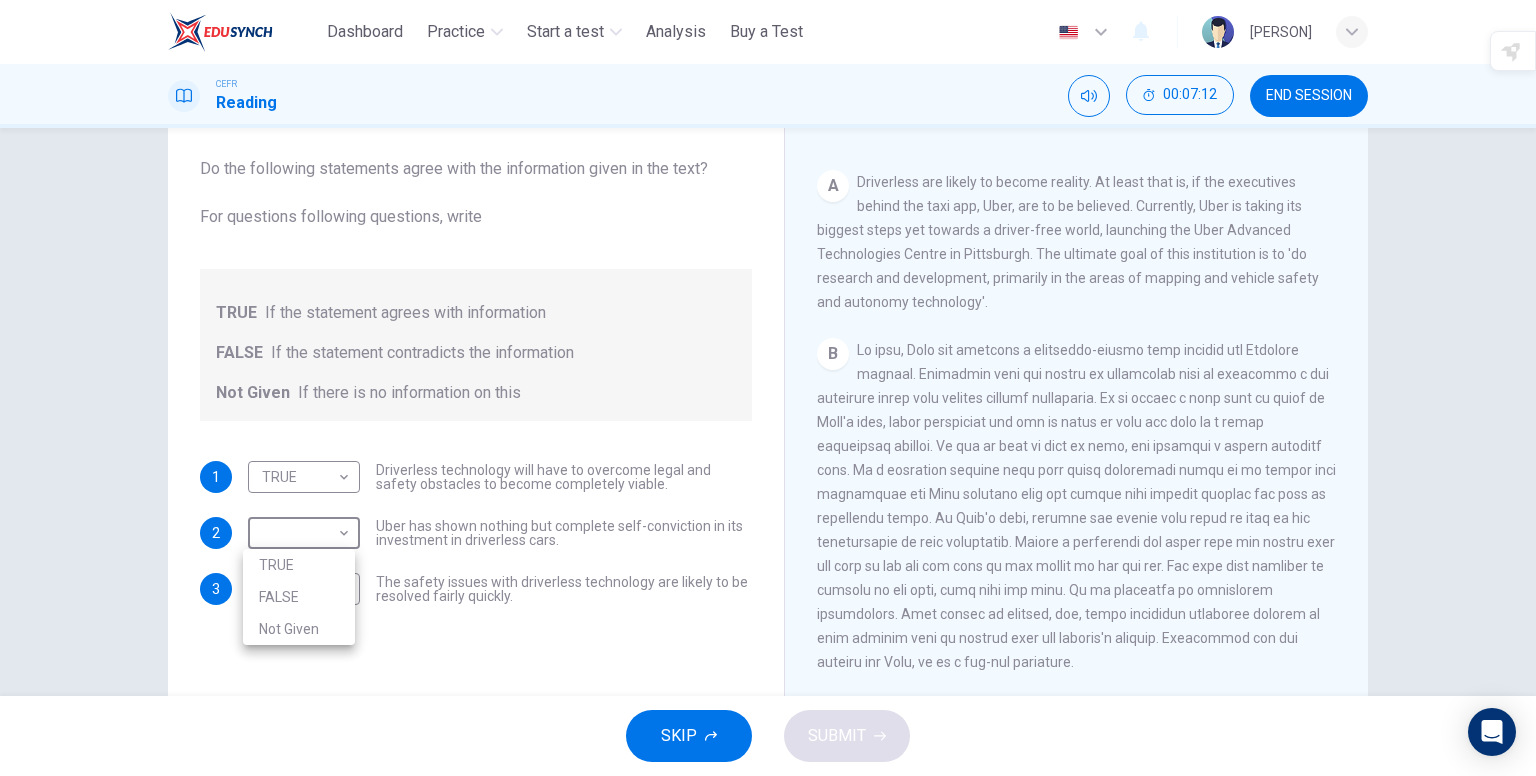 click on "FALSE" at bounding box center (299, 597) 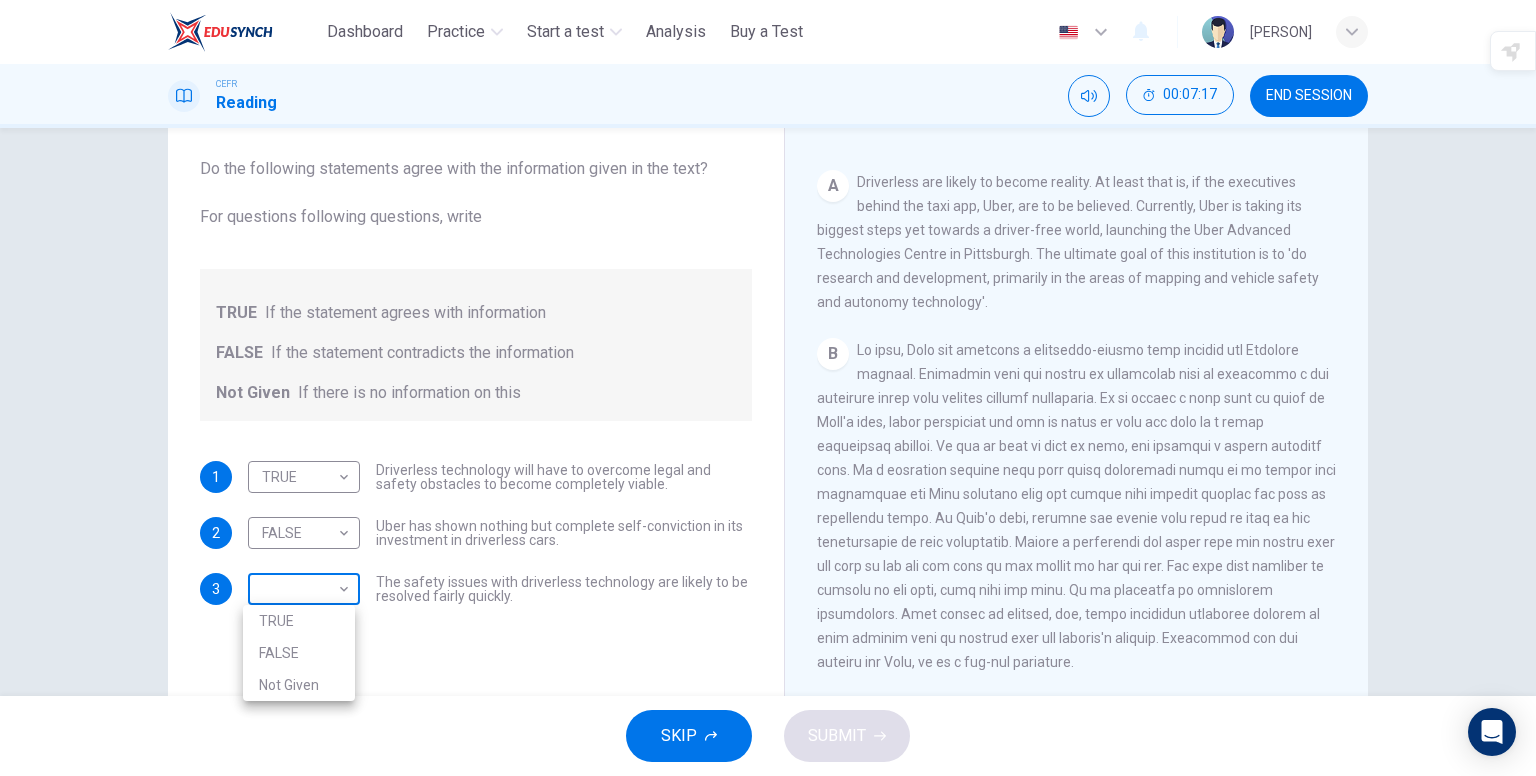 click on "This site uses cookies, as explained in our  Privacy Policy . If you agree to the use of cookies, please click the Accept button and continue to browse our site.   Privacy Policy Accept Dashboard Practice Start a test Analysis Buy a Test English ** ​ Iyad Shamsul CEFR Reading 00:07:17 END SESSION Question 7 Do the following statements agree with the information given in the text? For questions following questions, write TRUE If the statement agrees with information FALSE If the statement contradicts the information Not Given If there is no information on this 1 TRUE **** ​ Driverless technology will have to overcome legal and safety obstacles to become completely viable. 2 FALSE ***** ​ Uber has shown nothing but complete self-conviction in its investment in driverless cars. 3 ​ ​ The safety issues with driverless technology are likely to be resolved fairly quickly. Driverless cars CLICK TO ZOOM Click to Zoom A B C D E F G H SKIP SUBMIT Dashboard Practice Start a test Analysis Pricing   2025" at bounding box center [768, 388] 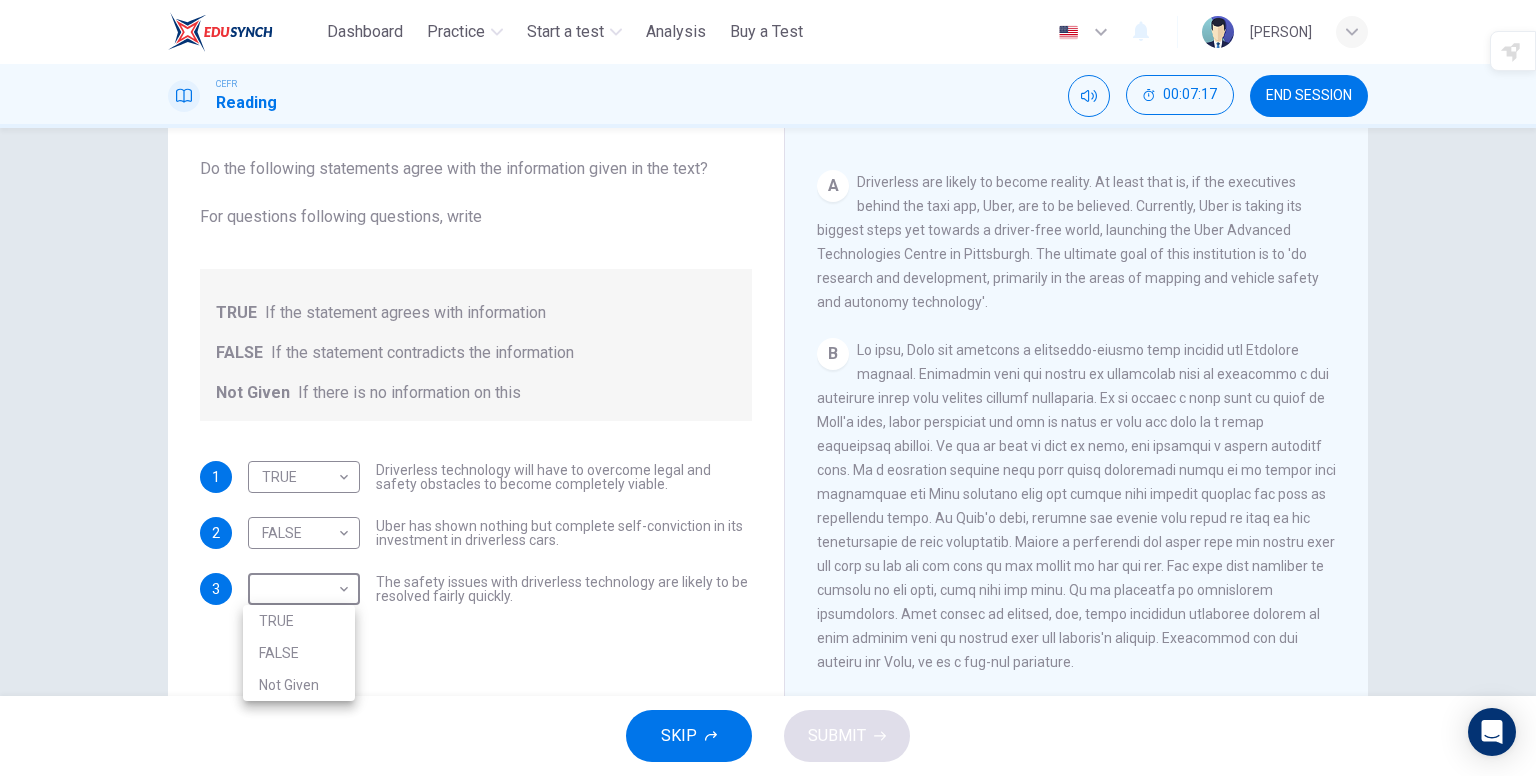 drag, startPoint x: 329, startPoint y: 670, endPoint x: 343, endPoint y: 667, distance: 14.3178215 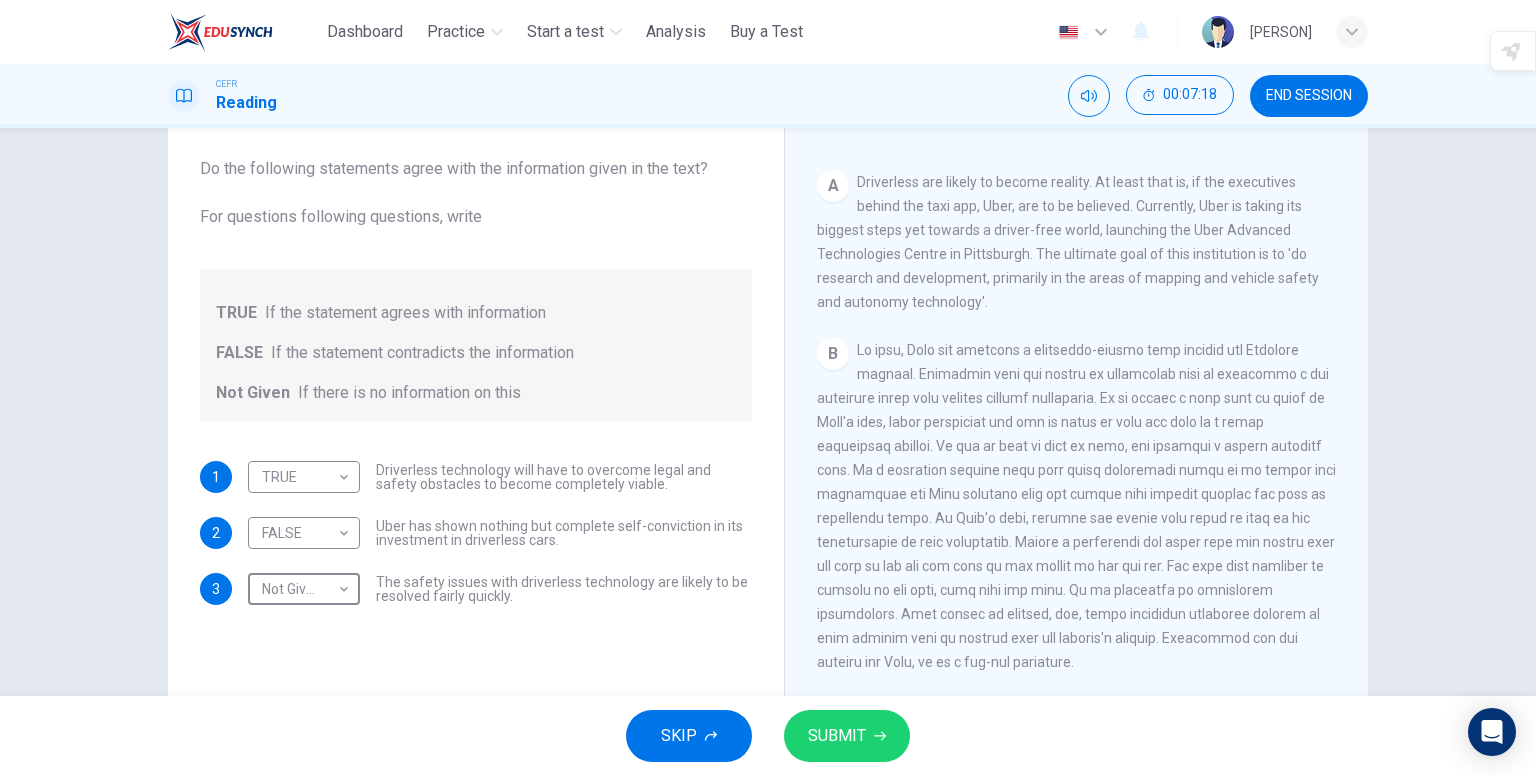 click on "SUBMIT" at bounding box center (837, 736) 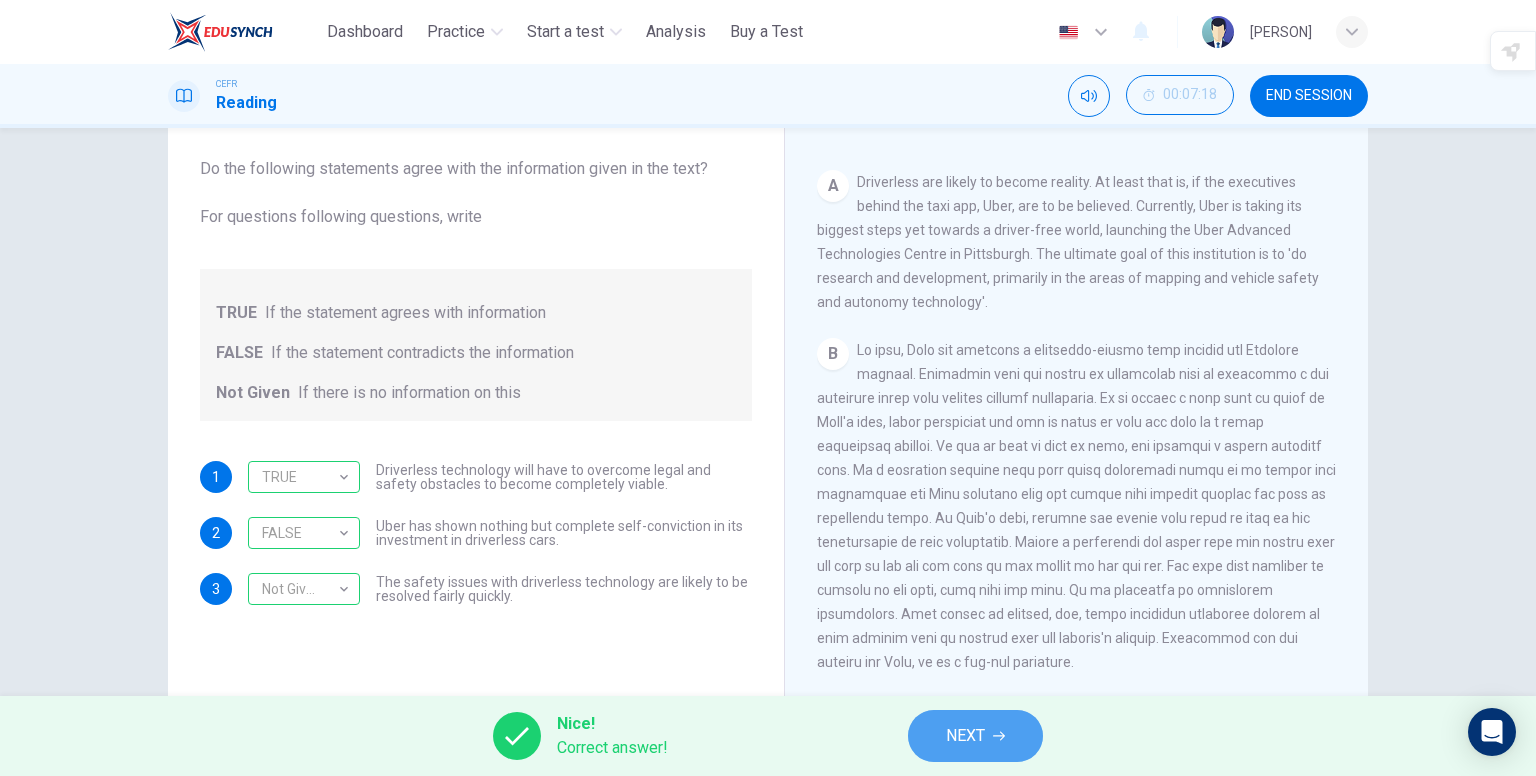 click on "NEXT" at bounding box center [965, 736] 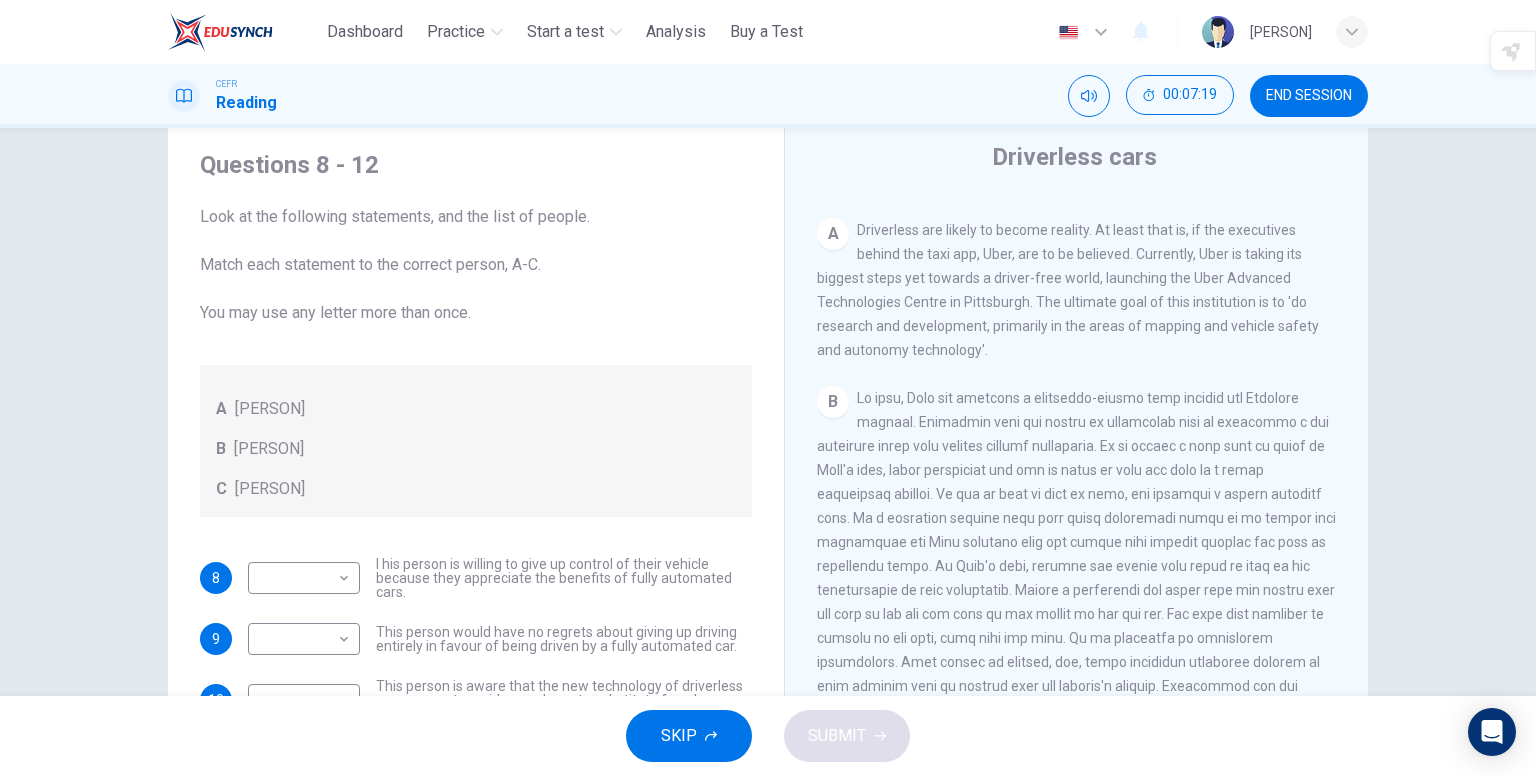 scroll, scrollTop: 7, scrollLeft: 0, axis: vertical 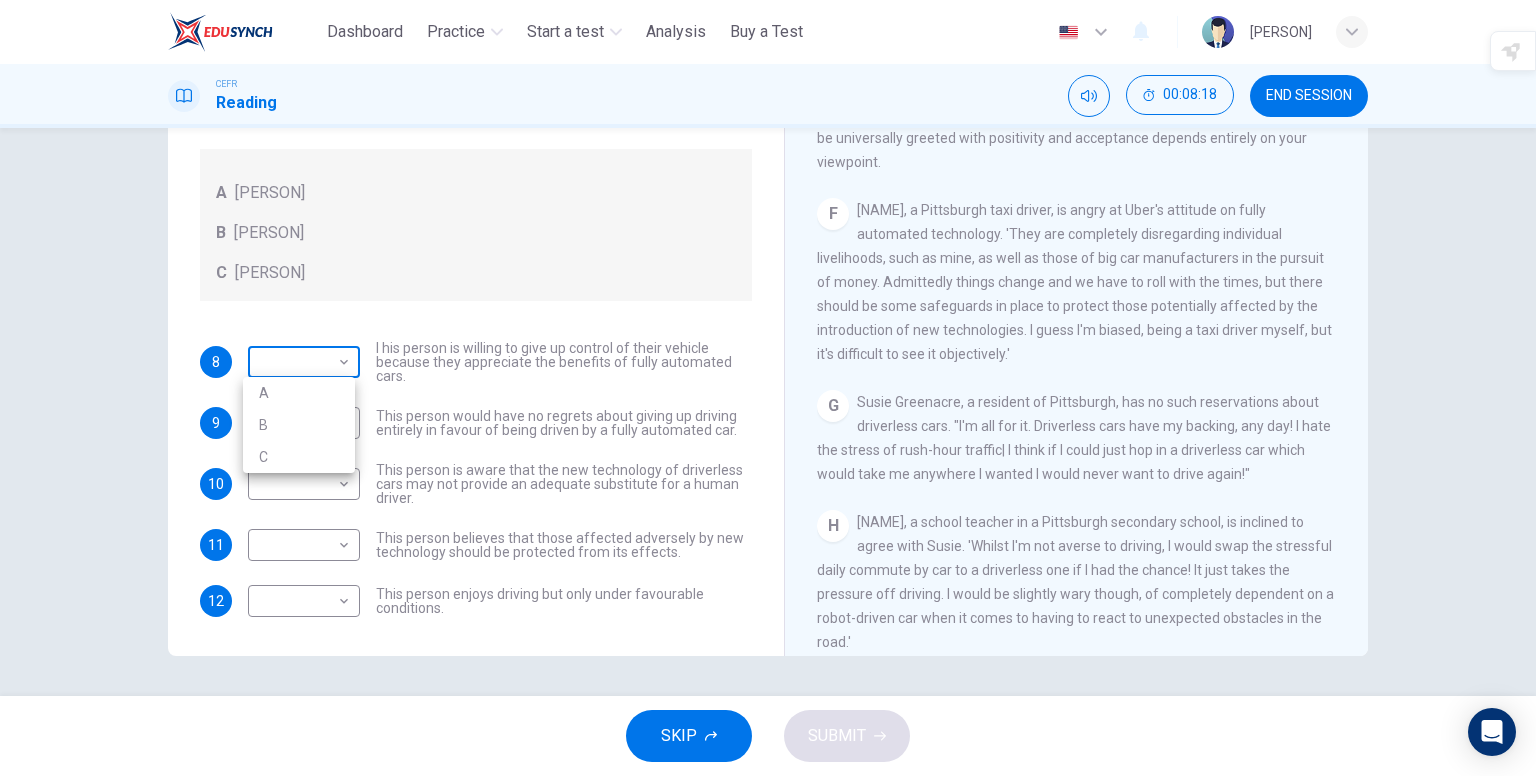click on "This site uses cookies, as explained in our  Privacy Policy . If you agree to the use of cookies, please click the Accept button and continue to browse our site.   Privacy Policy Accept Dashboard Practice Start a test Analysis Buy a Test English ** ​ Iyad Shamsul CEFR Reading 00:08:18 END SESSION Questions 8 - 12 Look at the following statements, and the list of people. Match each statement to the correct person, A-C. You may use any letter more than once.
A John Reynolds B Susie Greenacre C Jason Steiner 8 ​ ​ I his person is willing to give up control of their vehicle because they appreciate the benefits of fully automated cars. 9 ​ ​ This person would have no regrets about giving up driving entirely in favour of being driven by a fully automated car. 10 ​ ​ This person is aware that the new technology of driverless cars may not provide an adequate substitute for a human driver. 11 ​ ​ 12 ​ ​ This person enjoys driving but only under favourable conditions. Driverless cars A B C D E F" at bounding box center [768, 388] 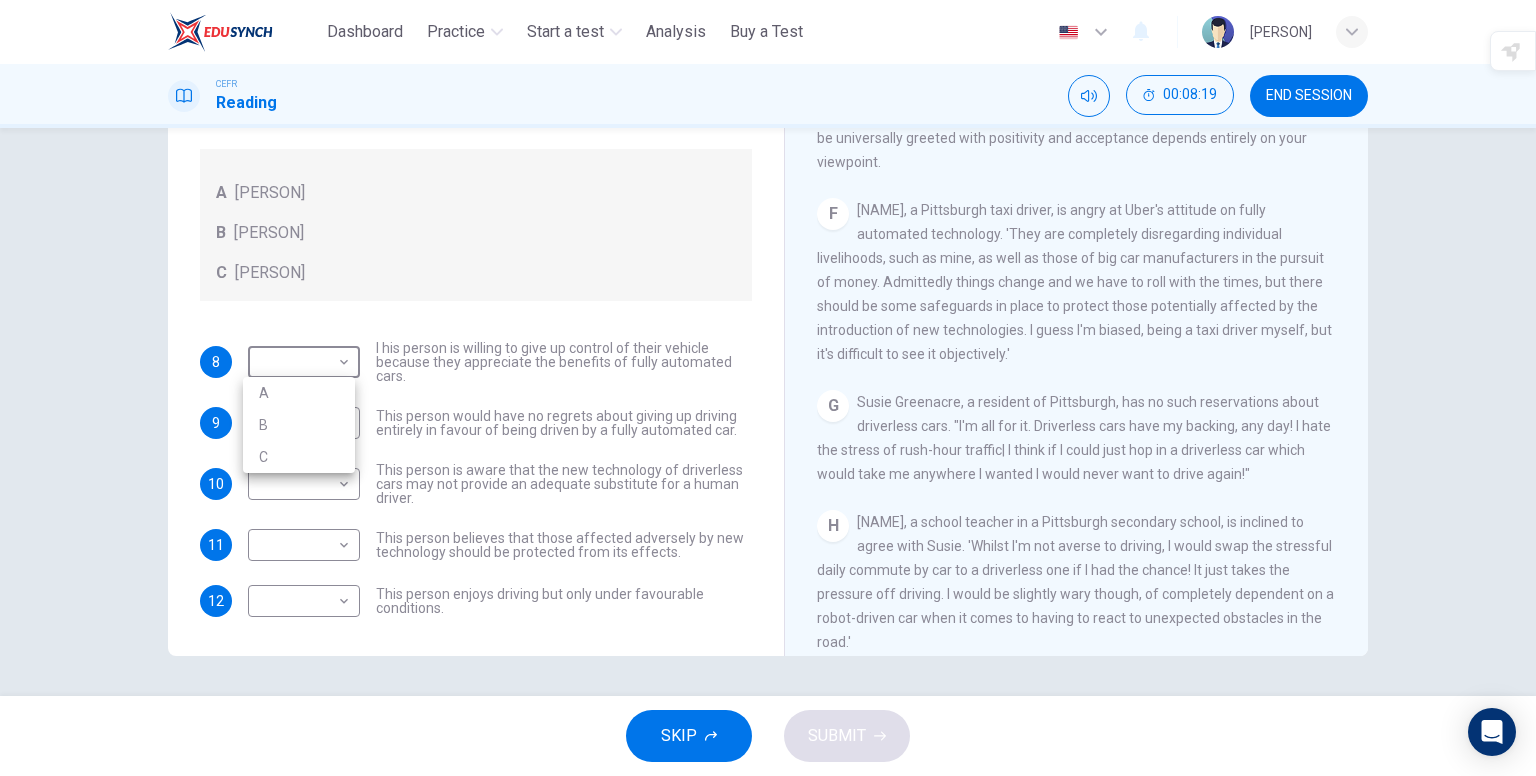 click on "B" at bounding box center (299, 425) 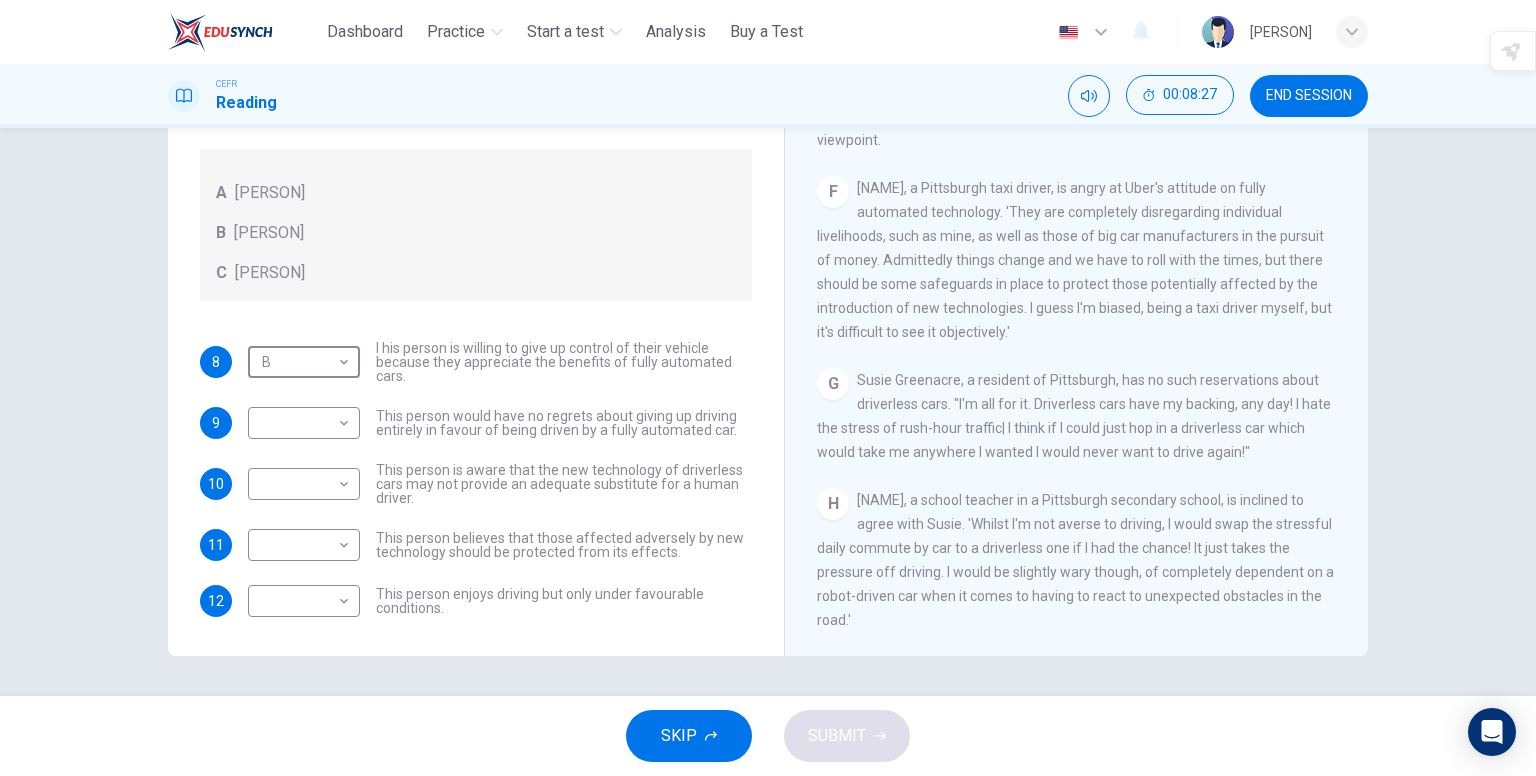 scroll, scrollTop: 1468, scrollLeft: 0, axis: vertical 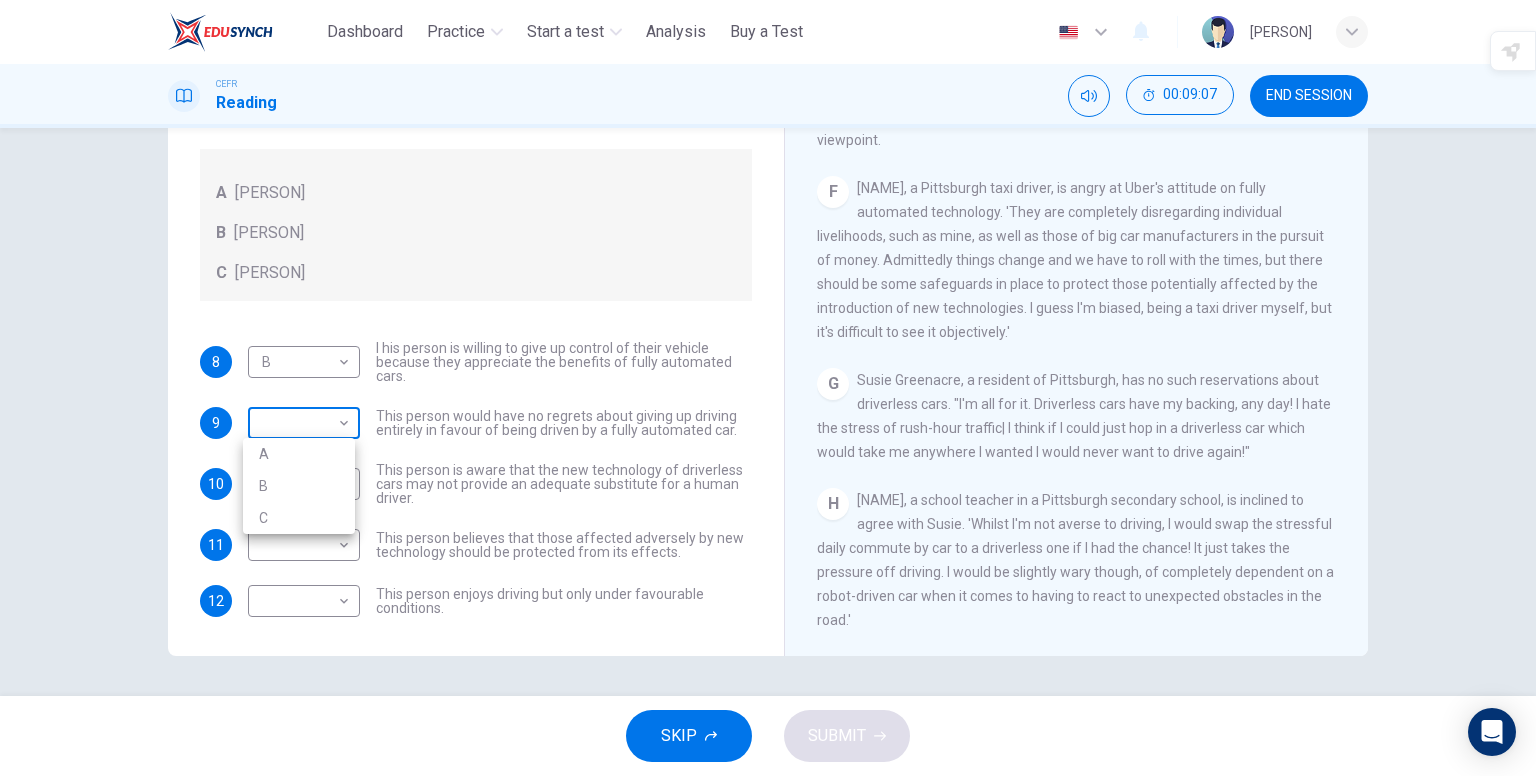 click on "This site uses cookies, as explained in our  Privacy Policy . If you agree to the use of cookies, please click the Accept button and continue to browse our site.   Privacy Policy Accept Dashboard Practice Start a test Analysis Buy a Test English ** ​ Iyad Shamsul CEFR Reading 00:09:07 END SESSION Questions 8 - 12 Look at the following statements, and the list of people. Match each statement to the correct person, A-C. You may use any letter more than once.
A John Reynolds B Susie Greenacre C Jason Steiner 8 B * ​ I his person is willing to give up control of their vehicle because they appreciate the benefits of fully automated cars. 9 ​ ​ This person would have no regrets about giving up driving entirely in favour of being driven by a fully automated car. 10 ​ ​ This person is aware that the new technology of driverless cars may not provide an adequate substitute for a human driver. 11 ​ ​ 12 ​ ​ This person enjoys driving but only under favourable conditions. Driverless cars A B C D E F" at bounding box center [768, 388] 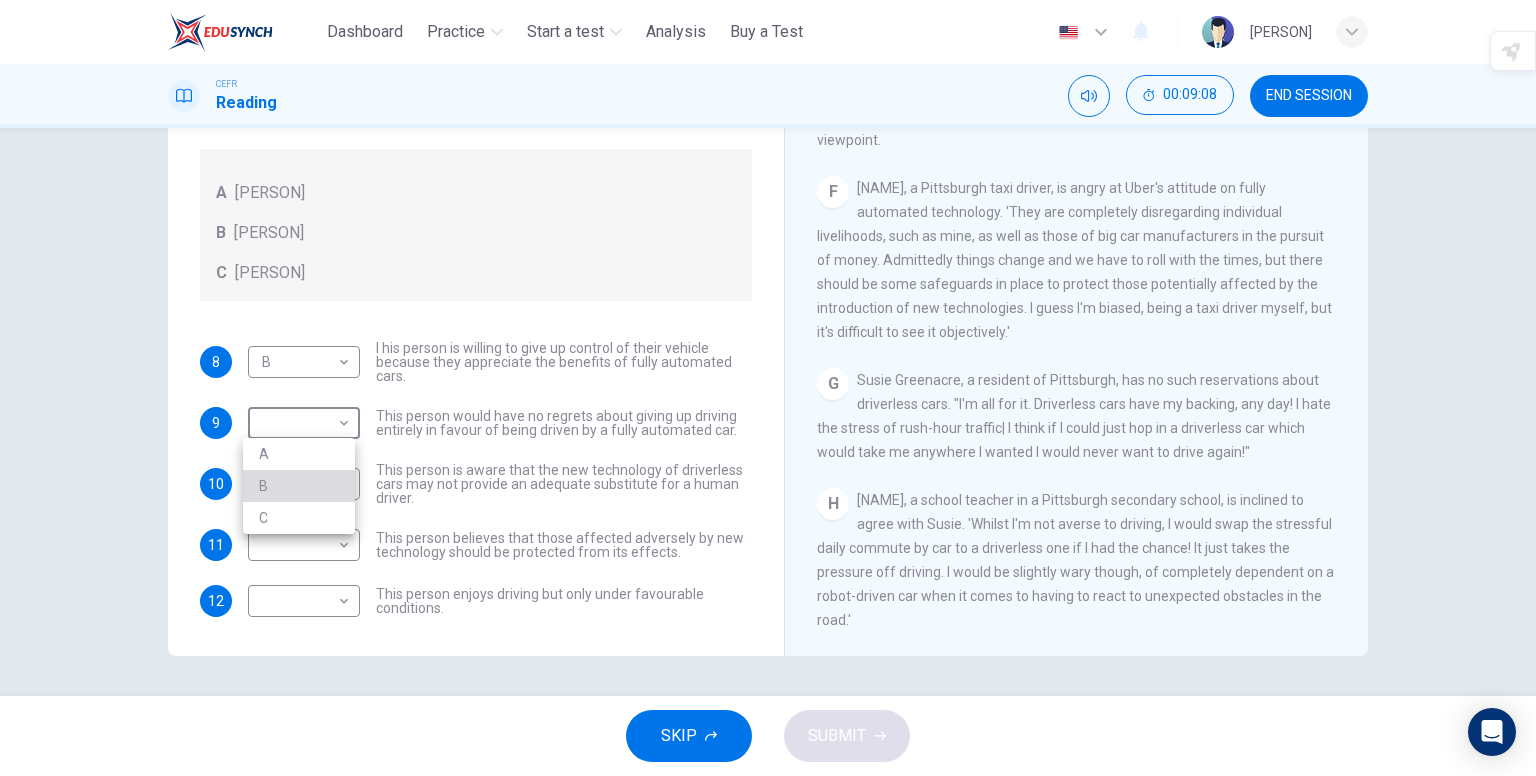 click on "B" at bounding box center (299, 486) 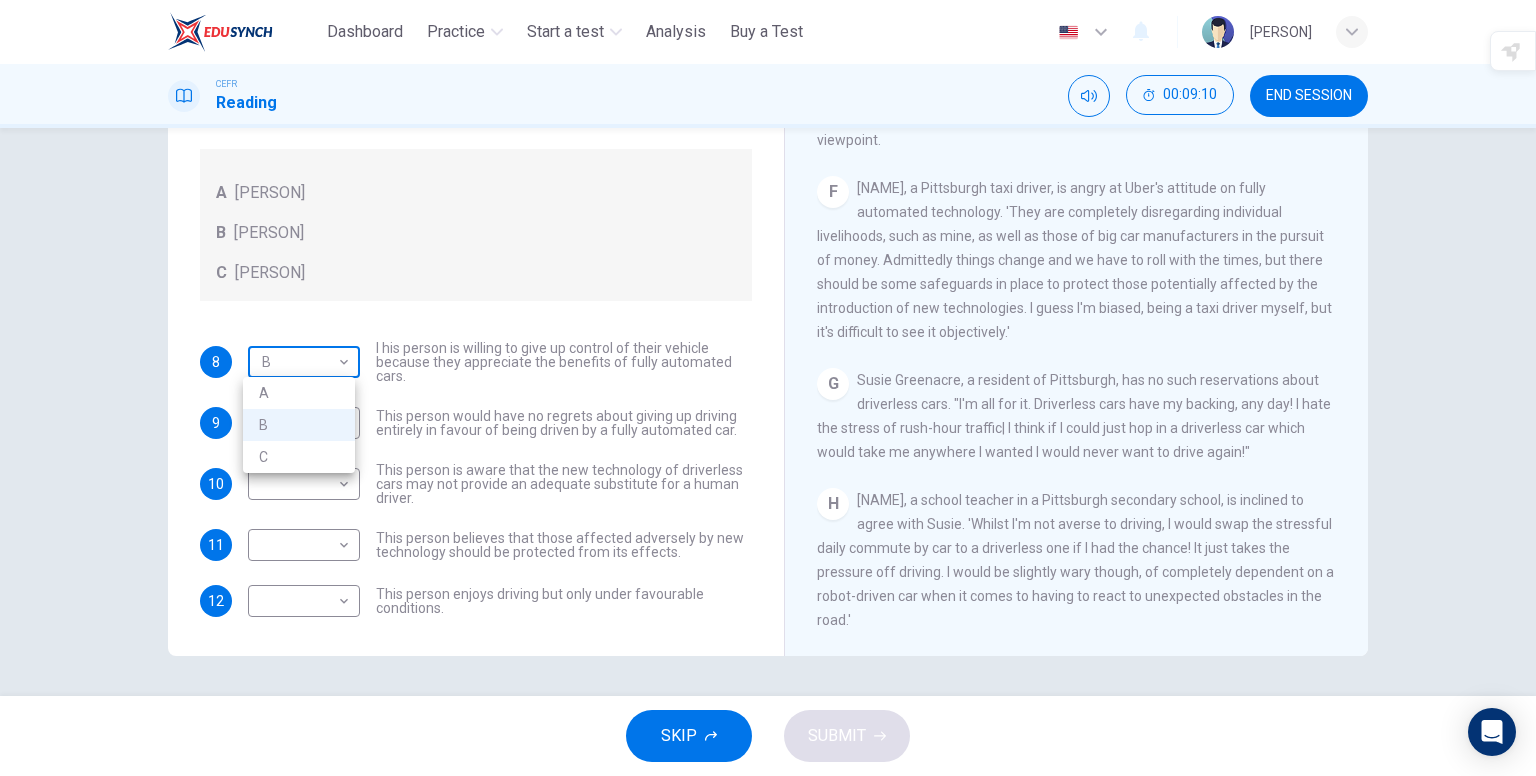 click on "This site uses cookies, as explained in our  Privacy Policy . If you agree to the use of cookies, please click the Accept button and continue to browse our site.   Privacy Policy Accept Dashboard Practice Start a test Analysis Buy a Test English ** ​ Iyad Shamsul CEFR Reading 00:09:10 END SESSION Questions 8 - 12 Look at the following statements, and the list of people. Match each statement to the correct person, A-C. You may use any letter more than once.
A John Reynolds B Susie Greenacre C Jason Steiner 8 B * ​ I his person is willing to give up control of their vehicle because they appreciate the benefits of fully automated cars. 9 B * ​ This person would have no regrets about giving up driving entirely in favour of being driven by a fully automated car. 10 ​ ​ This person is aware that the new technology of driverless cars may not provide an adequate substitute for a human driver. 11 ​ ​ 12 ​ ​ This person enjoys driving but only under favourable conditions. Driverless cars A B C D E F" at bounding box center [768, 388] 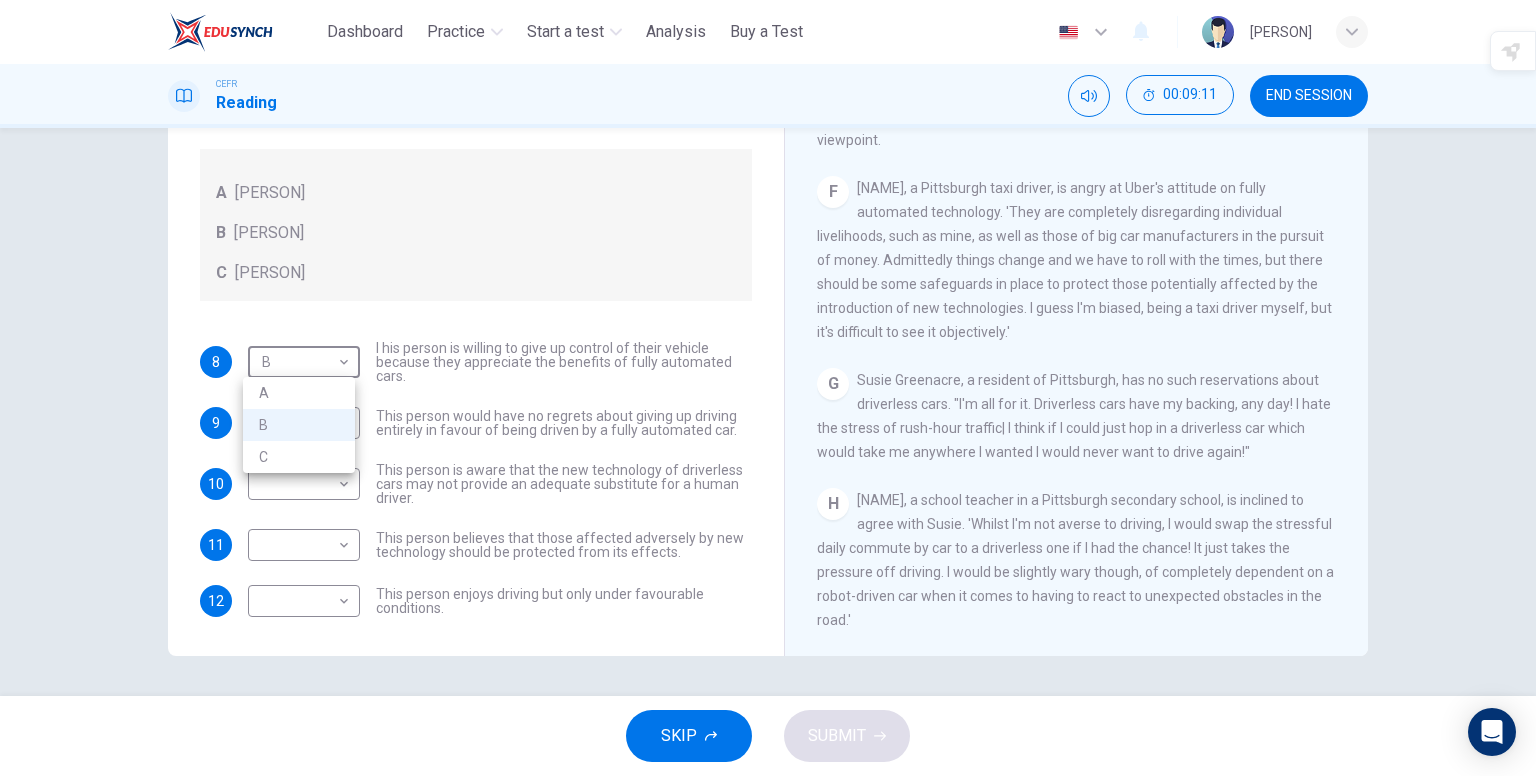 click on "C" at bounding box center (299, 457) 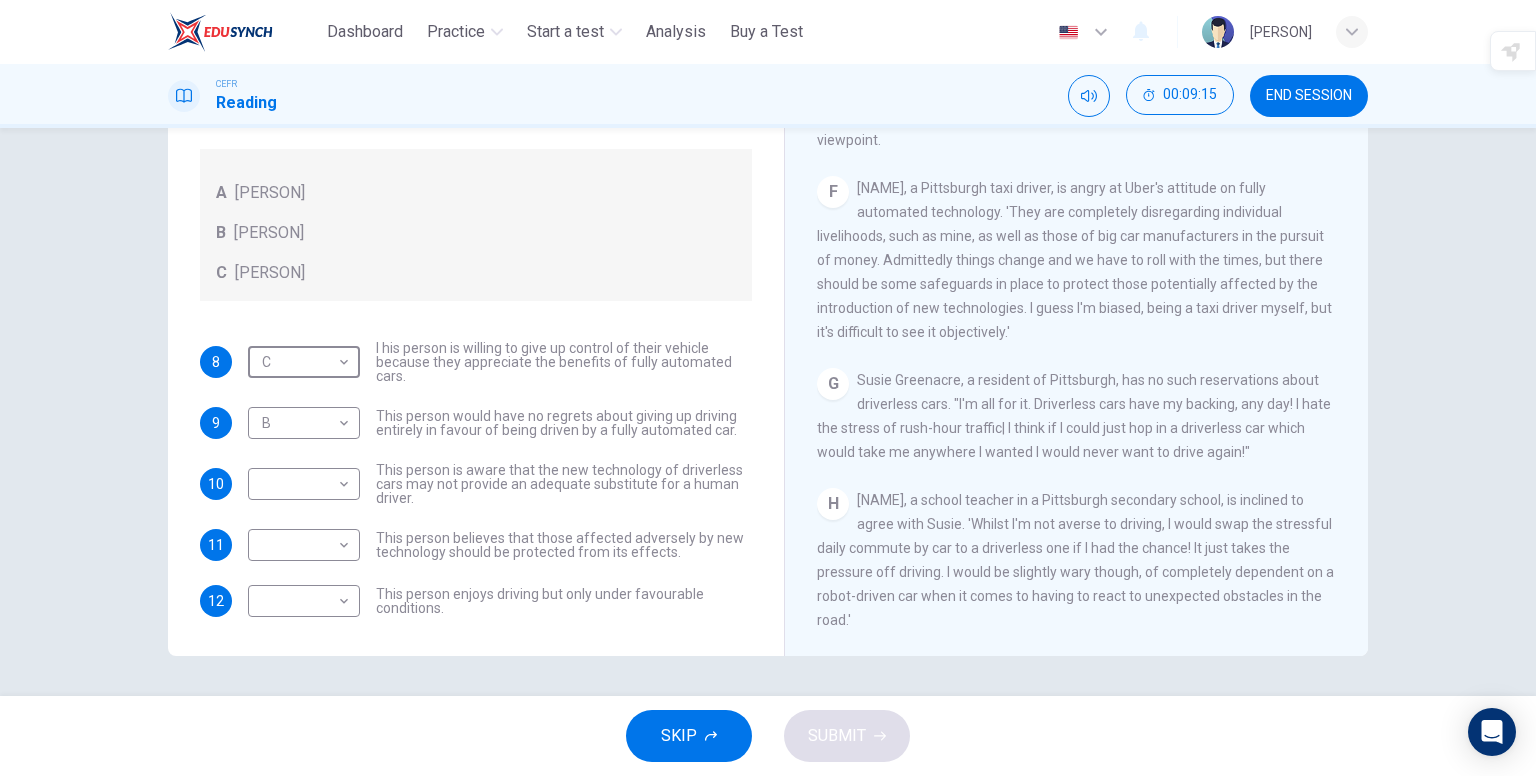 scroll, scrollTop: 1468, scrollLeft: 0, axis: vertical 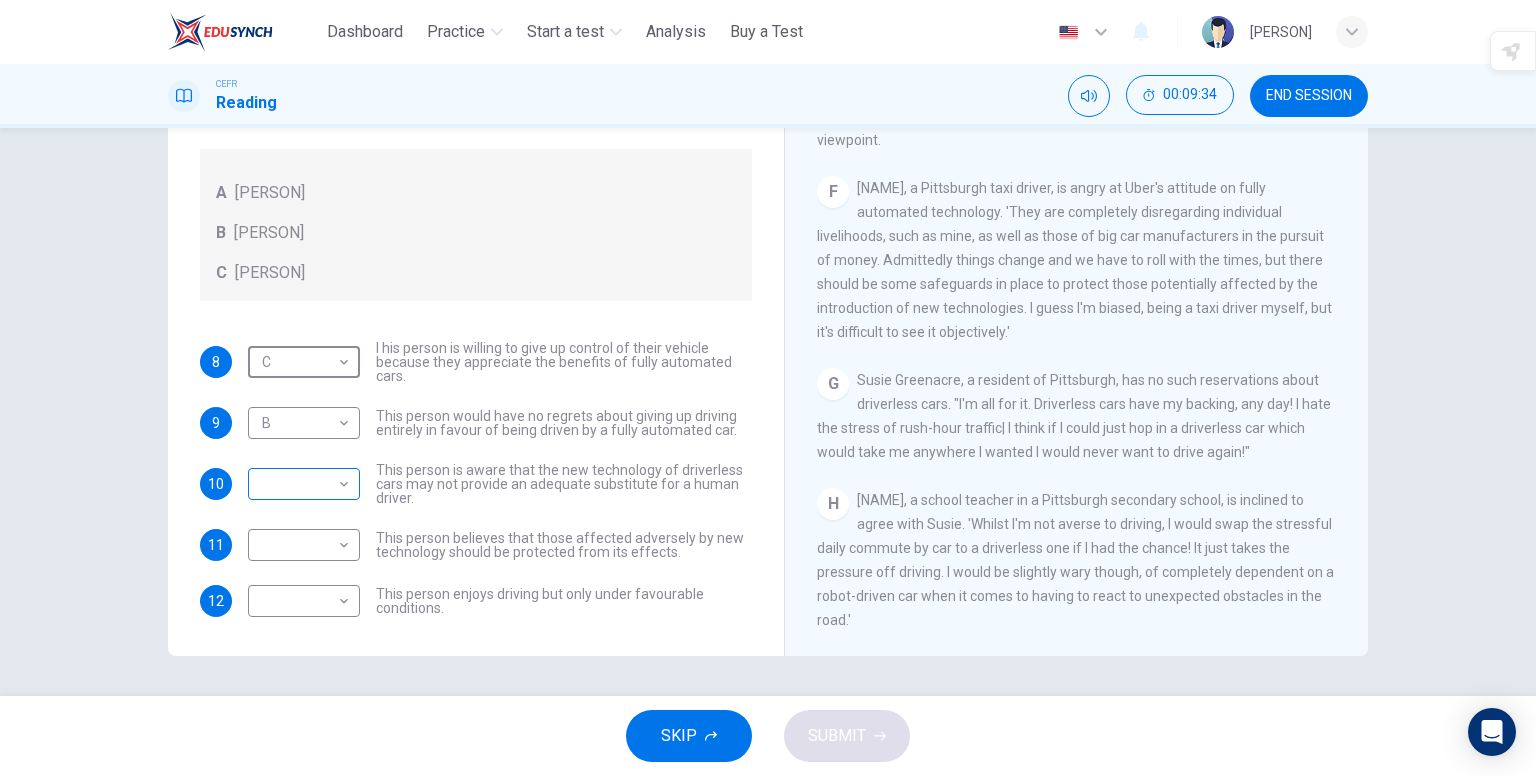 click on "This site uses cookies, as explained in our  Privacy Policy . If you agree to the use of cookies, please click the Accept button and continue to browse our site.   Privacy Policy Accept Dashboard Practice Start a test Analysis Buy a Test English ** ​ Iyad Shamsul CEFR Reading 00:09:34 END SESSION Questions 8 - 12 Look at the following statements, and the list of people. Match each statement to the correct person, A-C. You may use any letter more than once.
A John Reynolds B Susie Greenacre C Jason Steiner 8 C * ​ I his person is willing to give up control of their vehicle because they appreciate the benefits of fully automated cars. 9 B * ​ This person would have no regrets about giving up driving entirely in favour of being driven by a fully automated car. 10 ​ ​ This person is aware that the new technology of driverless cars may not provide an adequate substitute for a human driver. 11 ​ ​ 12 ​ ​ This person enjoys driving but only under favourable conditions. Driverless cars A B C D E F" at bounding box center [768, 388] 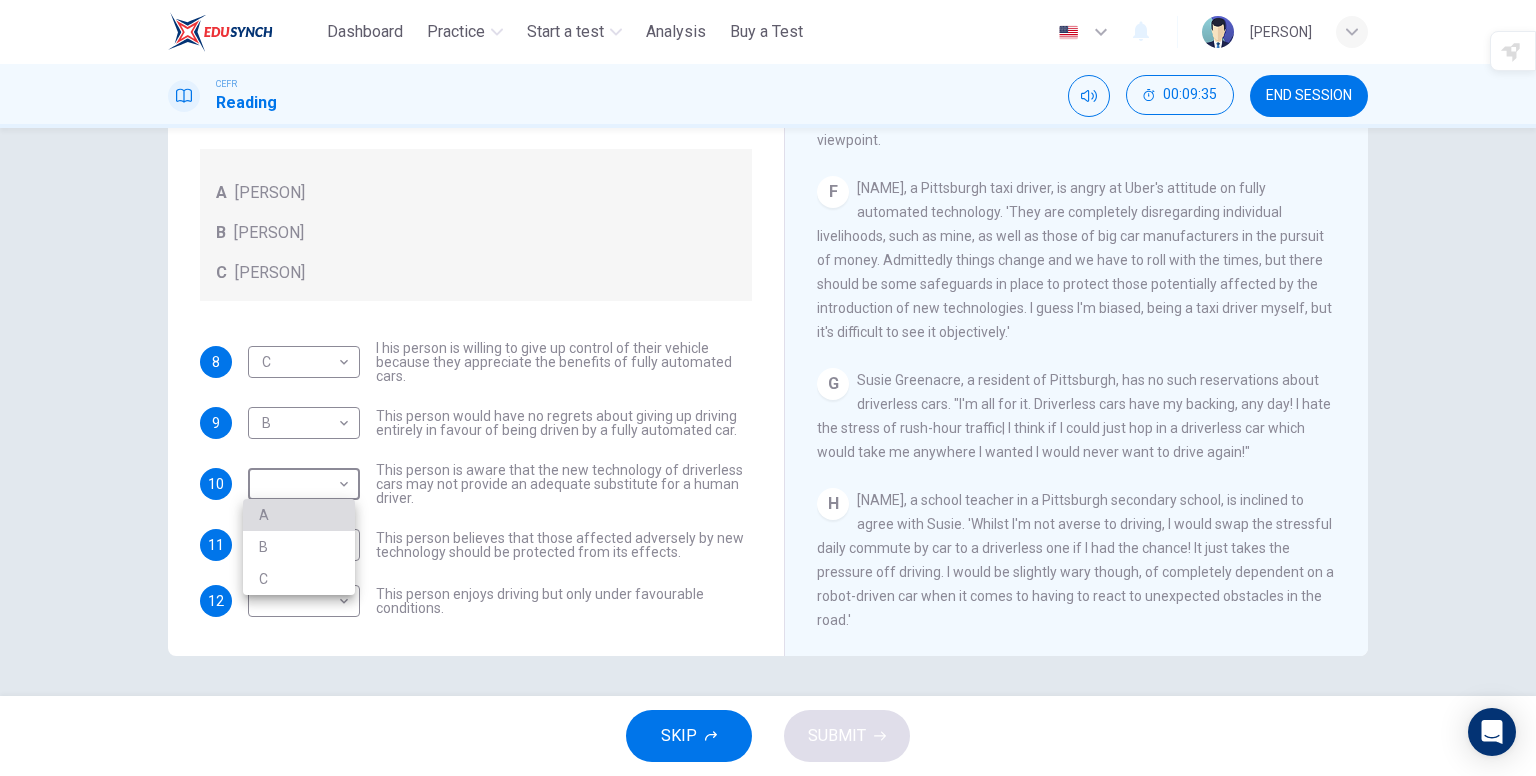 click on "A" at bounding box center [299, 515] 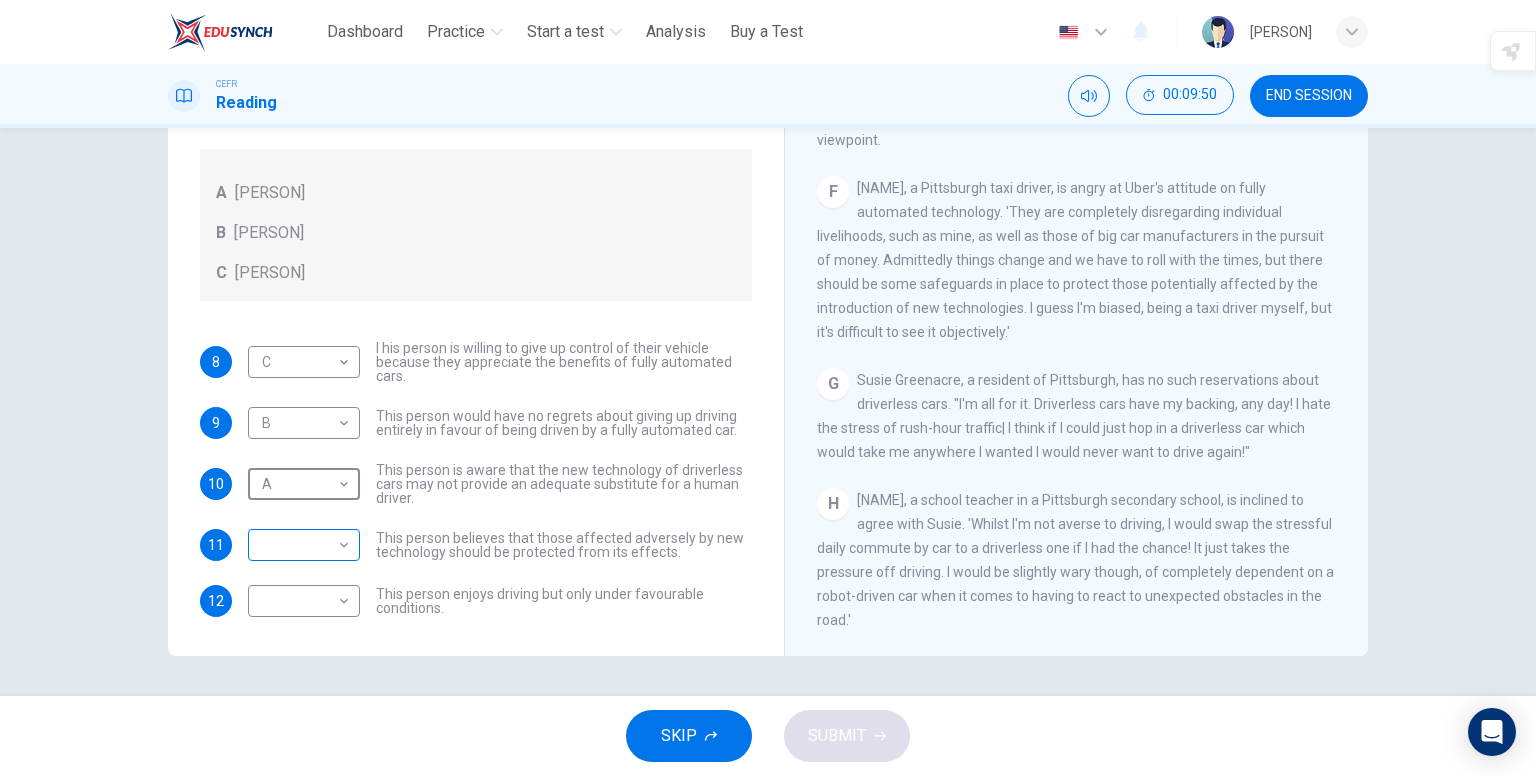 click on "This site uses cookies, as explained in our  Privacy Policy . If you agree to the use of cookies, please click the Accept button and continue to browse our site.   Privacy Policy Accept Dashboard Practice Start a test Analysis Buy a Test English ** ​ Iyad Shamsul CEFR Reading 00:09:50 END SESSION Questions 8 - 12 Look at the following statements, and the list of people. Match each statement to the correct person, A-C. You may use any letter more than once.
A John Reynolds B Susie Greenacre C Jason Steiner 8 C * ​ I his person is willing to give up control of their vehicle because they appreciate the benefits of fully automated cars. 9 B * ​ This person would have no regrets about giving up driving entirely in favour of being driven by a fully automated car. 10 A * ​ This person is aware that the new technology of driverless cars may not provide an adequate substitute for a human driver. 11 ​ ​ 12 ​ ​ This person enjoys driving but only under favourable conditions. Driverless cars A B C D E F" at bounding box center [768, 388] 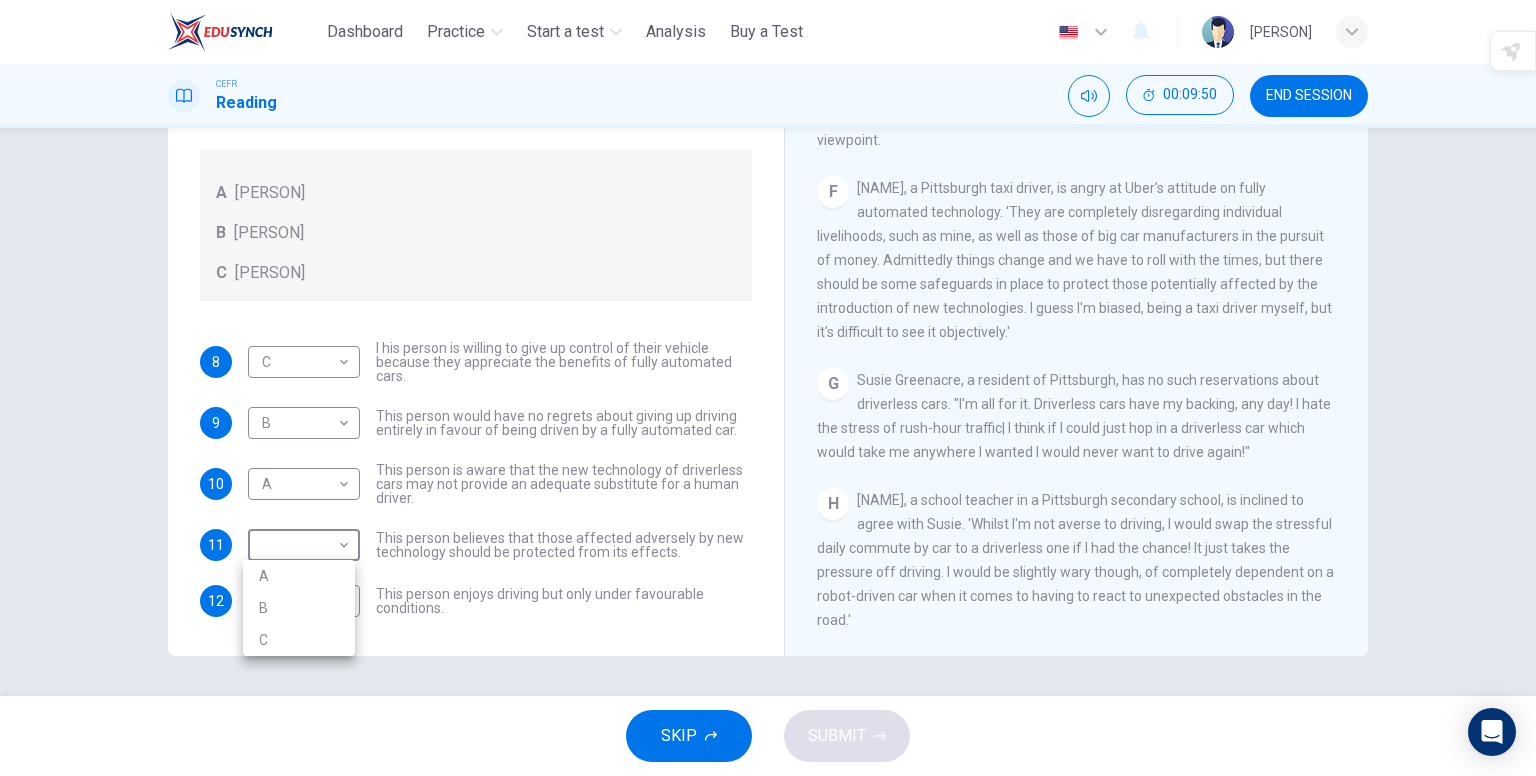 click on "A" at bounding box center (299, 576) 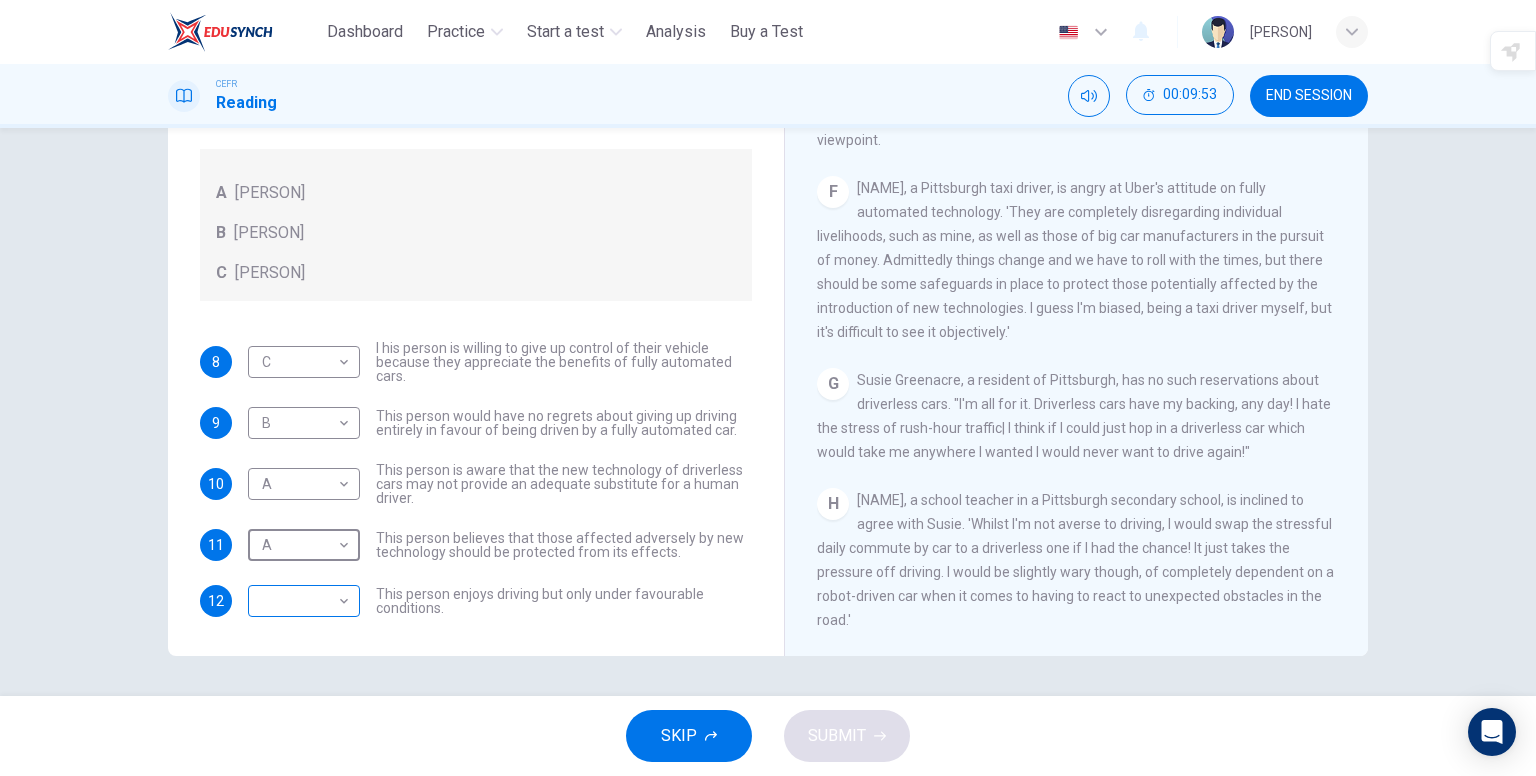click on "This site uses cookies, as explained in our  Privacy Policy . If you agree to the use of cookies, please click the Accept button and continue to browse our site.   Privacy Policy Accept Dashboard Practice Start a test Analysis Buy a Test English ** ​ Iyad Shamsul CEFR Reading 00:09:53 END SESSION Questions 8 - 12 Look at the following statements, and the list of people. Match each statement to the correct person, A-C. You may use any letter more than once.
A John Reynolds B Susie Greenacre C Jason Steiner 8 C * ​ I his person is willing to give up control of their vehicle because they appreciate the benefits of fully automated cars. 9 B * ​ This person would have no regrets about giving up driving entirely in favour of being driven by a fully automated car. 10 A * ​ This person is aware that the new technology of driverless cars may not provide an adequate substitute for a human driver. 11 A * ​ 12 ​ ​ This person enjoys driving but only under favourable conditions. Driverless cars A B C D E F" at bounding box center (768, 388) 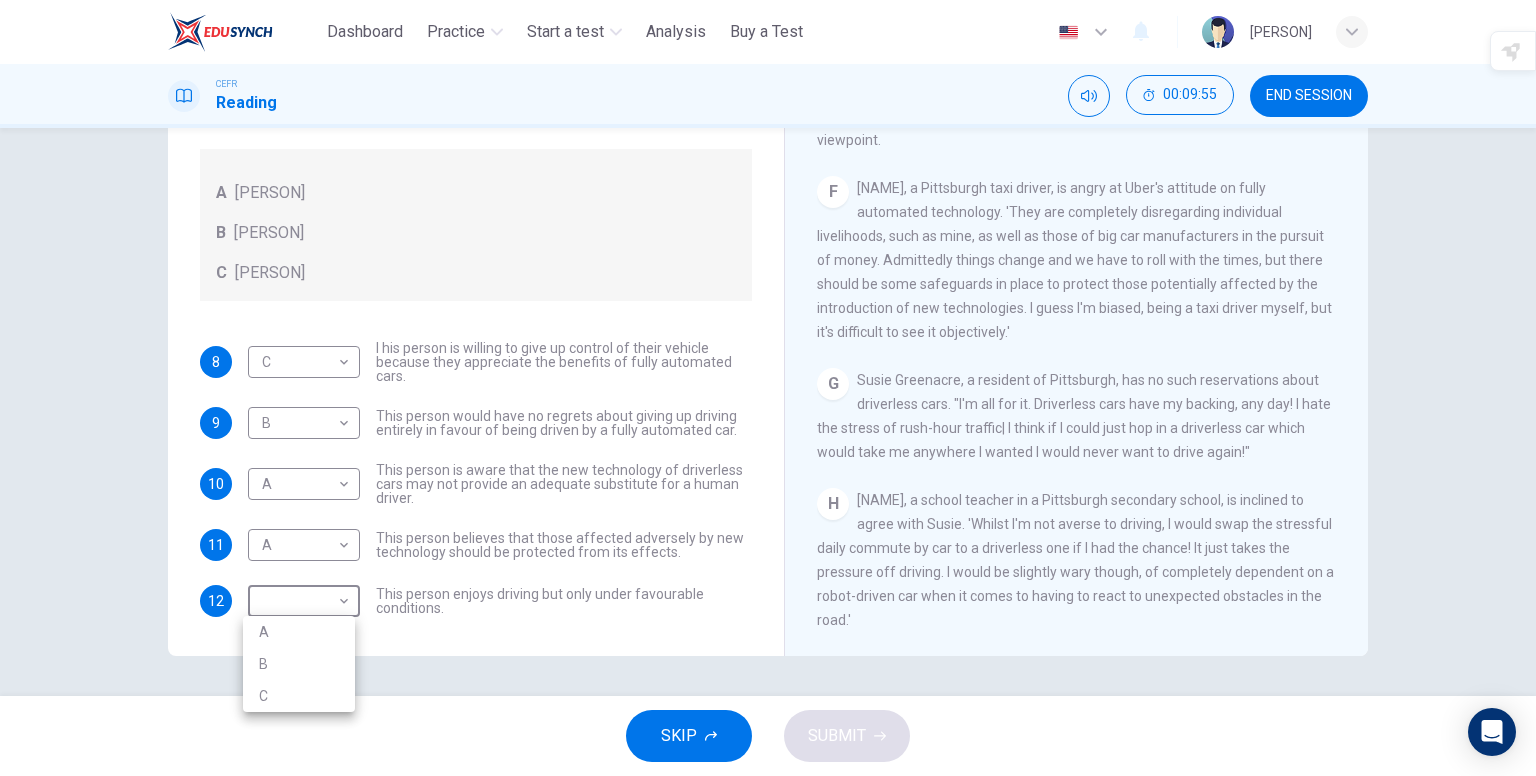 click on "C" at bounding box center (299, 696) 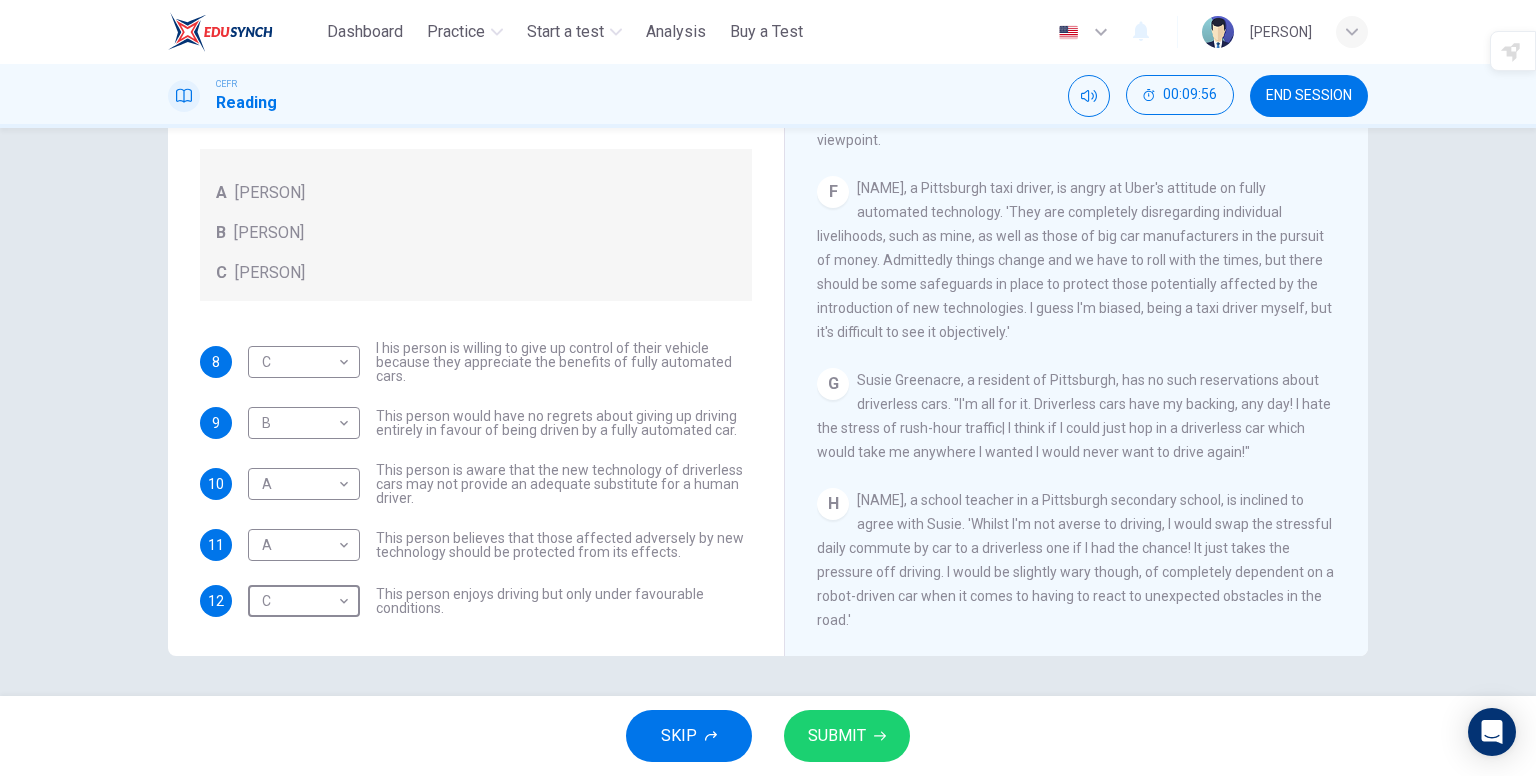 click on "SUBMIT" at bounding box center (847, 736) 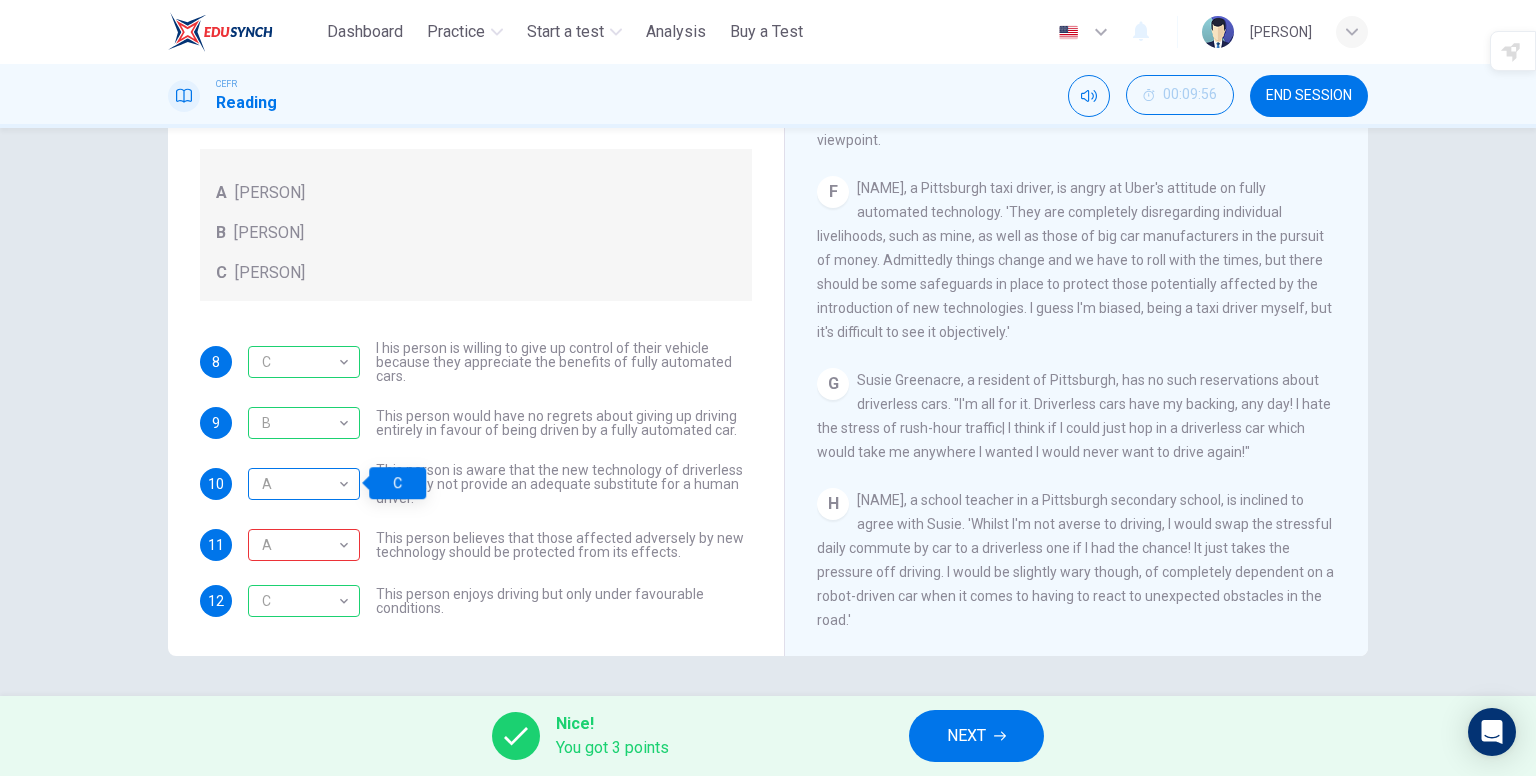 click on "A" at bounding box center (300, 484) 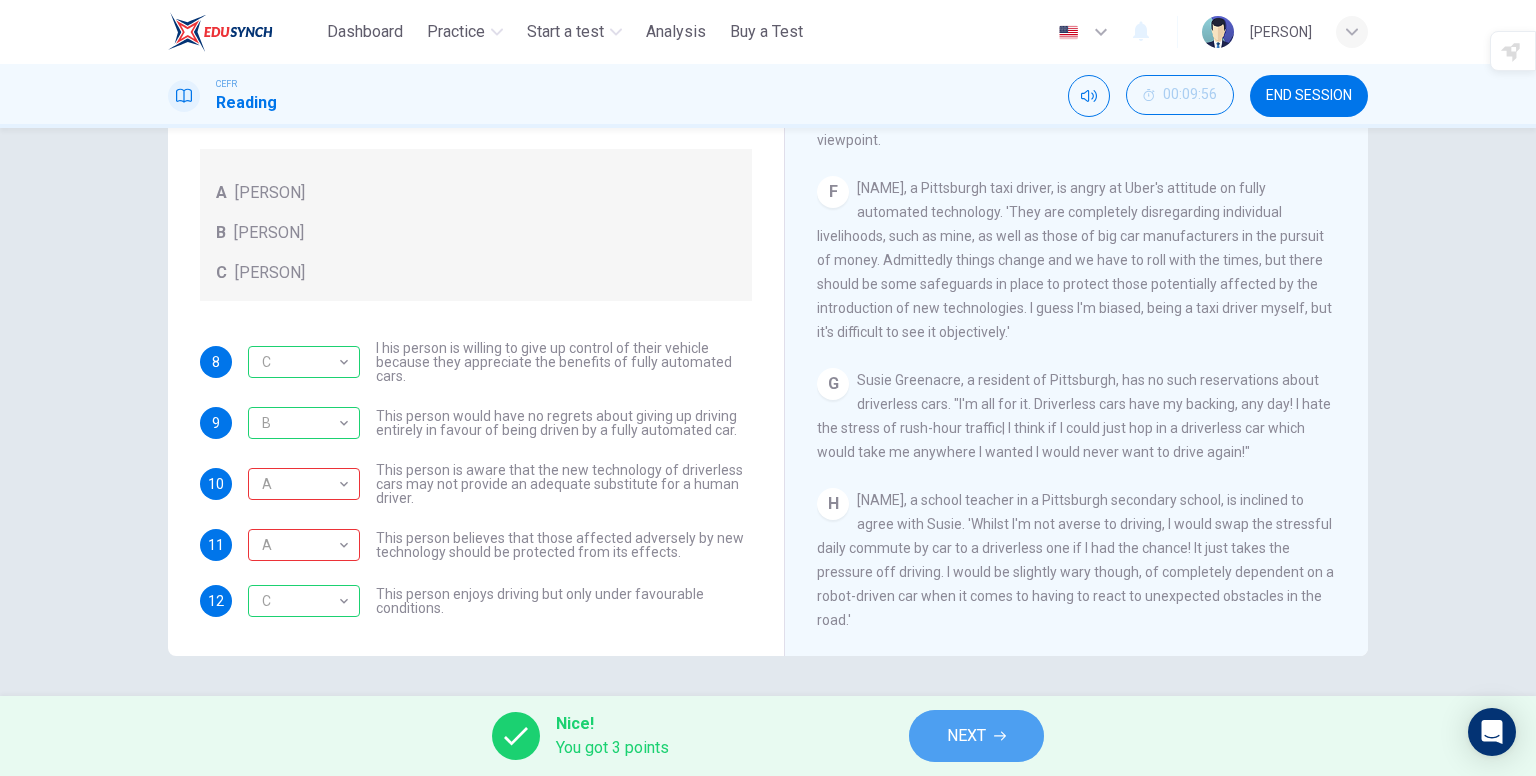 click on "NEXT" at bounding box center [976, 736] 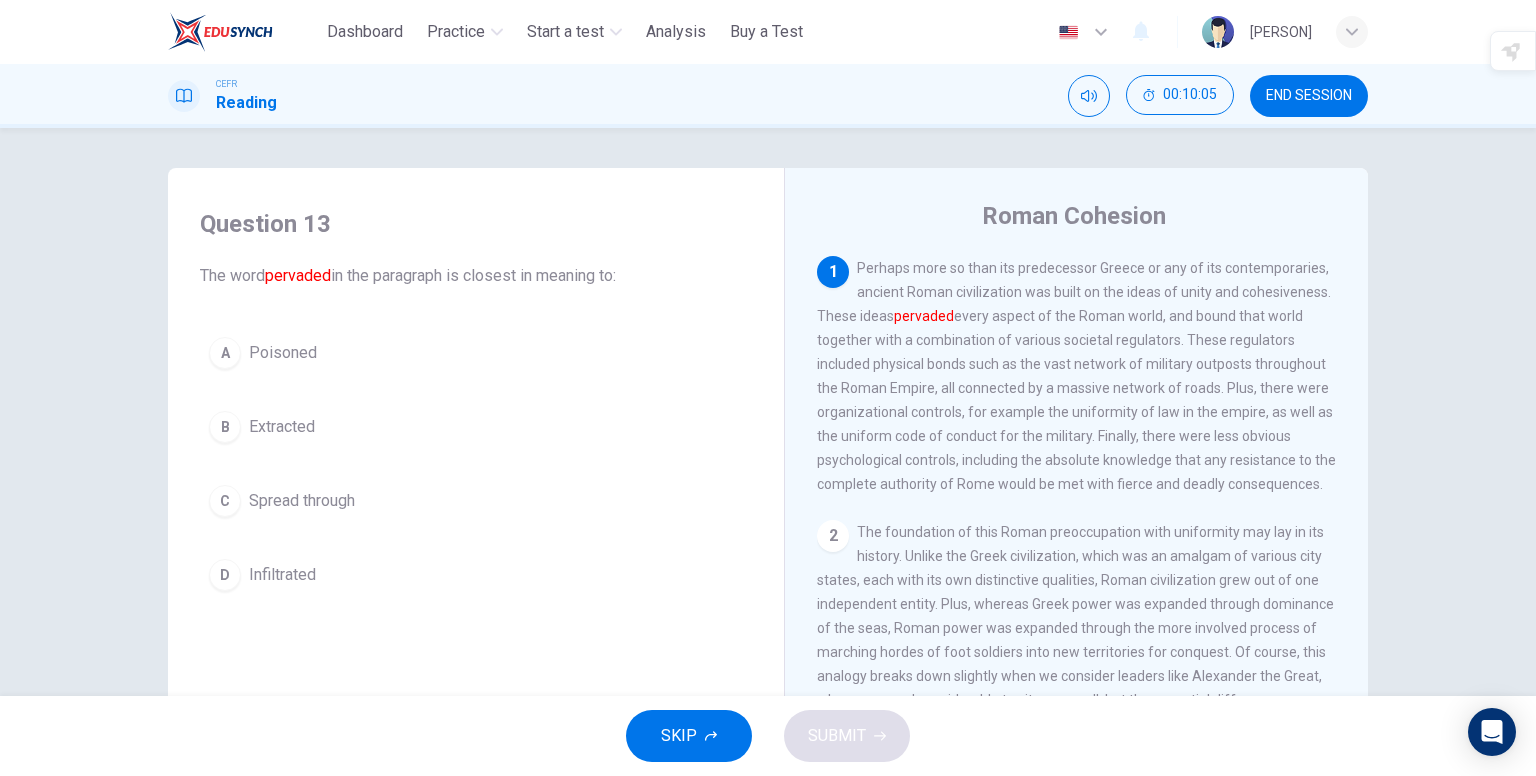 click on "C" at bounding box center [225, 353] 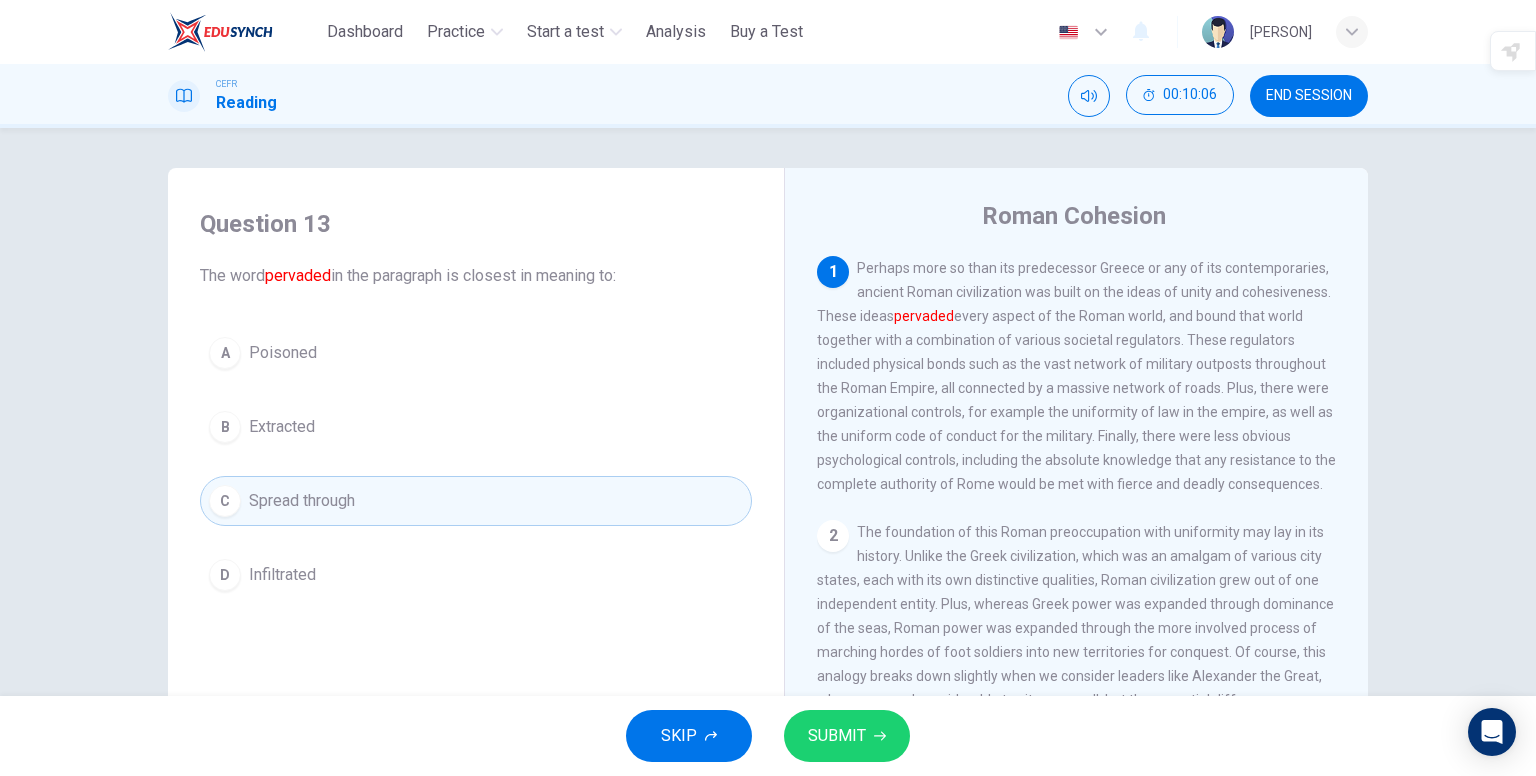 click on "SUBMIT" at bounding box center [847, 736] 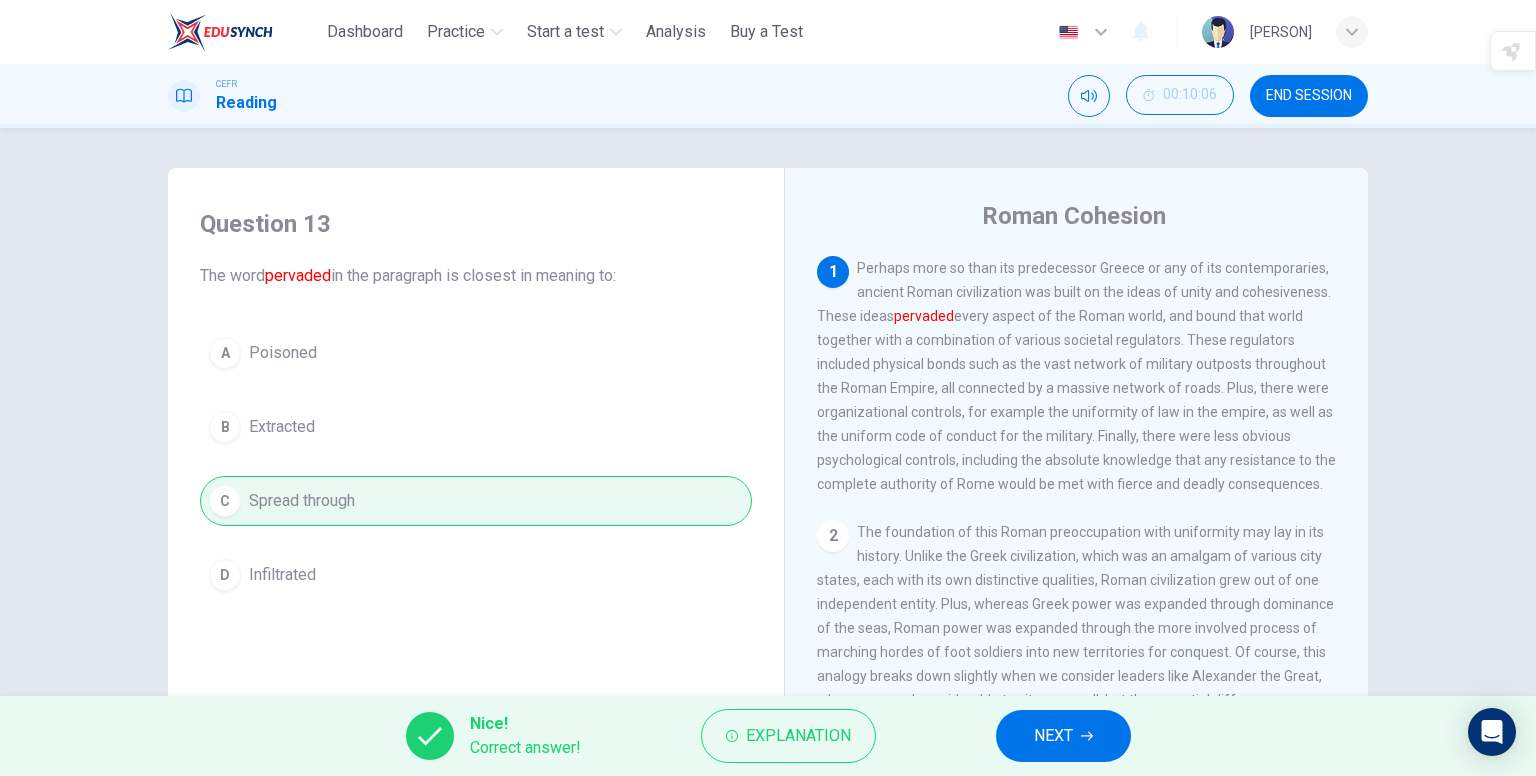 click on "NEXT" at bounding box center (1063, 736) 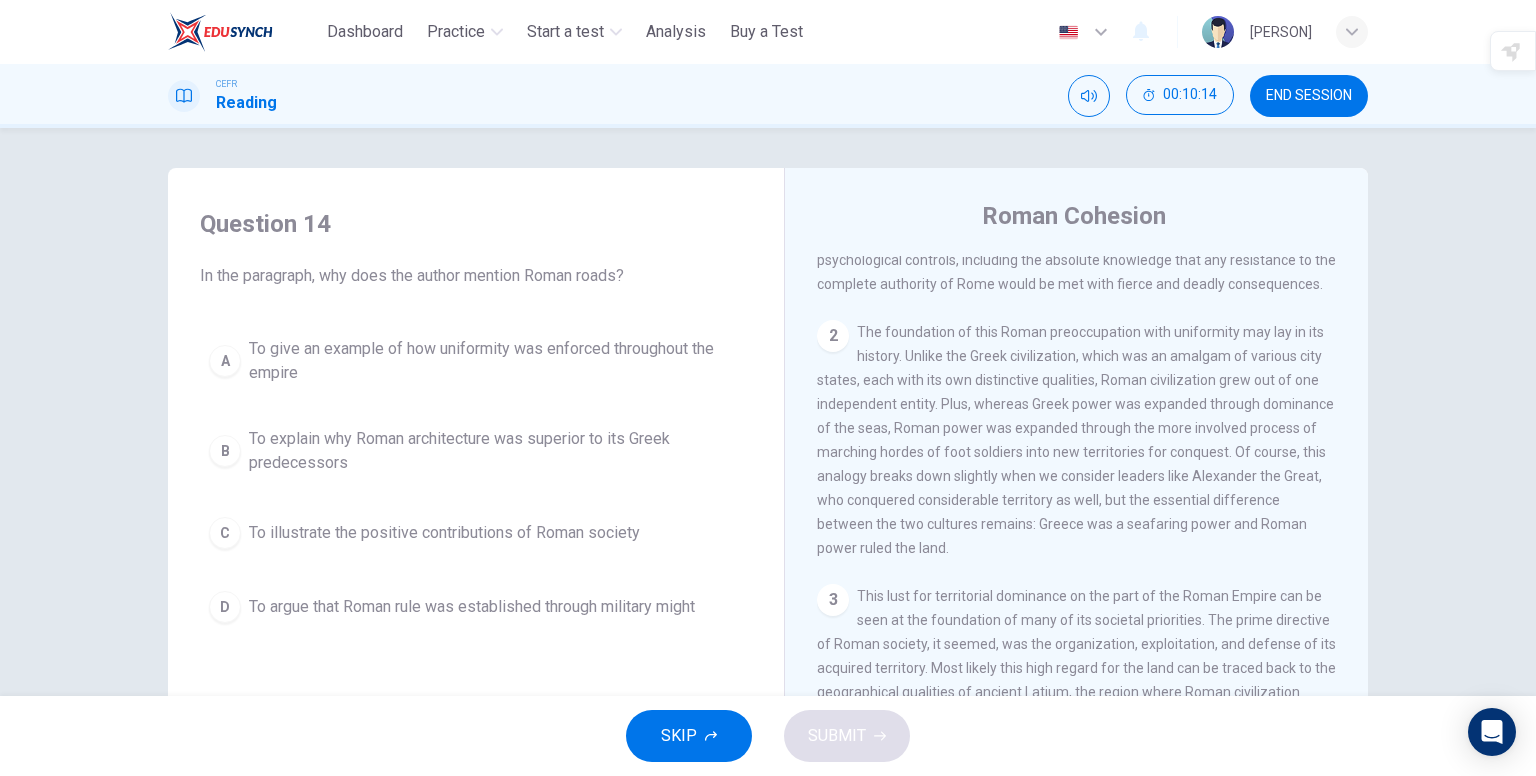 scroll, scrollTop: 0, scrollLeft: 0, axis: both 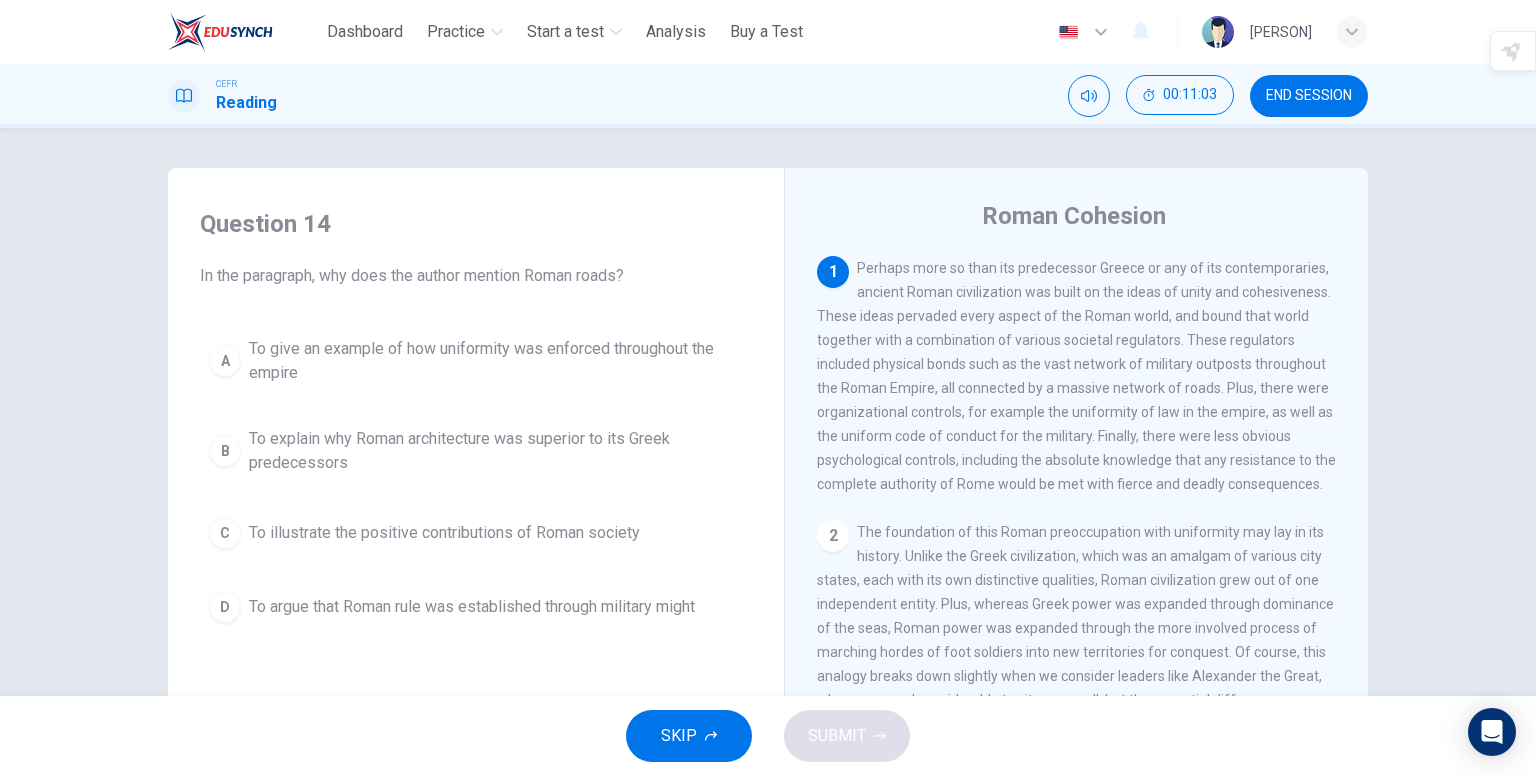 click on "B" at bounding box center (225, 361) 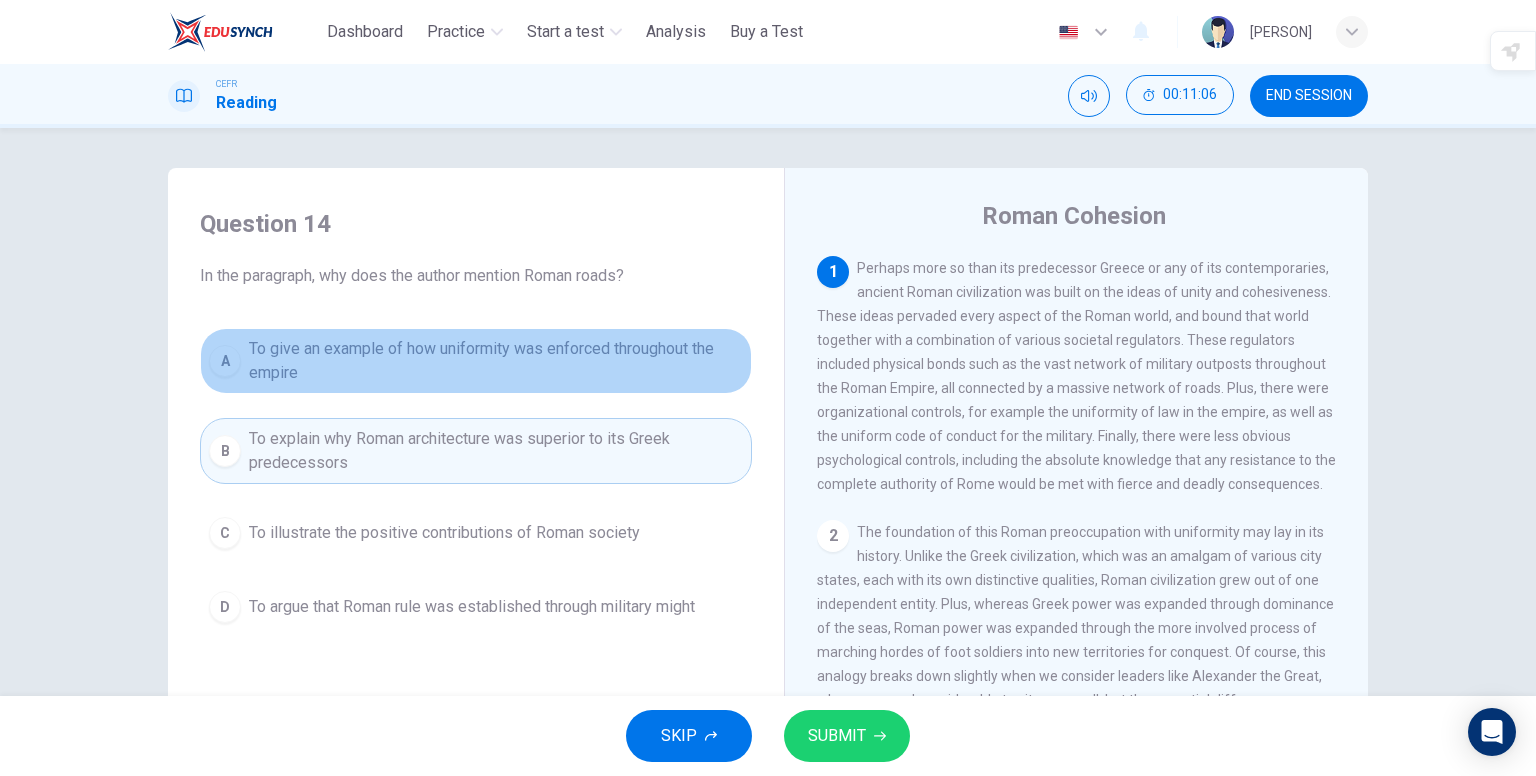 click on "A" at bounding box center [225, 361] 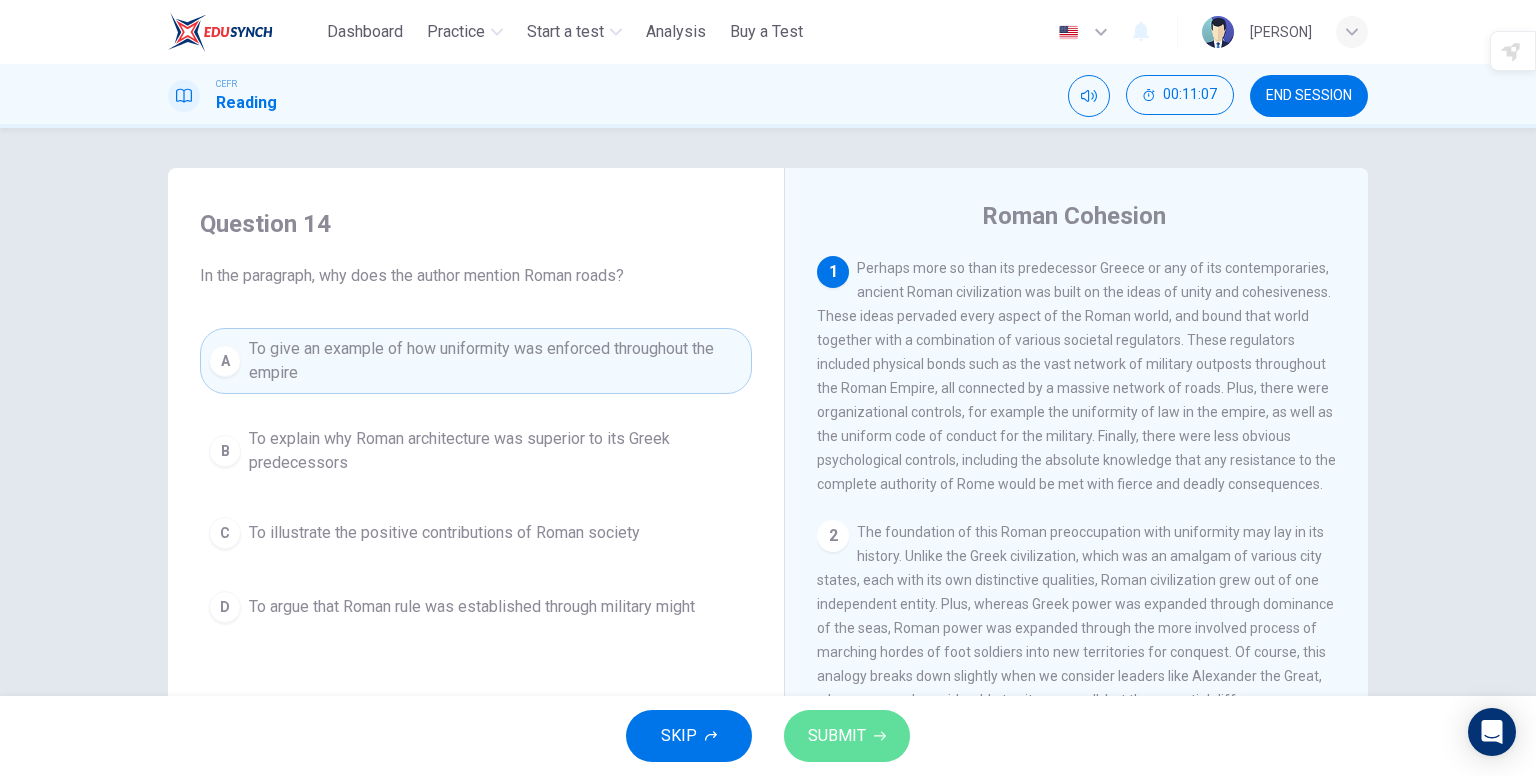 click at bounding box center [880, 736] 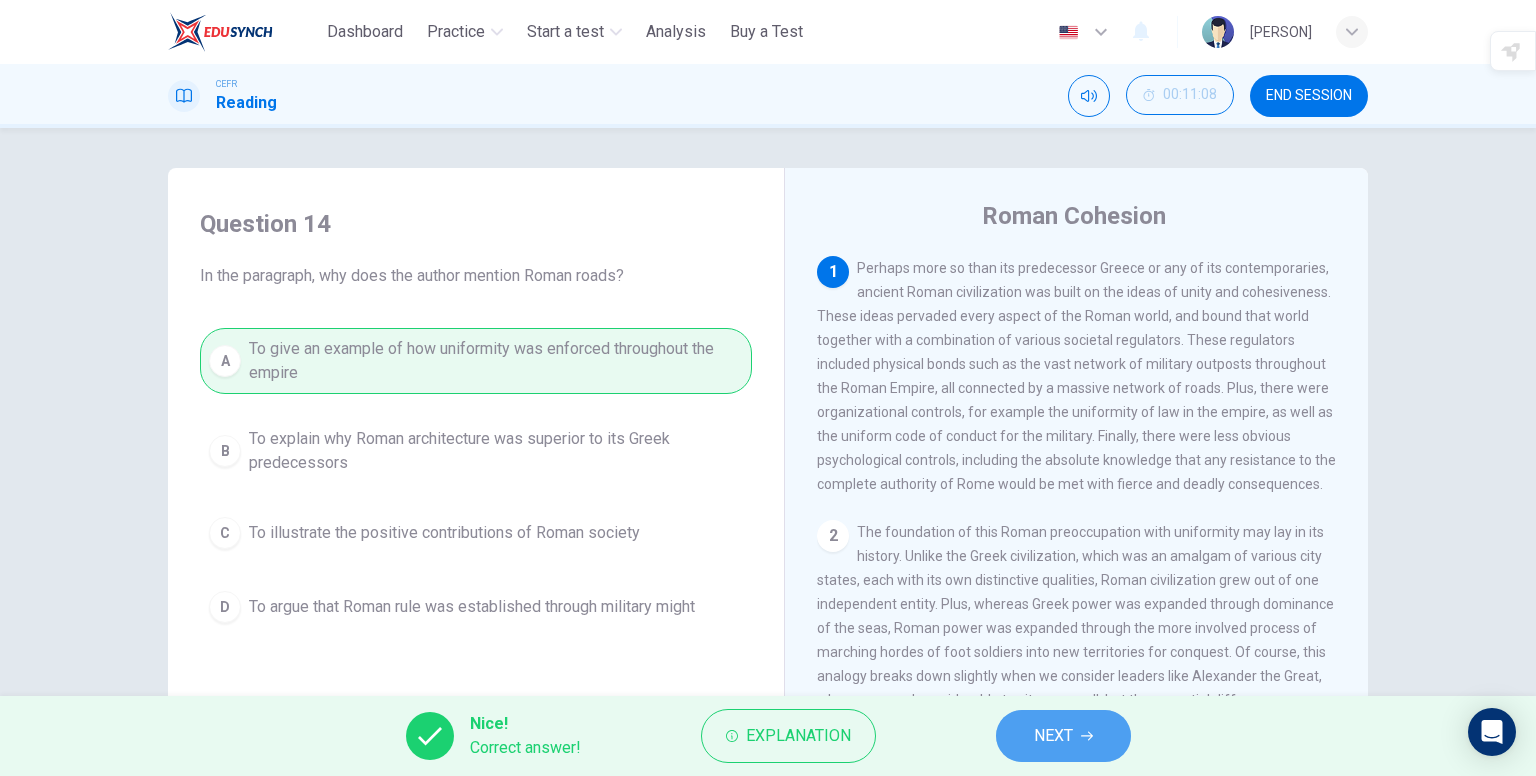click on "NEXT" at bounding box center [1053, 736] 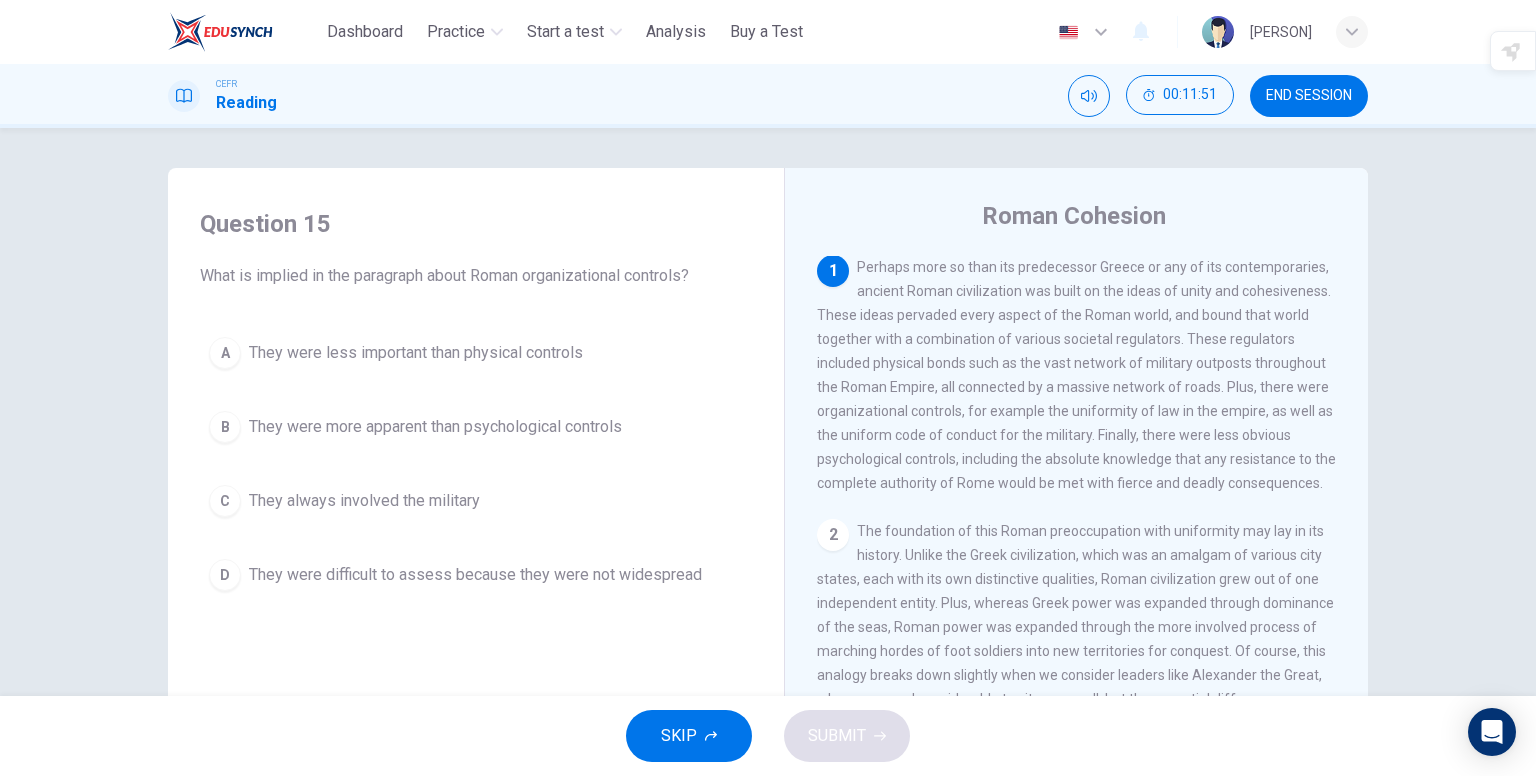 scroll, scrollTop: 0, scrollLeft: 0, axis: both 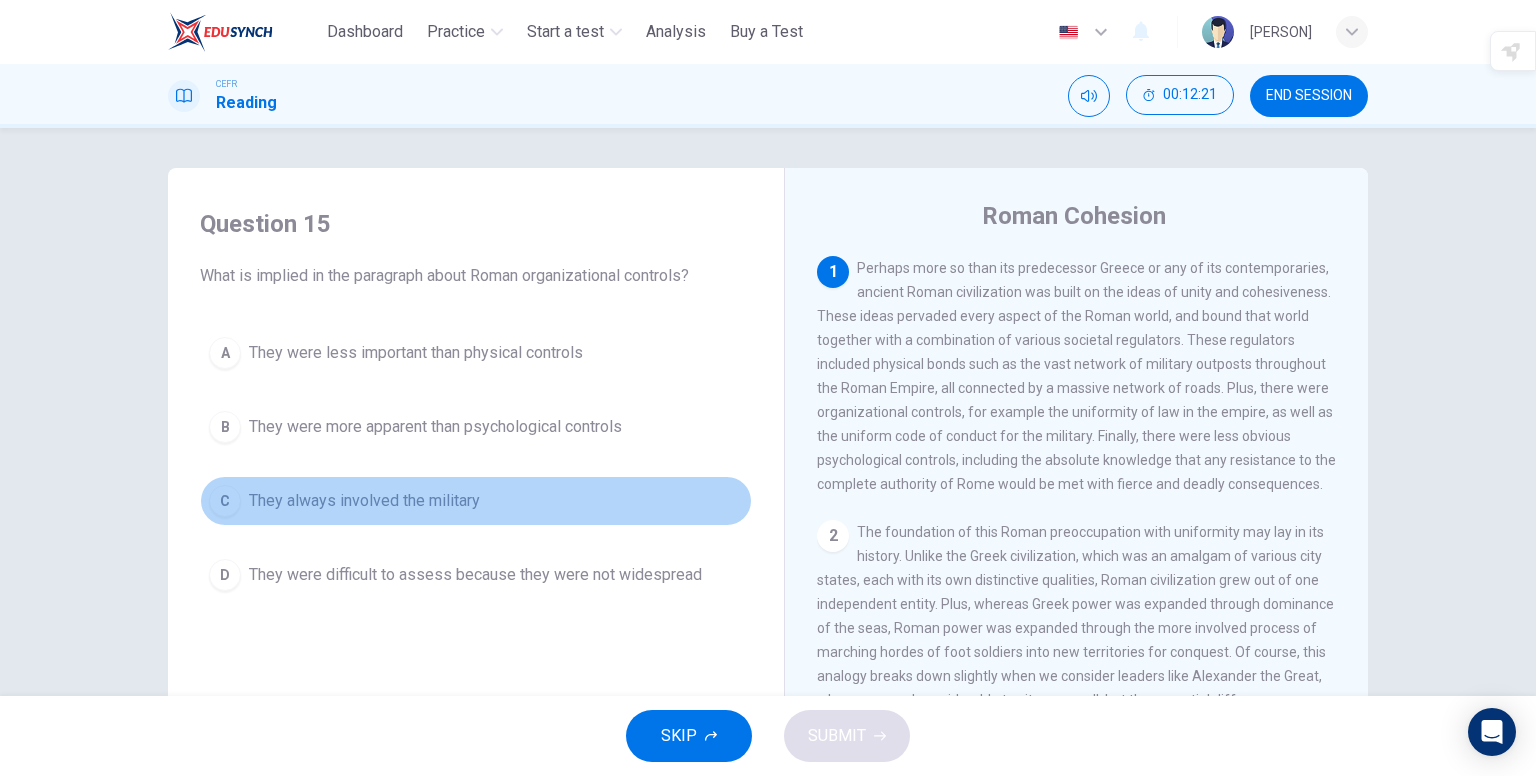 click on "They always involved the military" at bounding box center (416, 353) 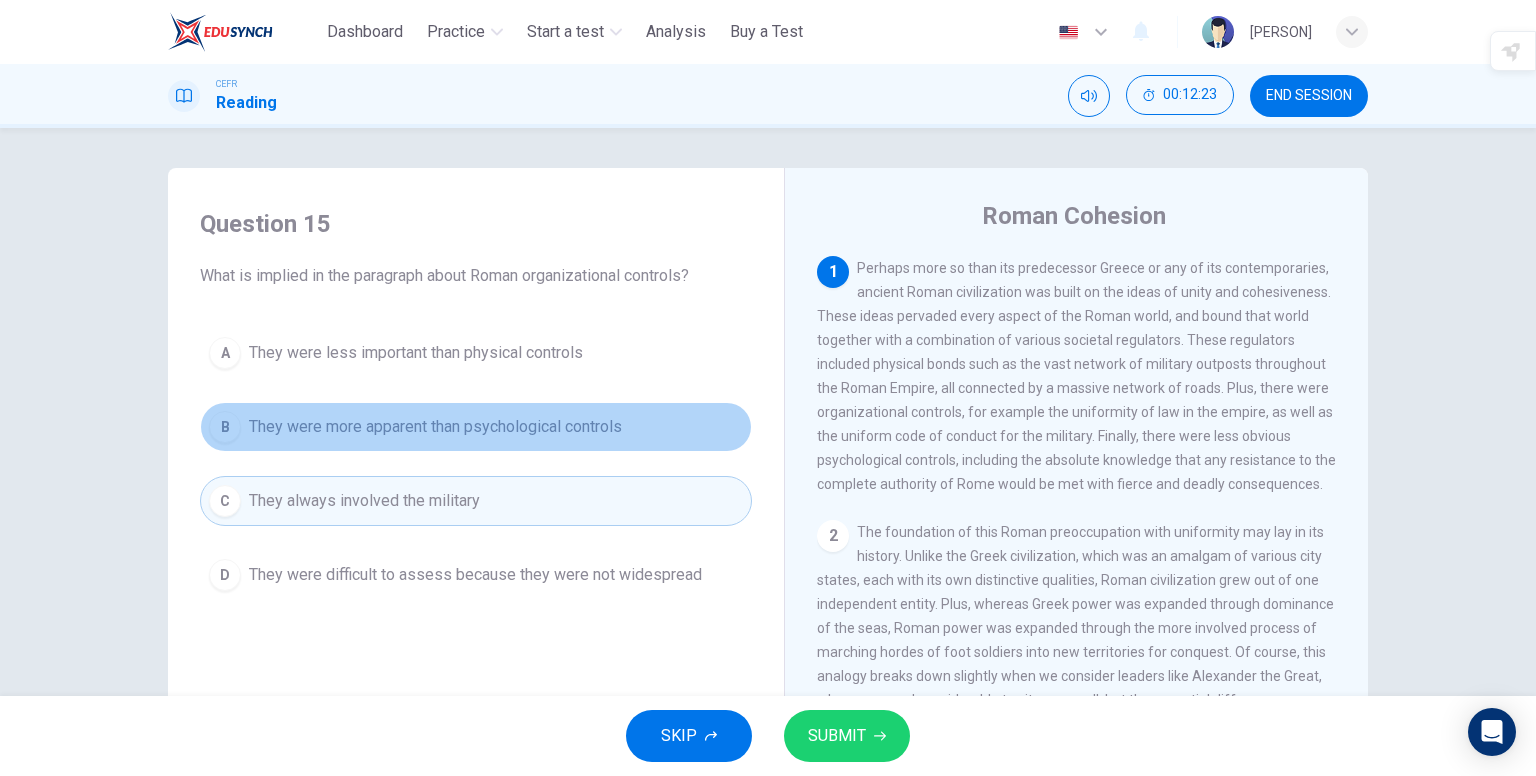 click on "They were more apparent than psychological controls" at bounding box center [416, 353] 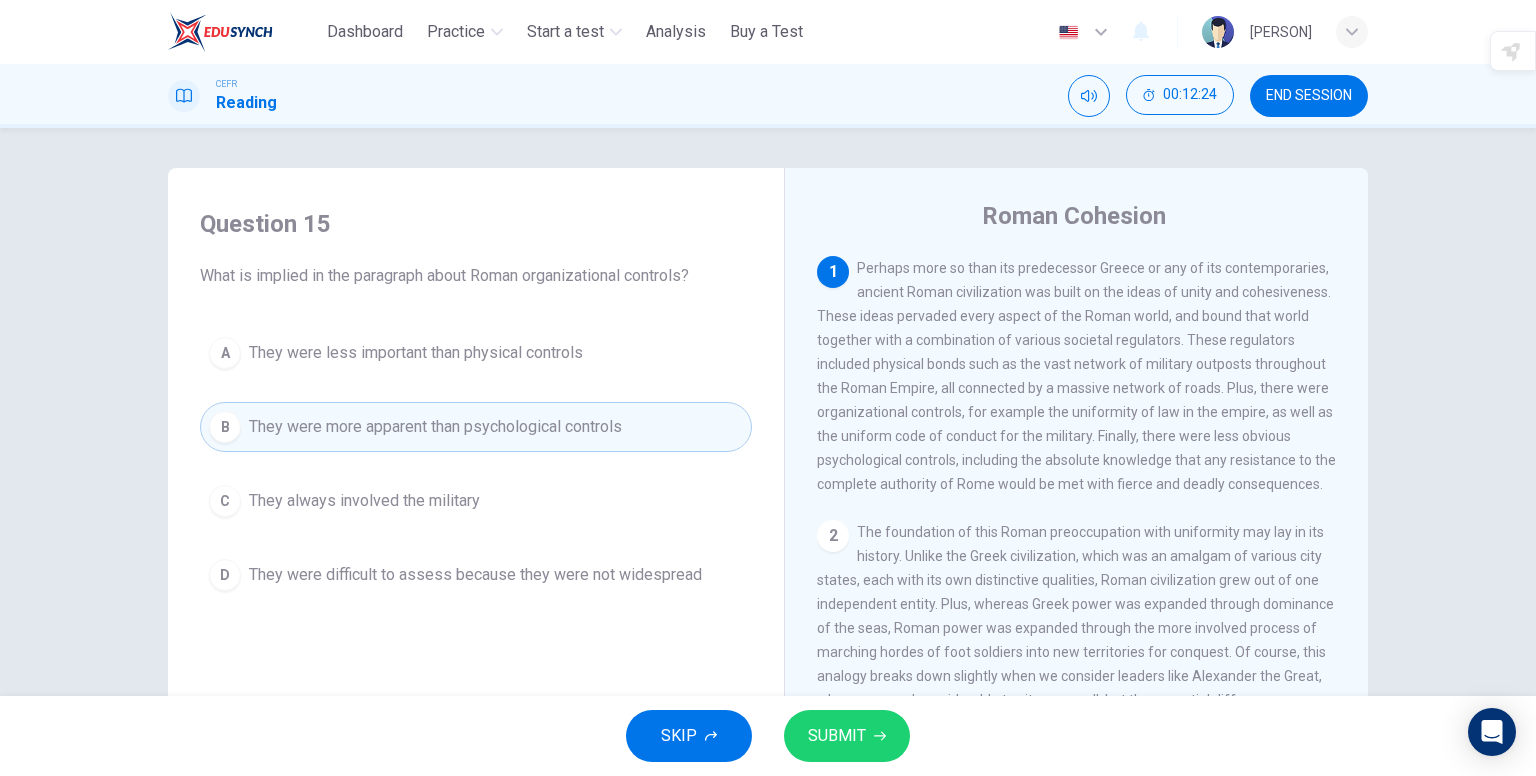 click on "SUBMIT" at bounding box center (837, 736) 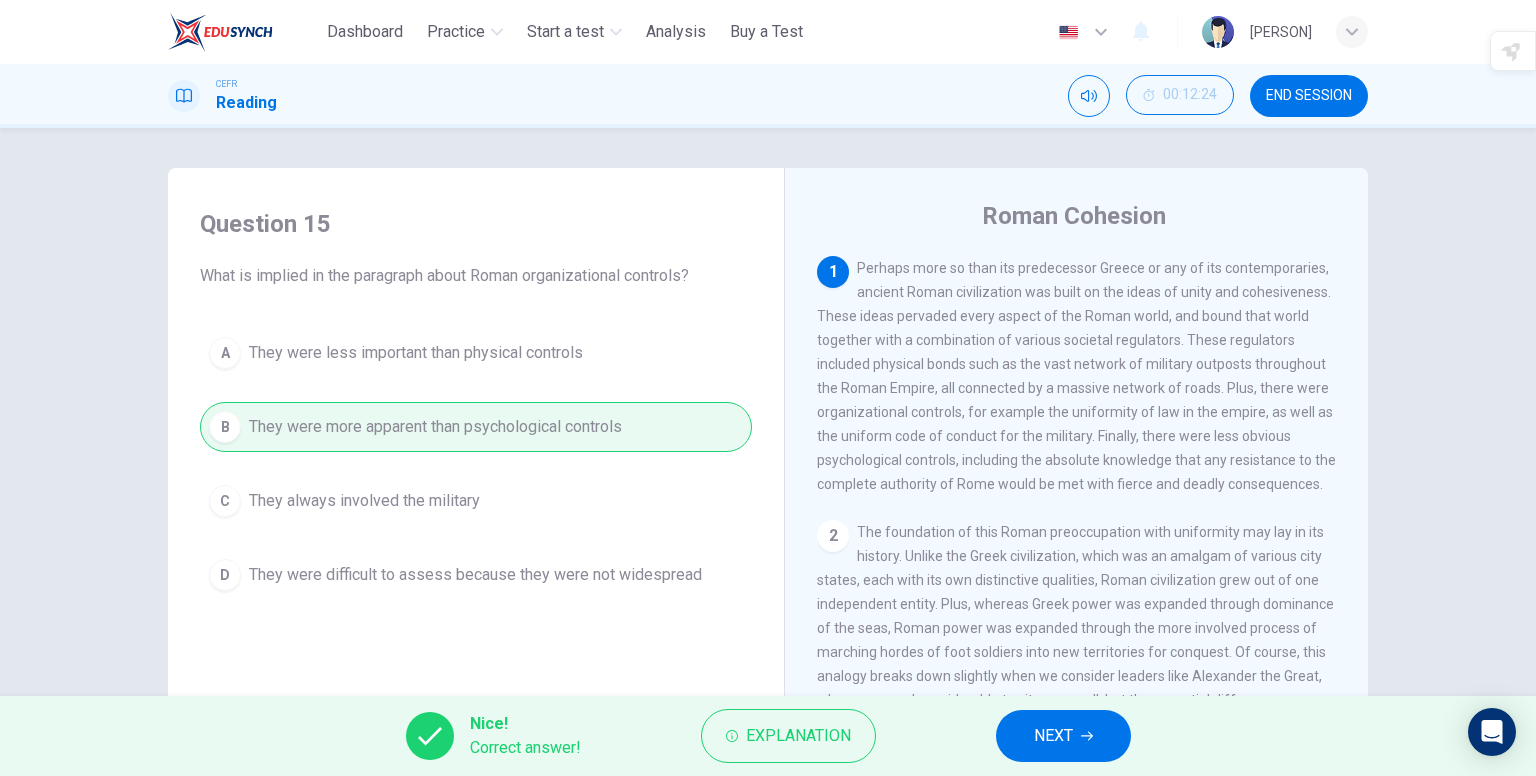 click on "NEXT" at bounding box center (1063, 736) 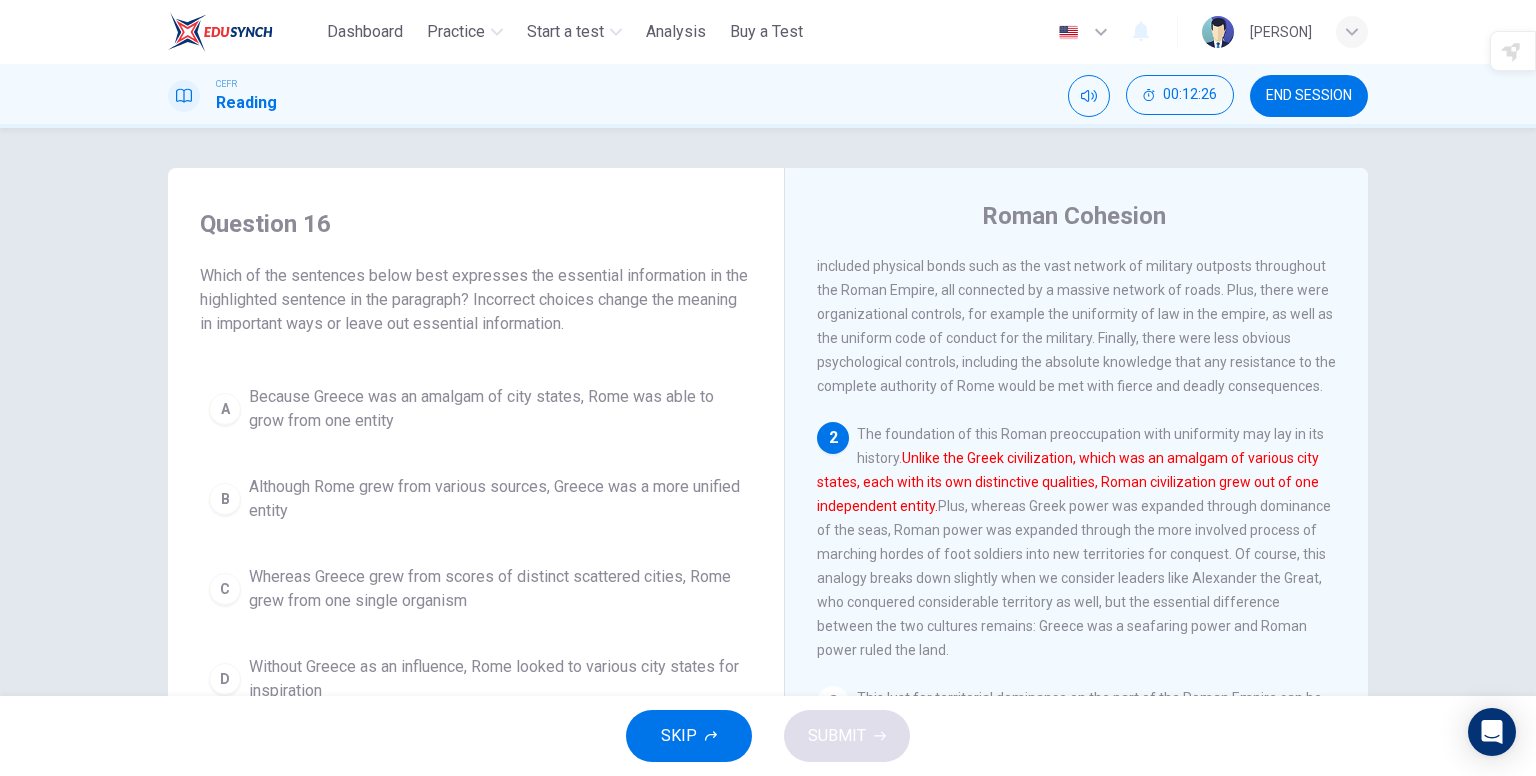 scroll, scrollTop: 100, scrollLeft: 0, axis: vertical 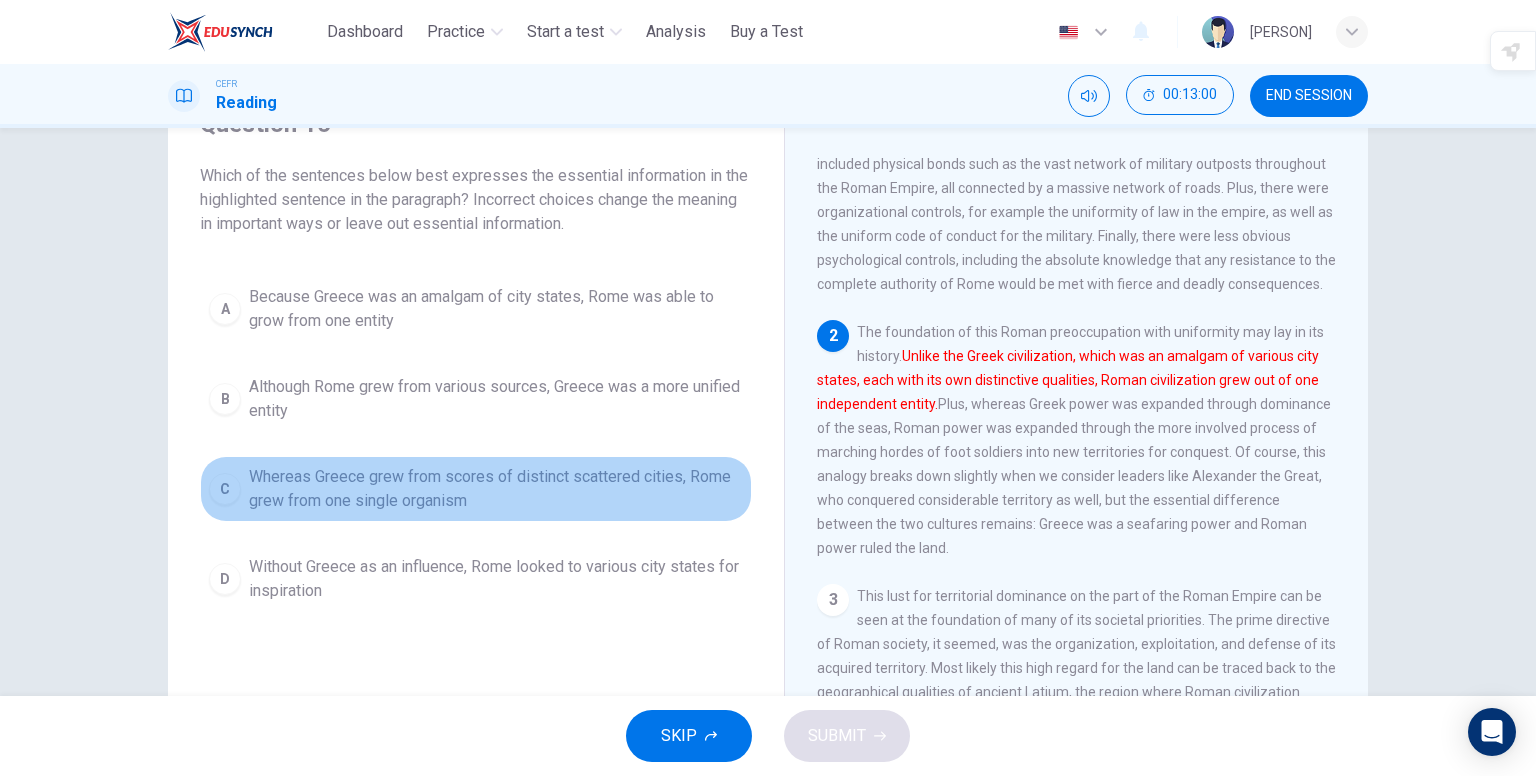 click on "C" at bounding box center [225, 309] 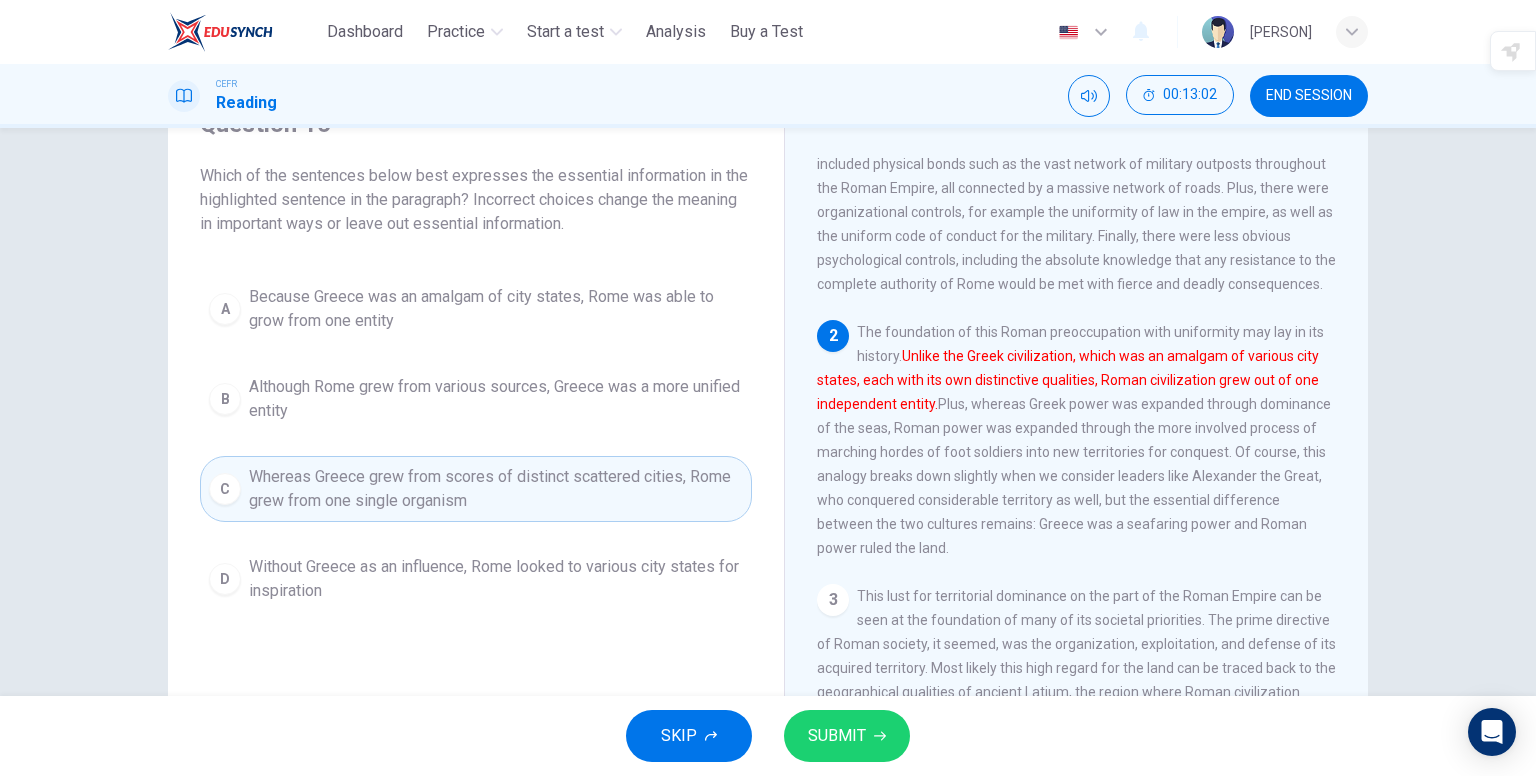 click on "SUBMIT" at bounding box center [837, 736] 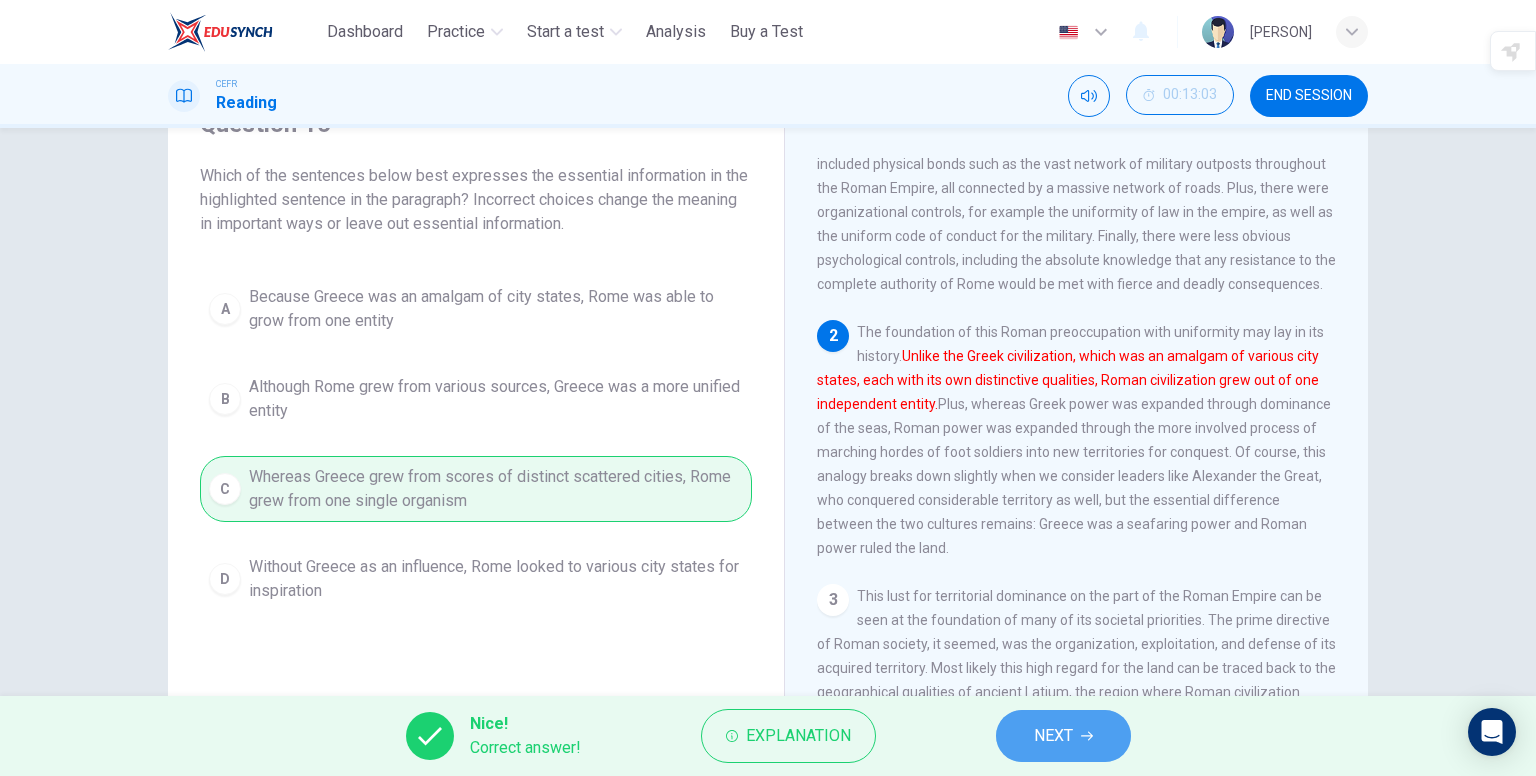 click on "NEXT" at bounding box center (1063, 736) 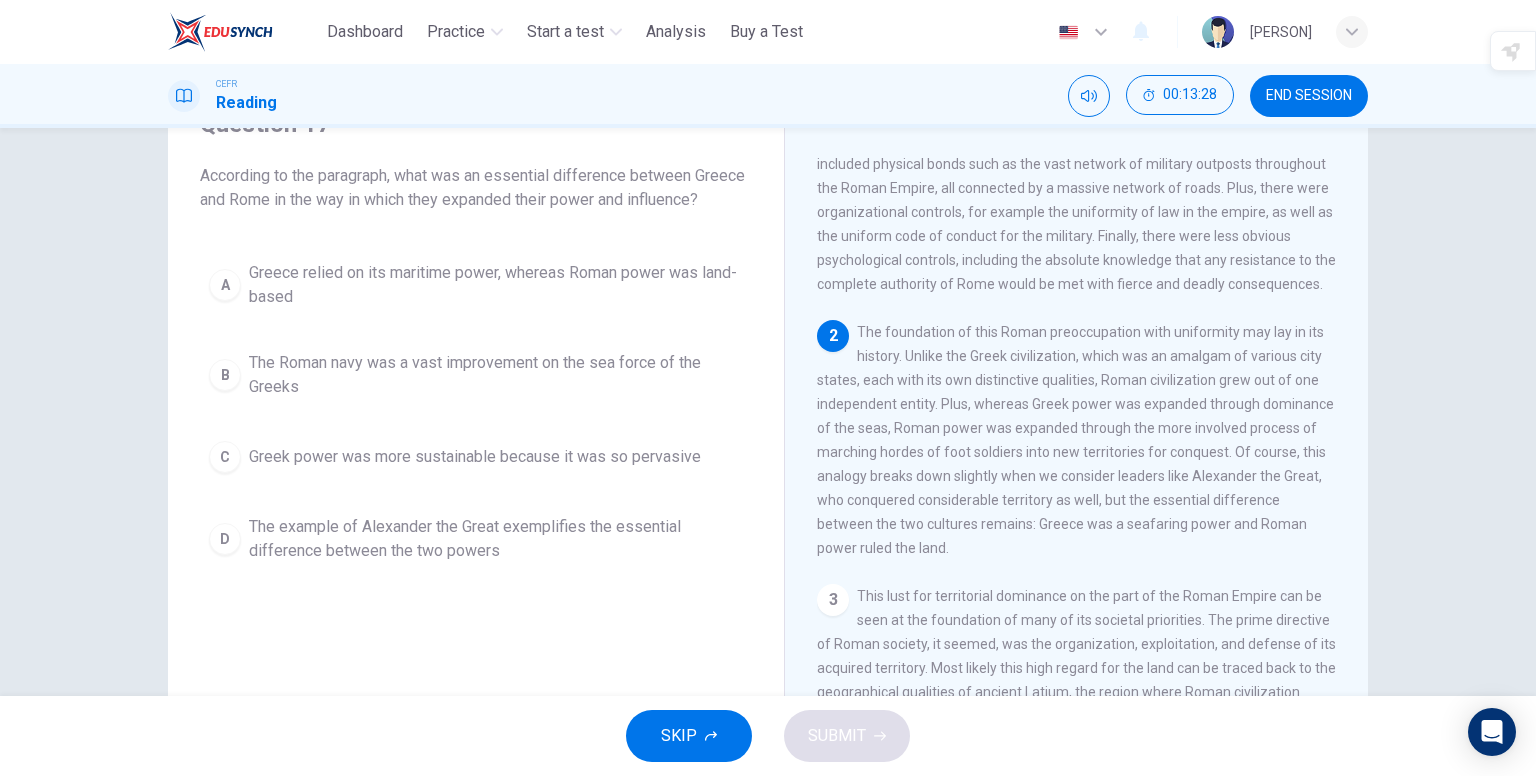 click on "Greece relied on its maritime power, whereas Roman power was land-based" at bounding box center [496, 285] 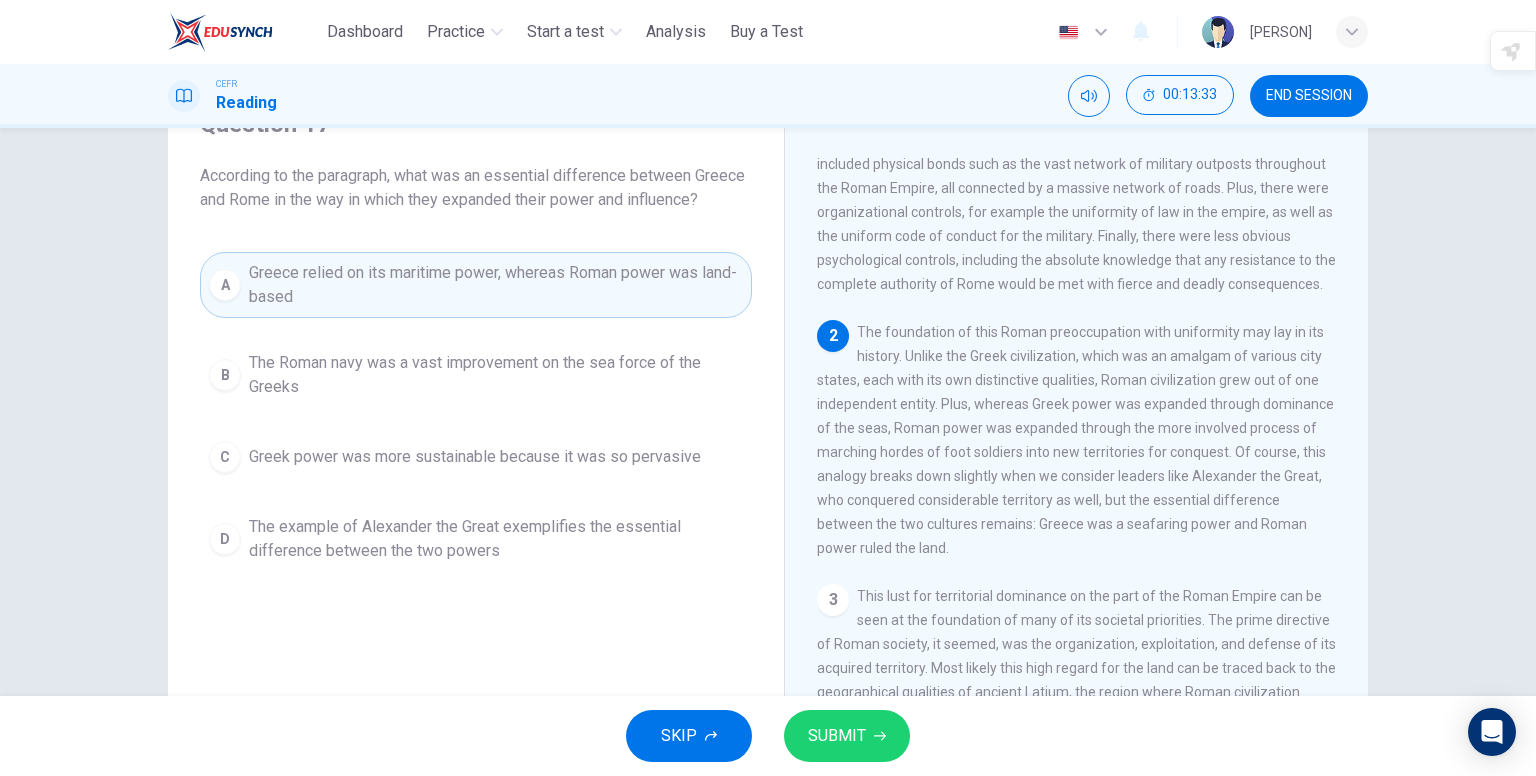 click at bounding box center (880, 736) 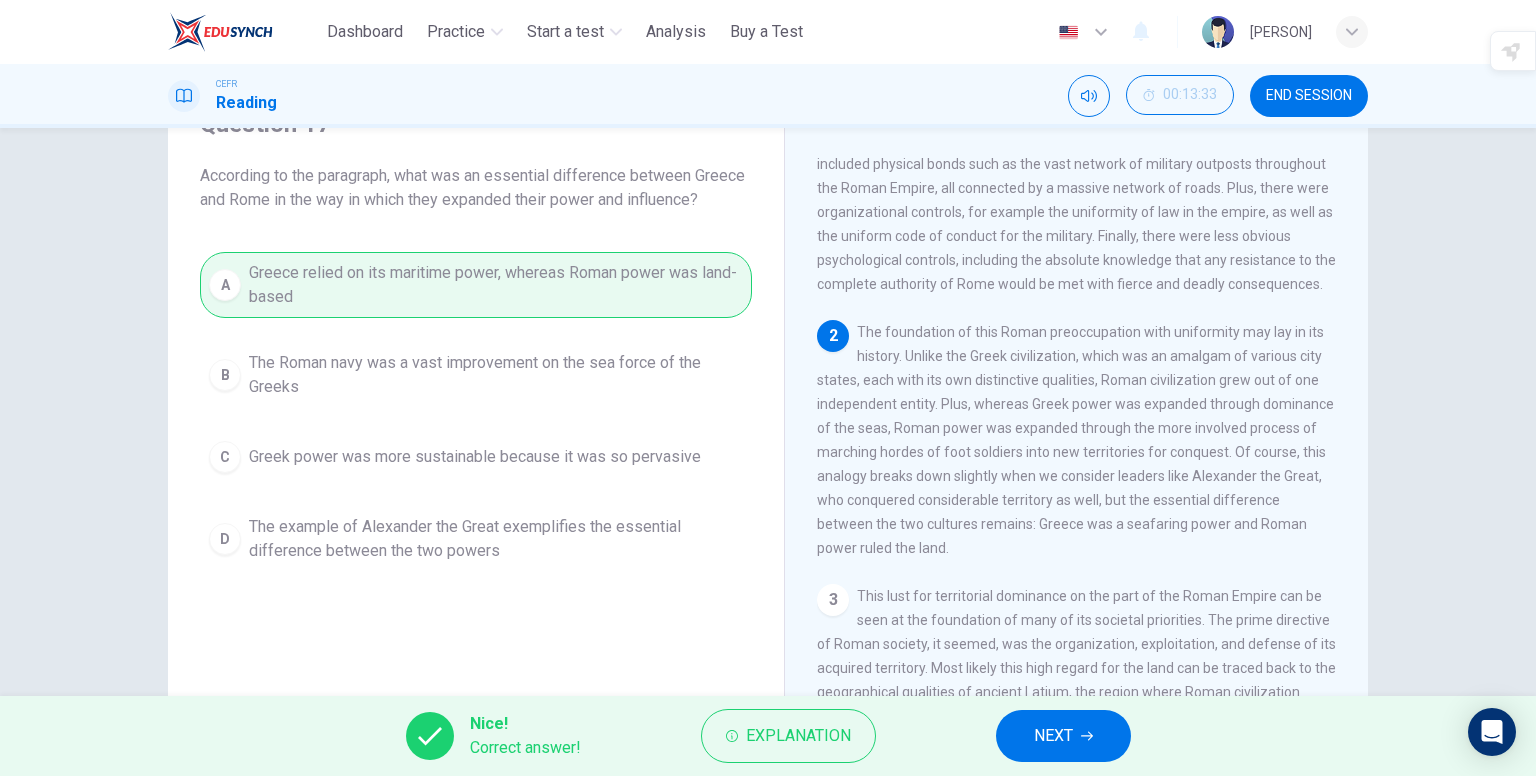 click on "NEXT" at bounding box center [1063, 736] 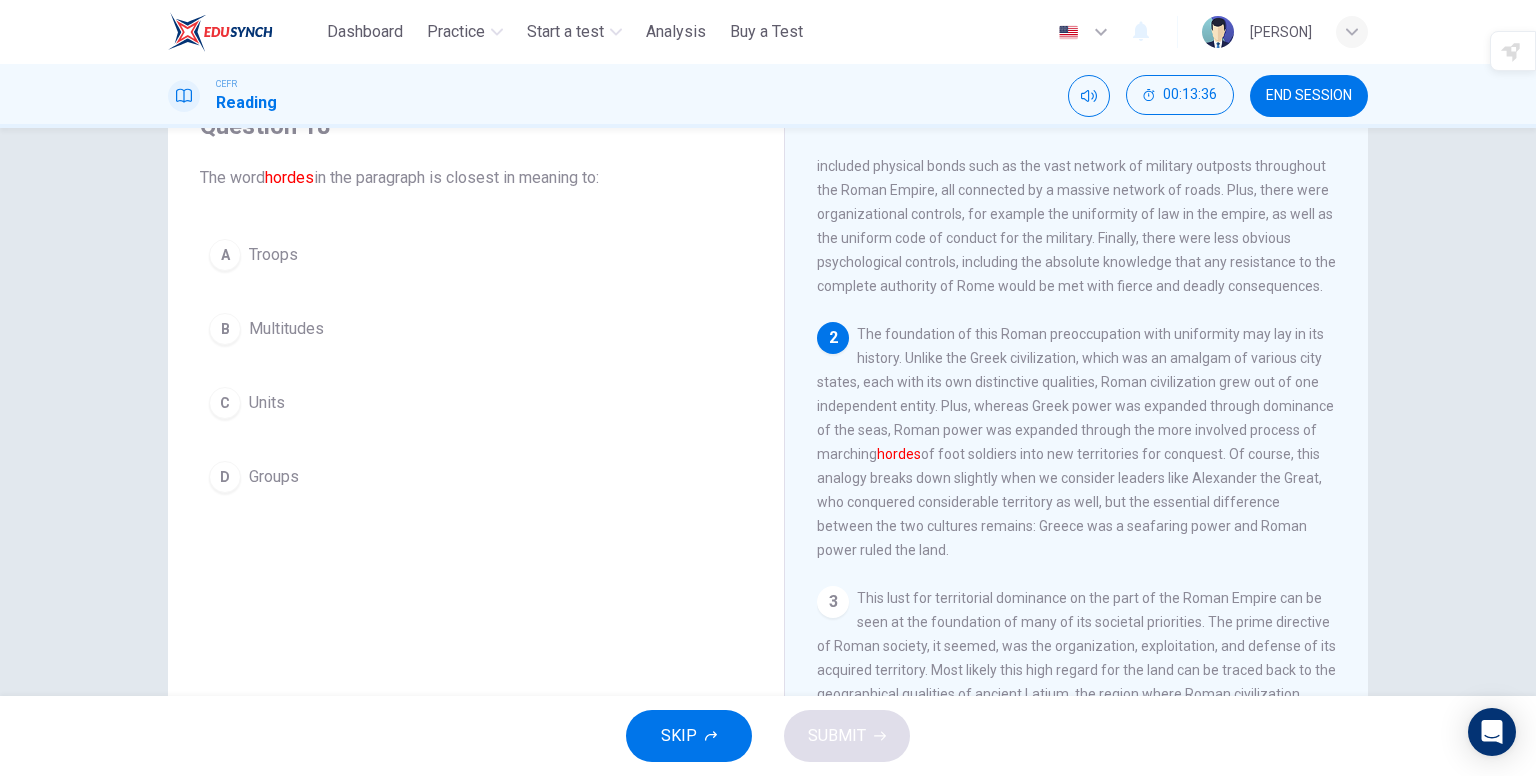 scroll, scrollTop: 100, scrollLeft: 0, axis: vertical 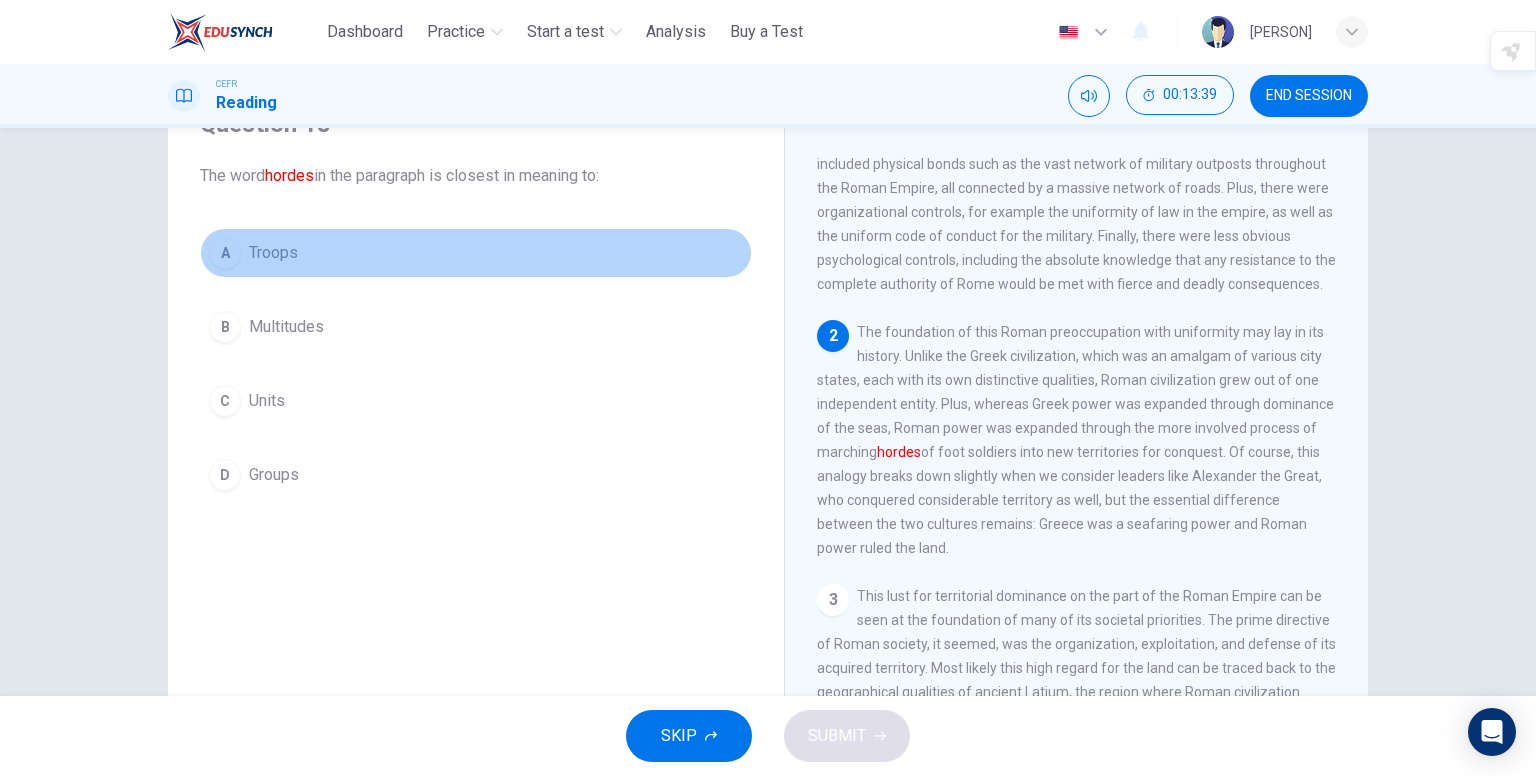 click on "A Troops" at bounding box center (476, 253) 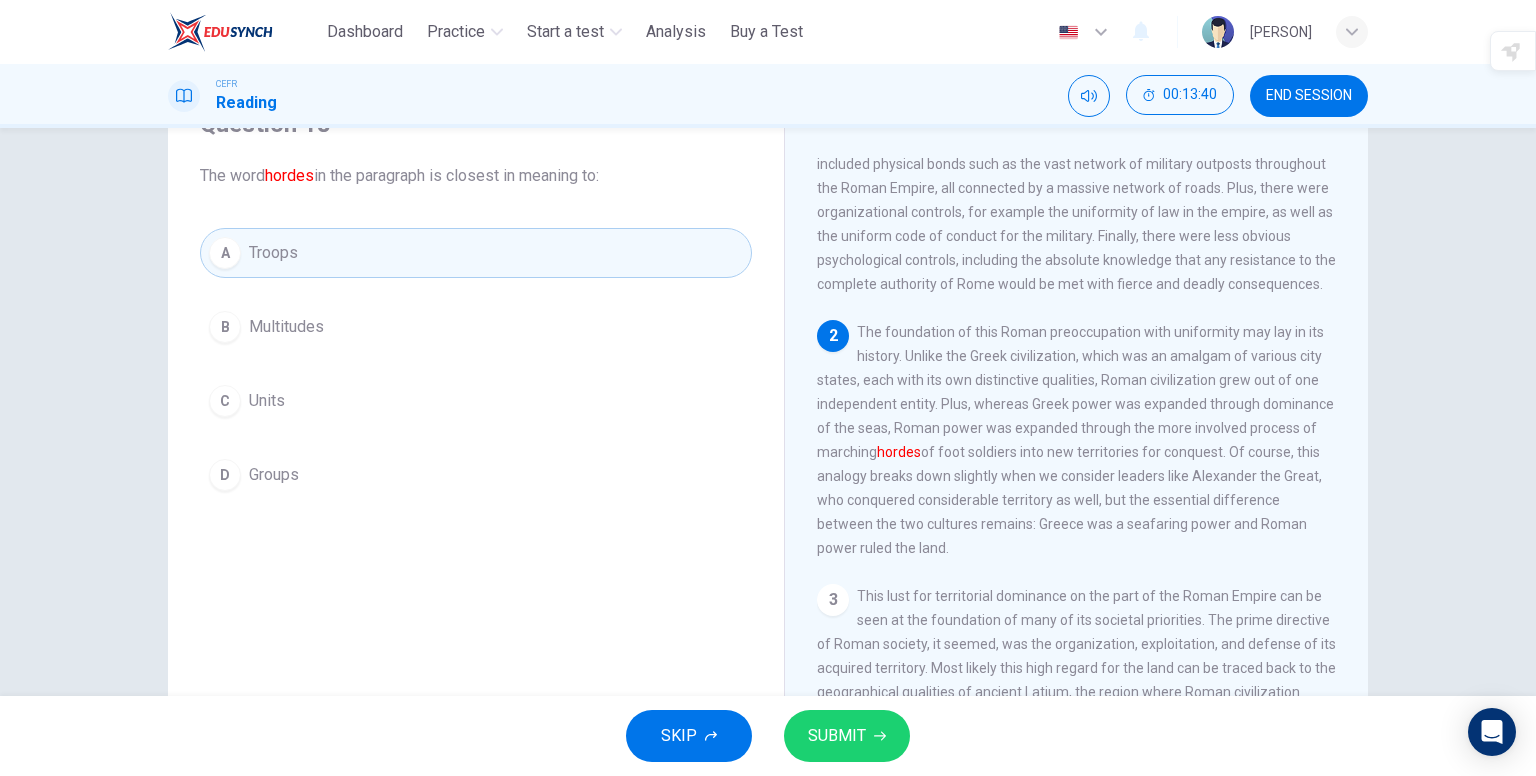 click on "SUBMIT" at bounding box center [837, 736] 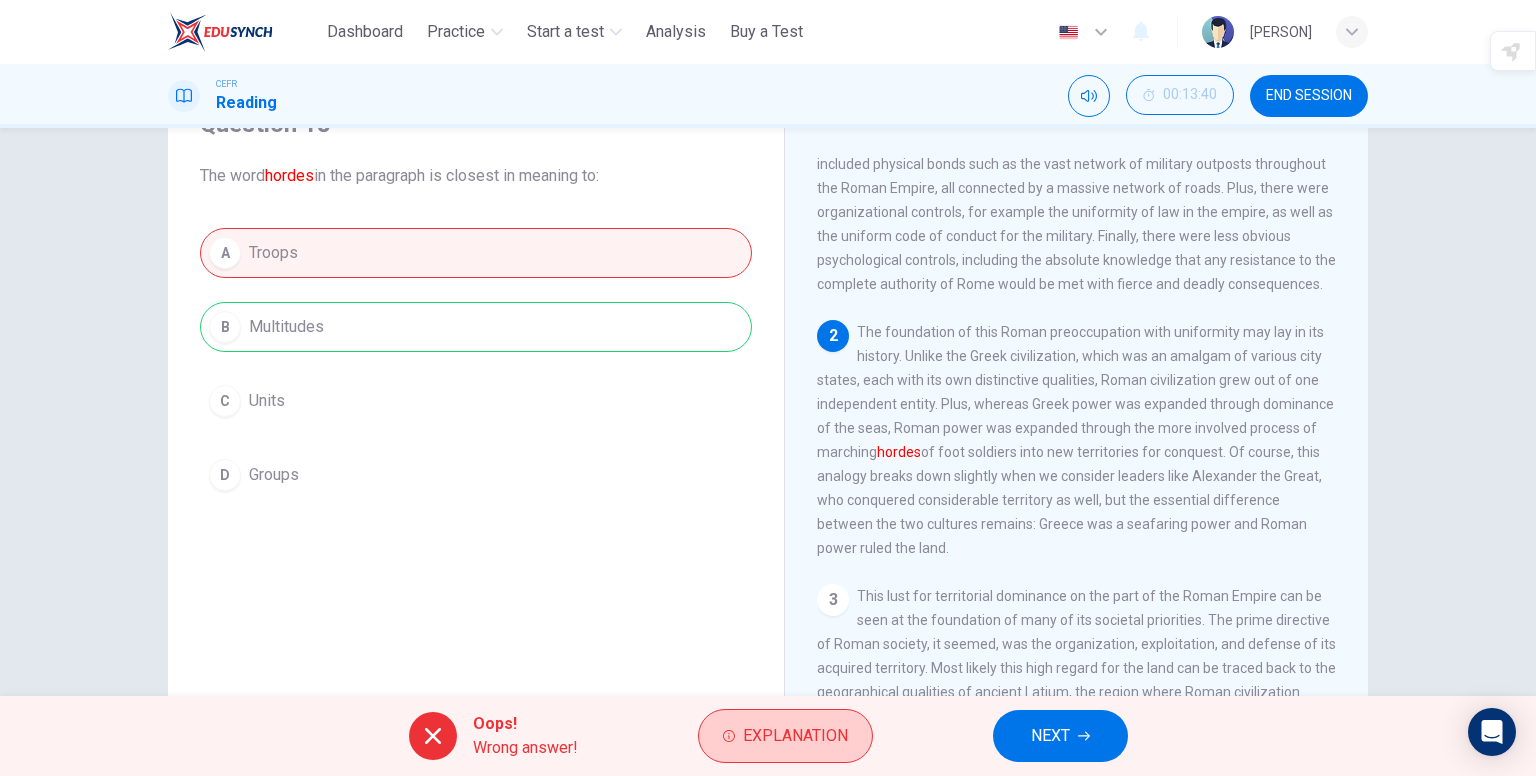 click on "Explanation" at bounding box center (795, 736) 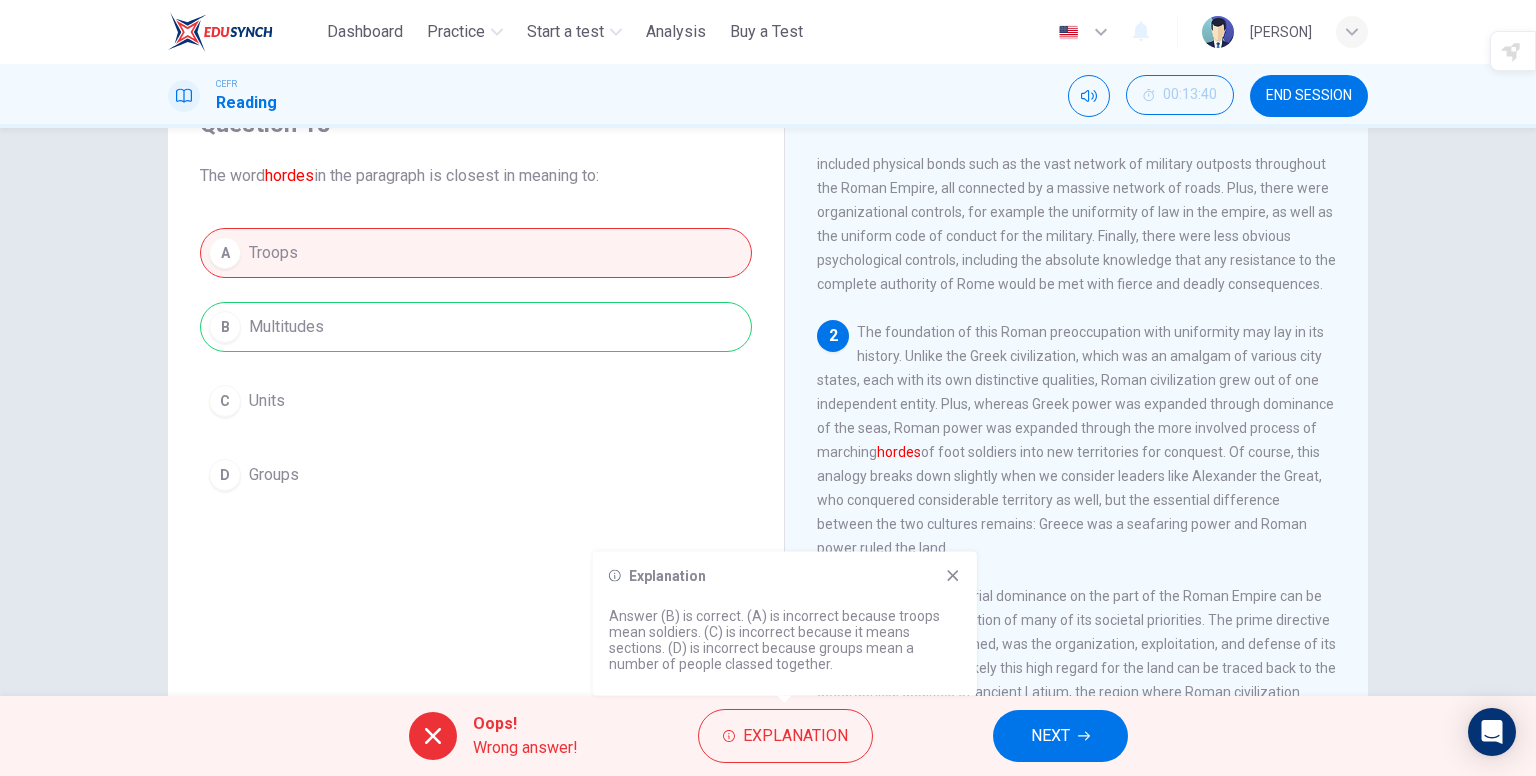 click at bounding box center [953, 576] 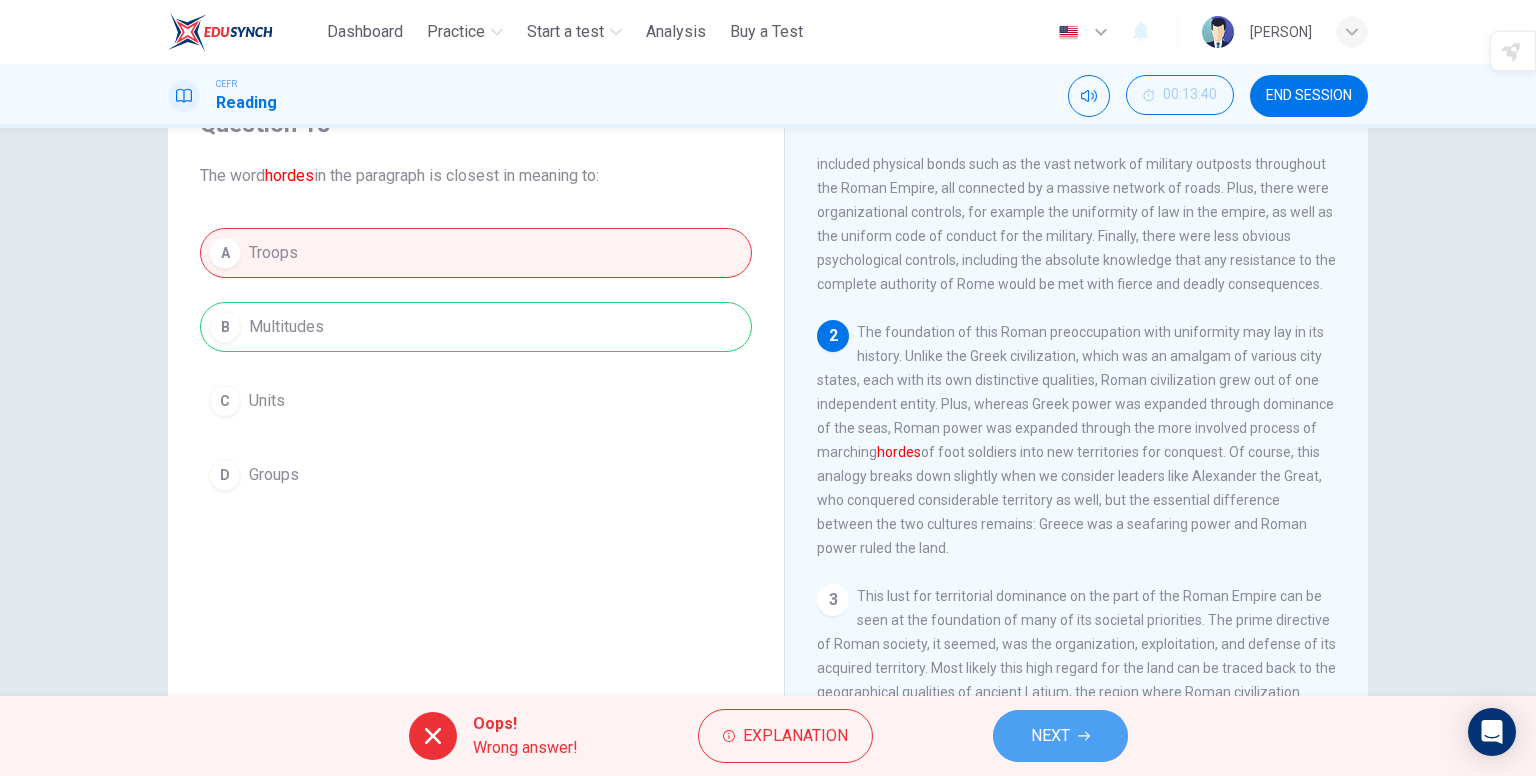 click on "NEXT" at bounding box center (1050, 736) 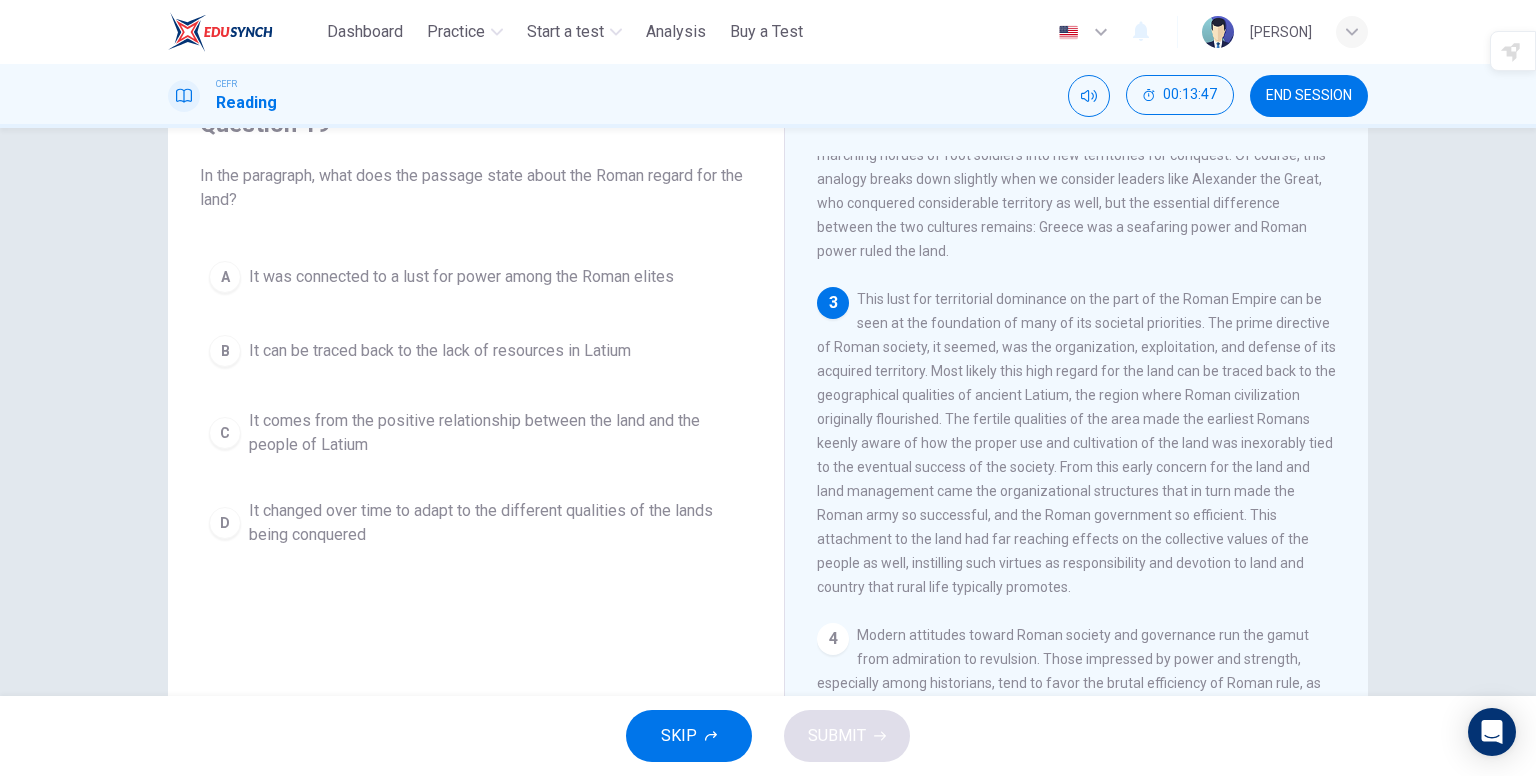 scroll, scrollTop: 400, scrollLeft: 0, axis: vertical 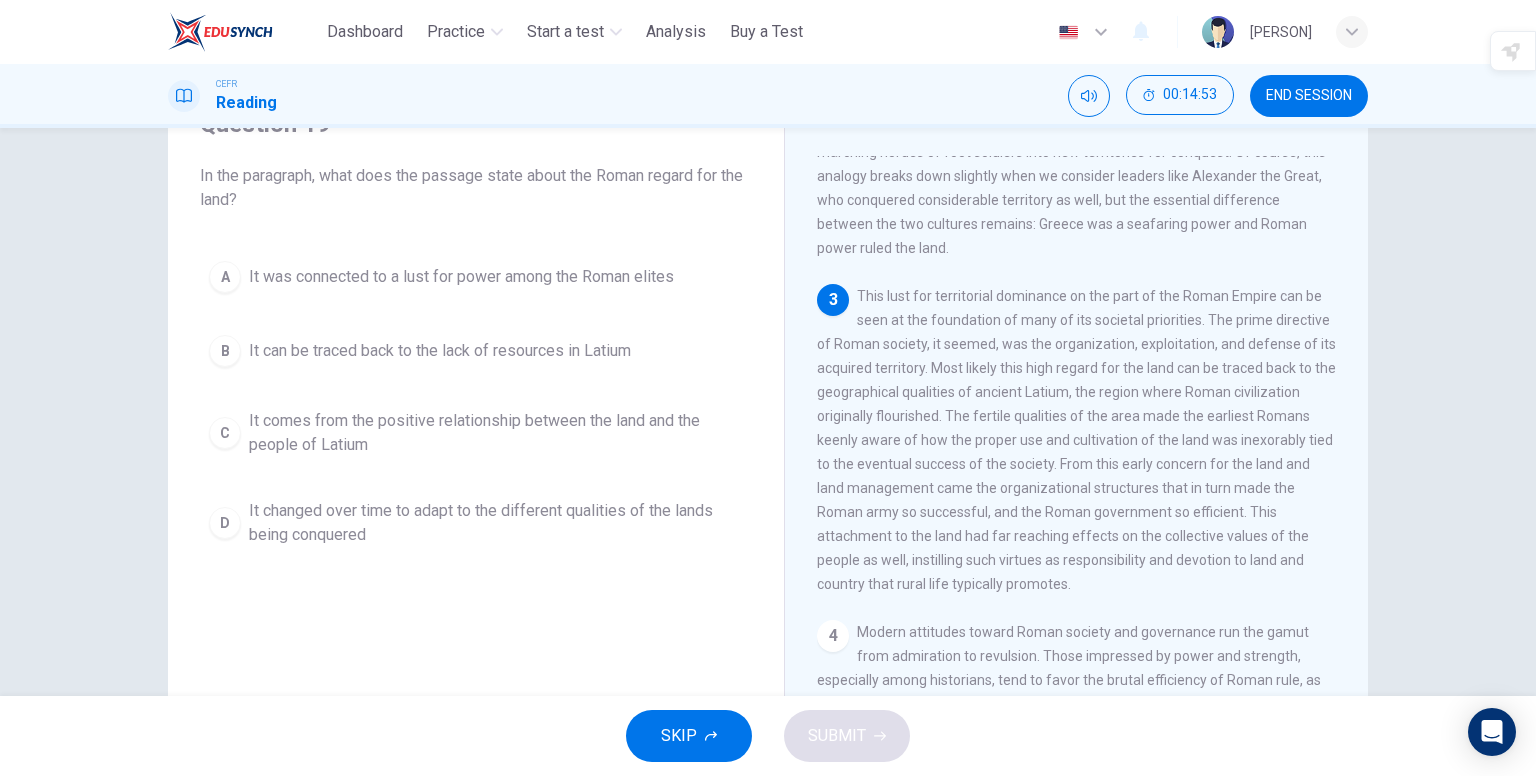 click on "D It changed over time to adapt to the different qualities of the lands being conquered" at bounding box center [476, 523] 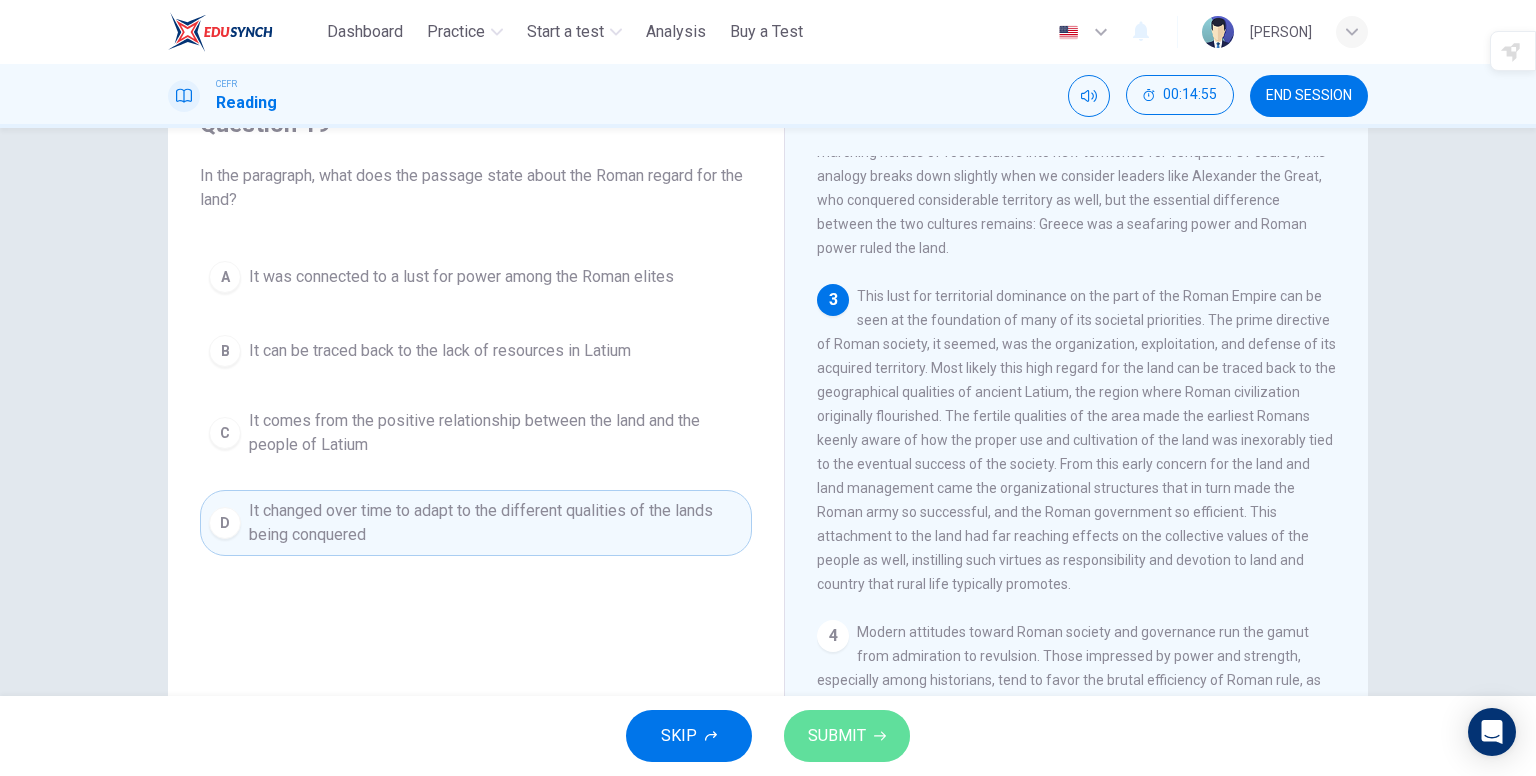 click on "SUBMIT" at bounding box center [837, 736] 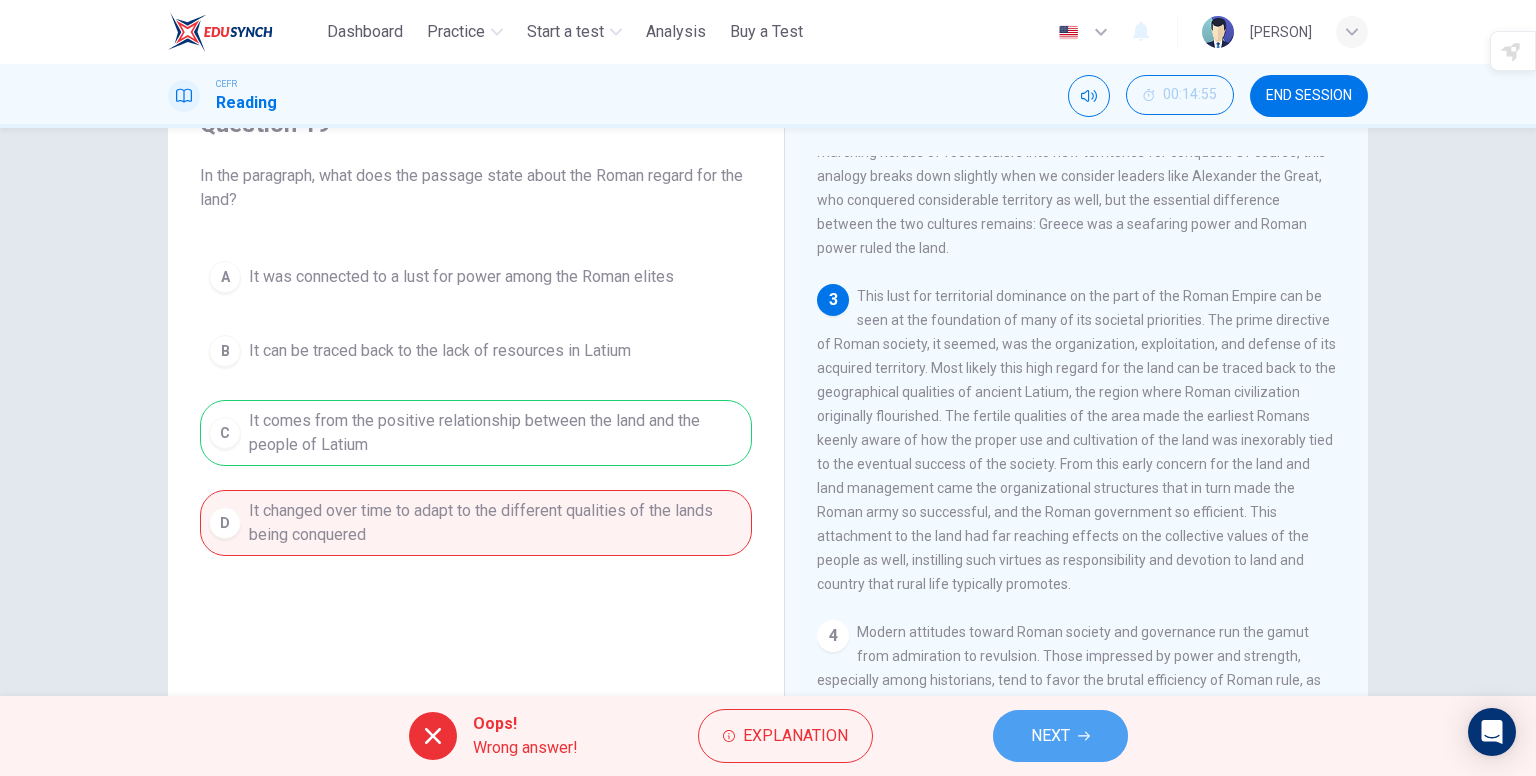 click on "NEXT" at bounding box center (1060, 736) 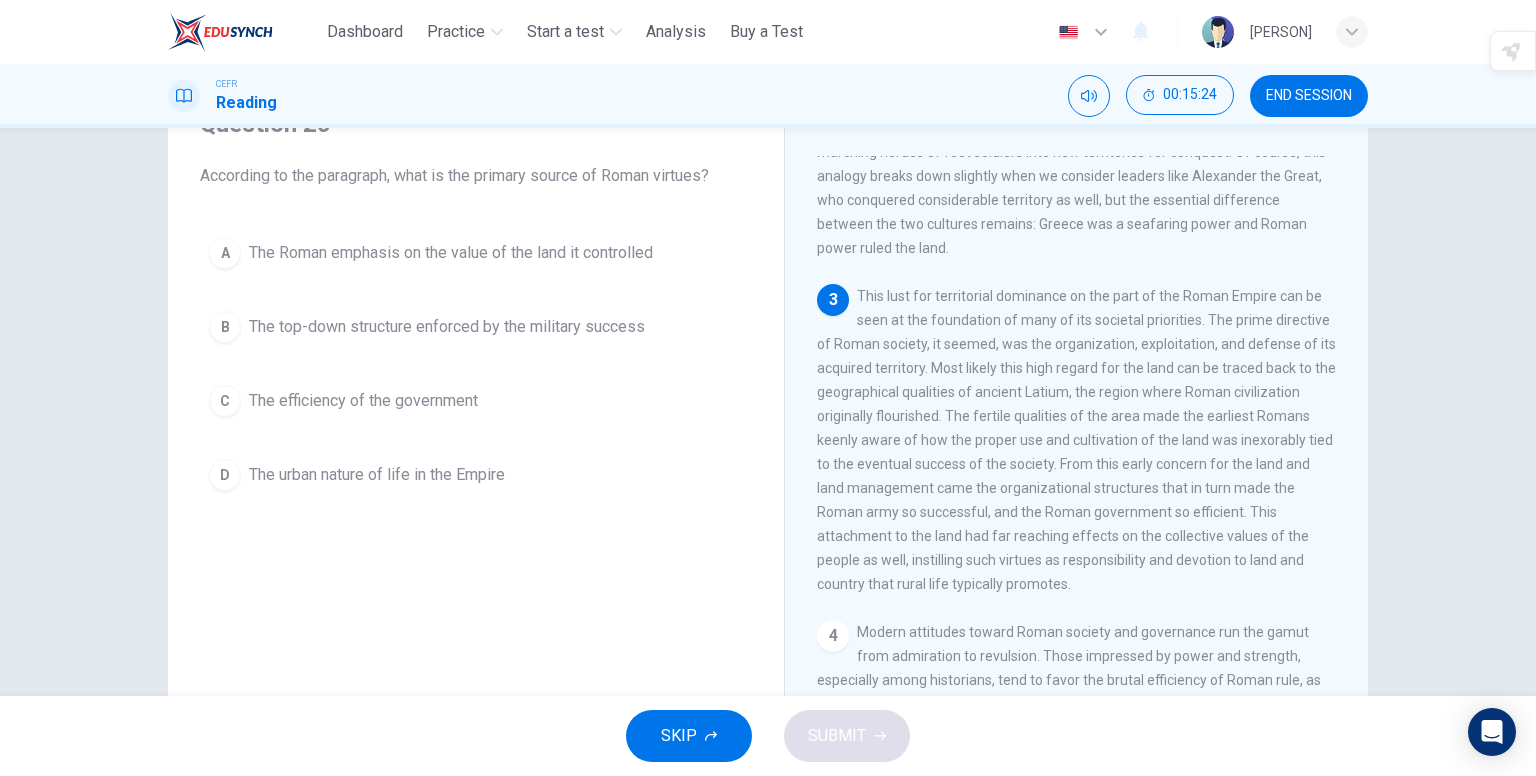 click on "A" at bounding box center (225, 253) 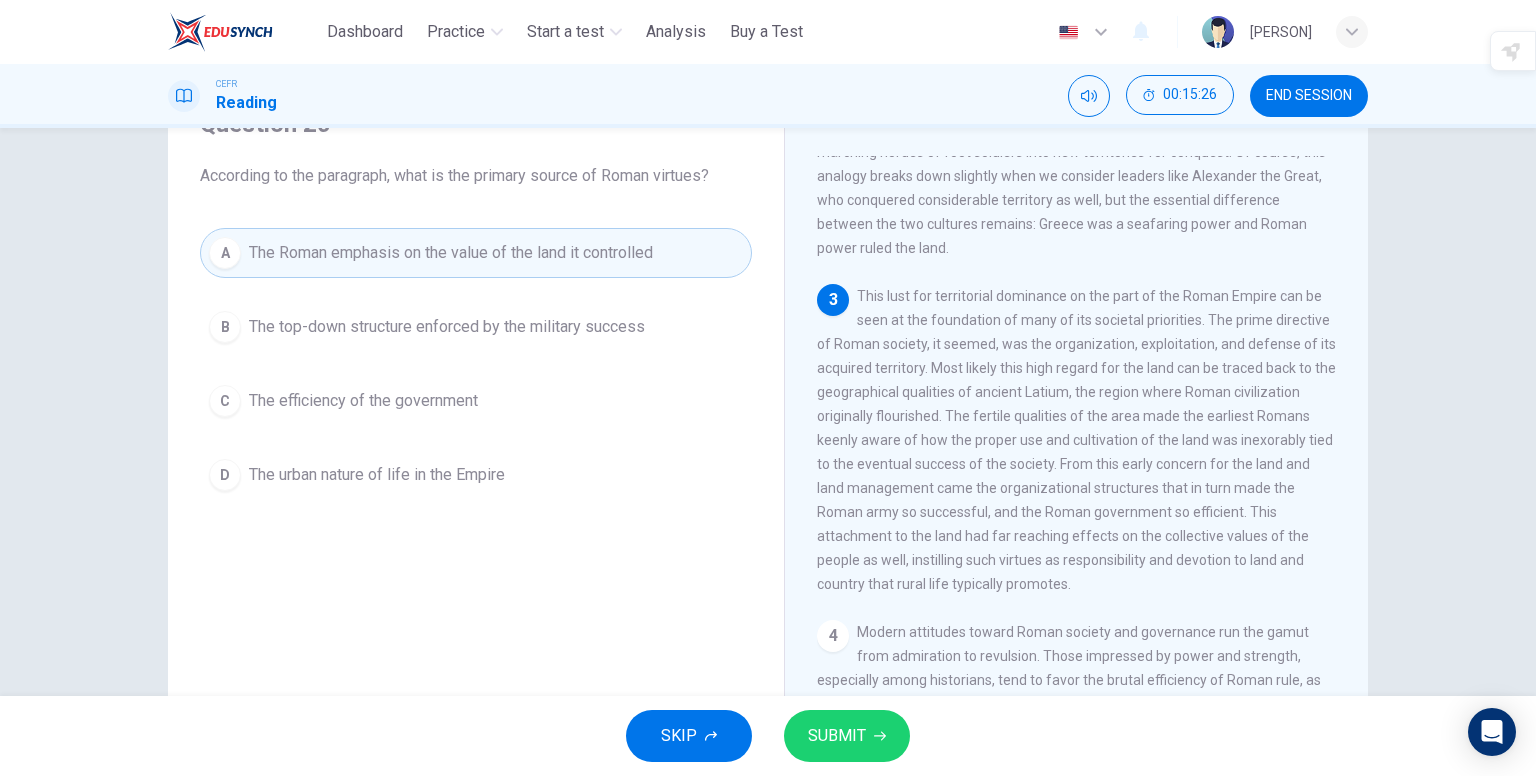 click on "SUBMIT" at bounding box center (847, 736) 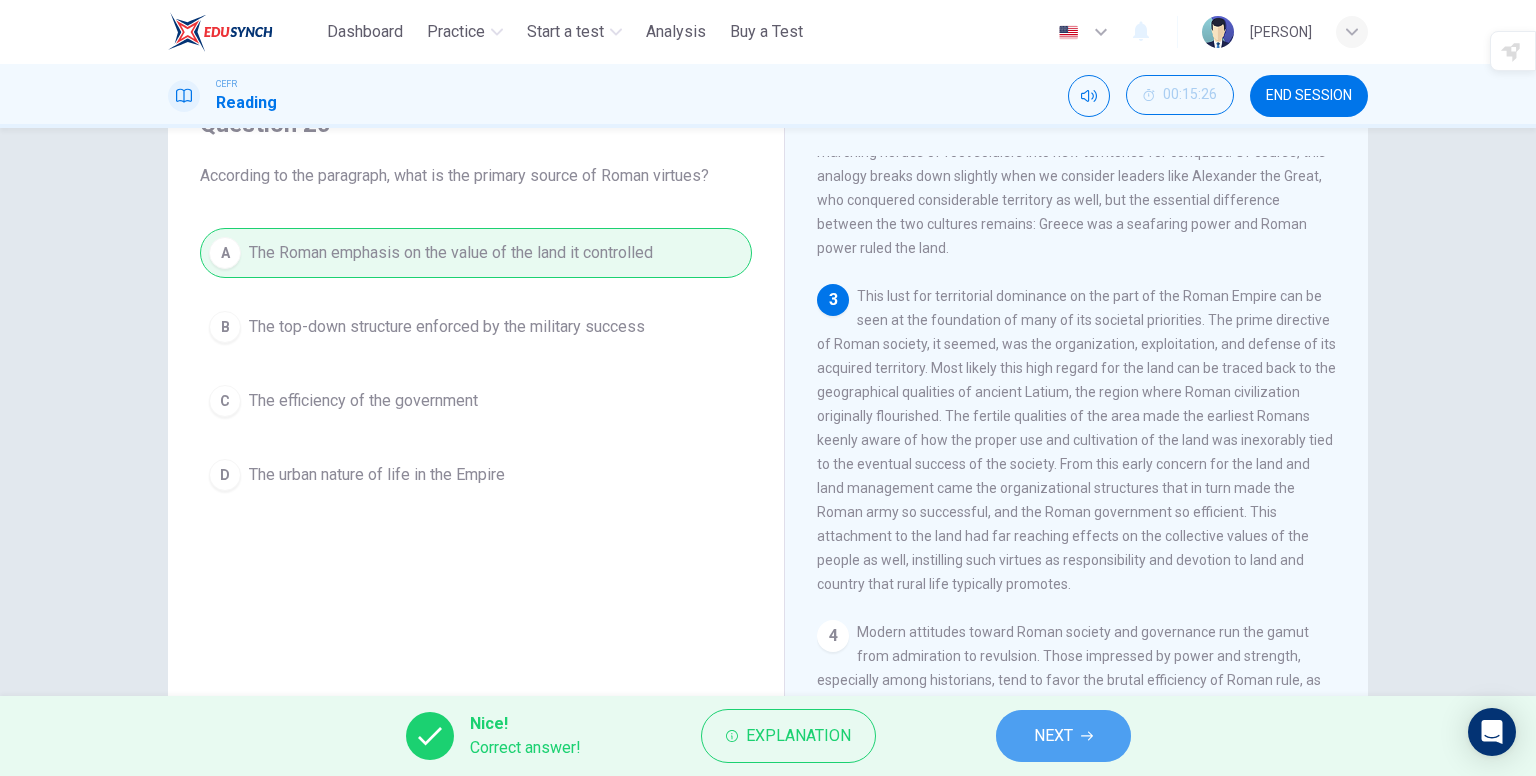 click on "NEXT" at bounding box center [1063, 736] 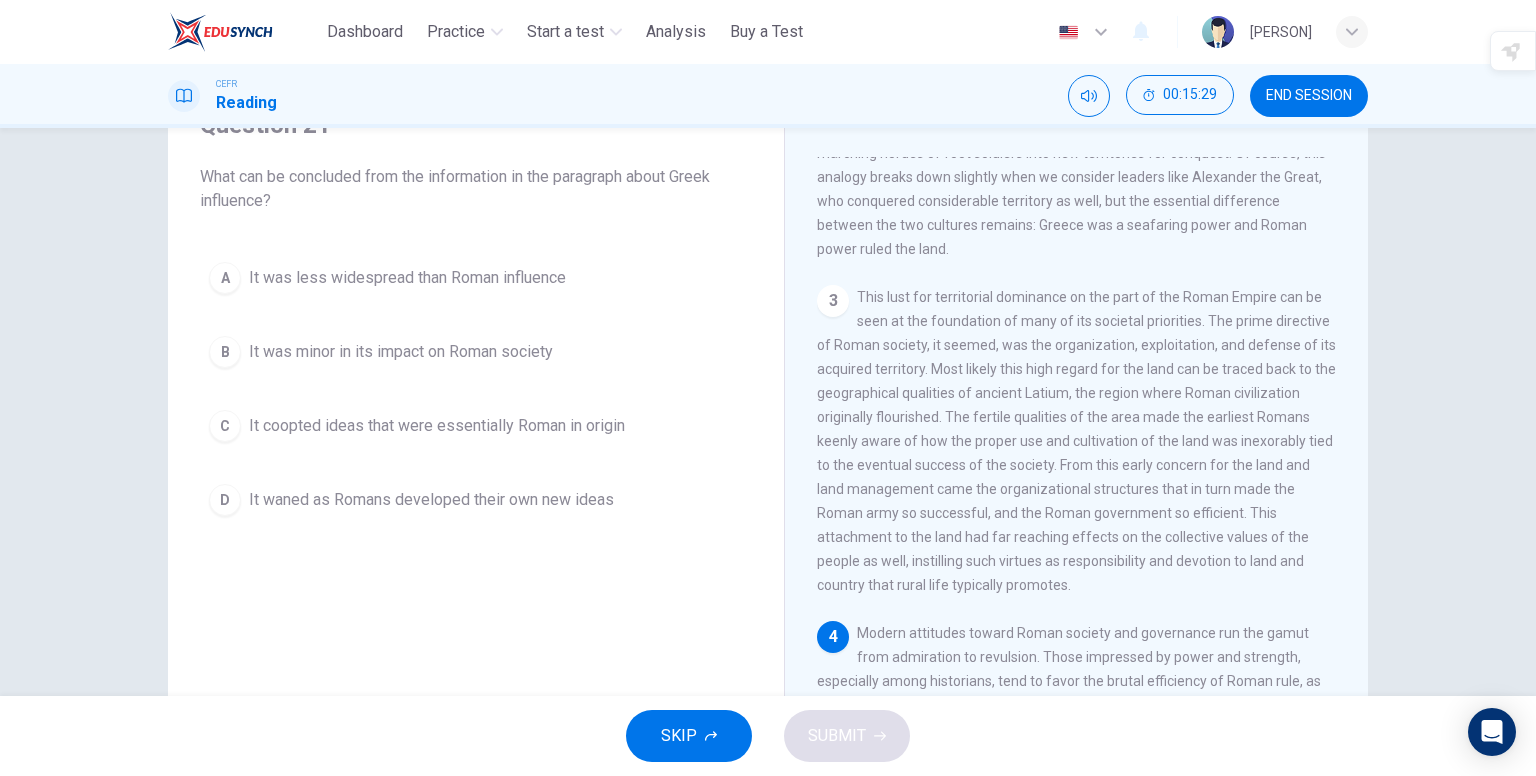 scroll, scrollTop: 100, scrollLeft: 0, axis: vertical 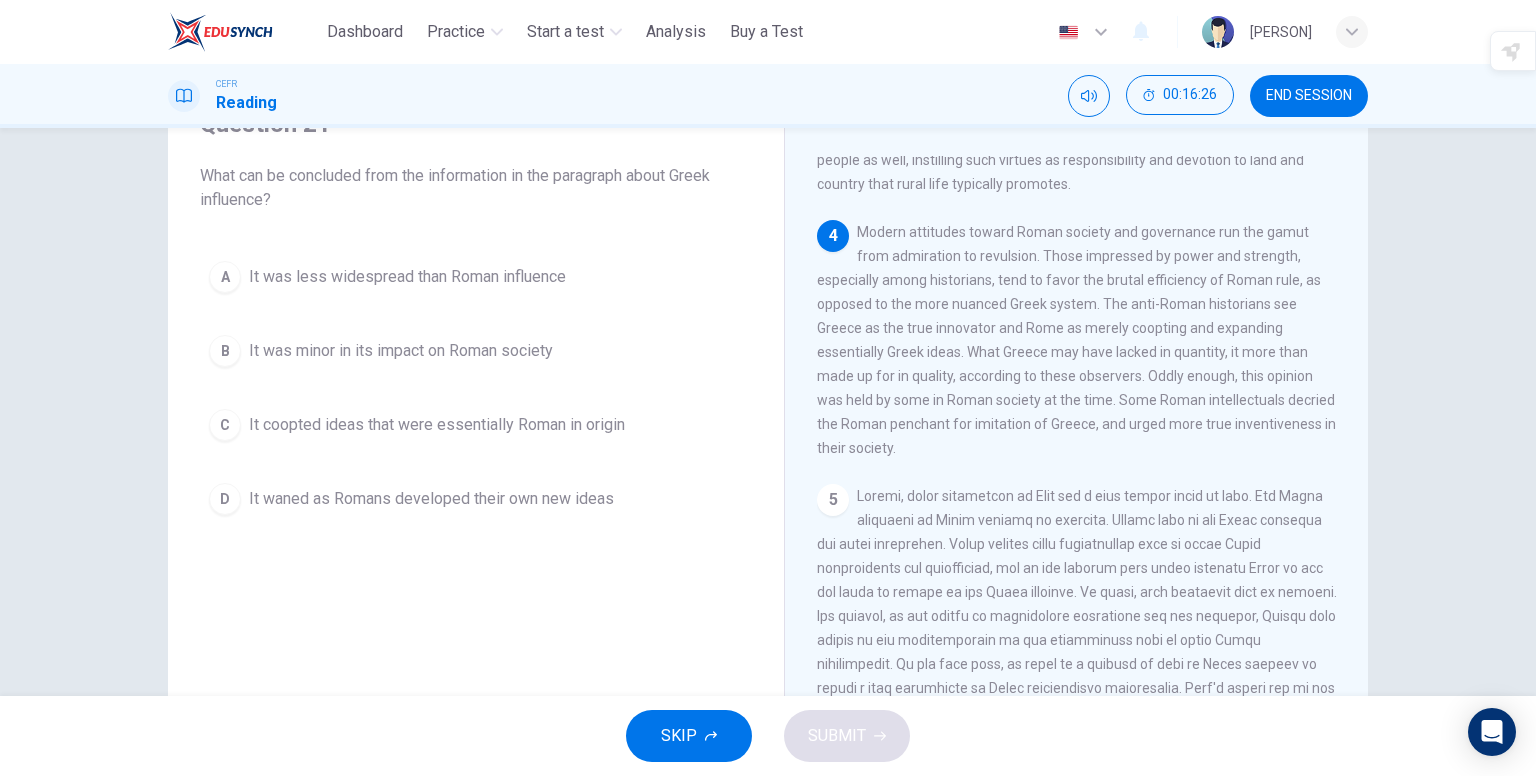 click on "It was less widespread than Roman influence" at bounding box center [407, 277] 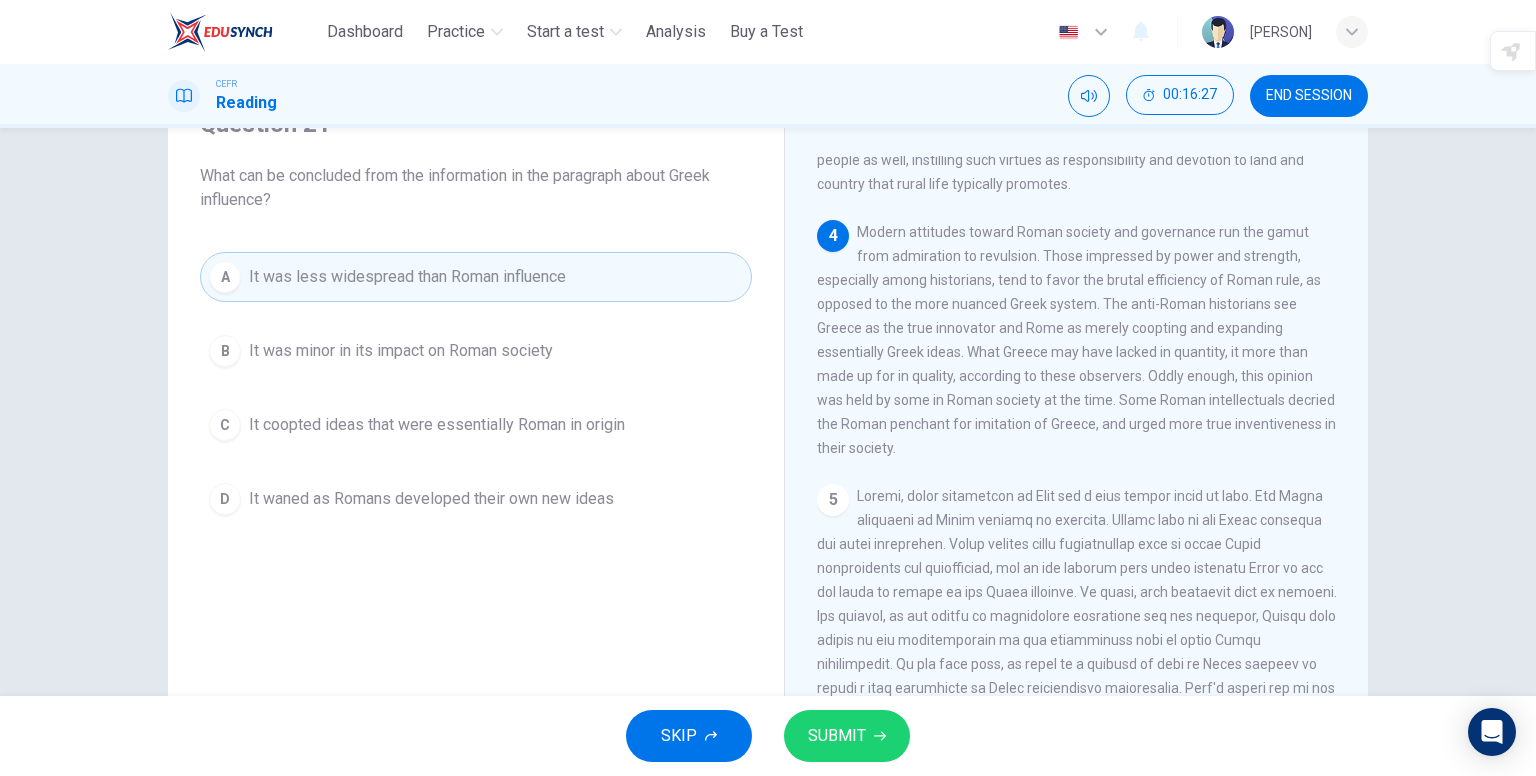 click on "SUBMIT" at bounding box center [847, 736] 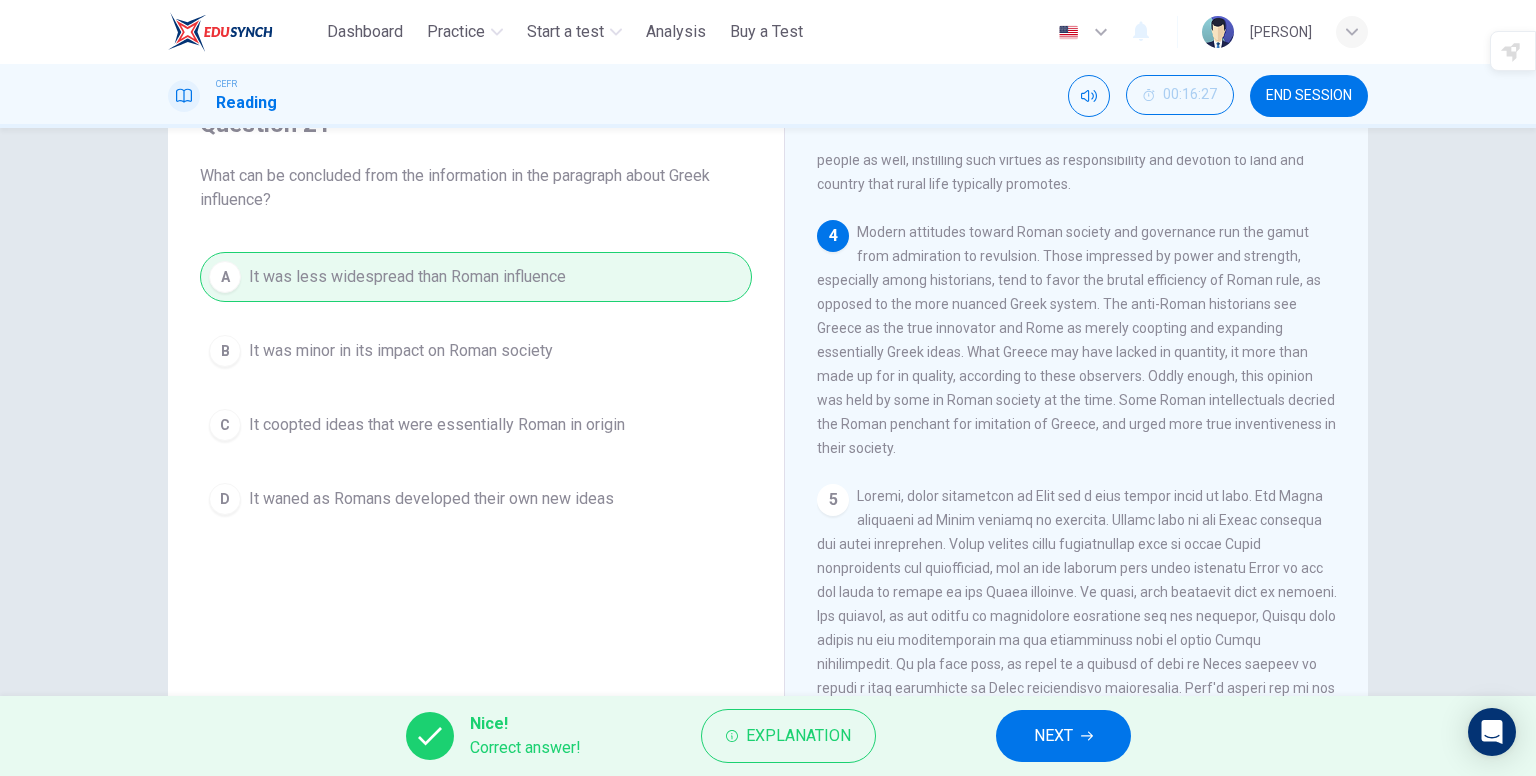 click on "NEXT" at bounding box center (1053, 736) 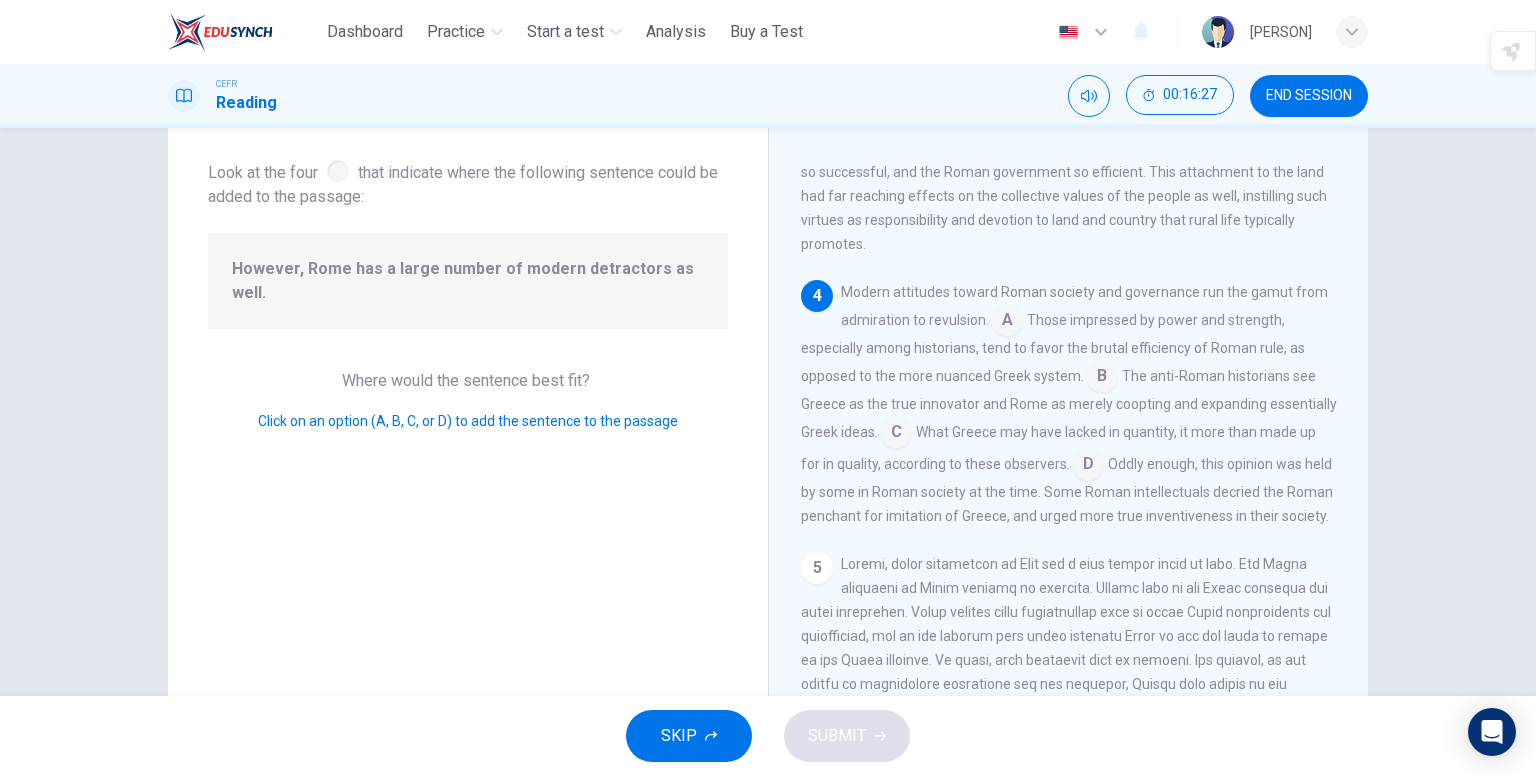 scroll, scrollTop: 787, scrollLeft: 0, axis: vertical 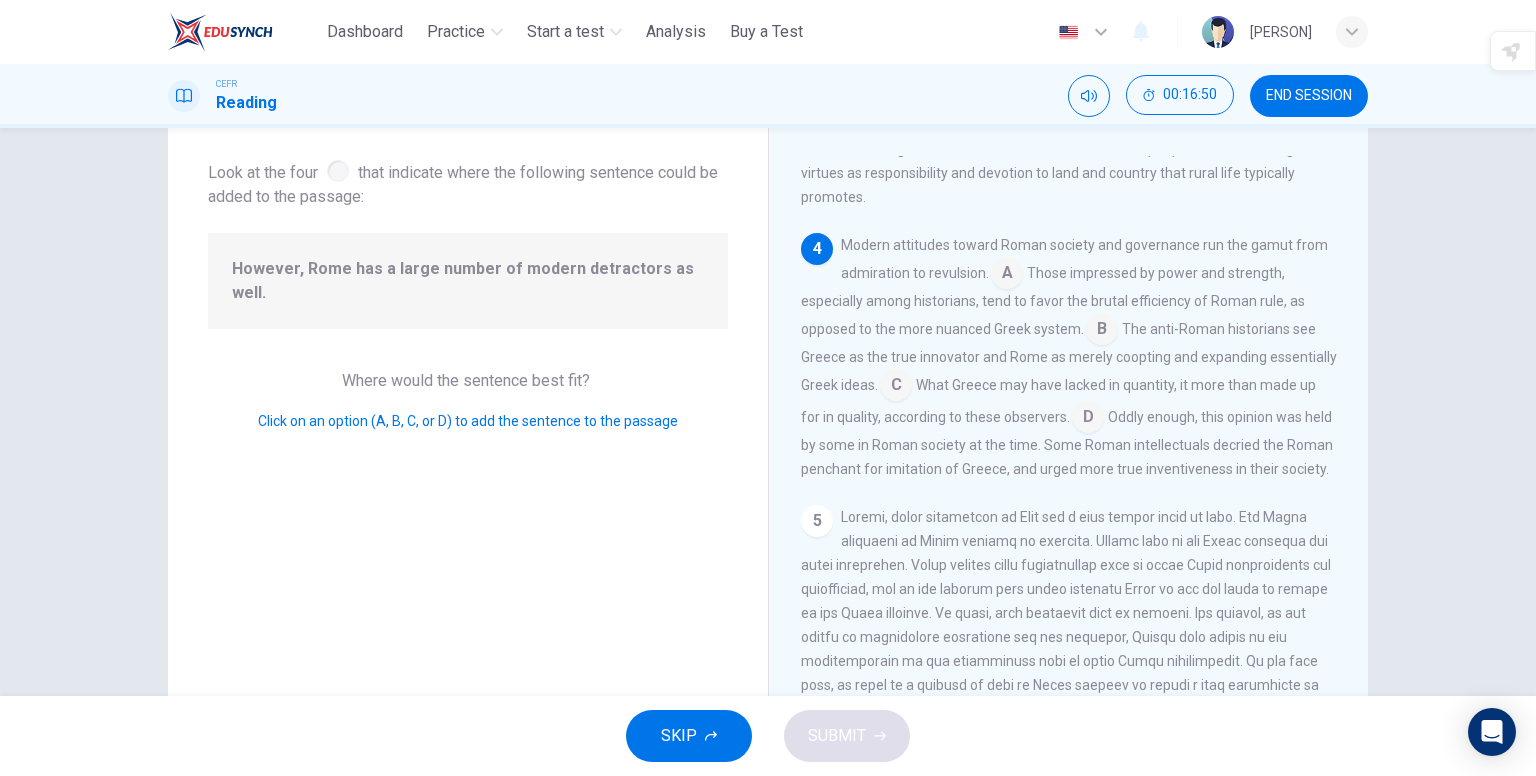 click at bounding box center (1007, 275) 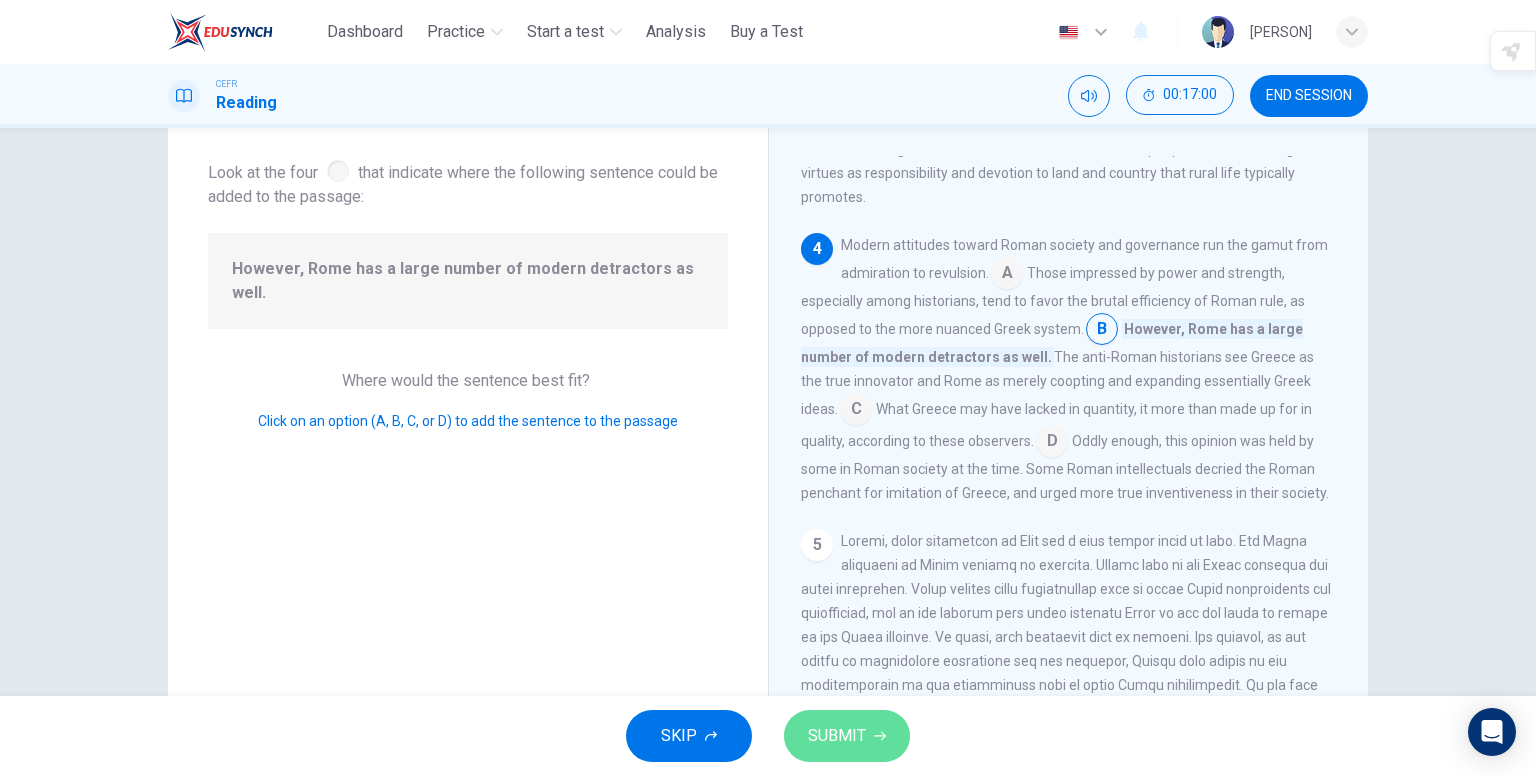 click on "SUBMIT" at bounding box center [847, 736] 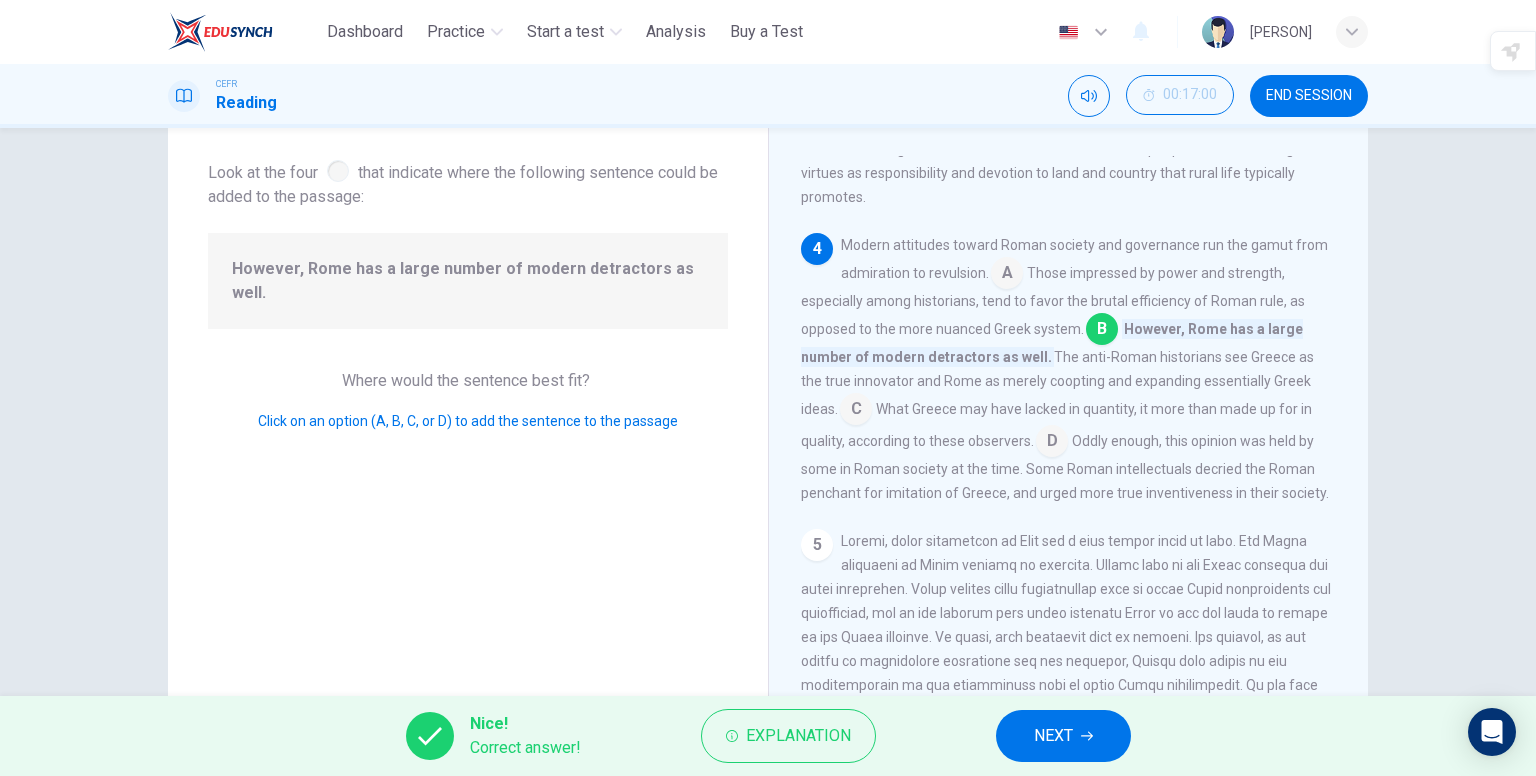 click on "NEXT" at bounding box center (1063, 736) 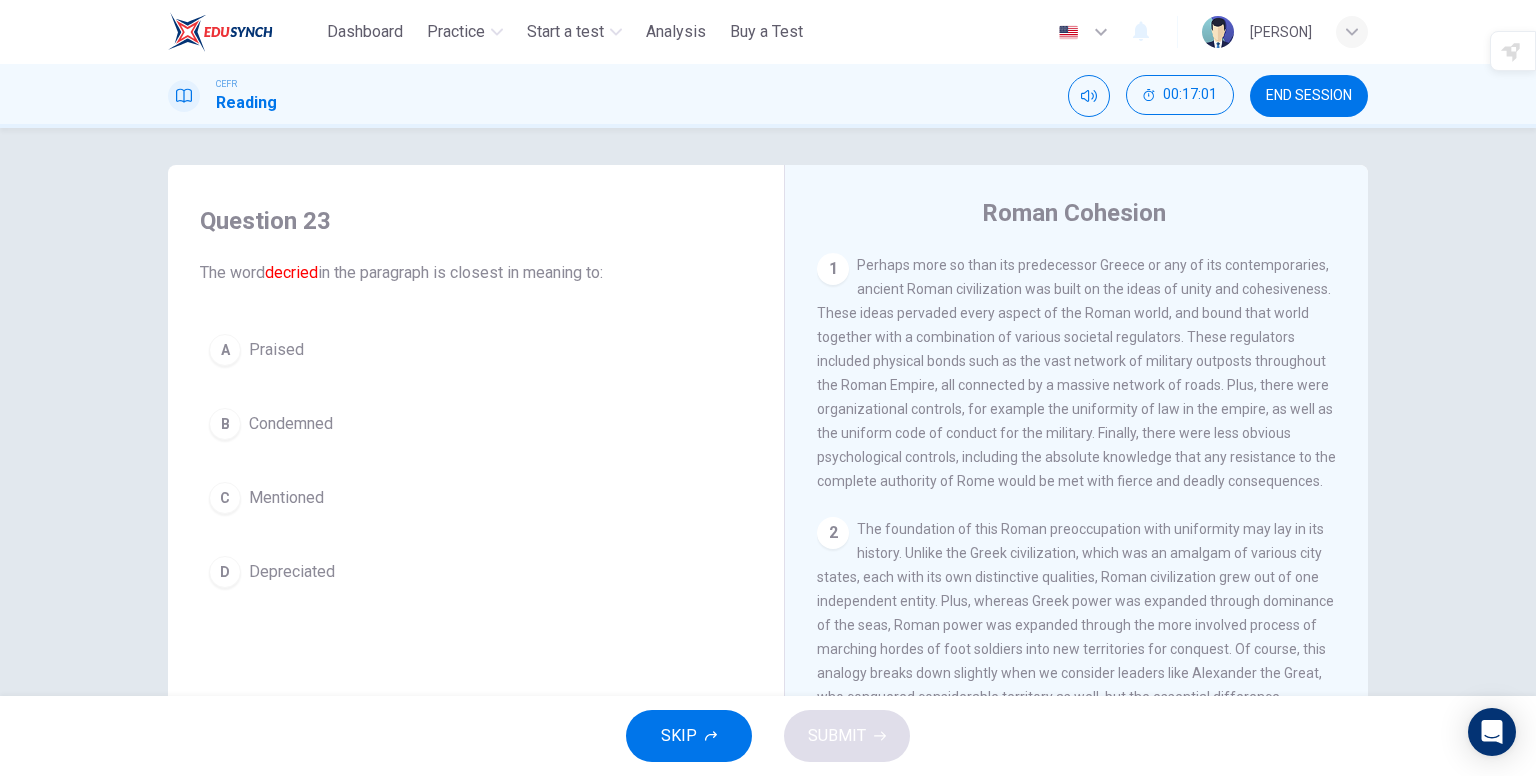 scroll, scrollTop: 0, scrollLeft: 0, axis: both 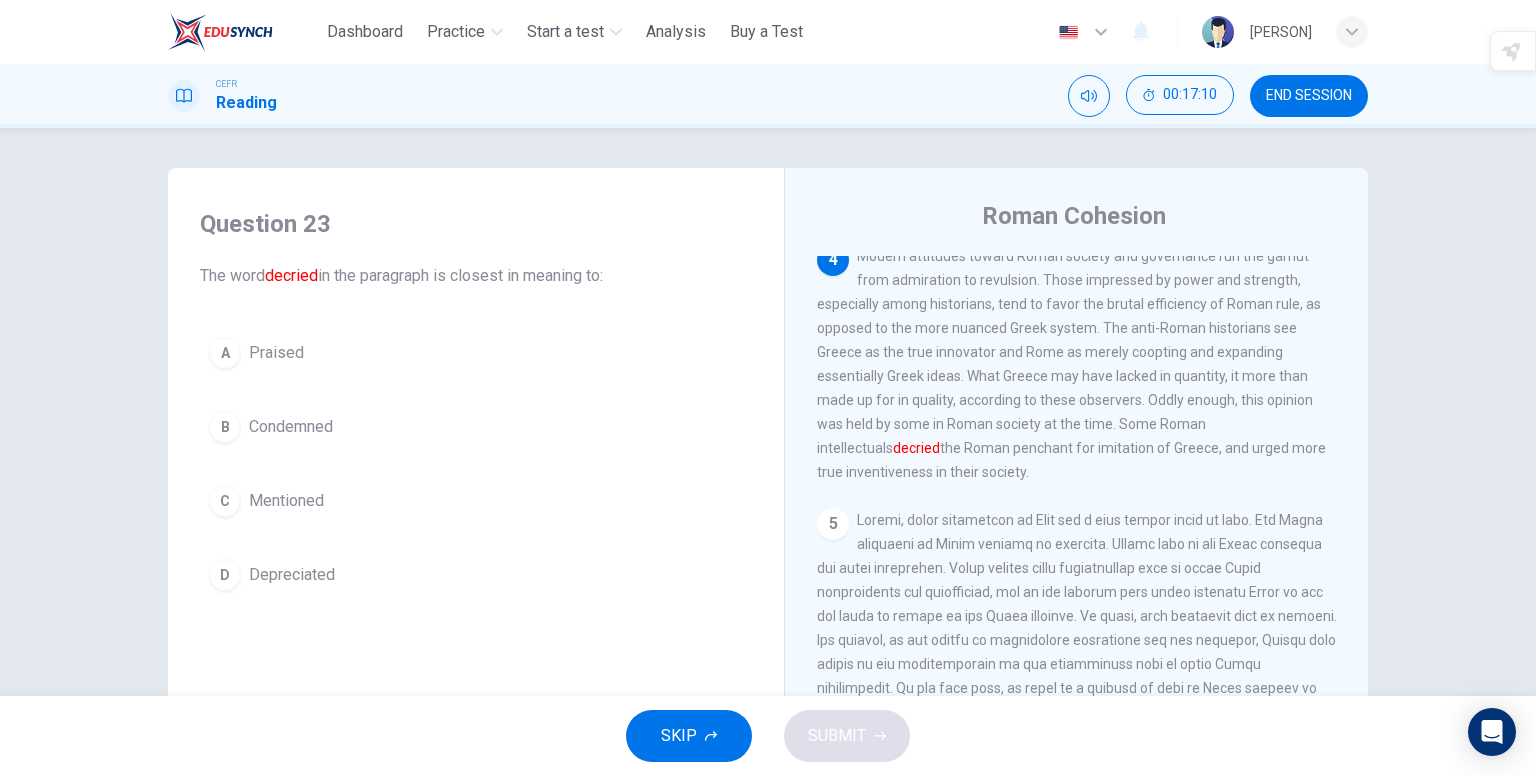 drag, startPoint x: 319, startPoint y: 424, endPoint x: 333, endPoint y: 423, distance: 14.035668 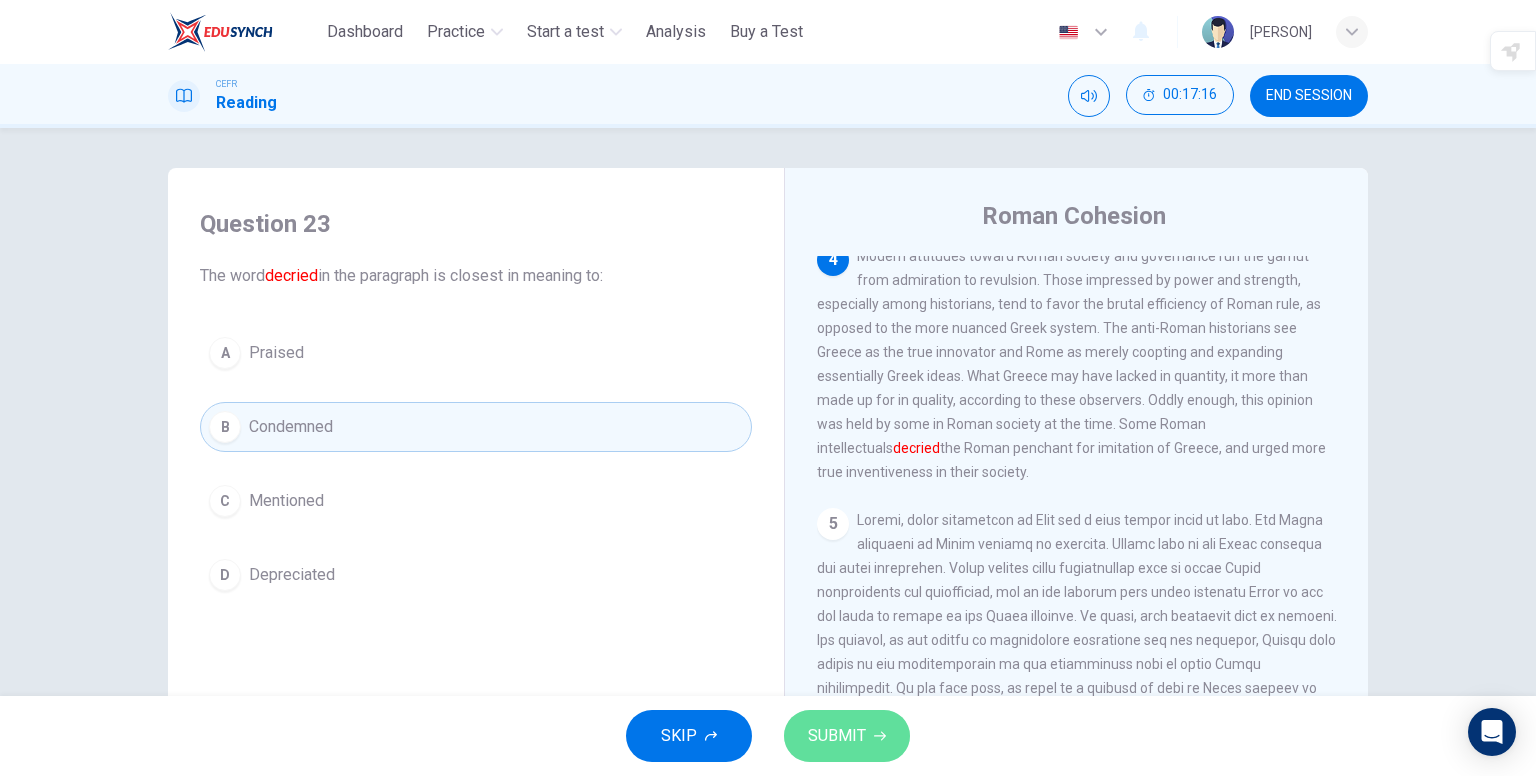 click at bounding box center (880, 736) 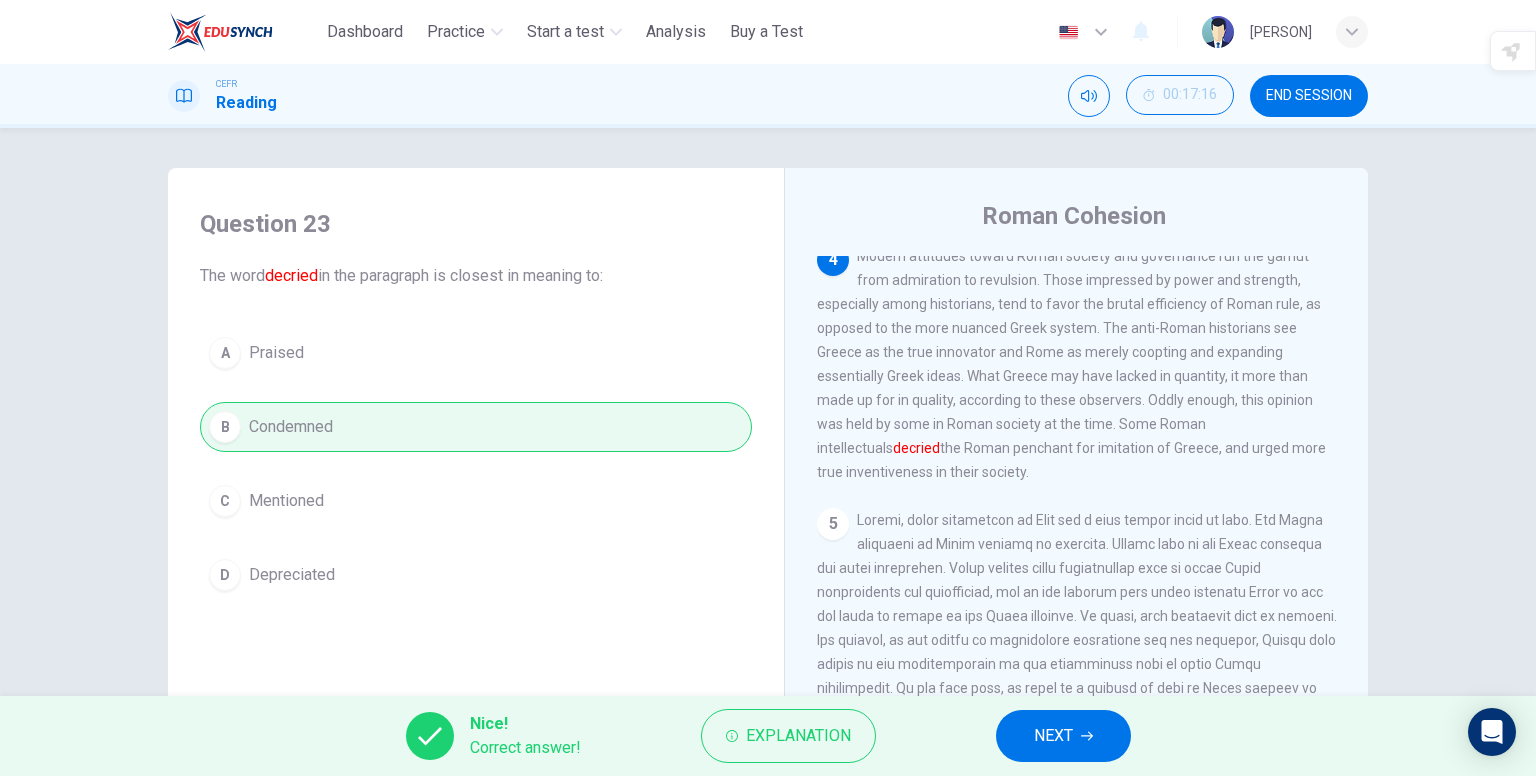 click on "NEXT" at bounding box center [1063, 736] 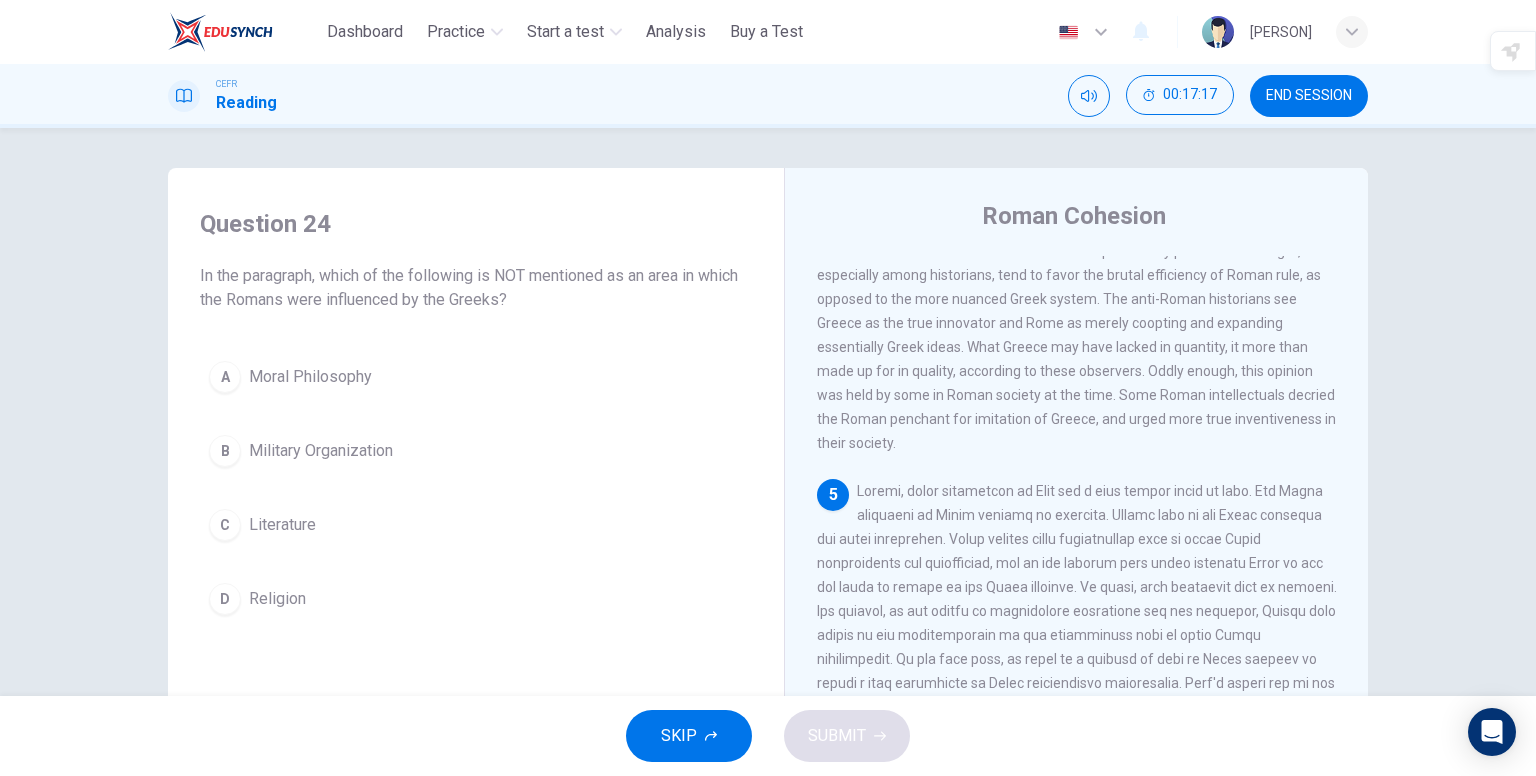 scroll, scrollTop: 976, scrollLeft: 0, axis: vertical 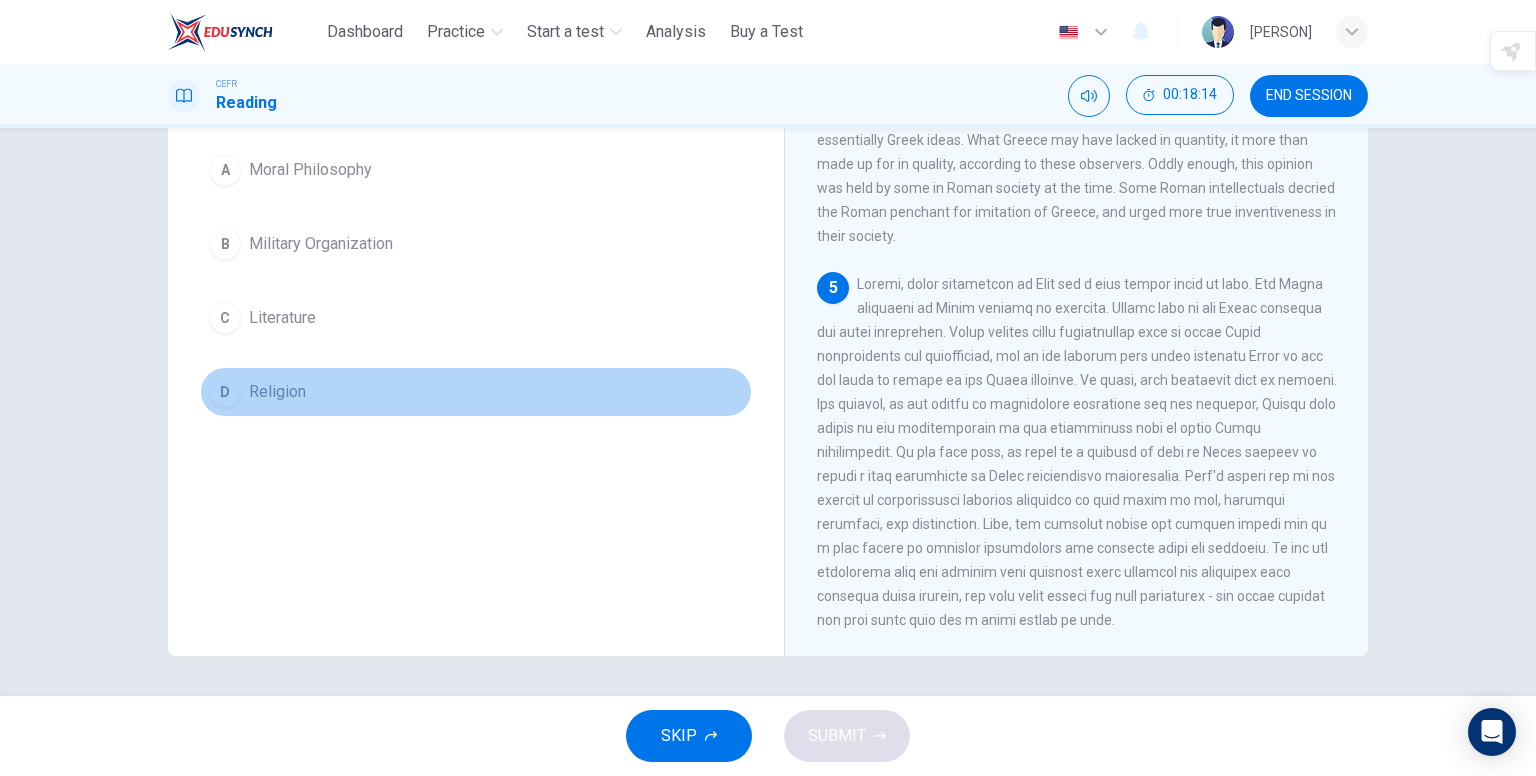 click on "Religion" at bounding box center [310, 170] 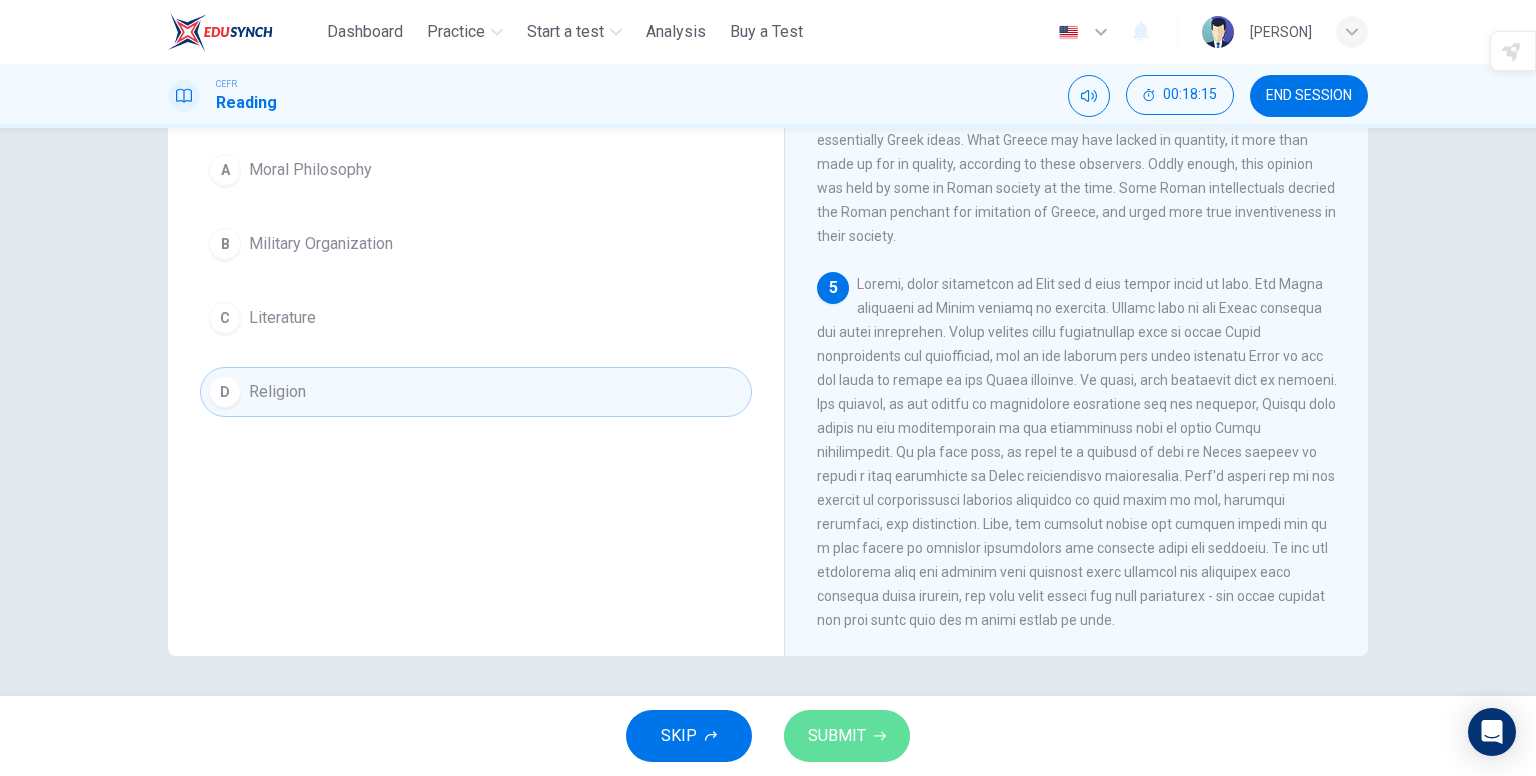 click on "SUBMIT" at bounding box center [847, 736] 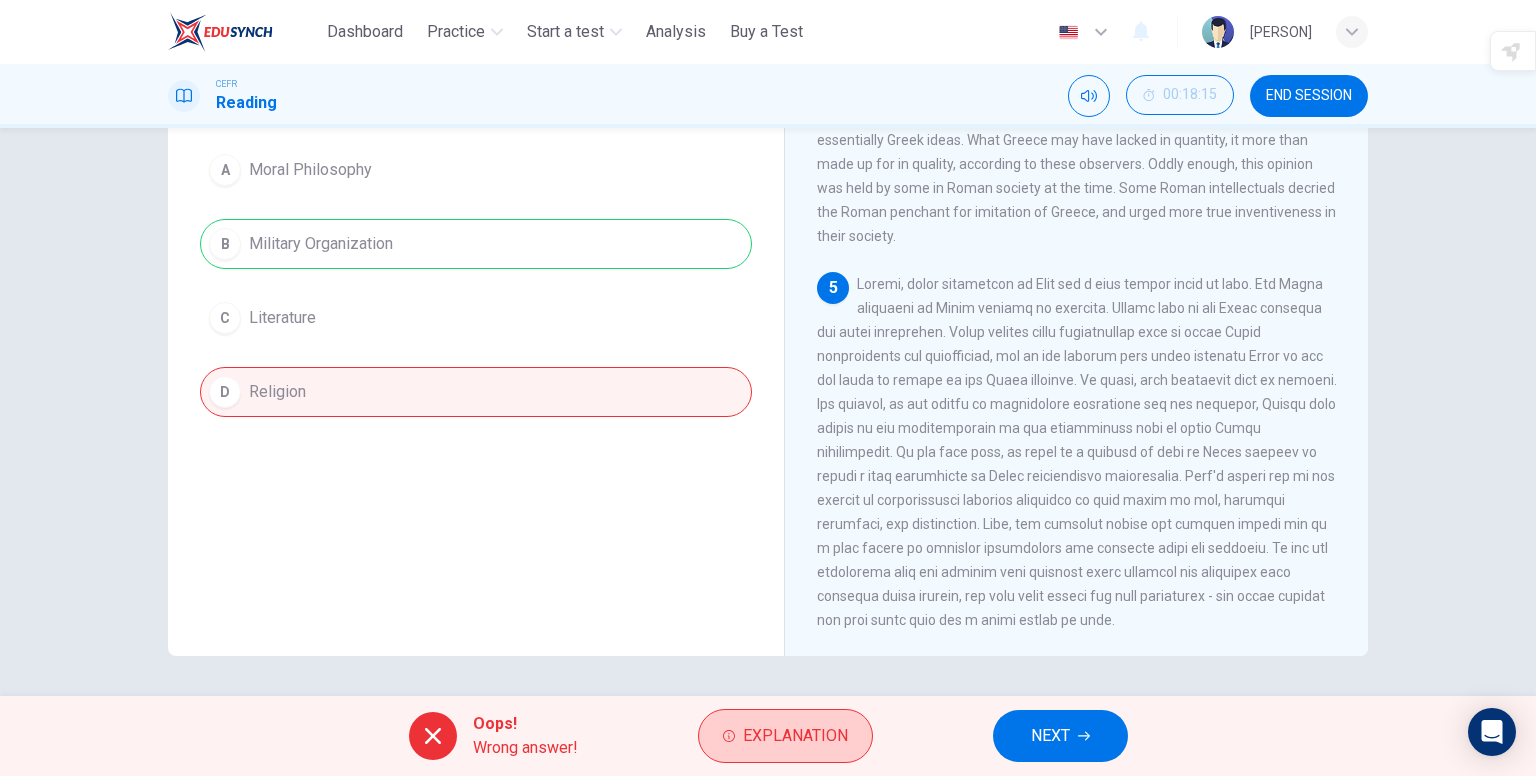 click on "Explanation" at bounding box center (785, 736) 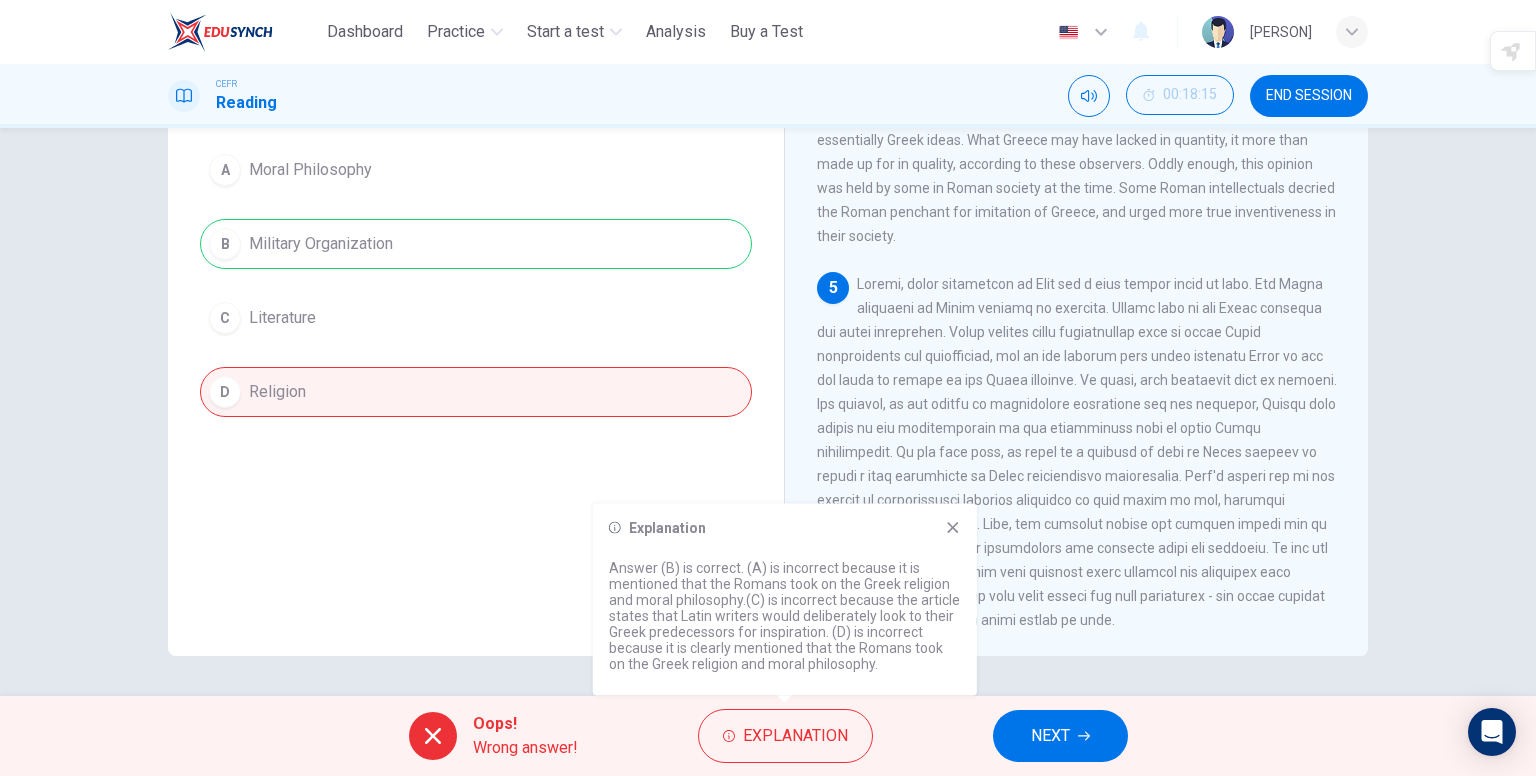 click at bounding box center (953, 528) 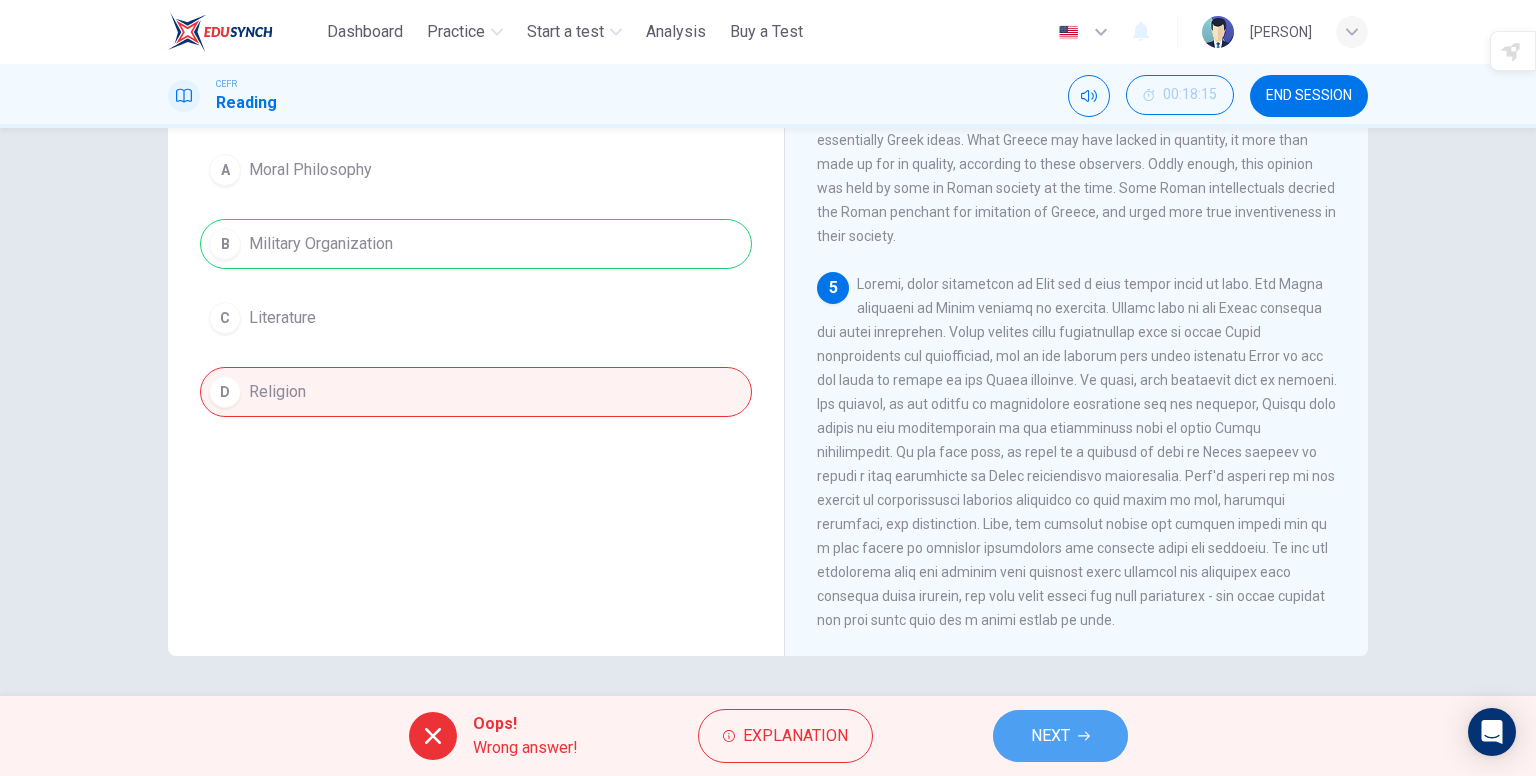 click on "NEXT" at bounding box center (1050, 736) 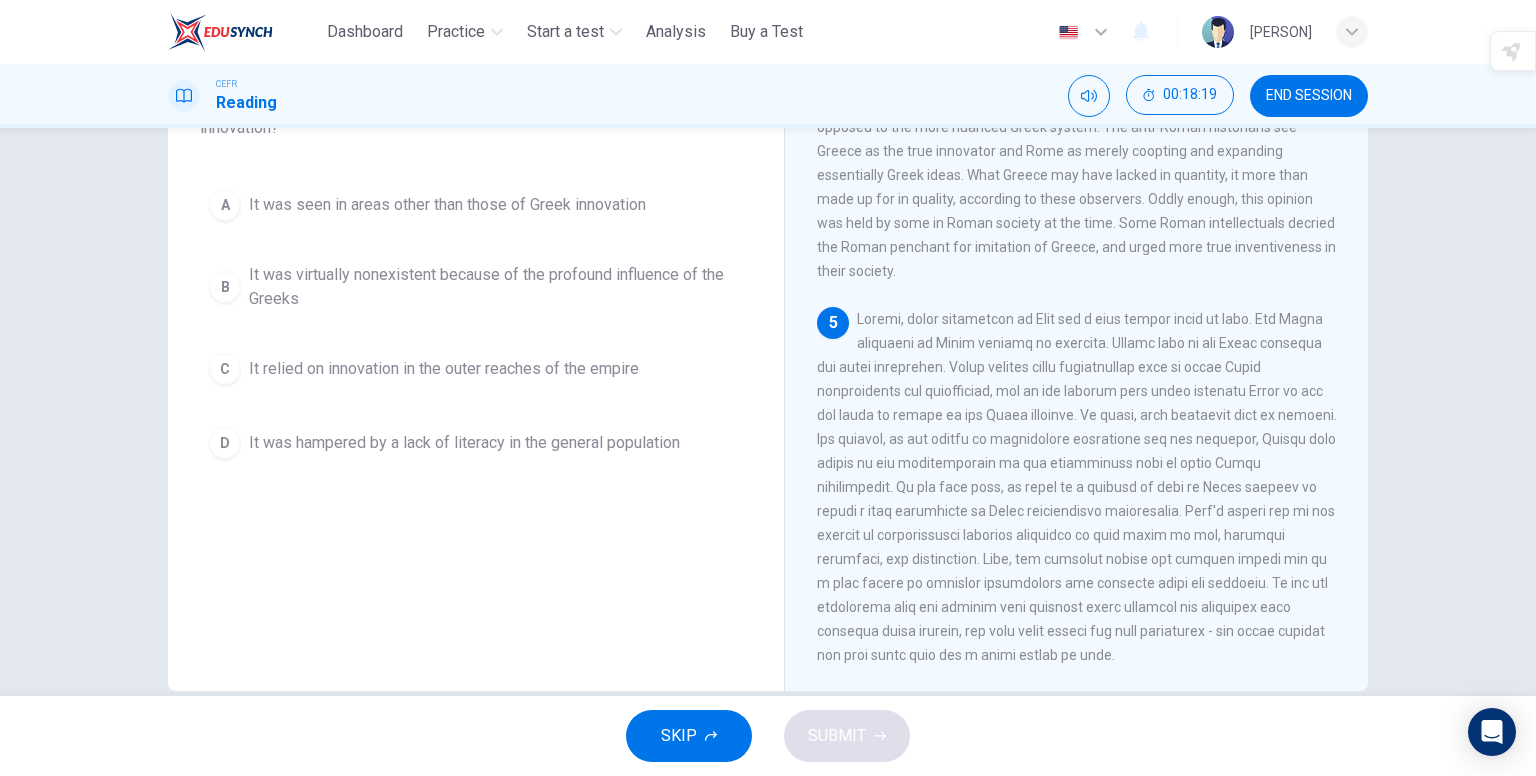 scroll, scrollTop: 207, scrollLeft: 0, axis: vertical 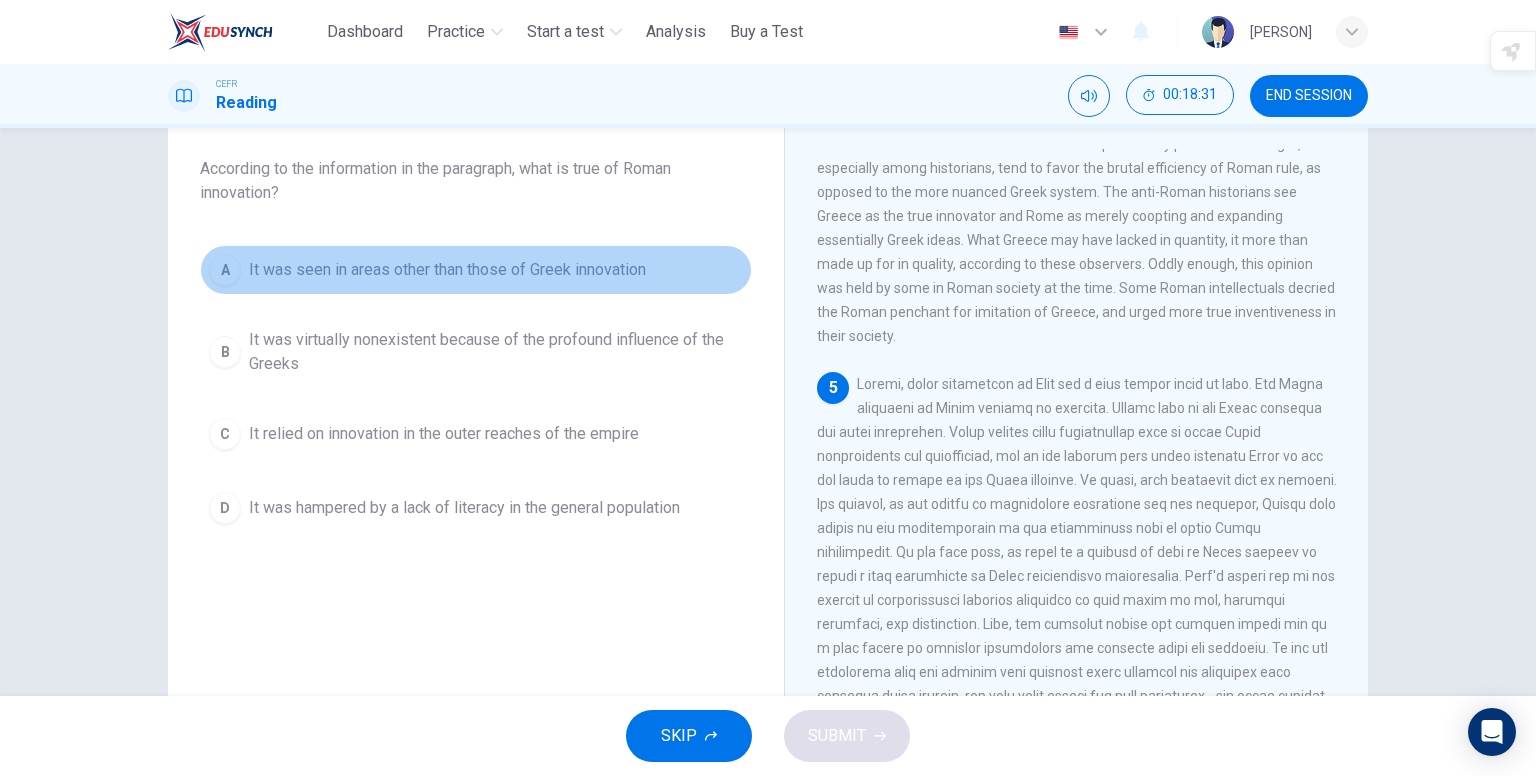 click on "It was seen in areas other than those of Greek innovation" at bounding box center [447, 270] 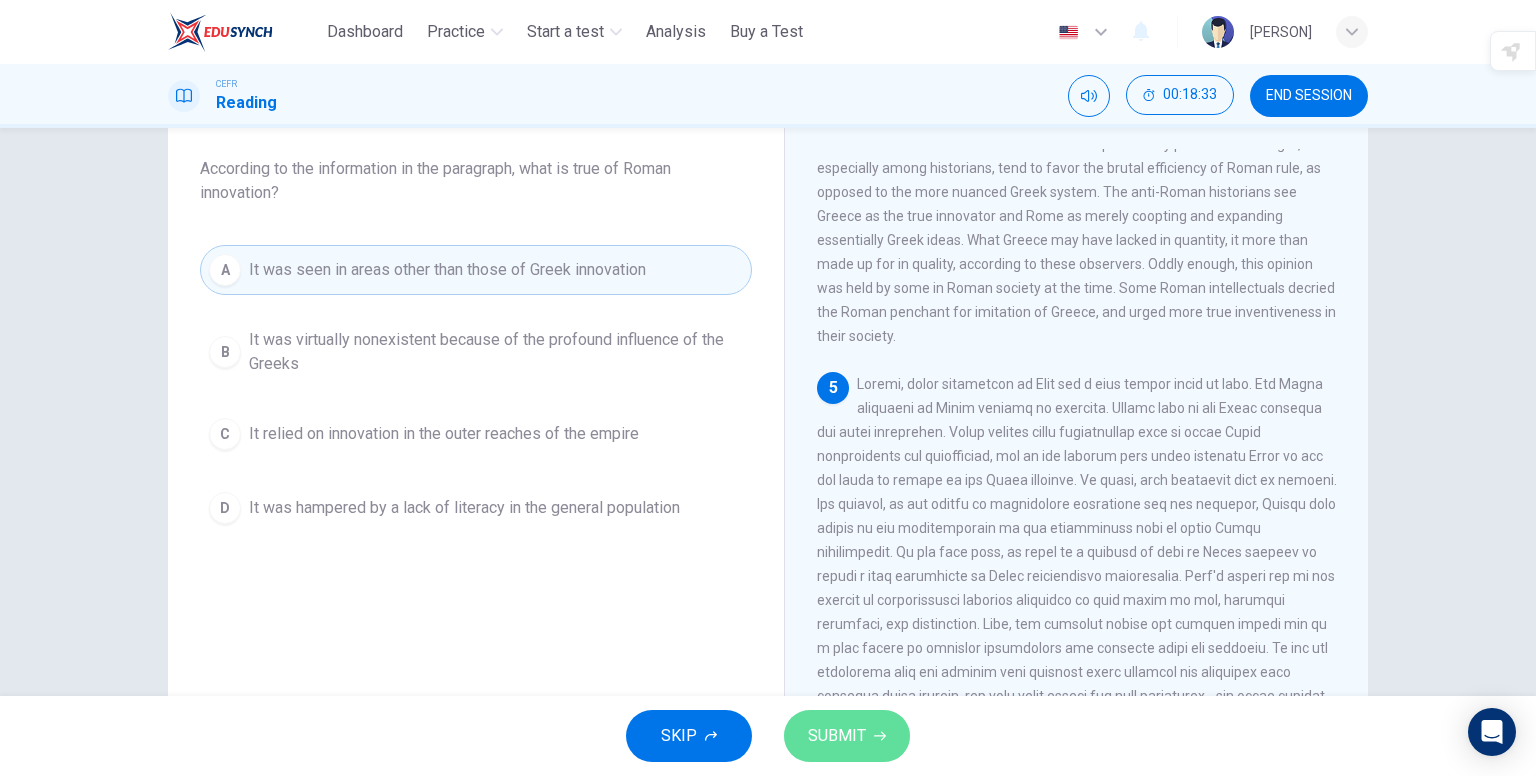 click on "SUBMIT" at bounding box center [837, 736] 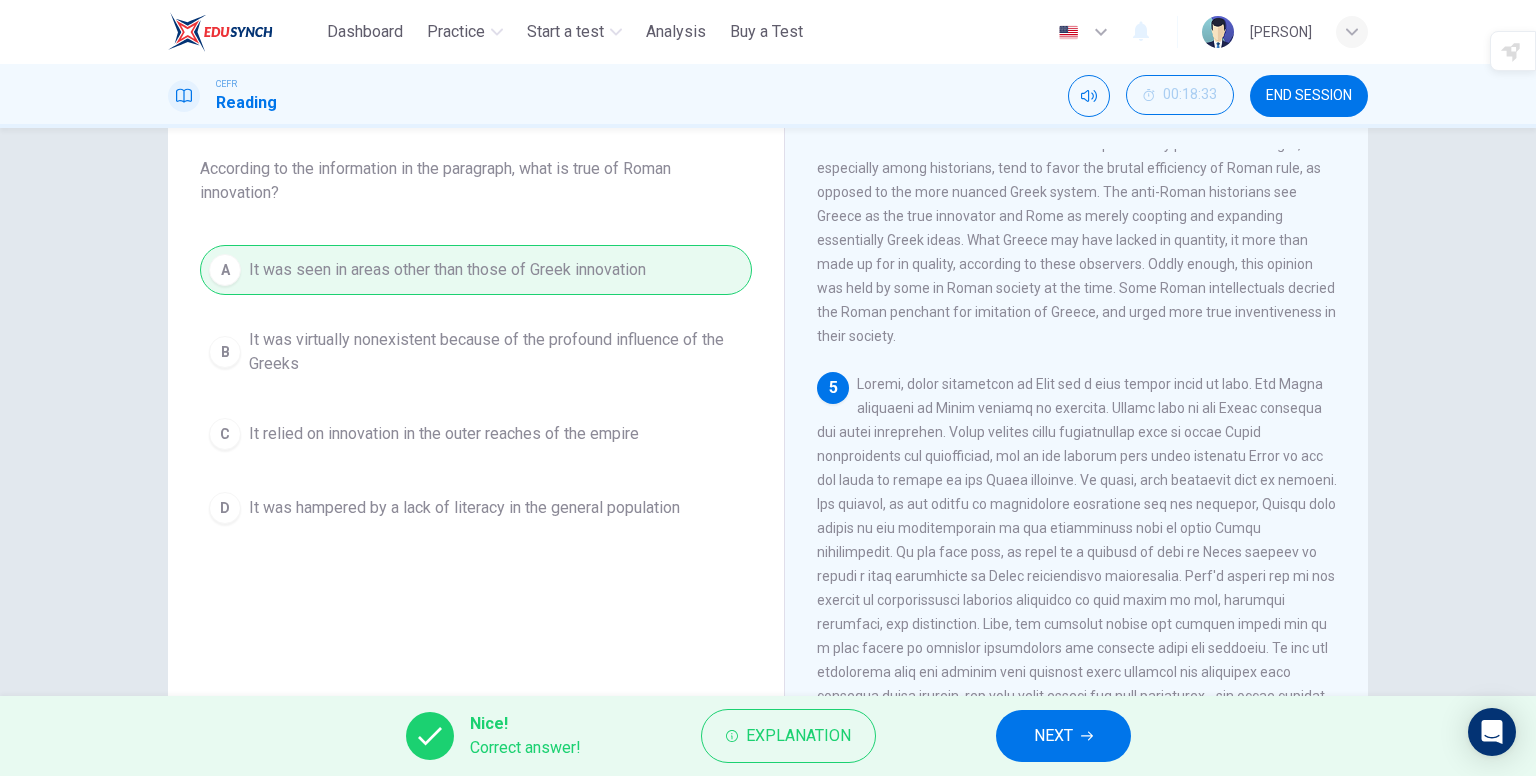 click on "NEXT" at bounding box center [1053, 736] 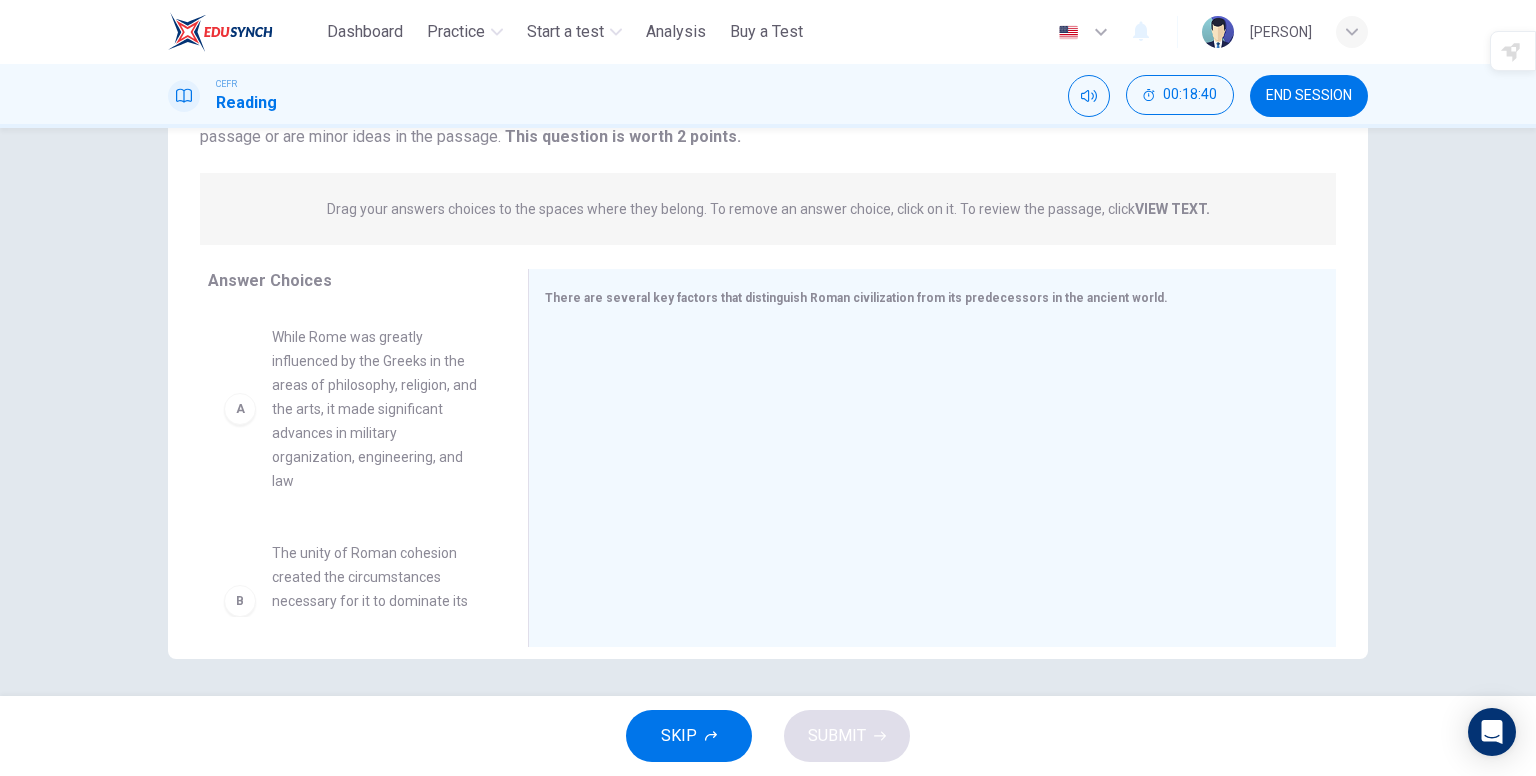 scroll, scrollTop: 207, scrollLeft: 0, axis: vertical 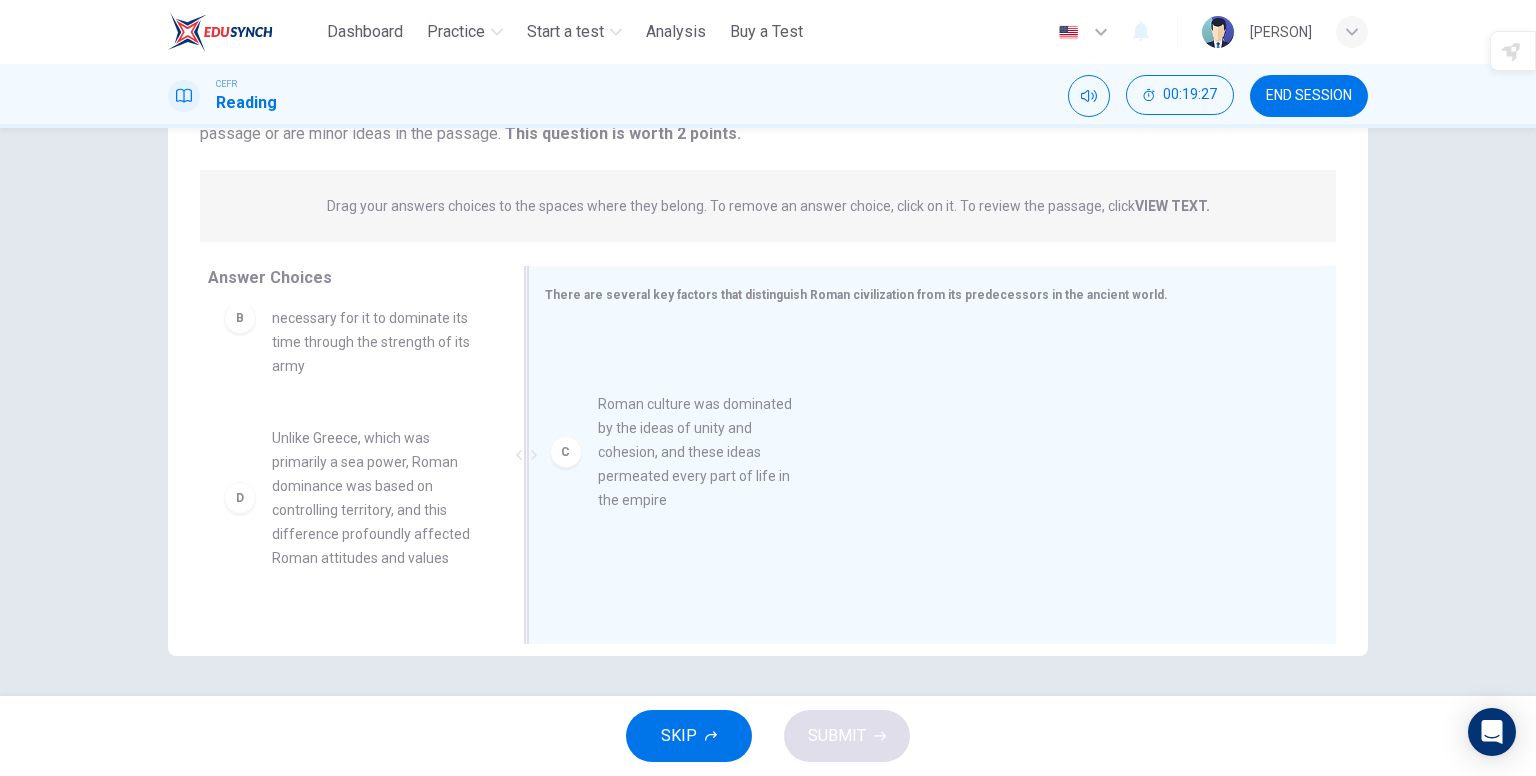 drag, startPoint x: 379, startPoint y: 511, endPoint x: 764, endPoint y: 474, distance: 386.77383 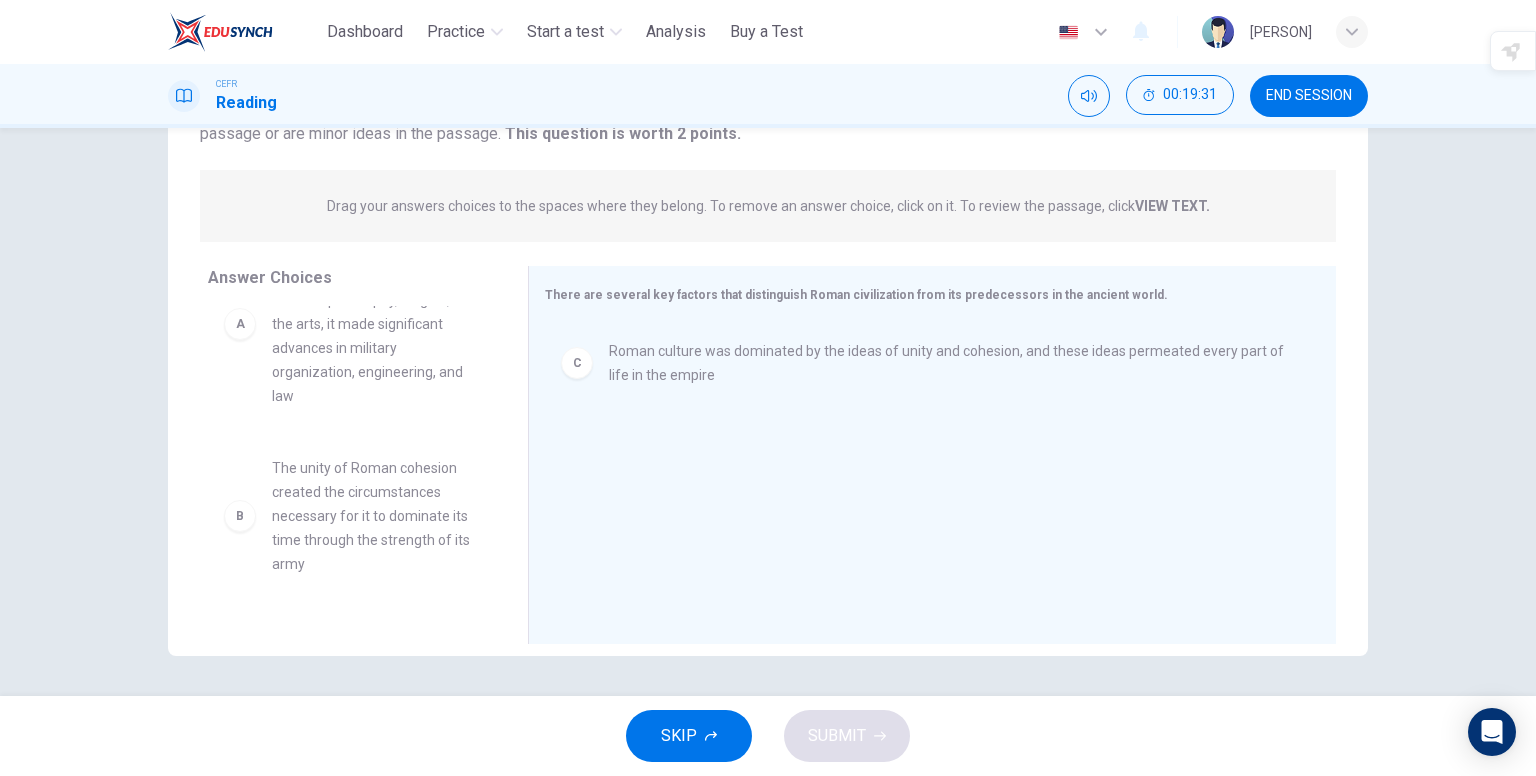 scroll, scrollTop: 80, scrollLeft: 0, axis: vertical 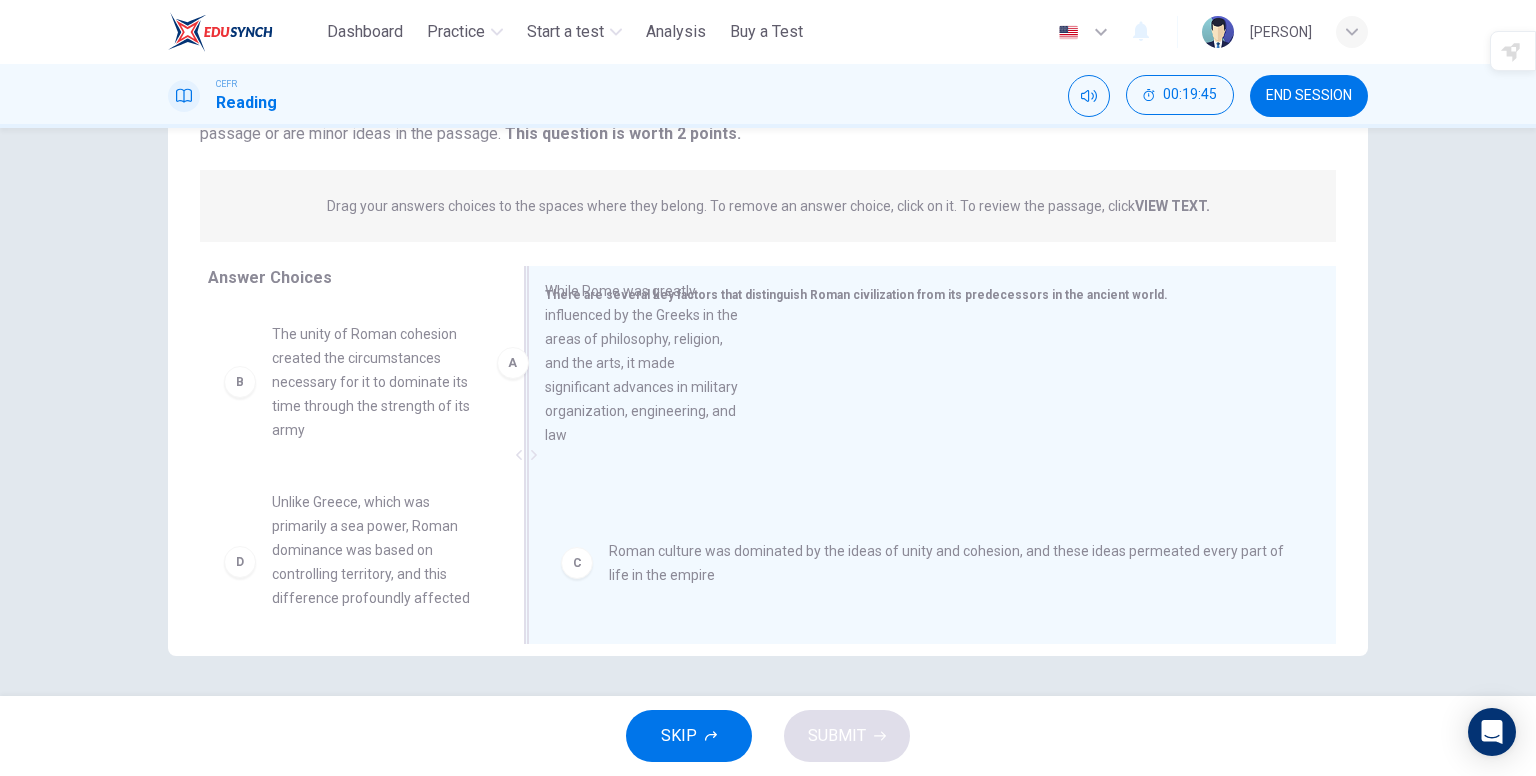 drag, startPoint x: 321, startPoint y: 435, endPoint x: 604, endPoint y: 393, distance: 286.09964 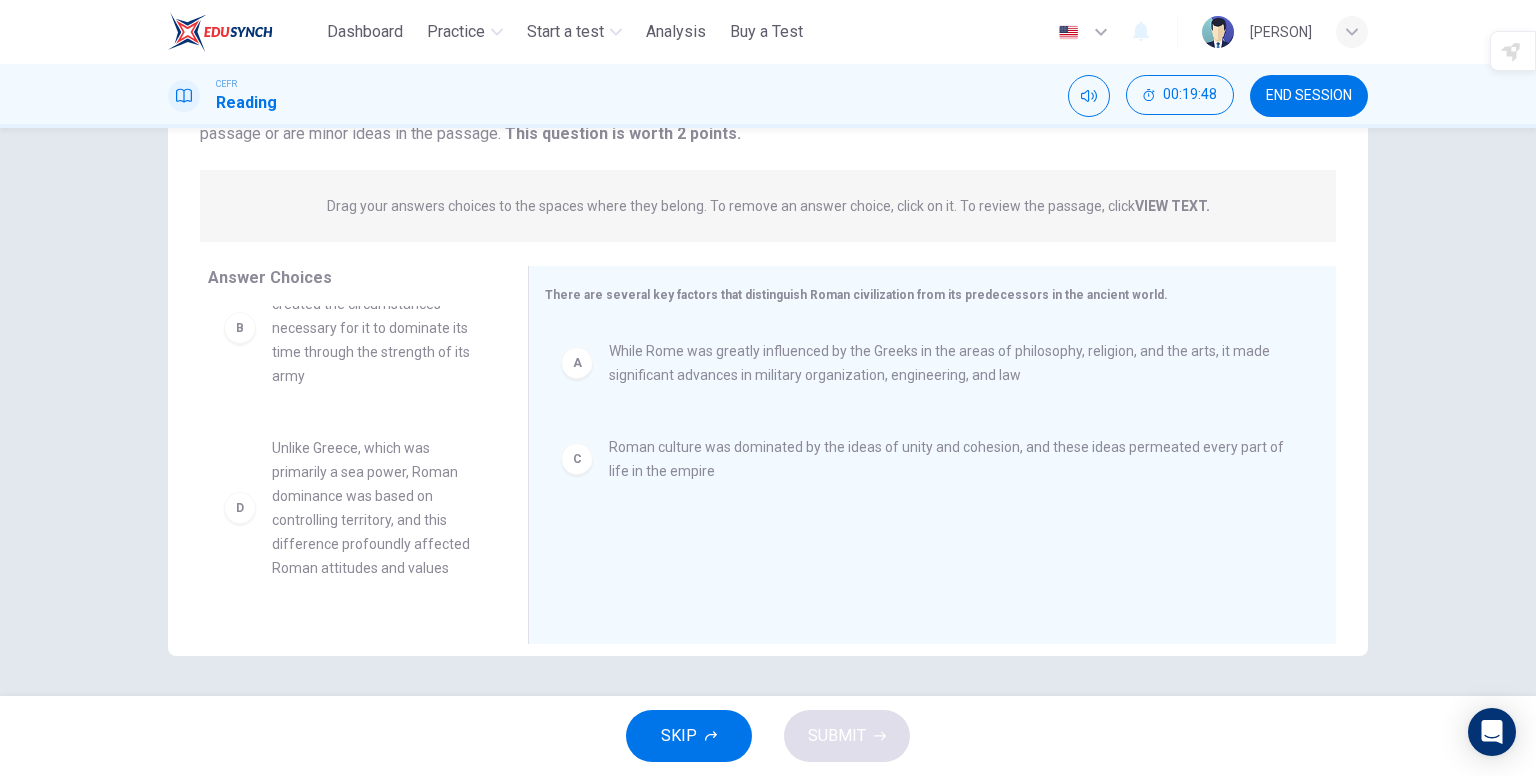 scroll, scrollTop: 0, scrollLeft: 0, axis: both 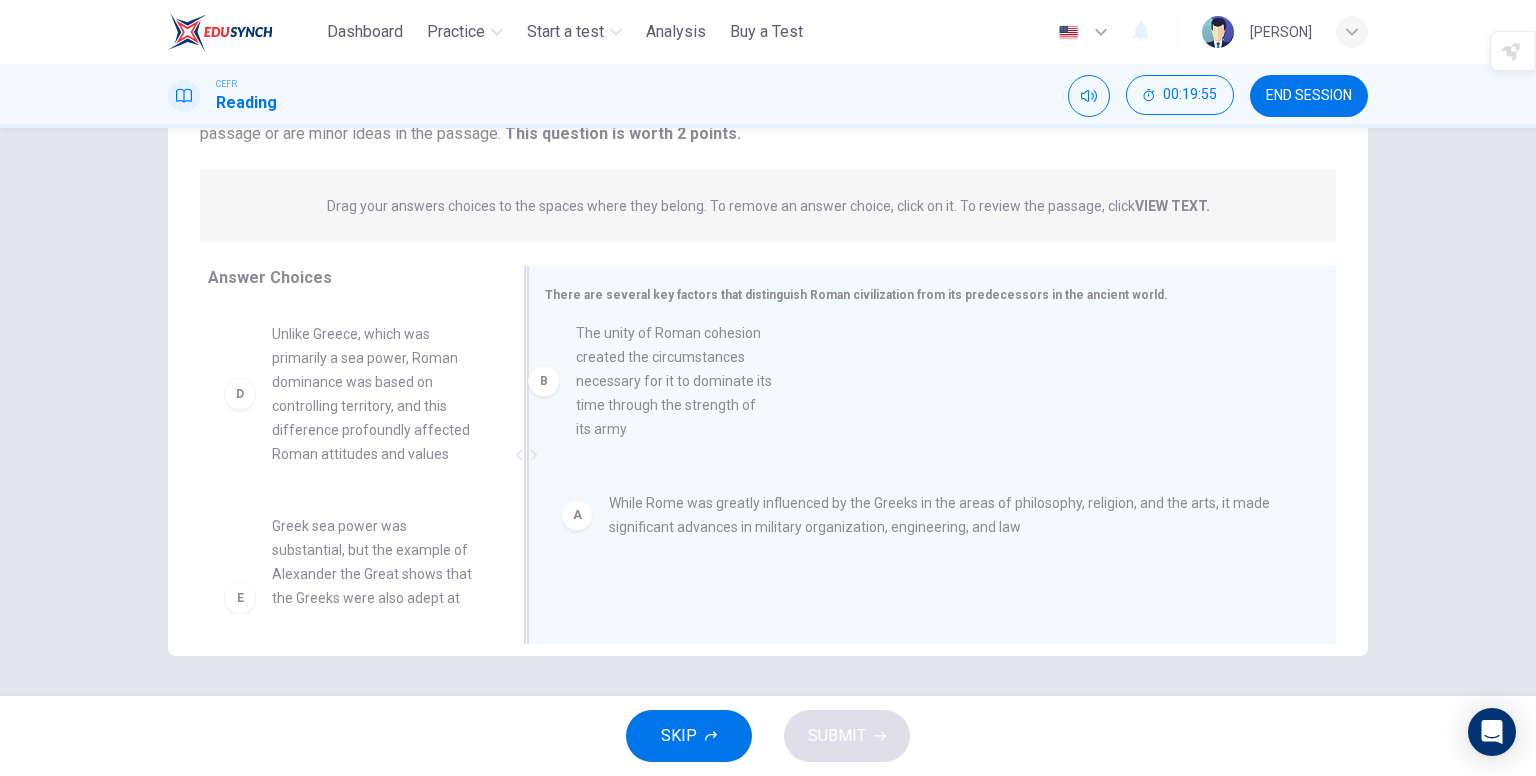 drag, startPoint x: 407, startPoint y: 426, endPoint x: 724, endPoint y: 427, distance: 317.0016 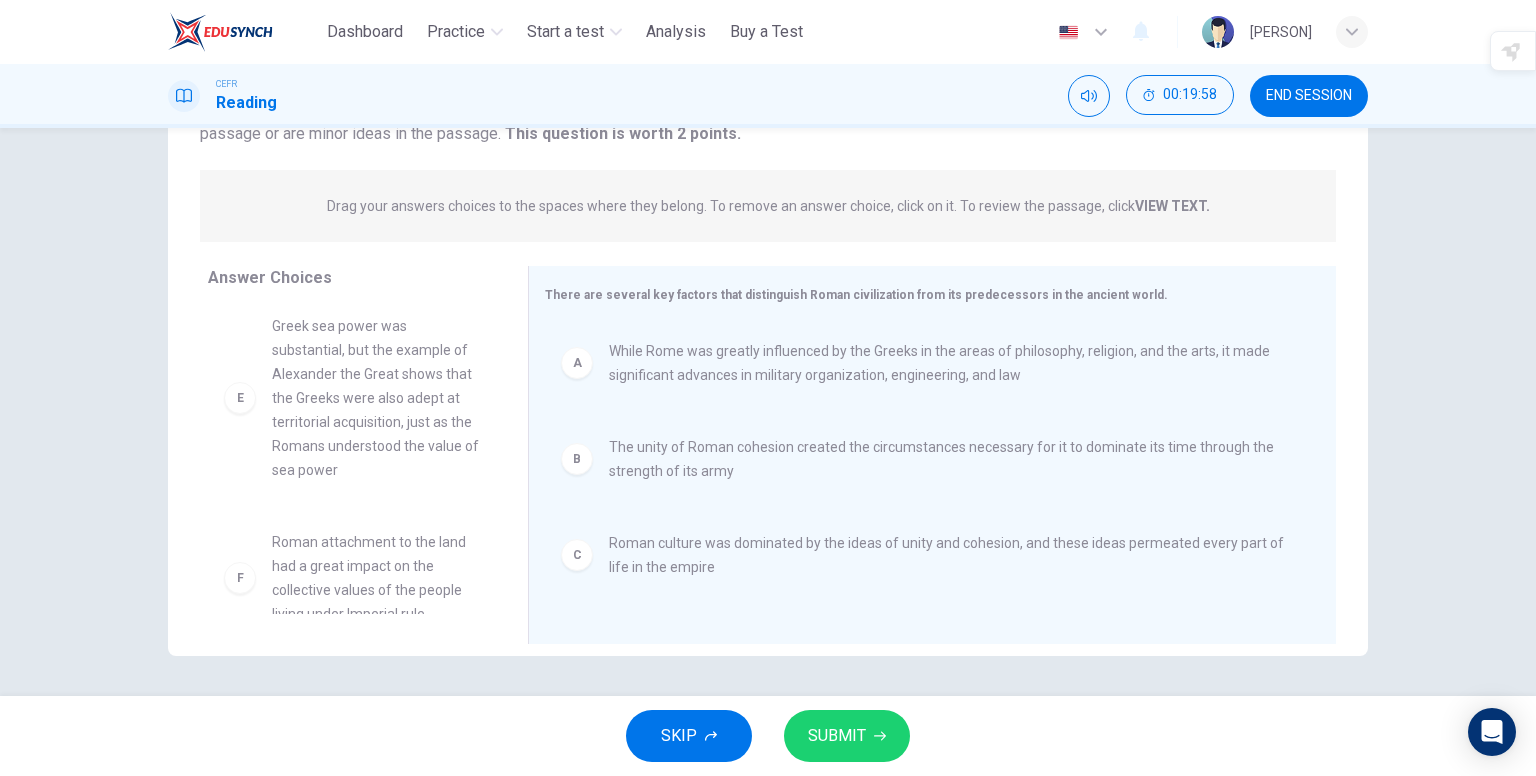 scroll, scrollTop: 228, scrollLeft: 0, axis: vertical 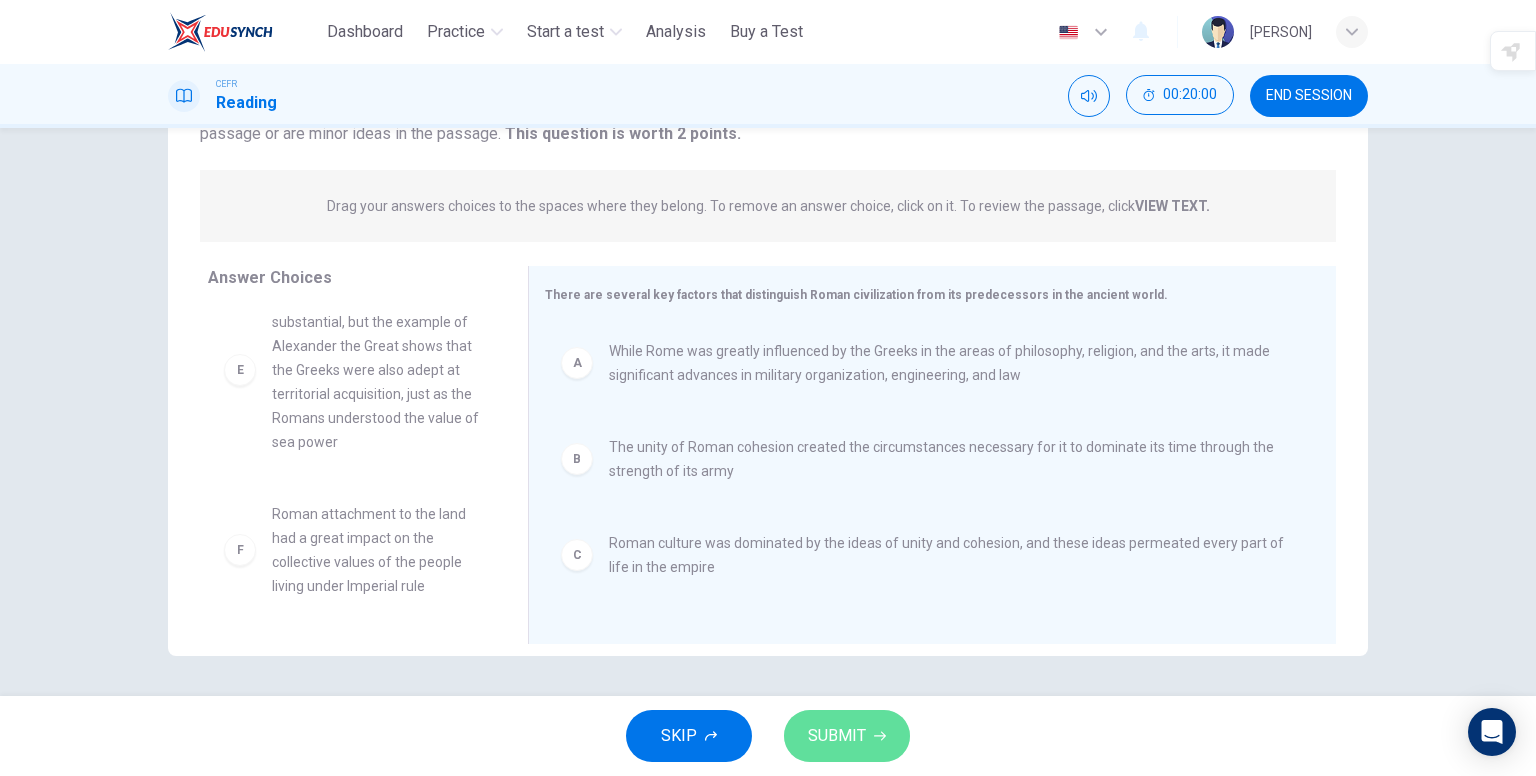 click on "SUBMIT" at bounding box center [837, 736] 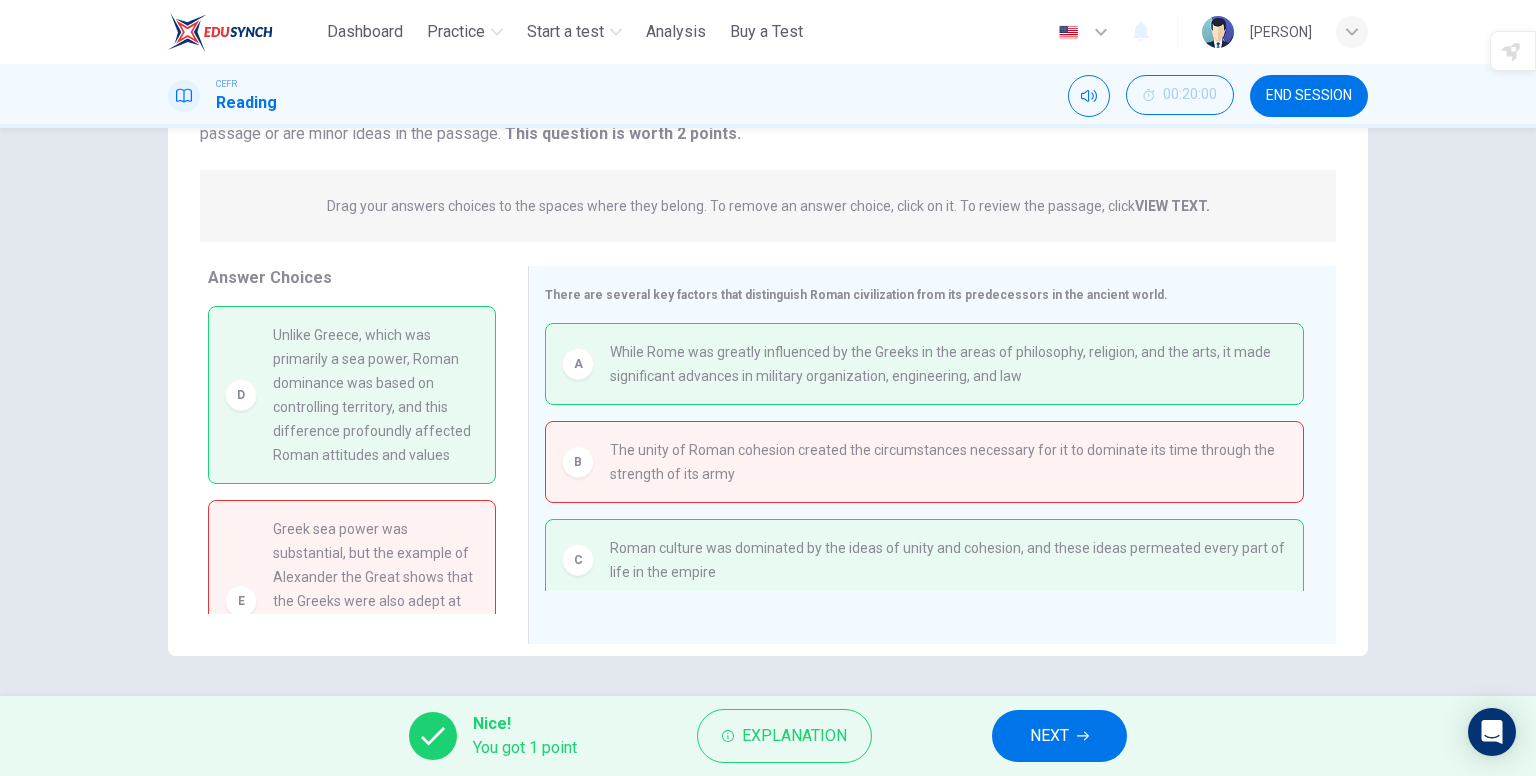 scroll, scrollTop: 0, scrollLeft: 0, axis: both 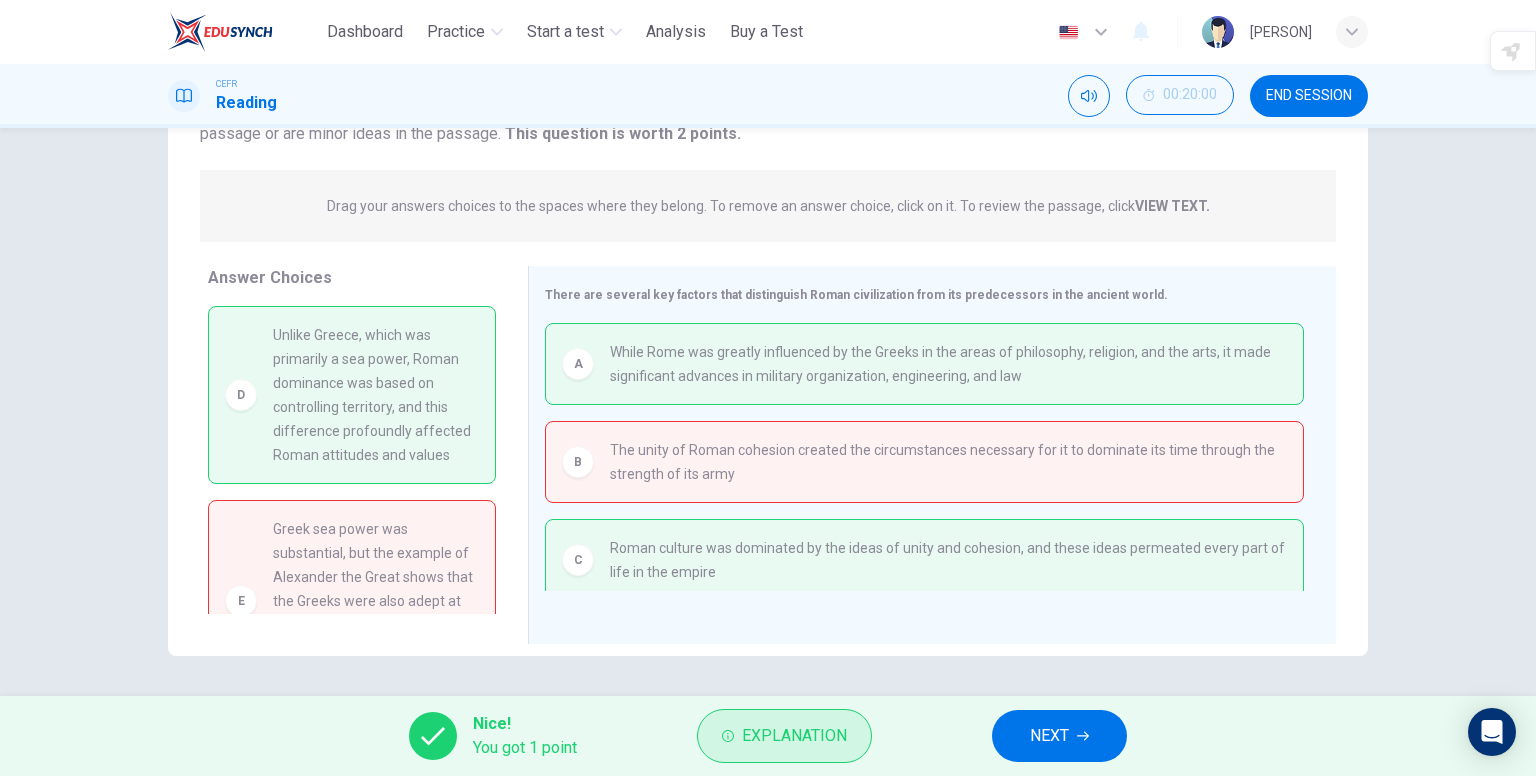 click on "Explanation" at bounding box center [794, 736] 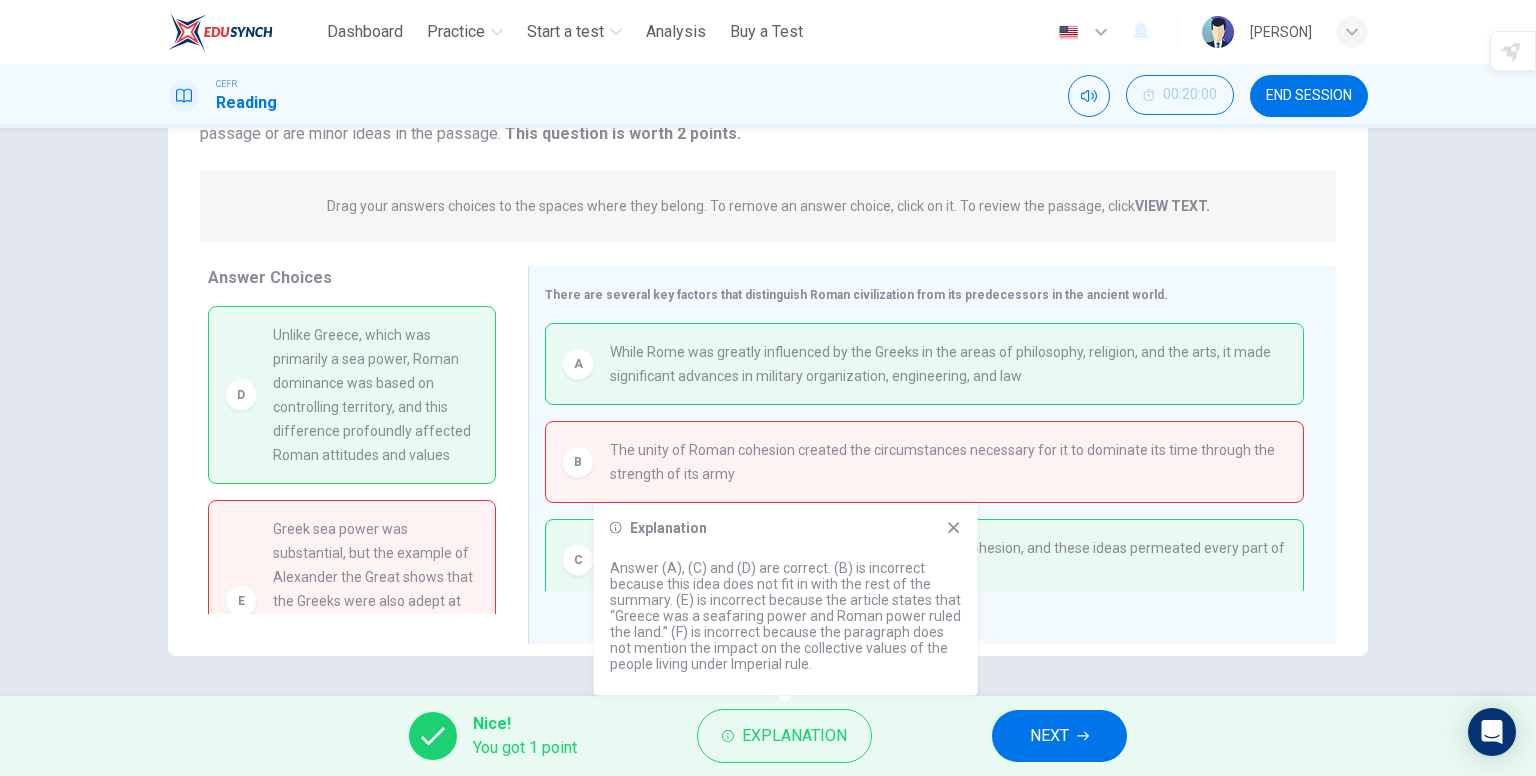 click at bounding box center (954, 528) 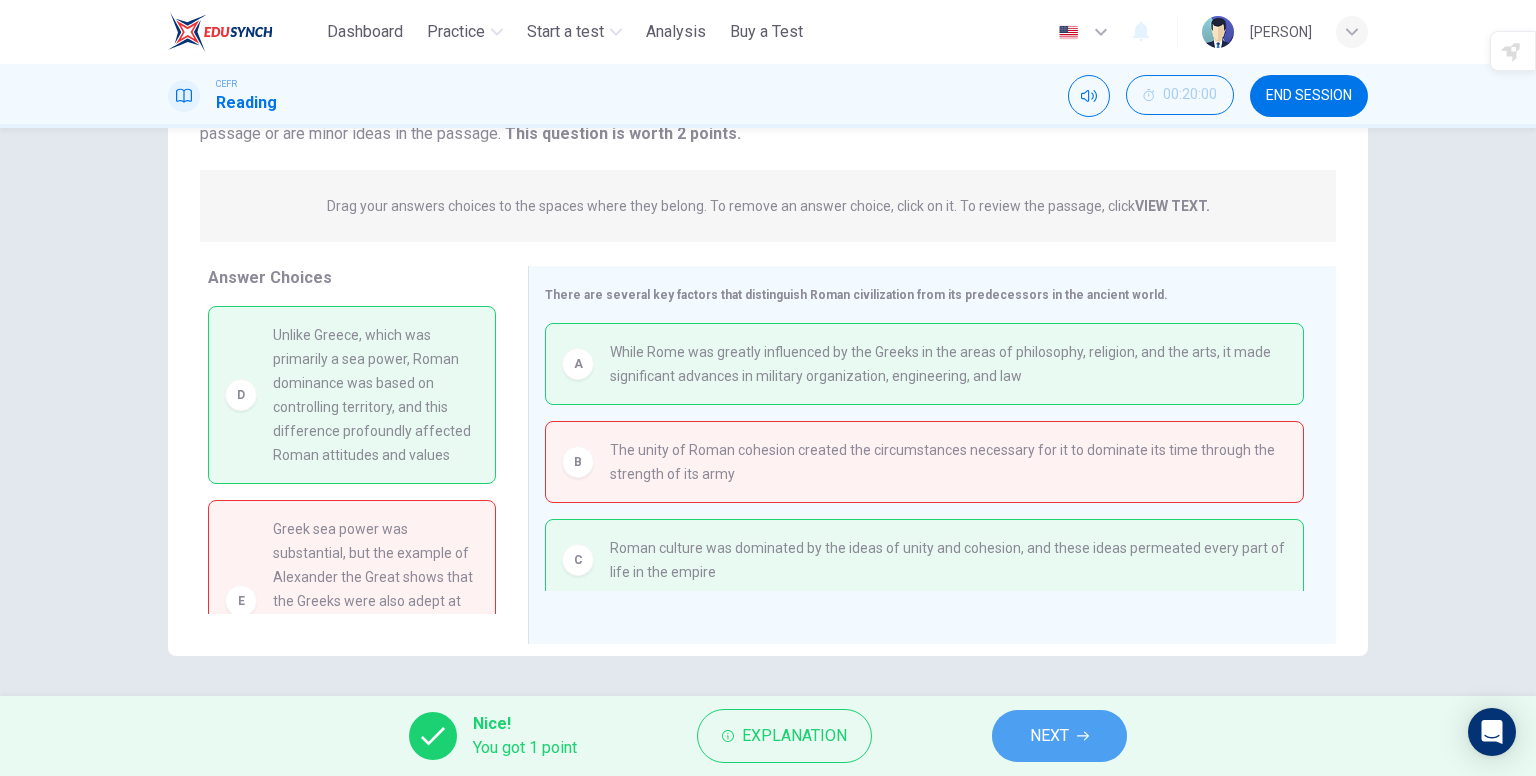 click on "NEXT" at bounding box center (1049, 736) 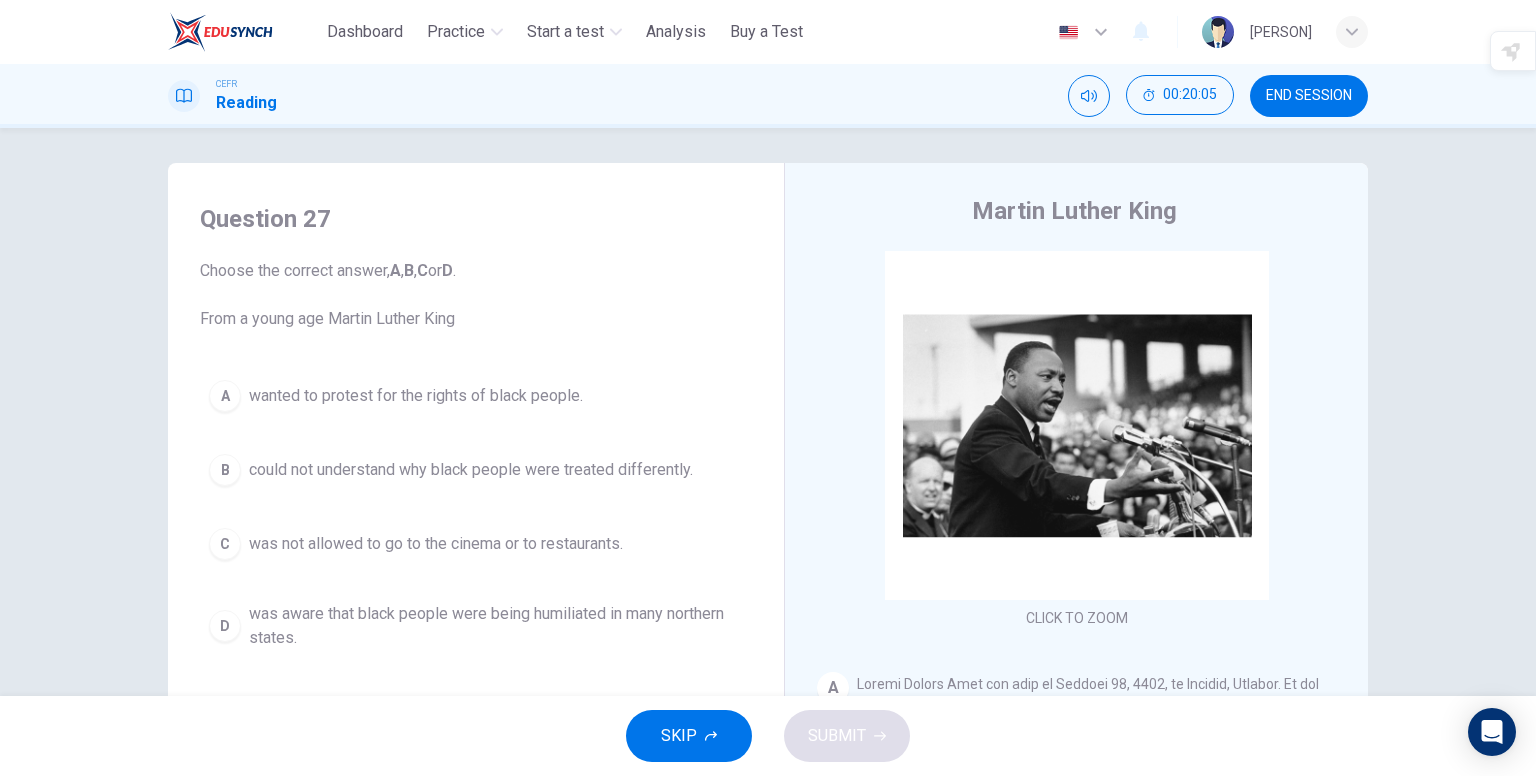 scroll, scrollTop: 0, scrollLeft: 0, axis: both 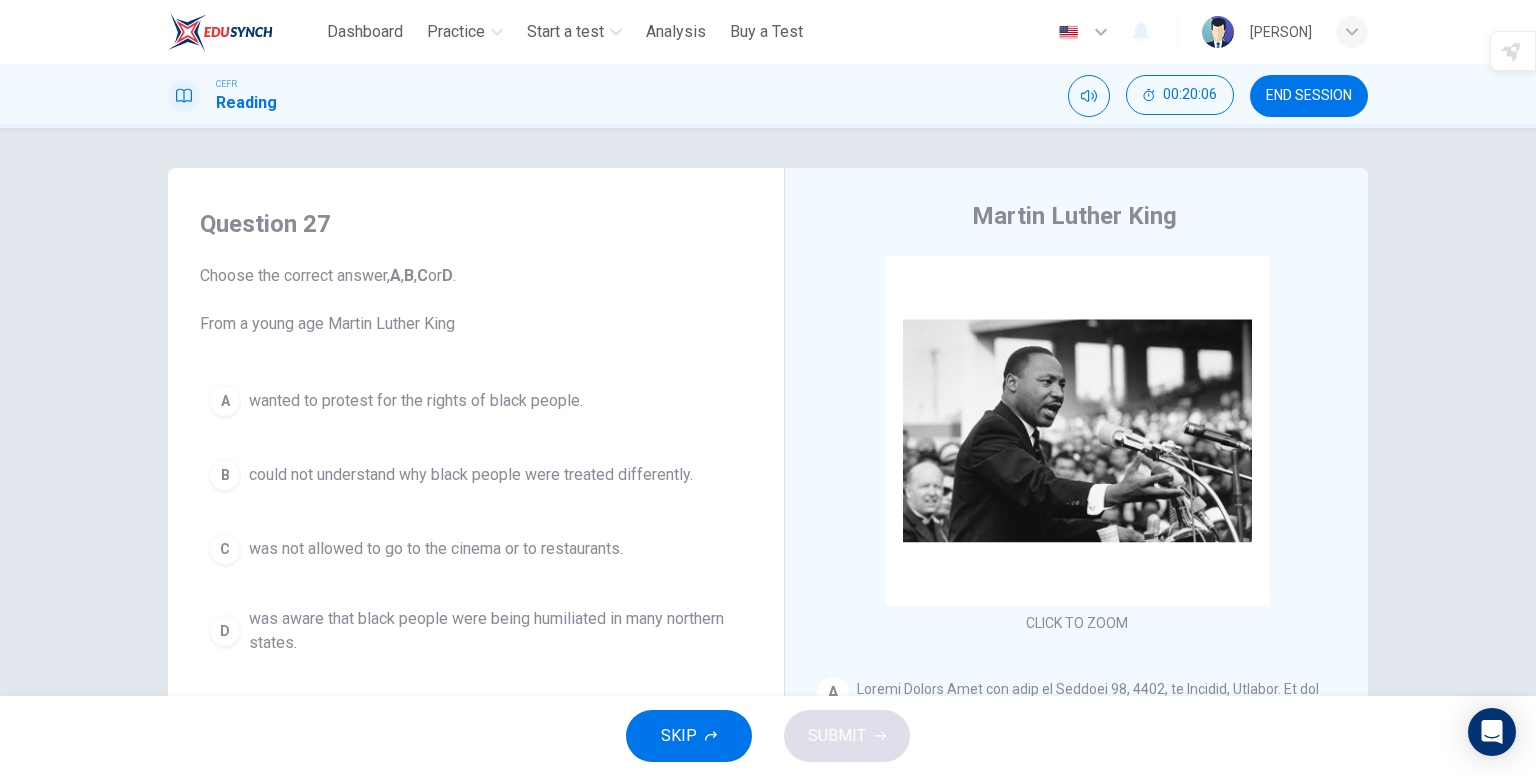 click on "END SESSION" at bounding box center [1309, 96] 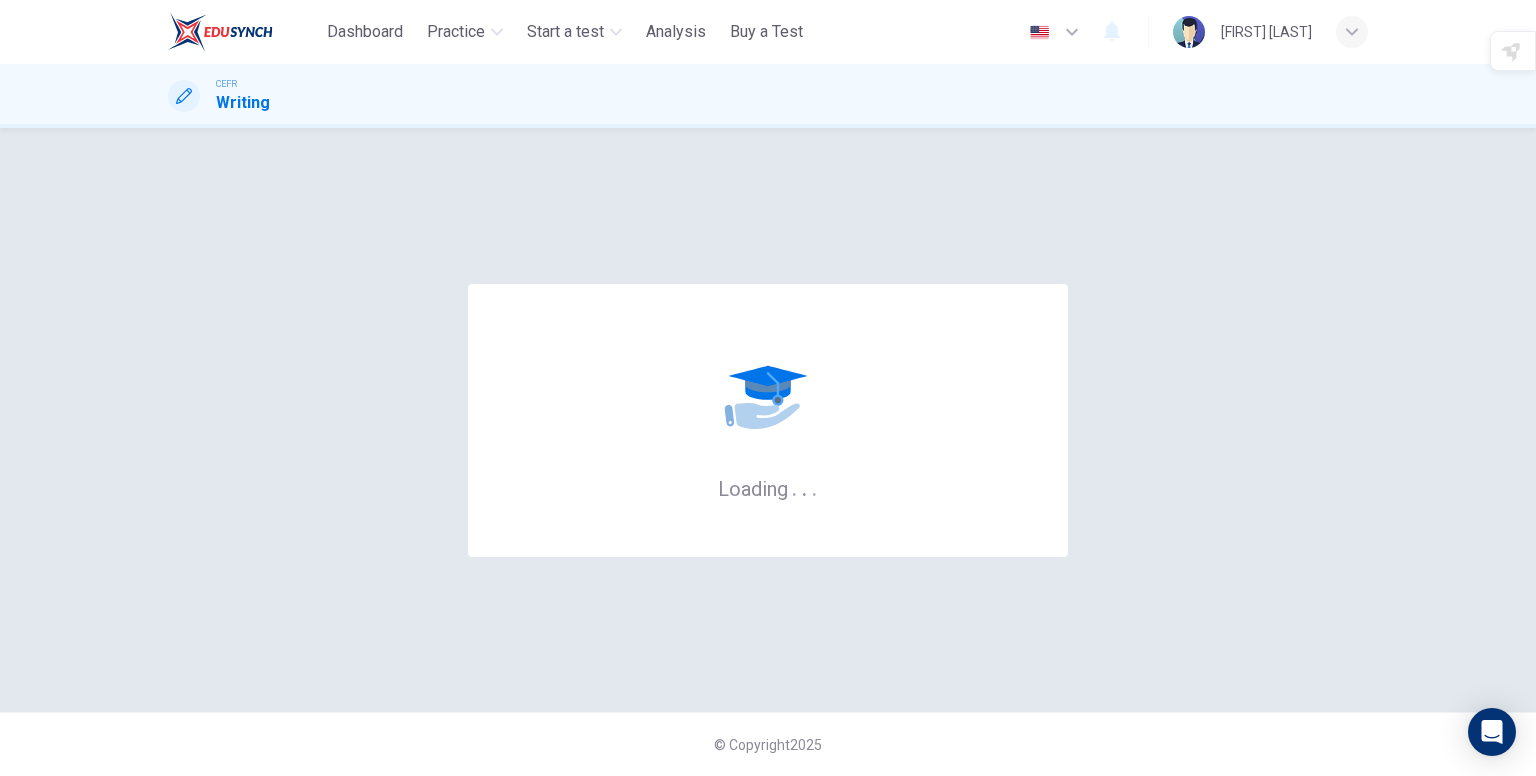 scroll, scrollTop: 0, scrollLeft: 0, axis: both 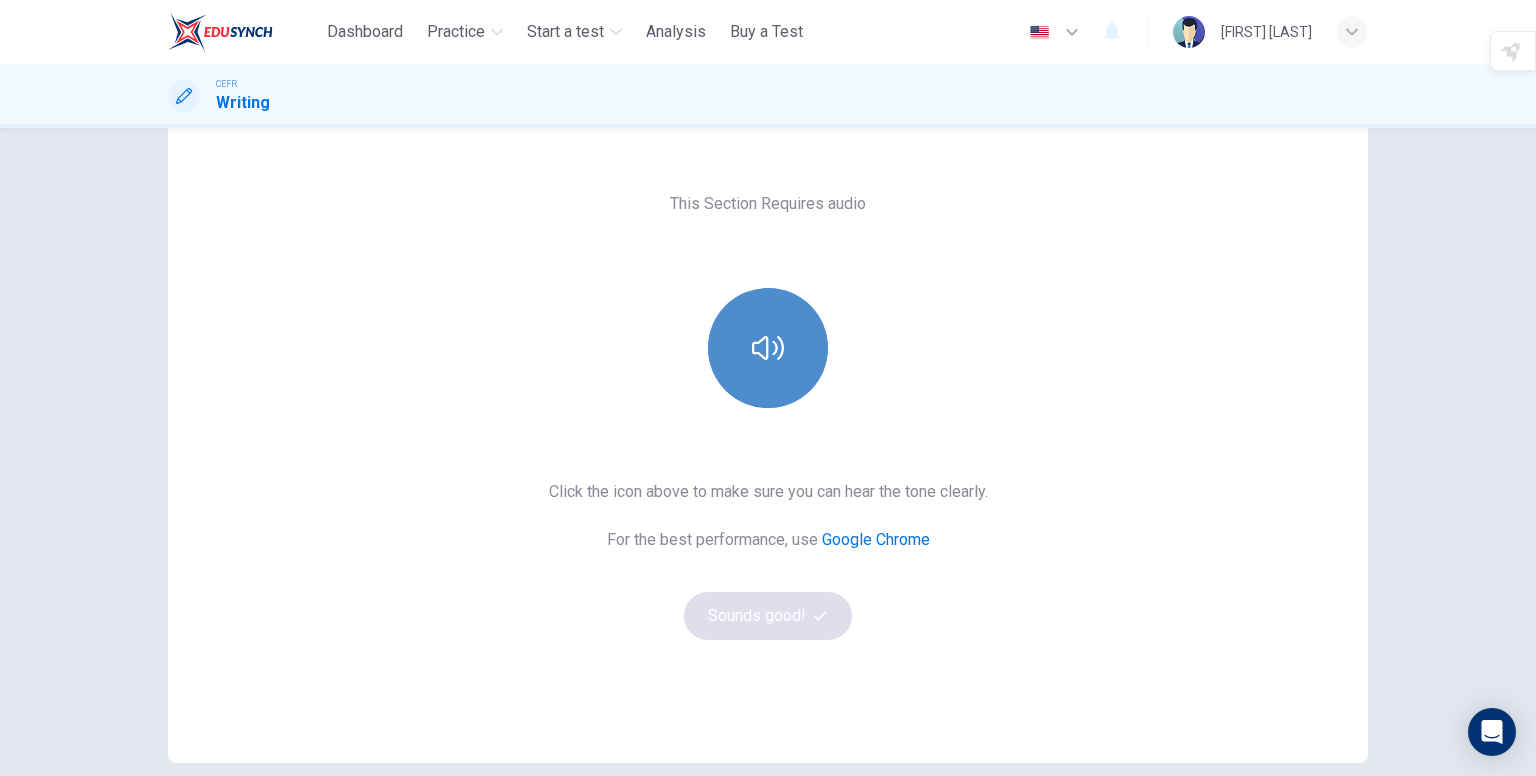 click at bounding box center [768, 348] 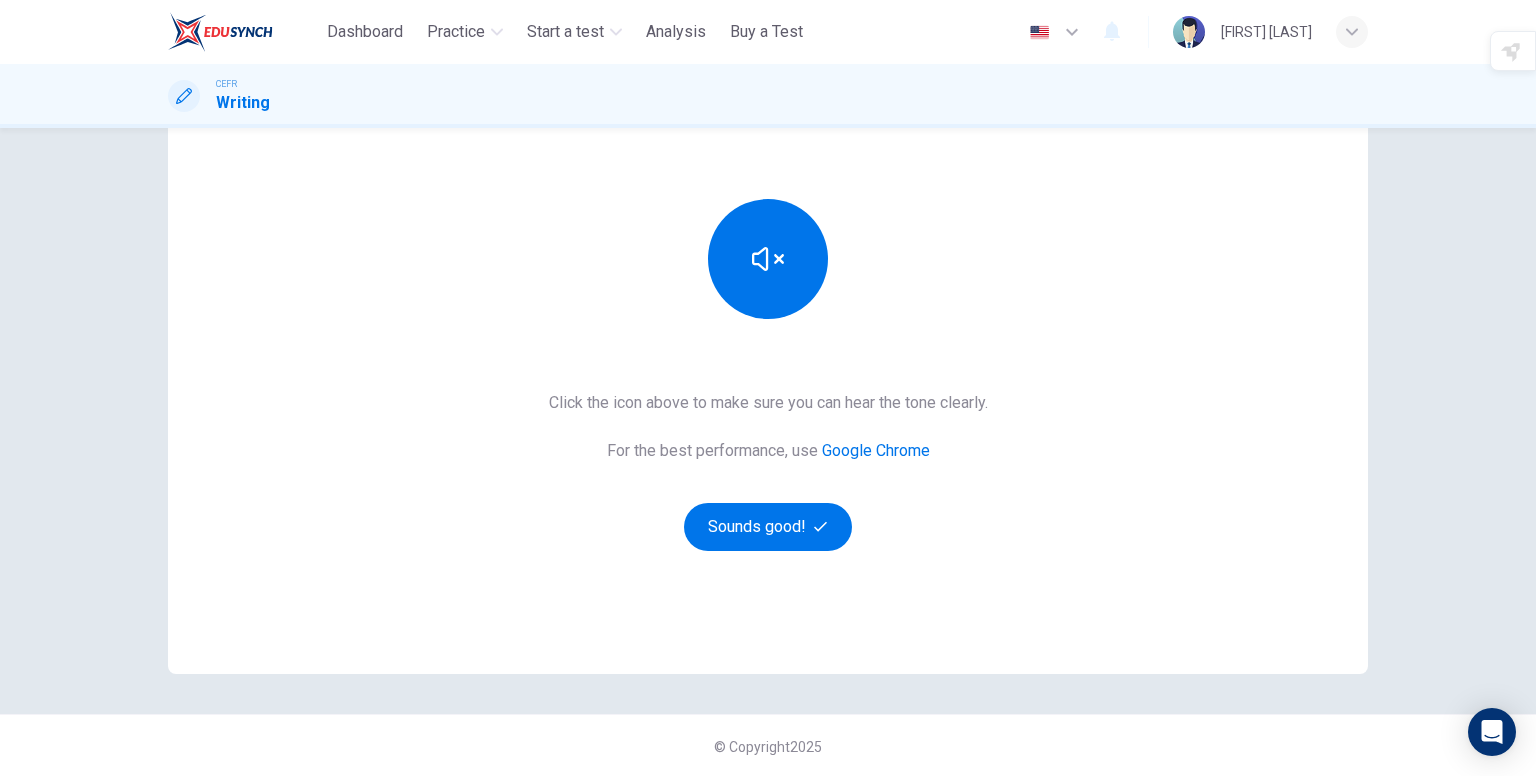 scroll, scrollTop: 191, scrollLeft: 0, axis: vertical 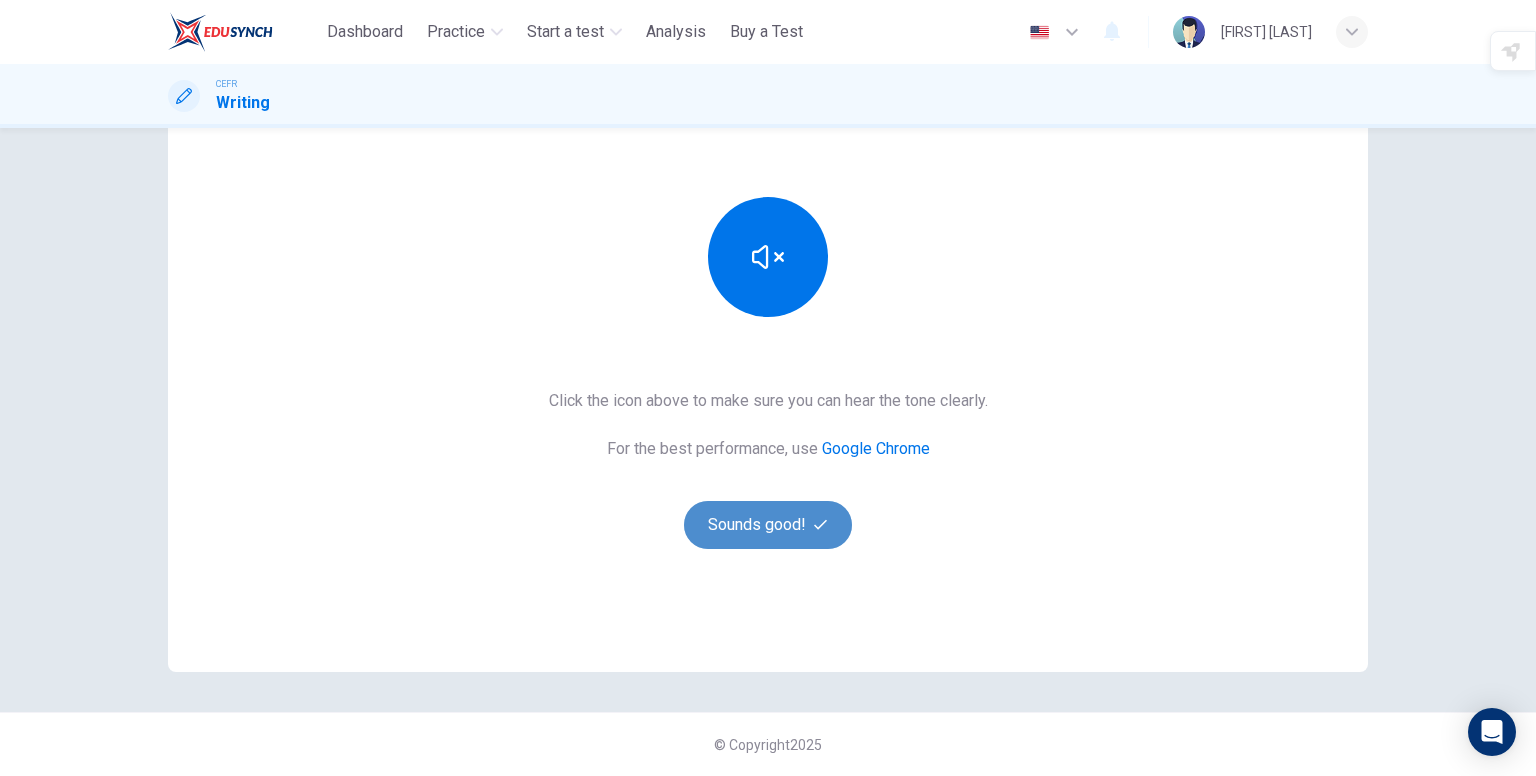 click on "Sounds good!" at bounding box center [768, 525] 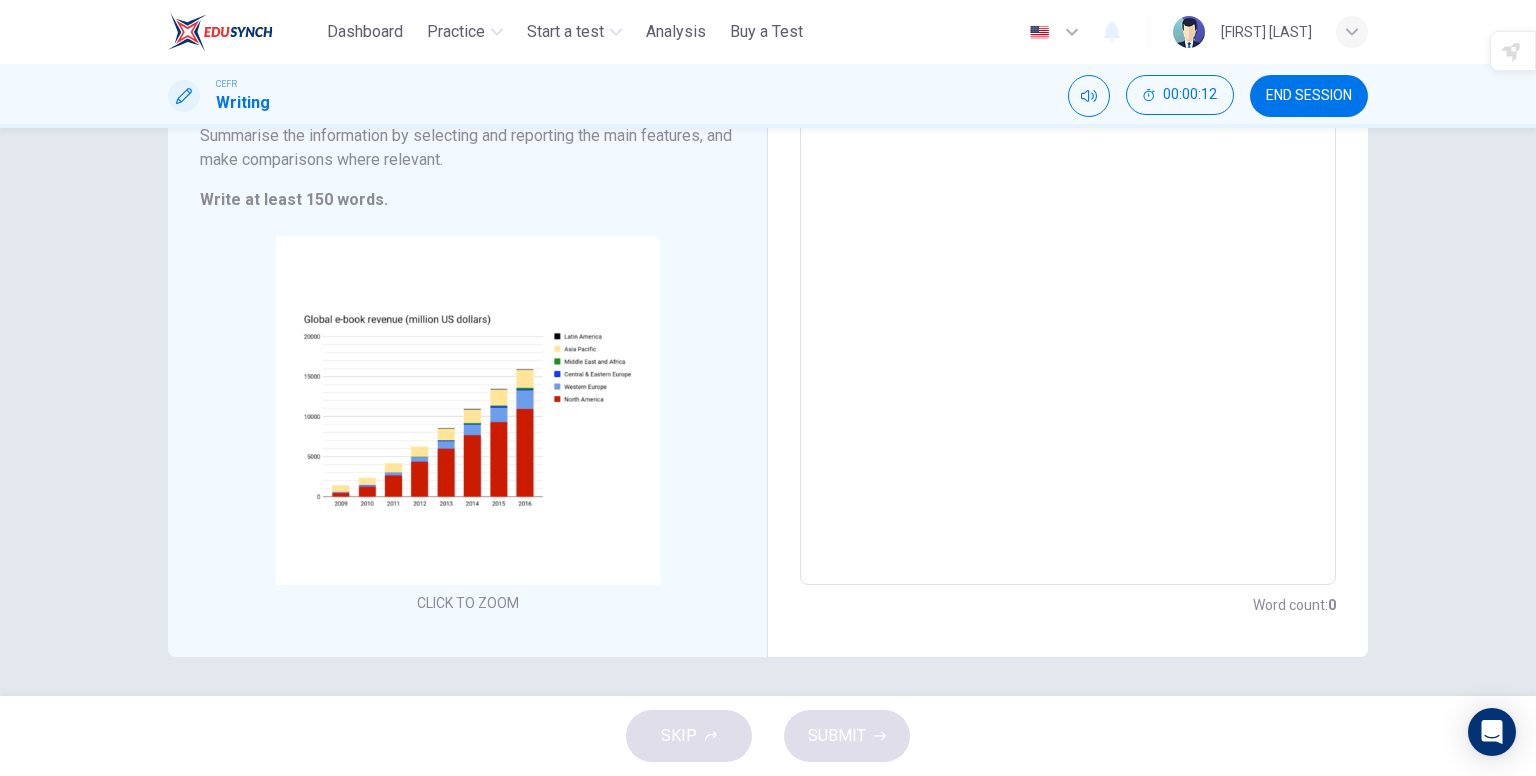 scroll, scrollTop: 244, scrollLeft: 0, axis: vertical 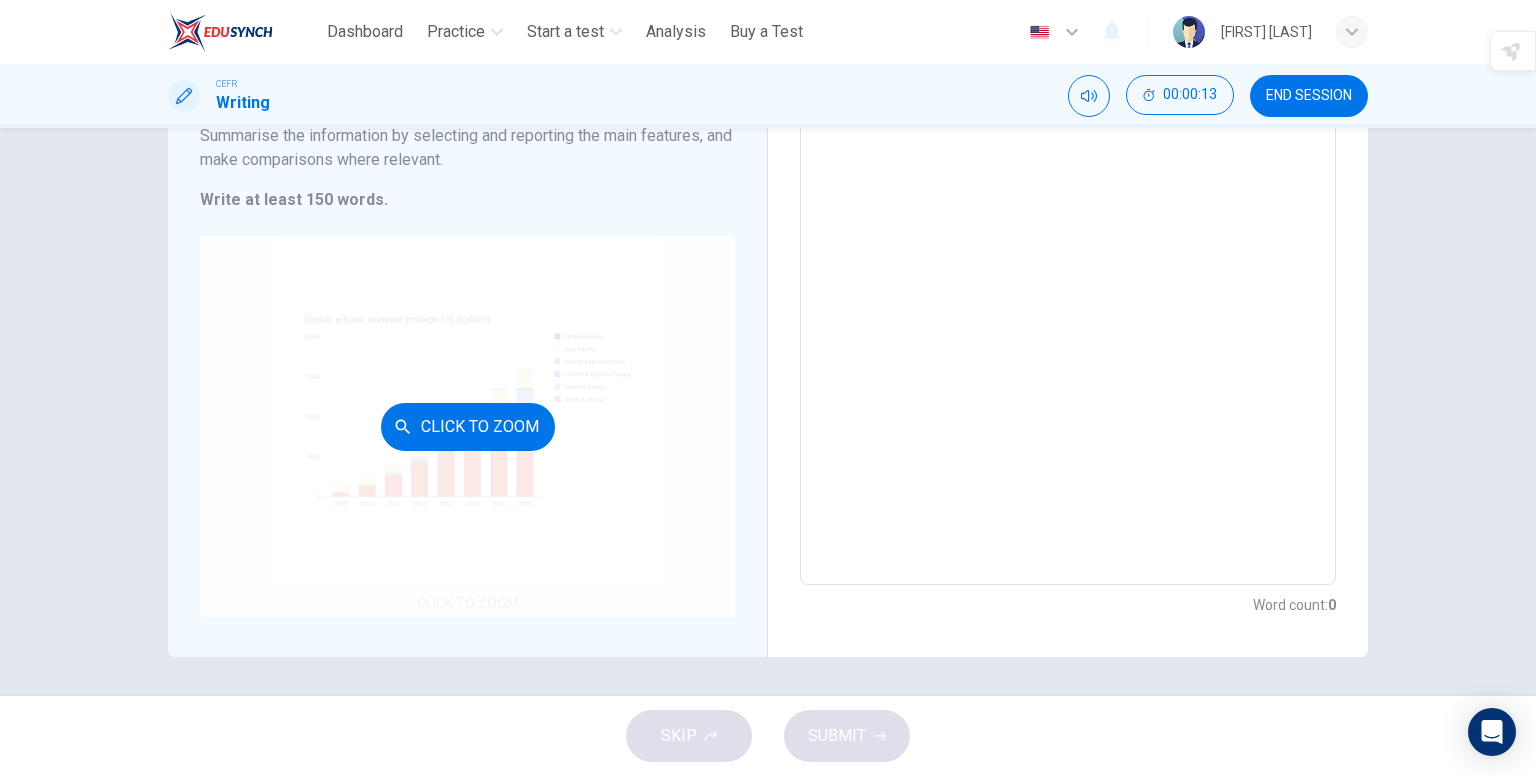 click on "Click to Zoom" at bounding box center [467, 426] 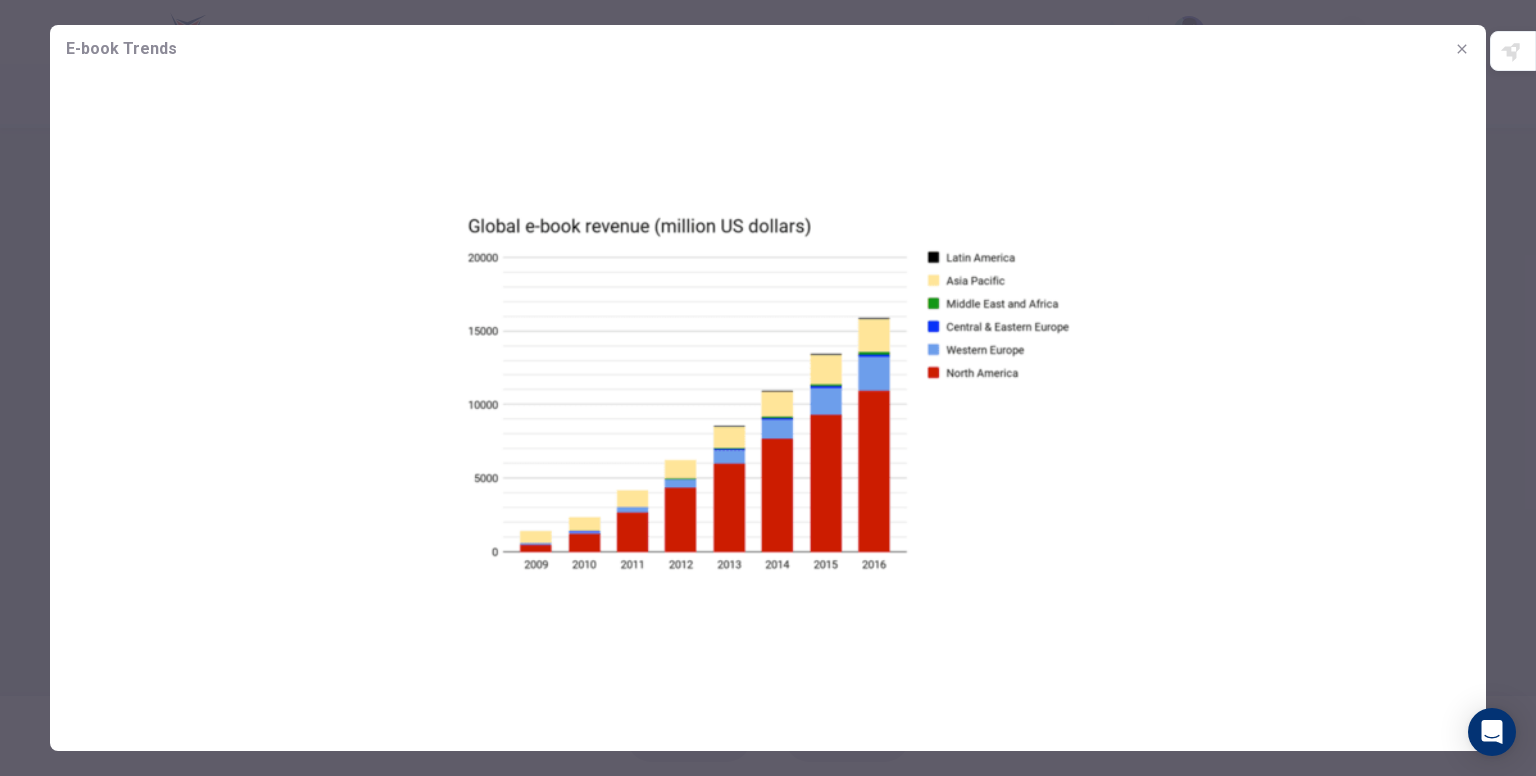 click at bounding box center [1462, 49] 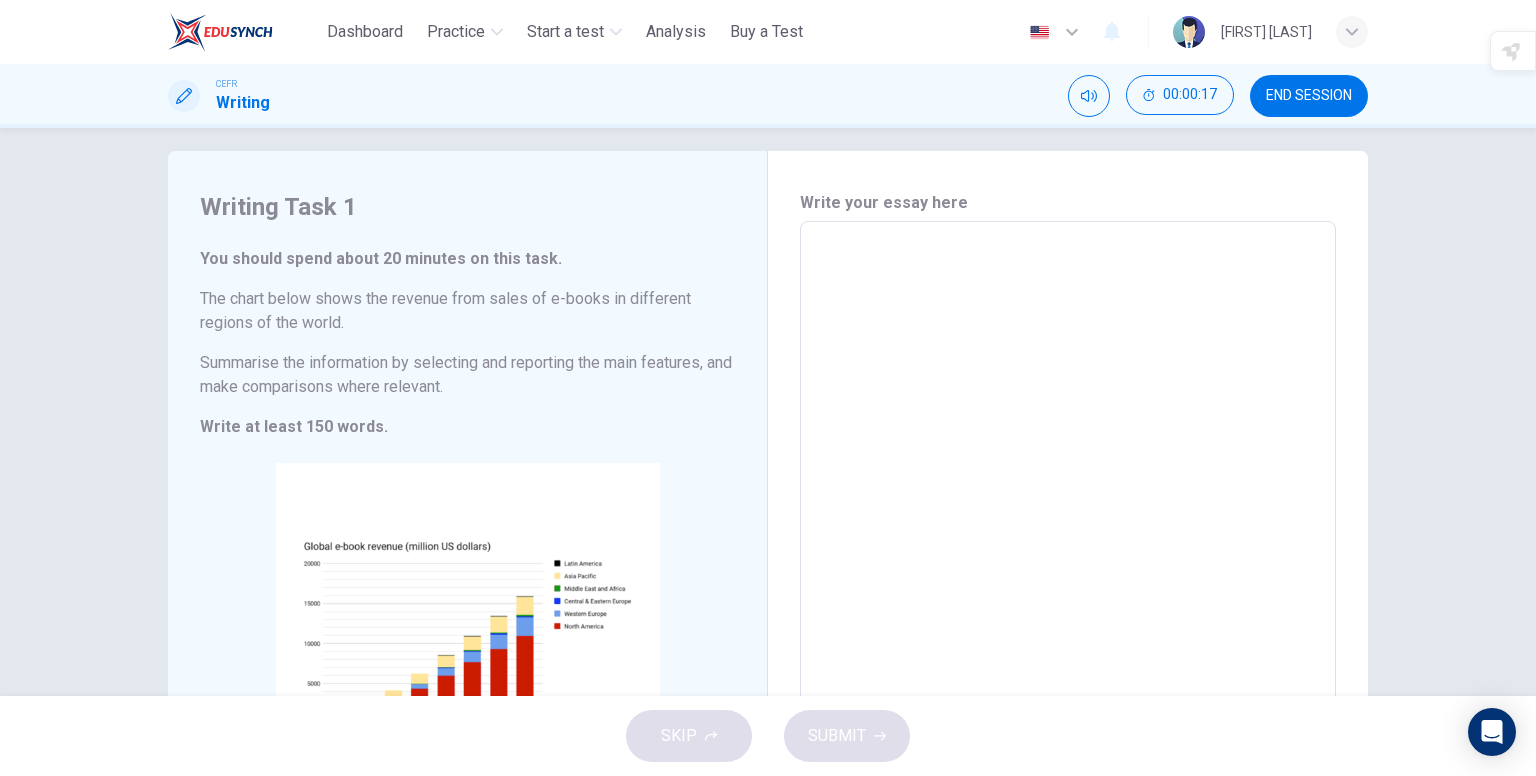 scroll, scrollTop: 0, scrollLeft: 0, axis: both 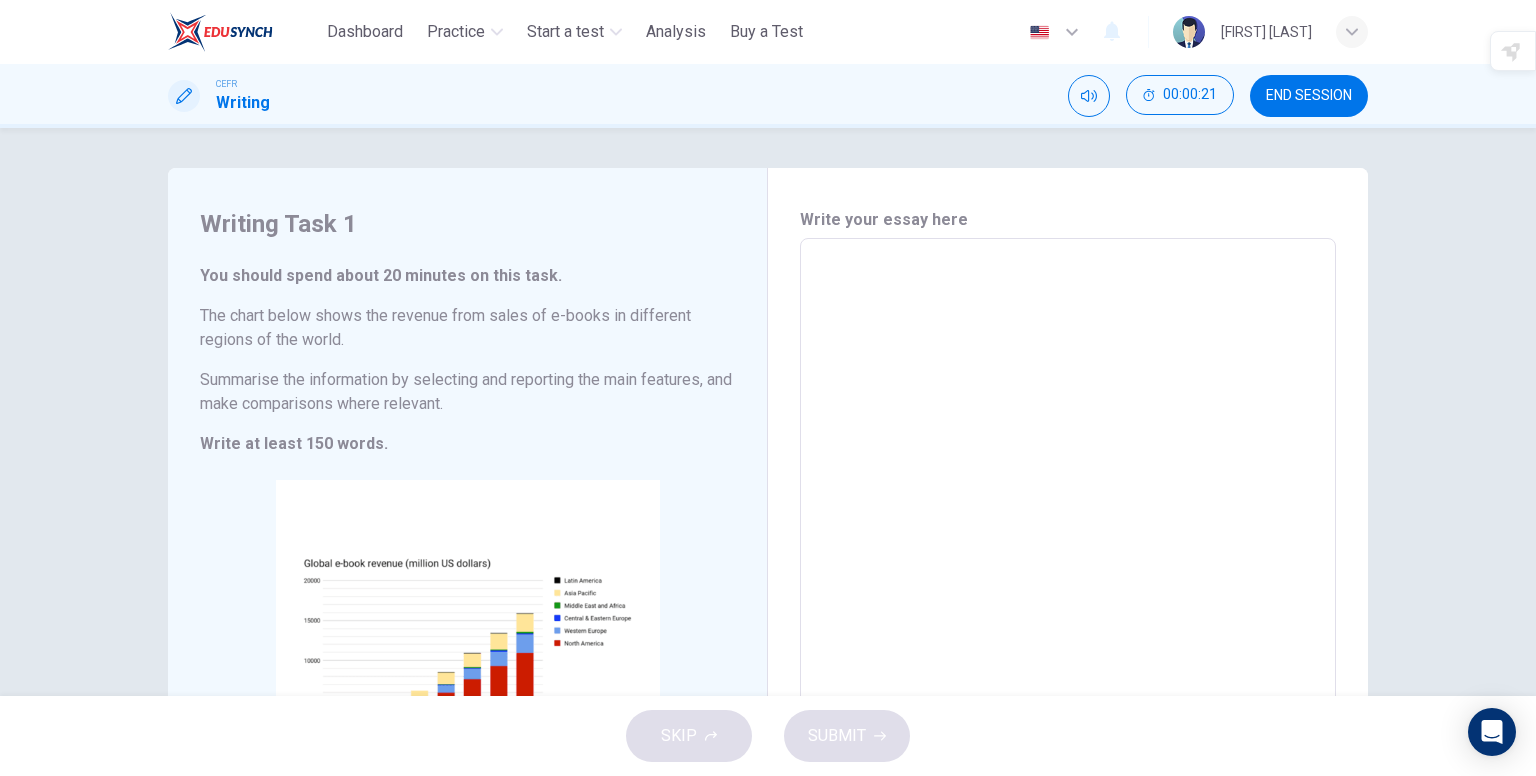 click at bounding box center [1068, 534] 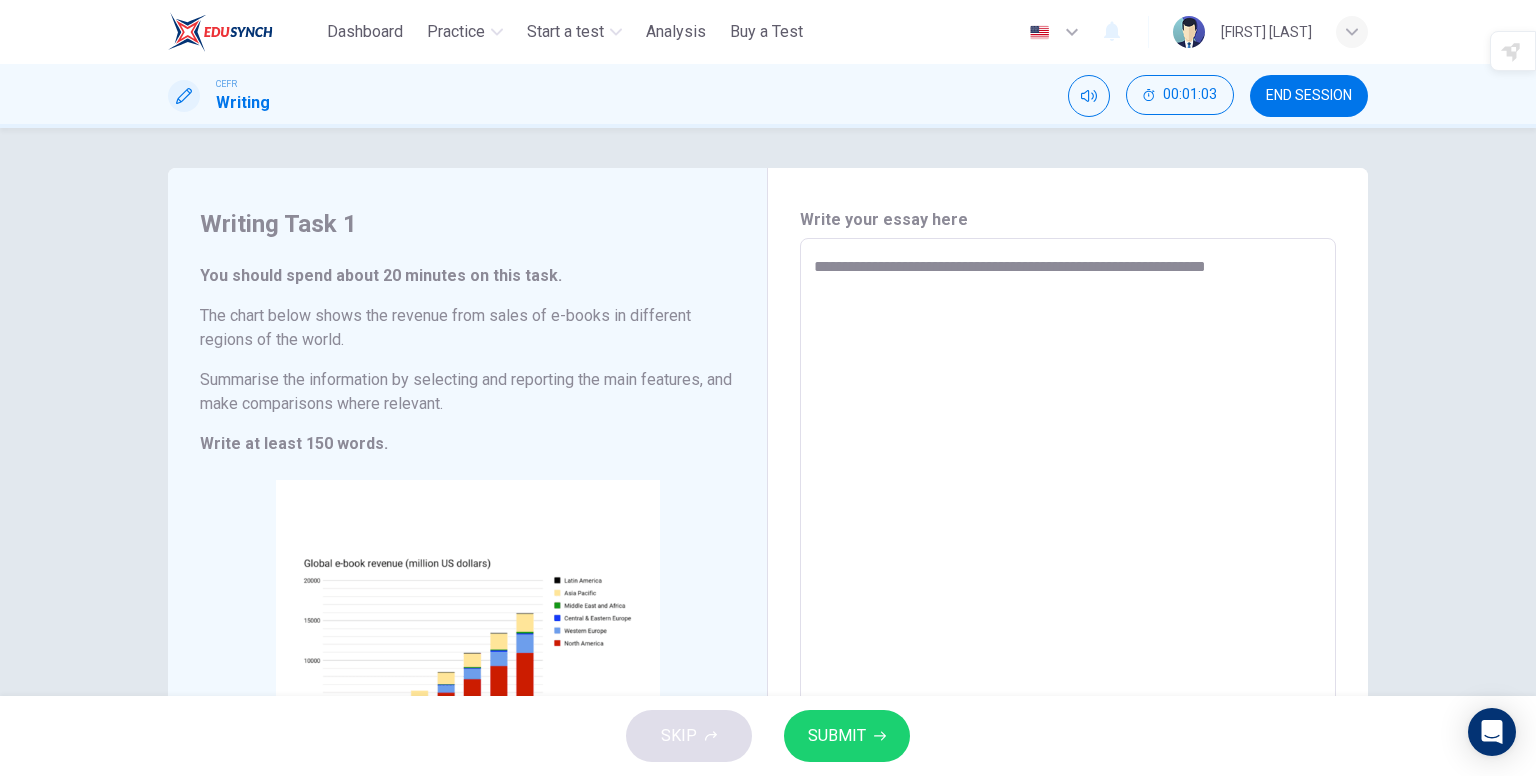 click on "**********" at bounding box center [1068, 534] 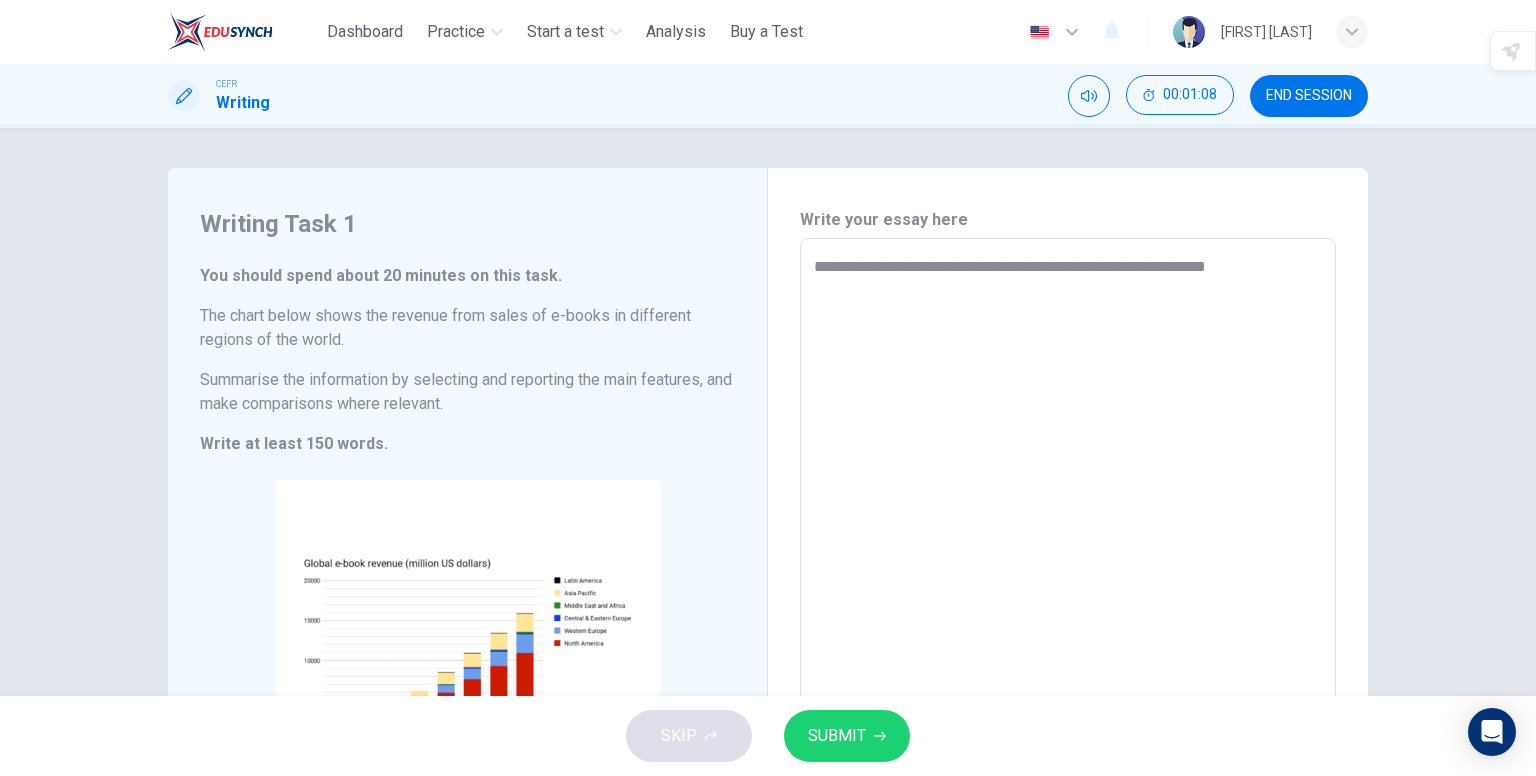 click on "**********" at bounding box center [1068, 534] 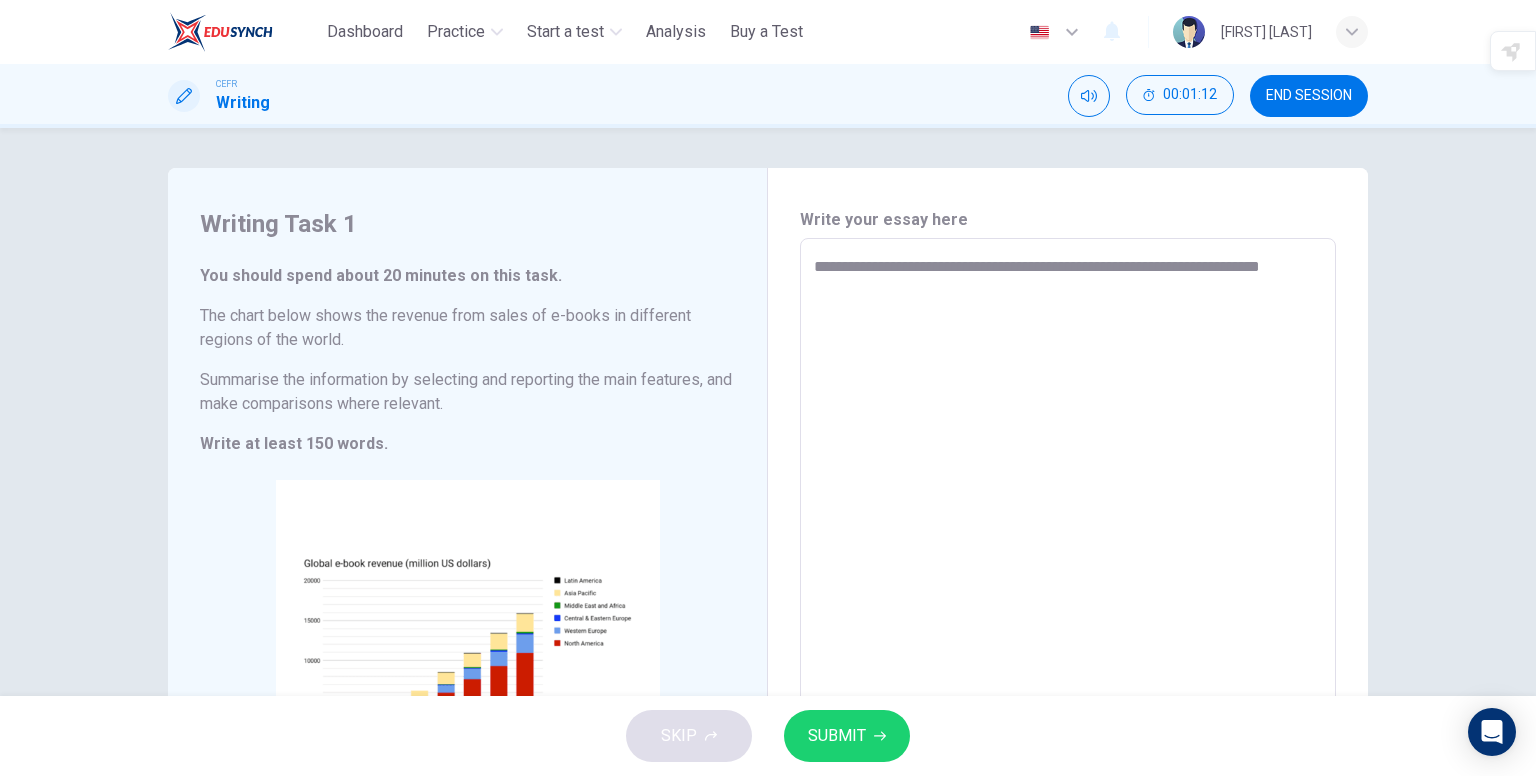 click on "**********" at bounding box center (1068, 534) 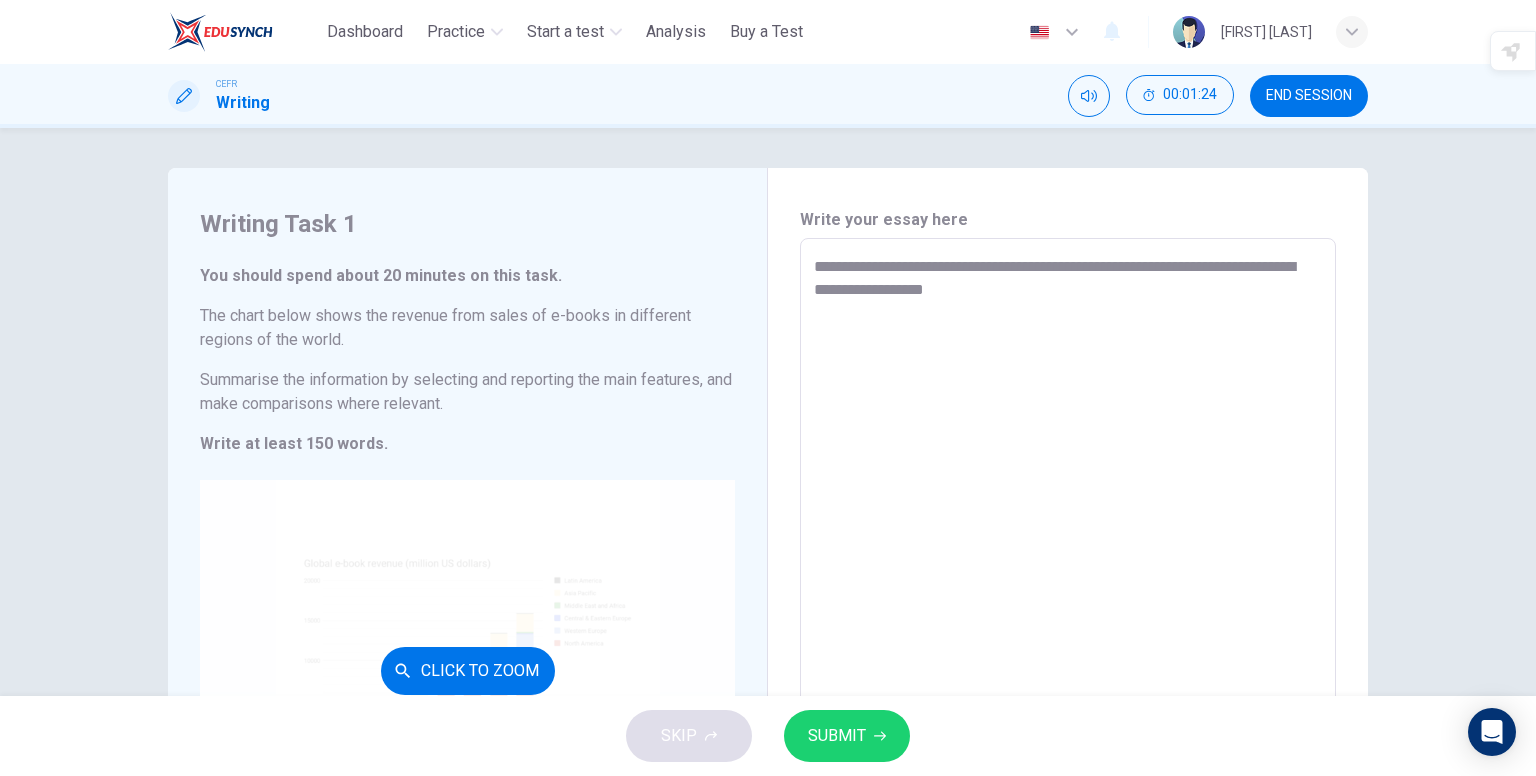 click on "Click to Zoom" at bounding box center [467, 670] 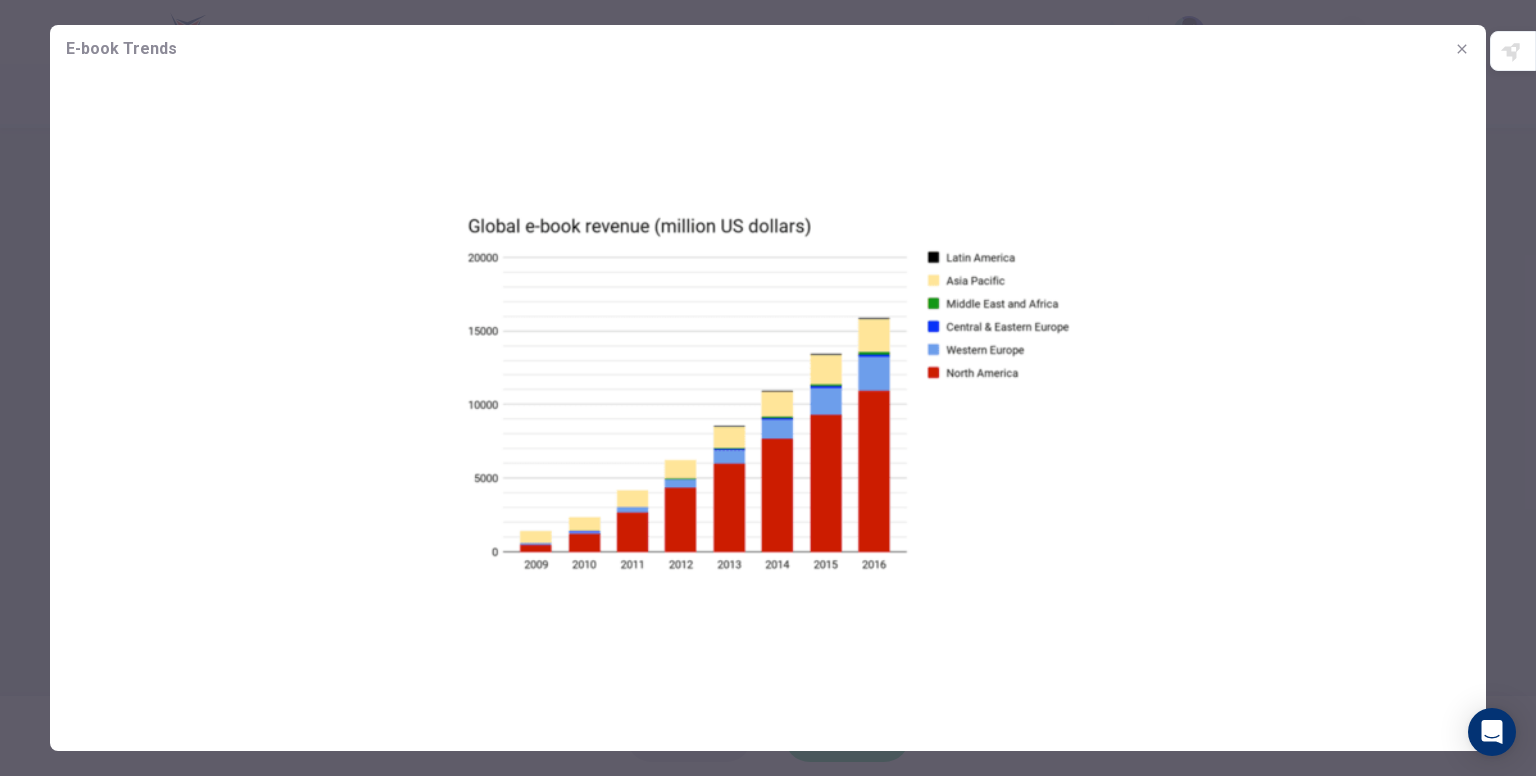 click at bounding box center (768, 388) 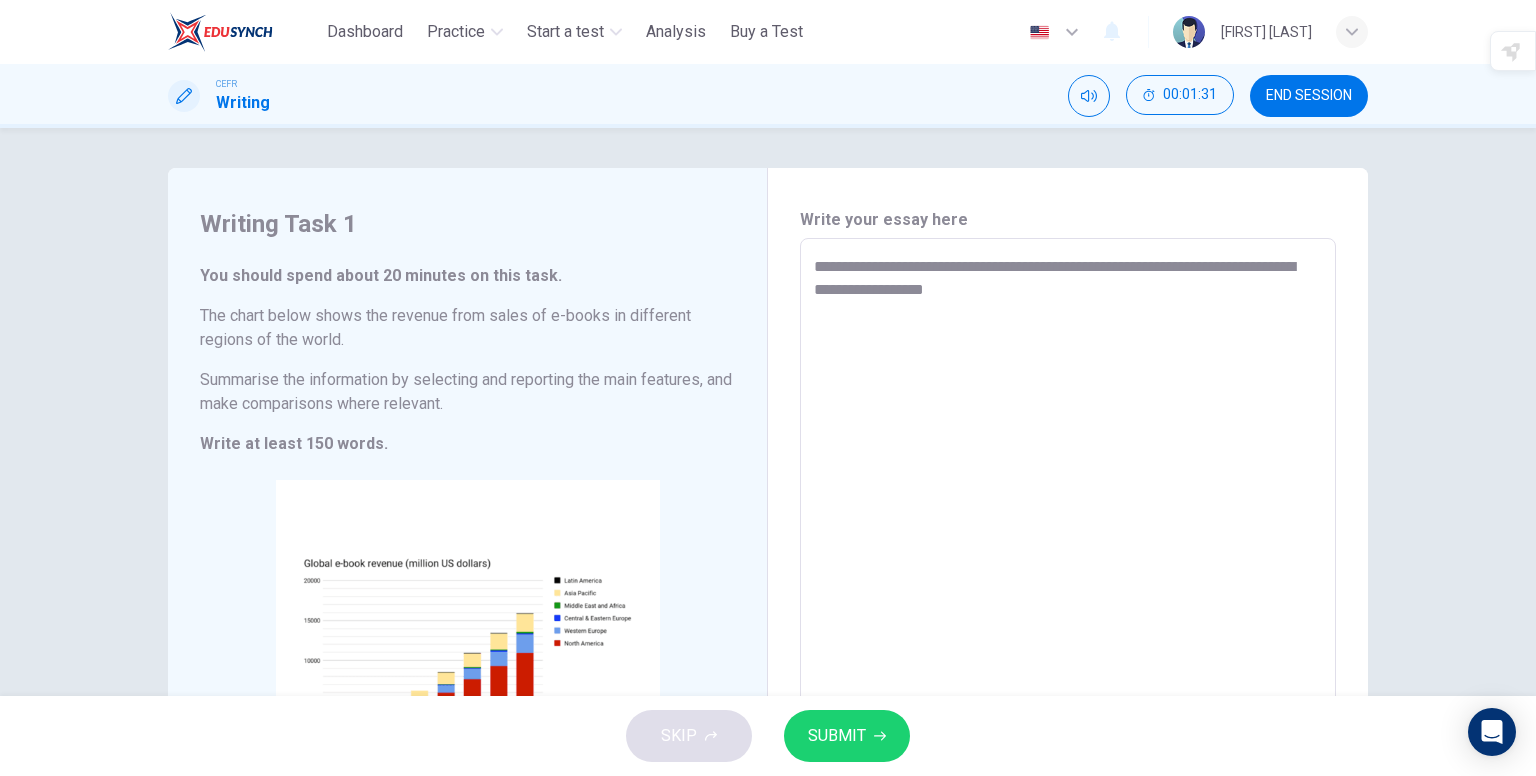 click on "**********" at bounding box center [1068, 534] 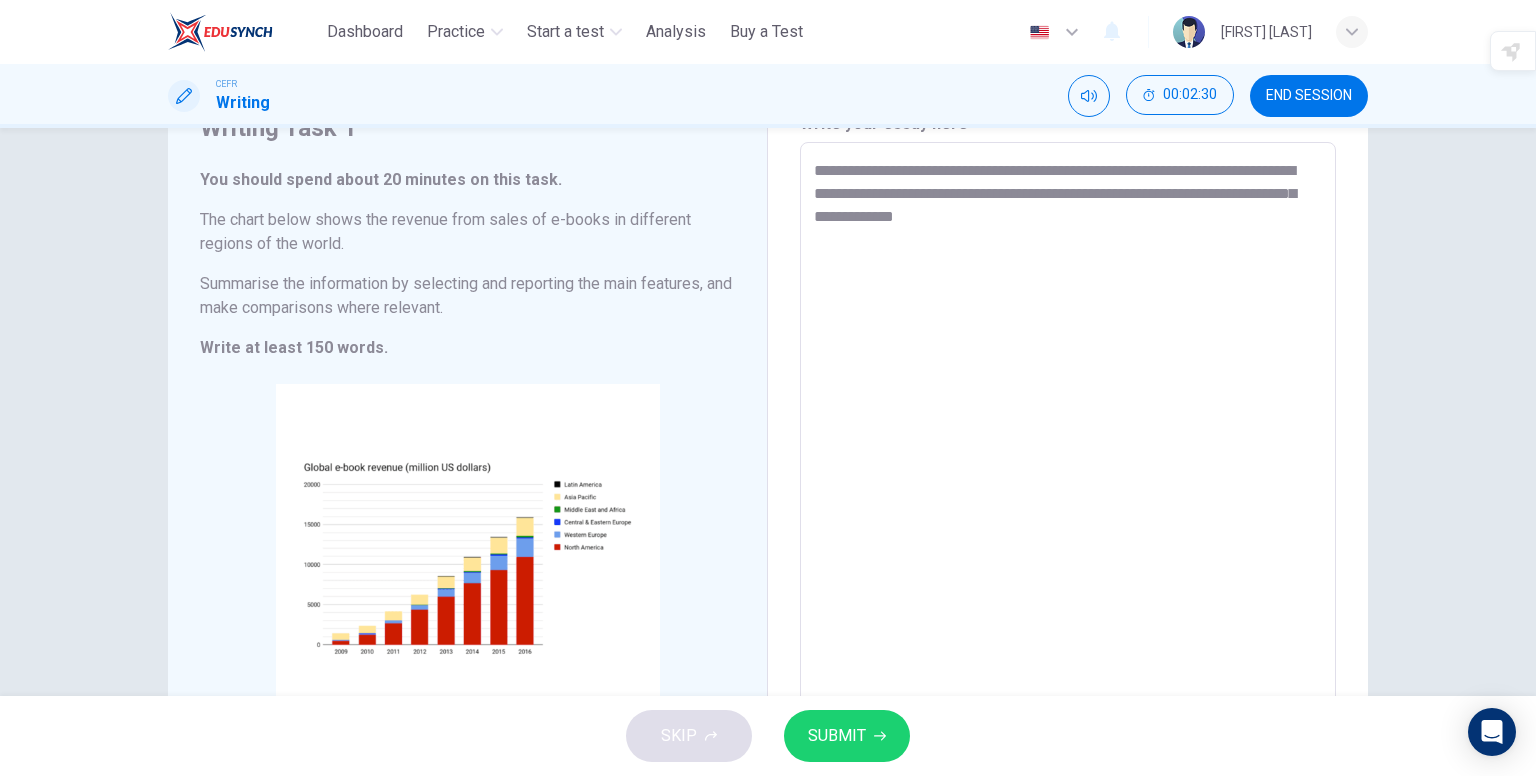 scroll, scrollTop: 95, scrollLeft: 0, axis: vertical 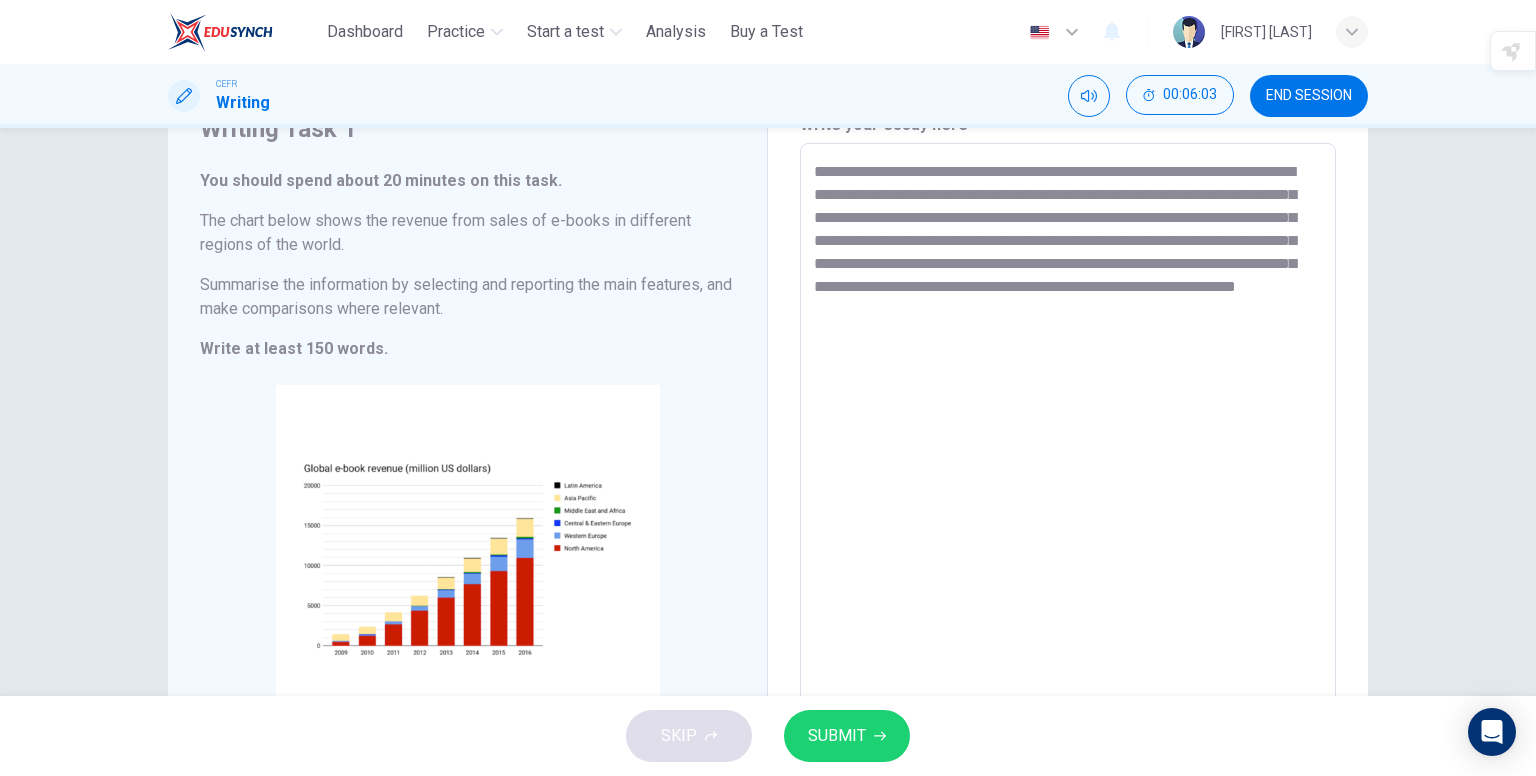 click on "**********" at bounding box center [1068, 439] 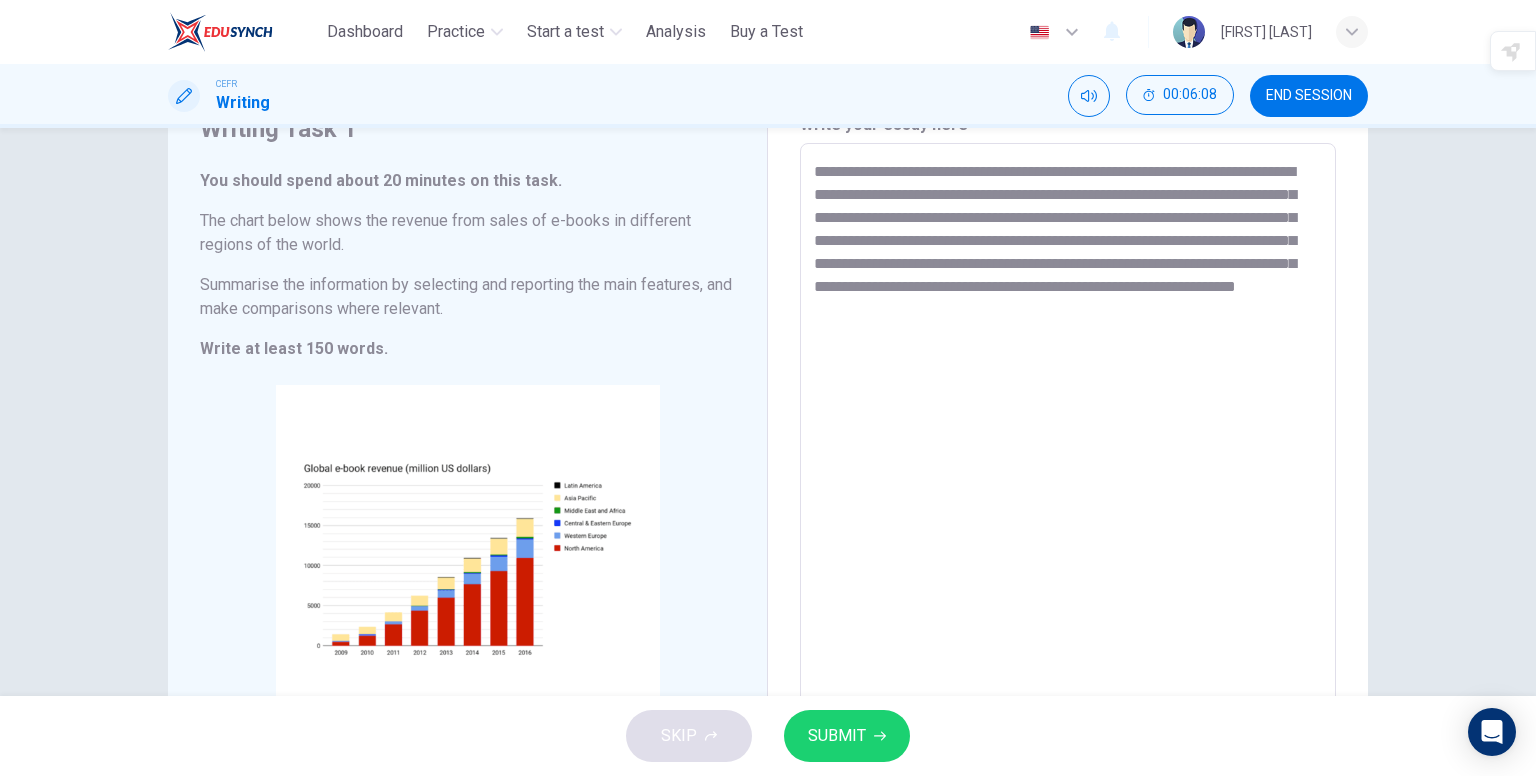 click on "**********" at bounding box center (1068, 439) 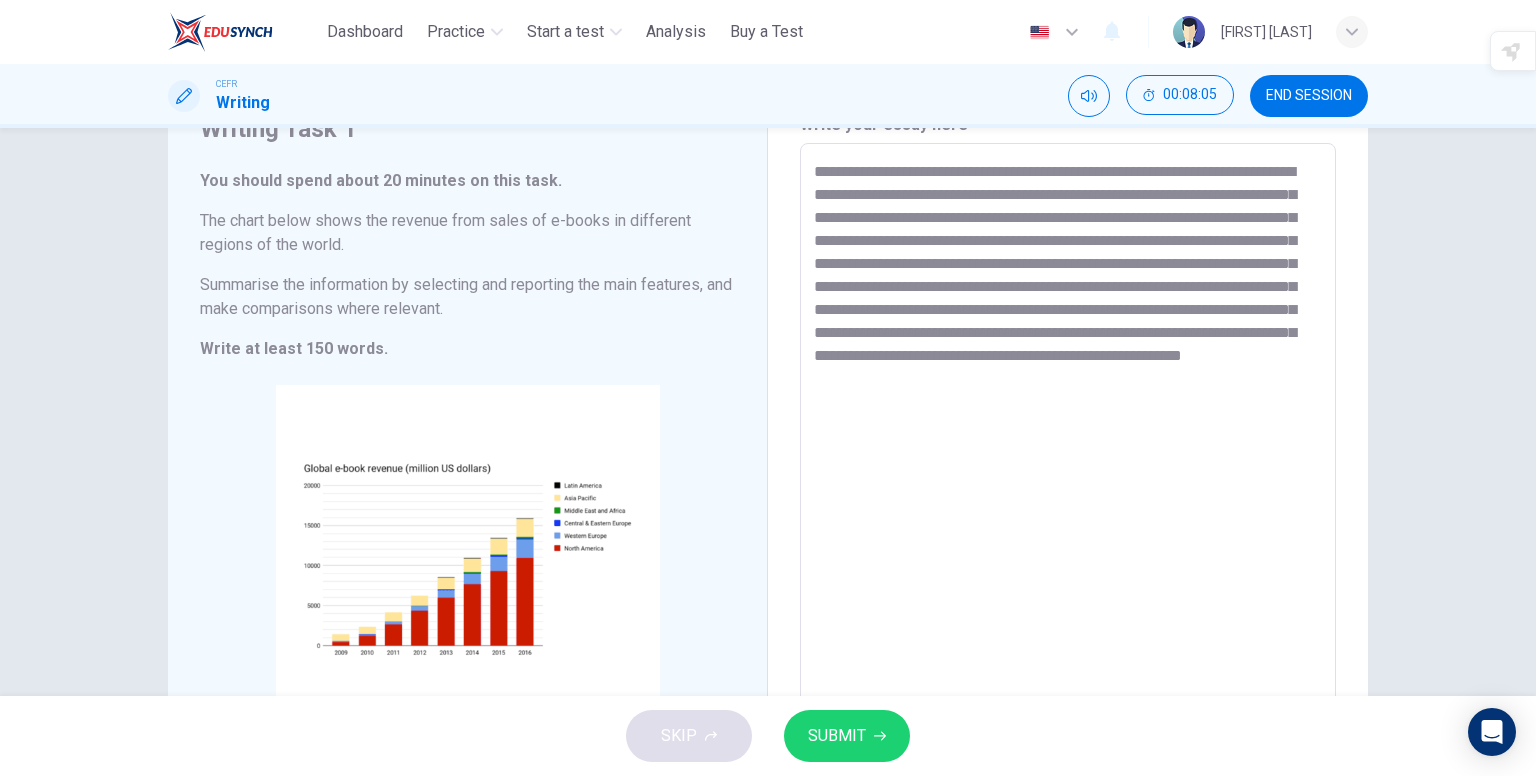 click on "**********" at bounding box center [1068, 439] 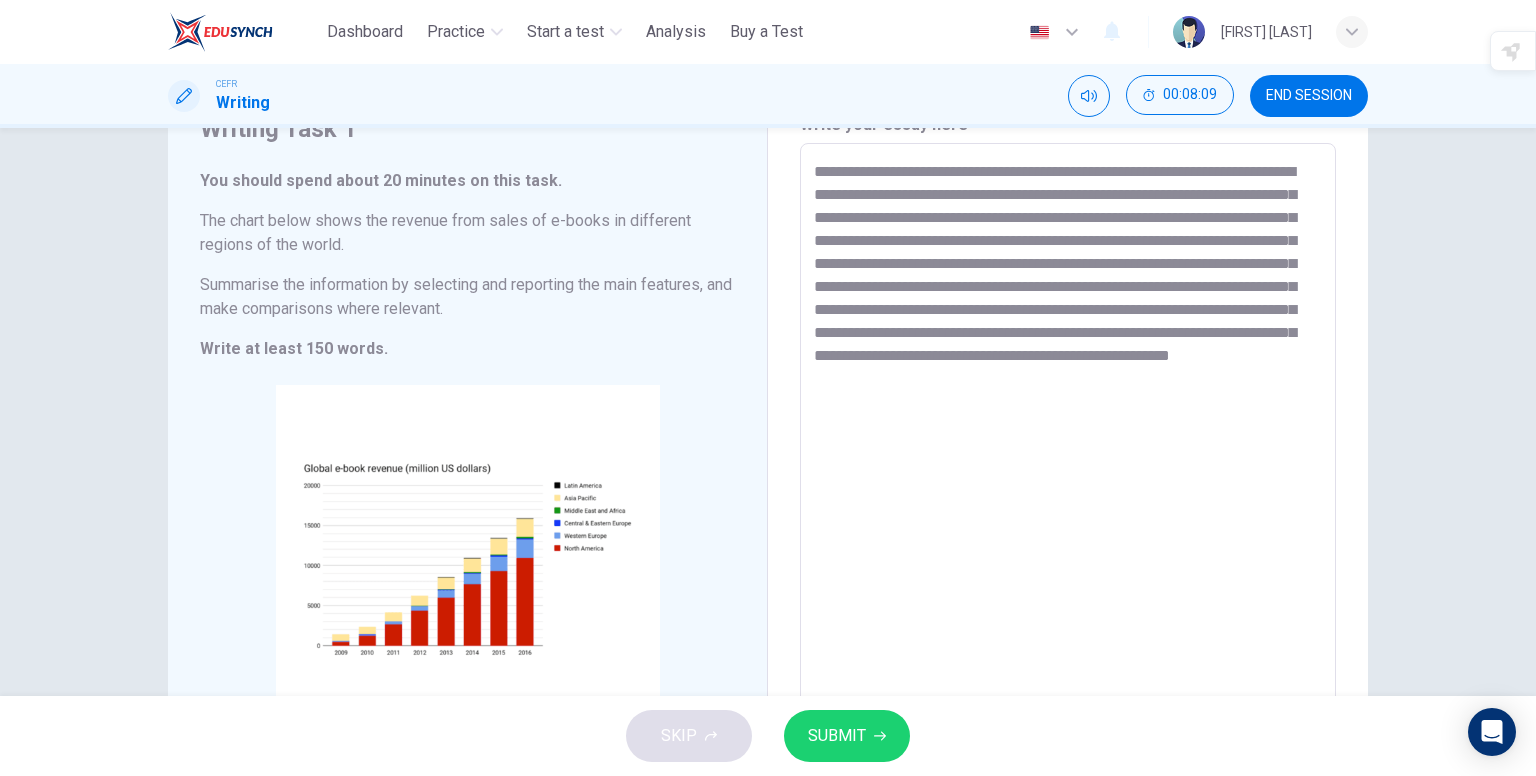 click on "**********" at bounding box center [1068, 439] 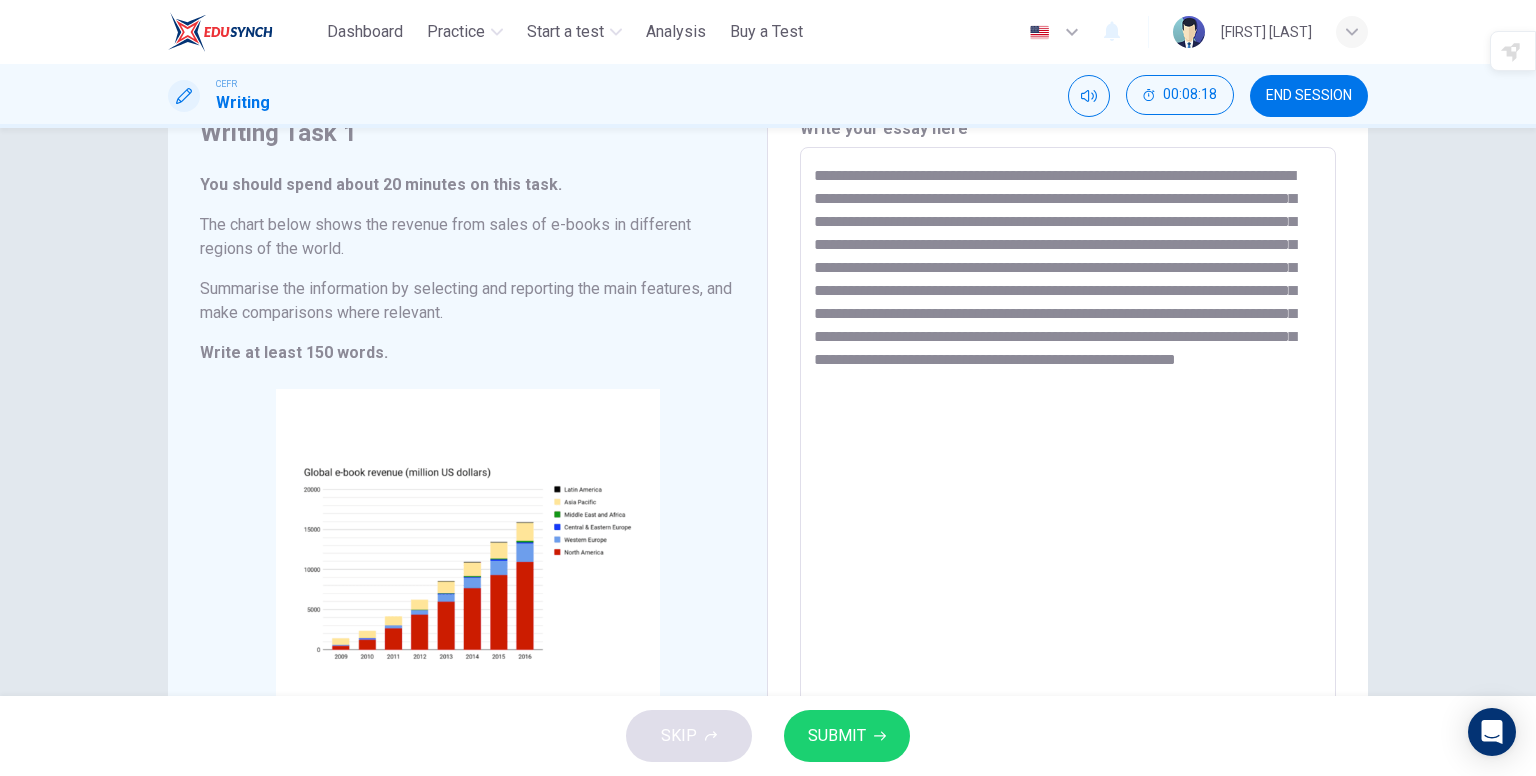 scroll, scrollTop: 108, scrollLeft: 0, axis: vertical 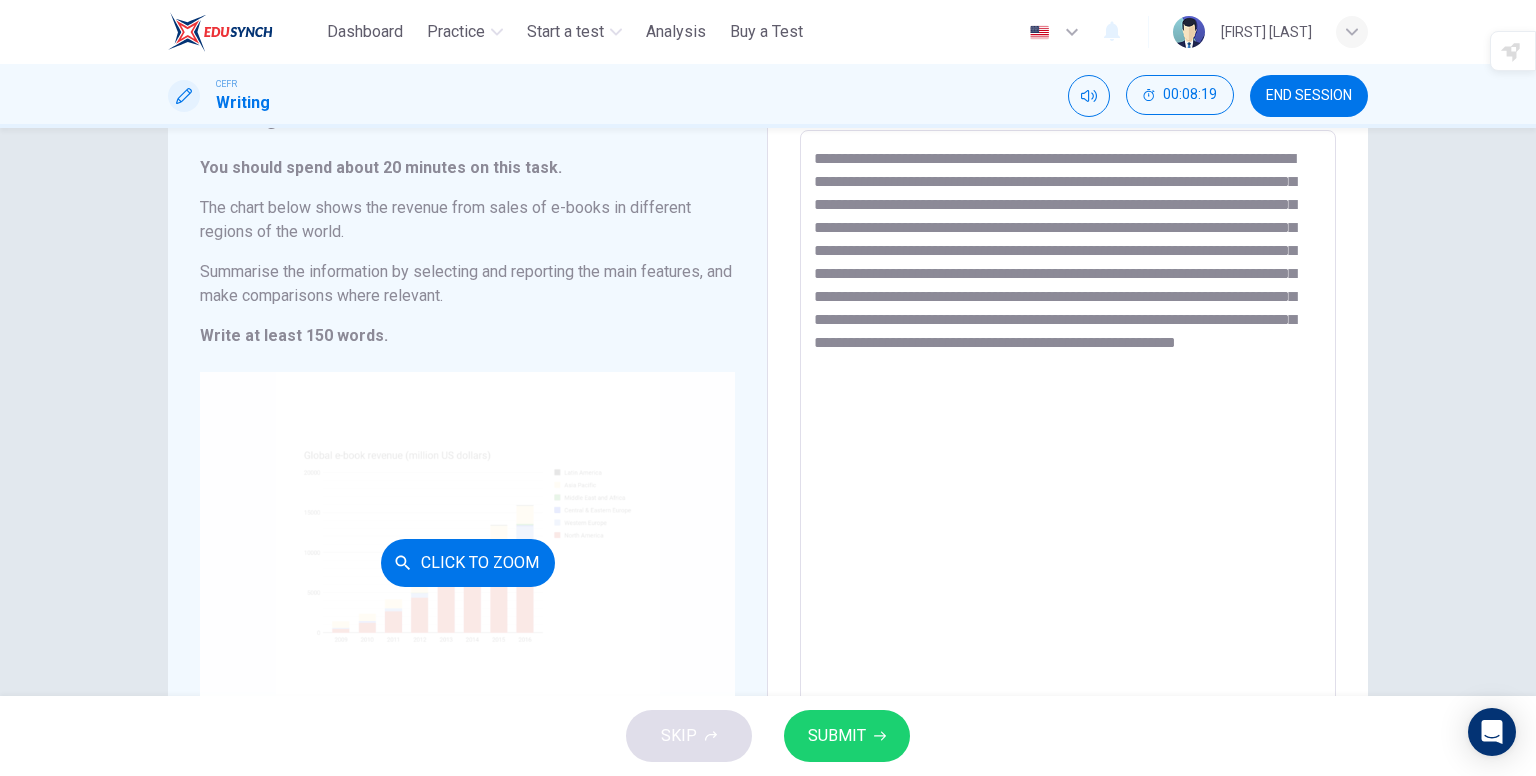 click on "Click to Zoom" at bounding box center [467, 562] 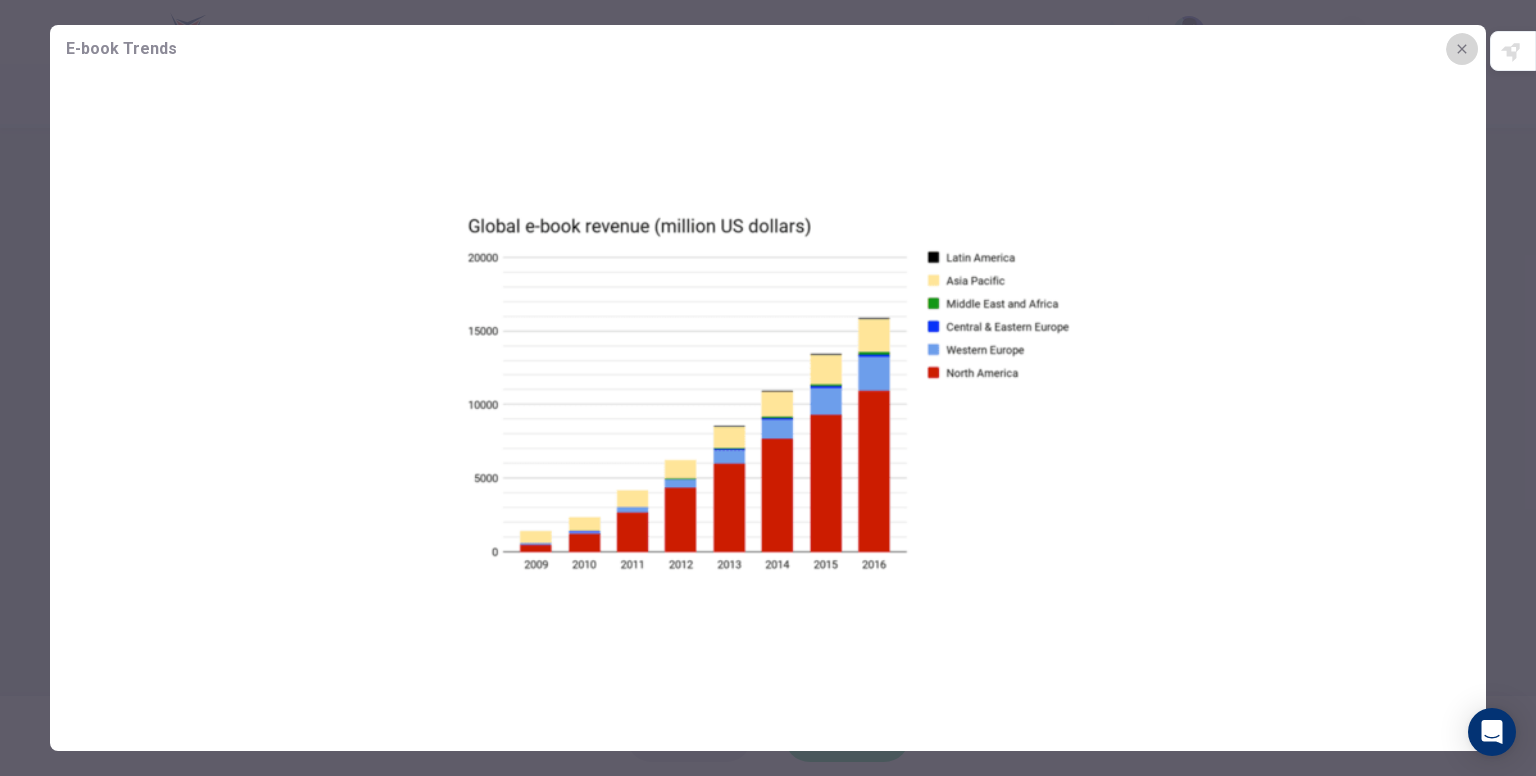 click at bounding box center (1462, 49) 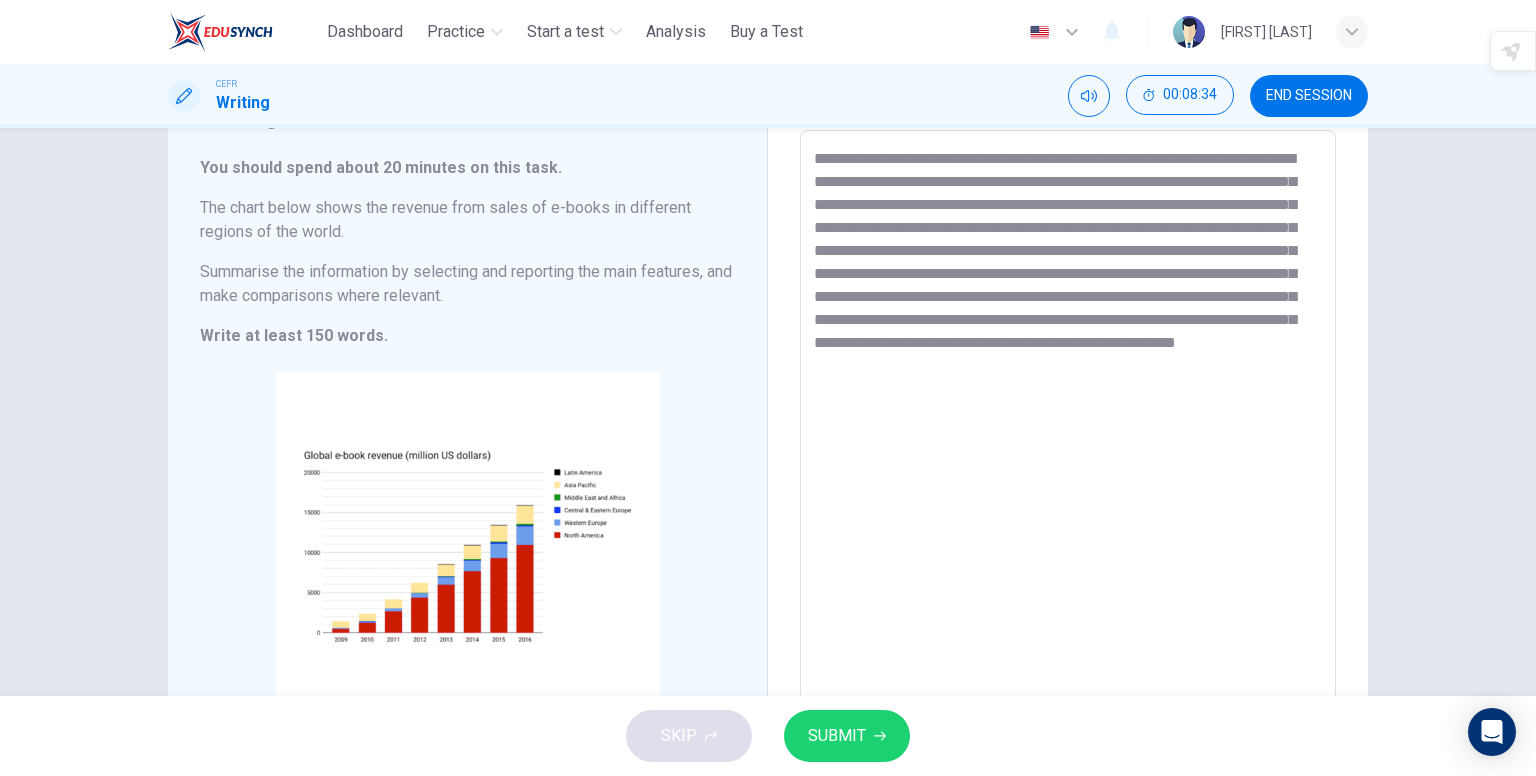 click on "**********" at bounding box center (1068, 426) 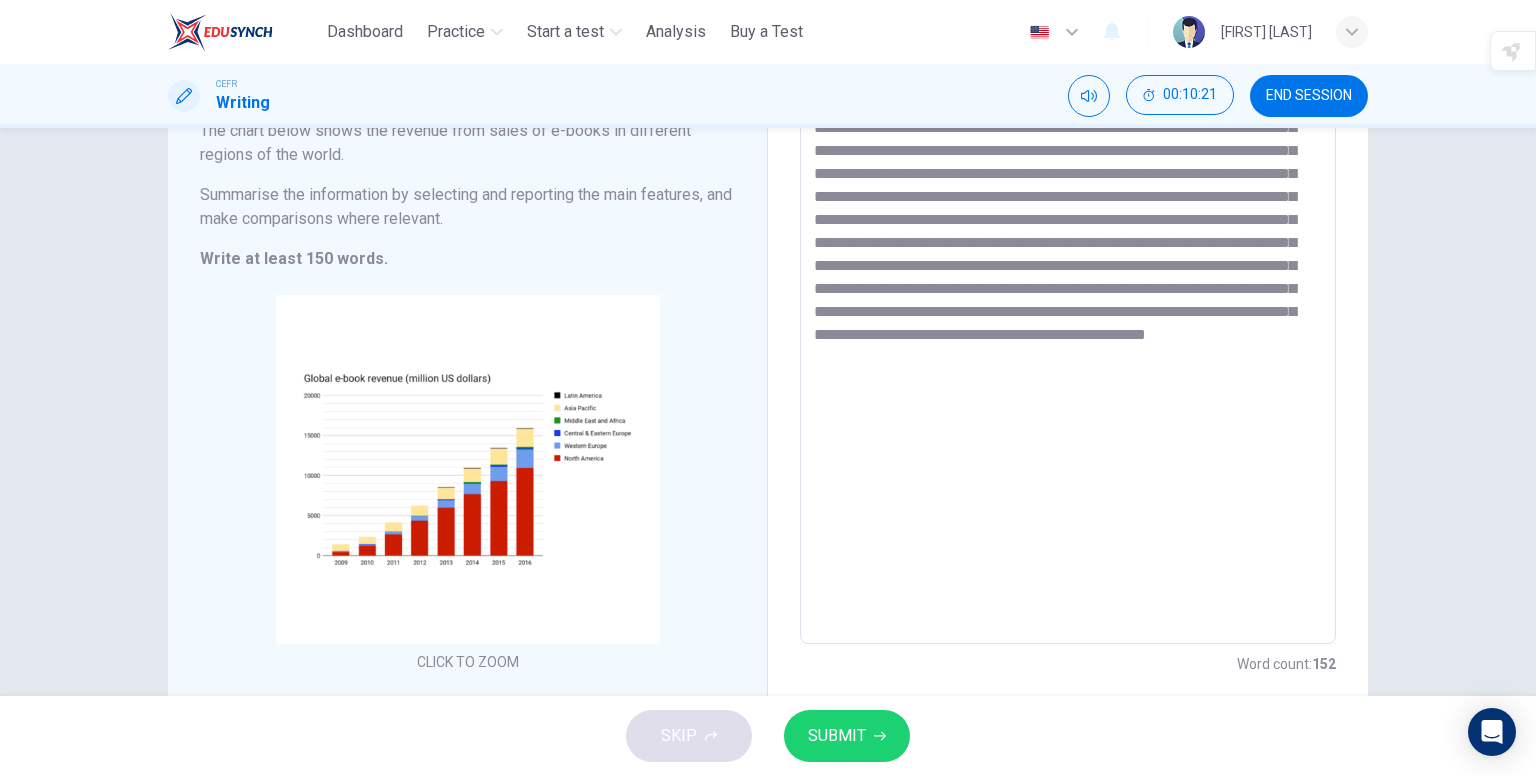 scroll, scrollTop: 184, scrollLeft: 0, axis: vertical 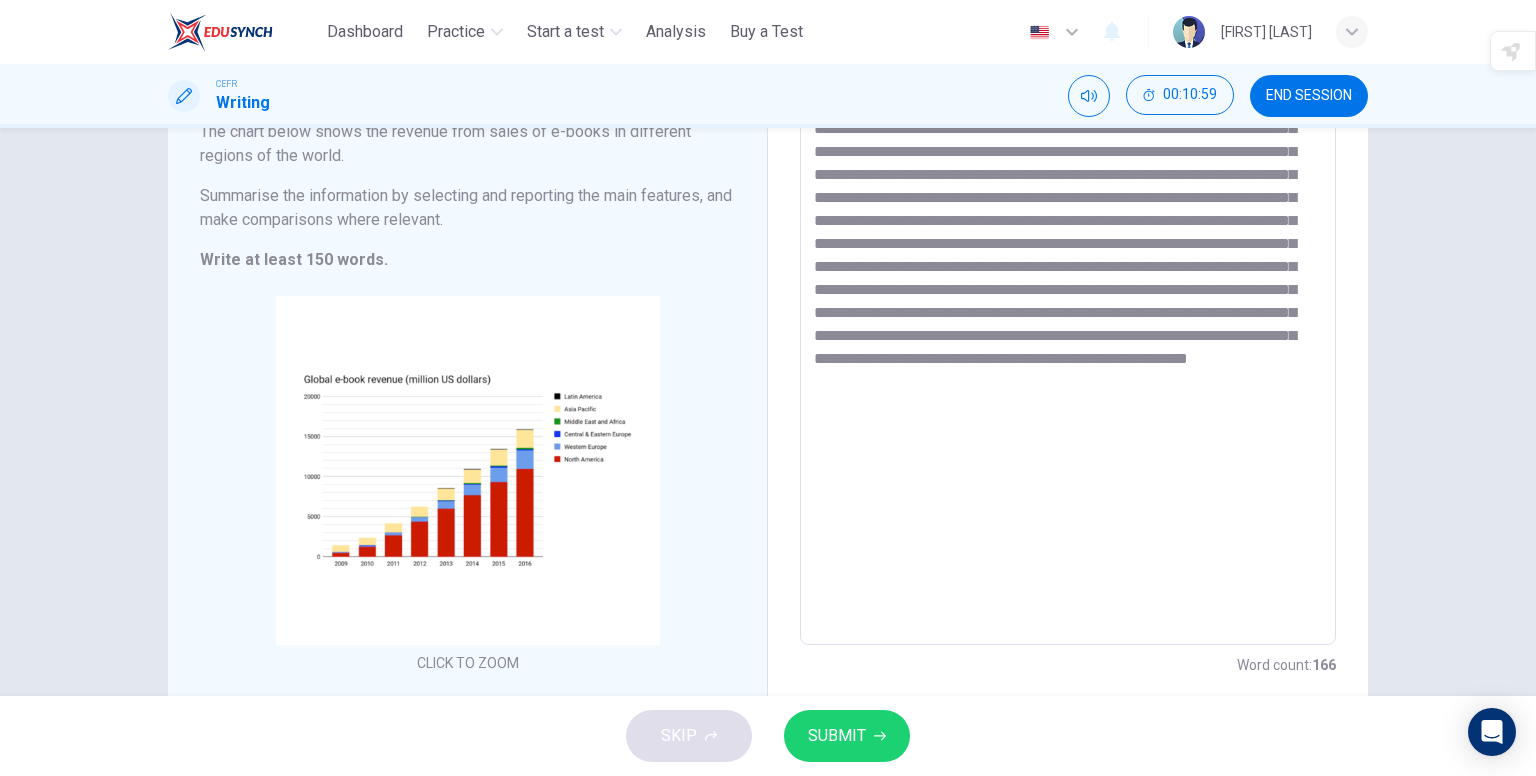 click on "**********" at bounding box center (1068, 350) 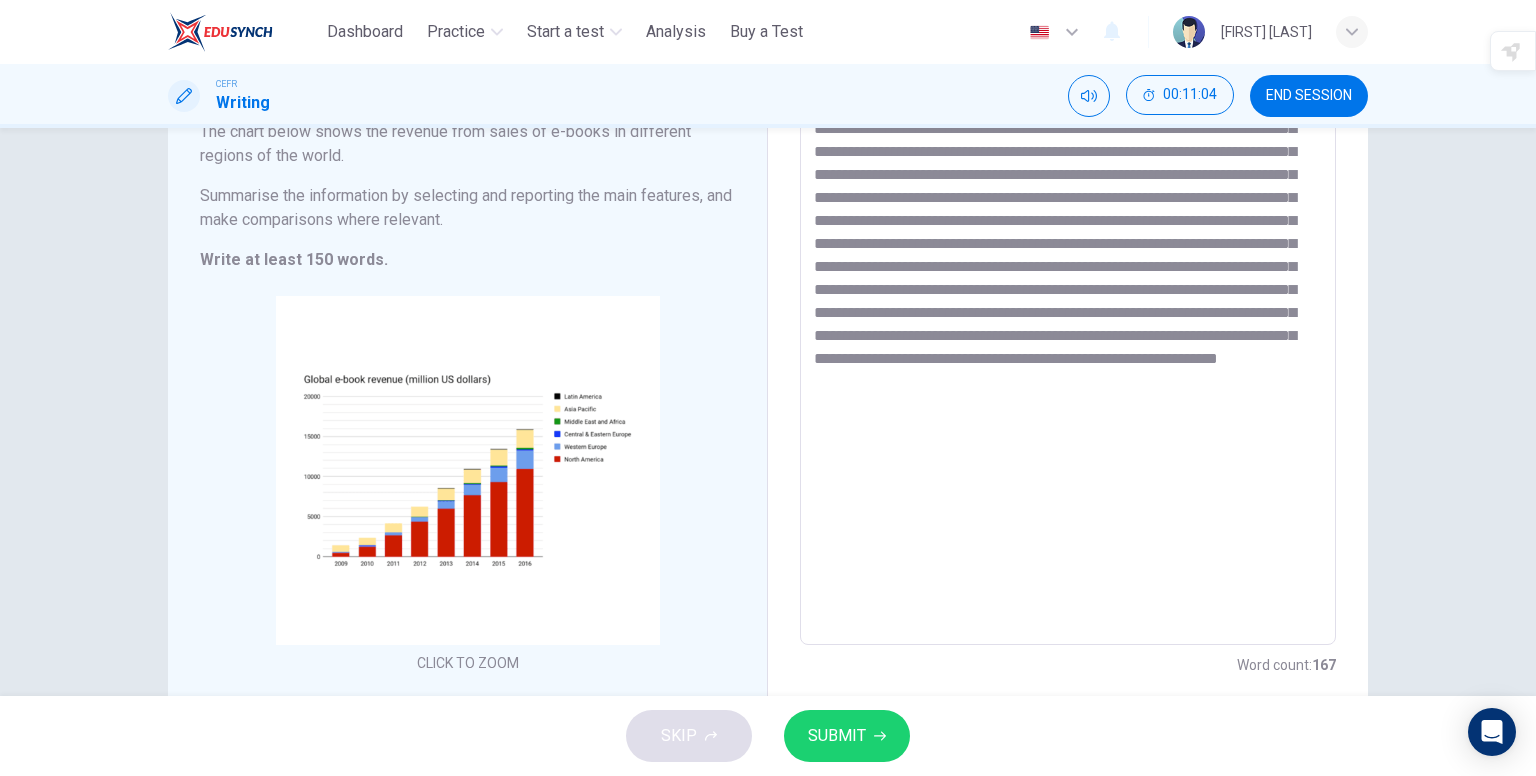 click at bounding box center [1068, 350] 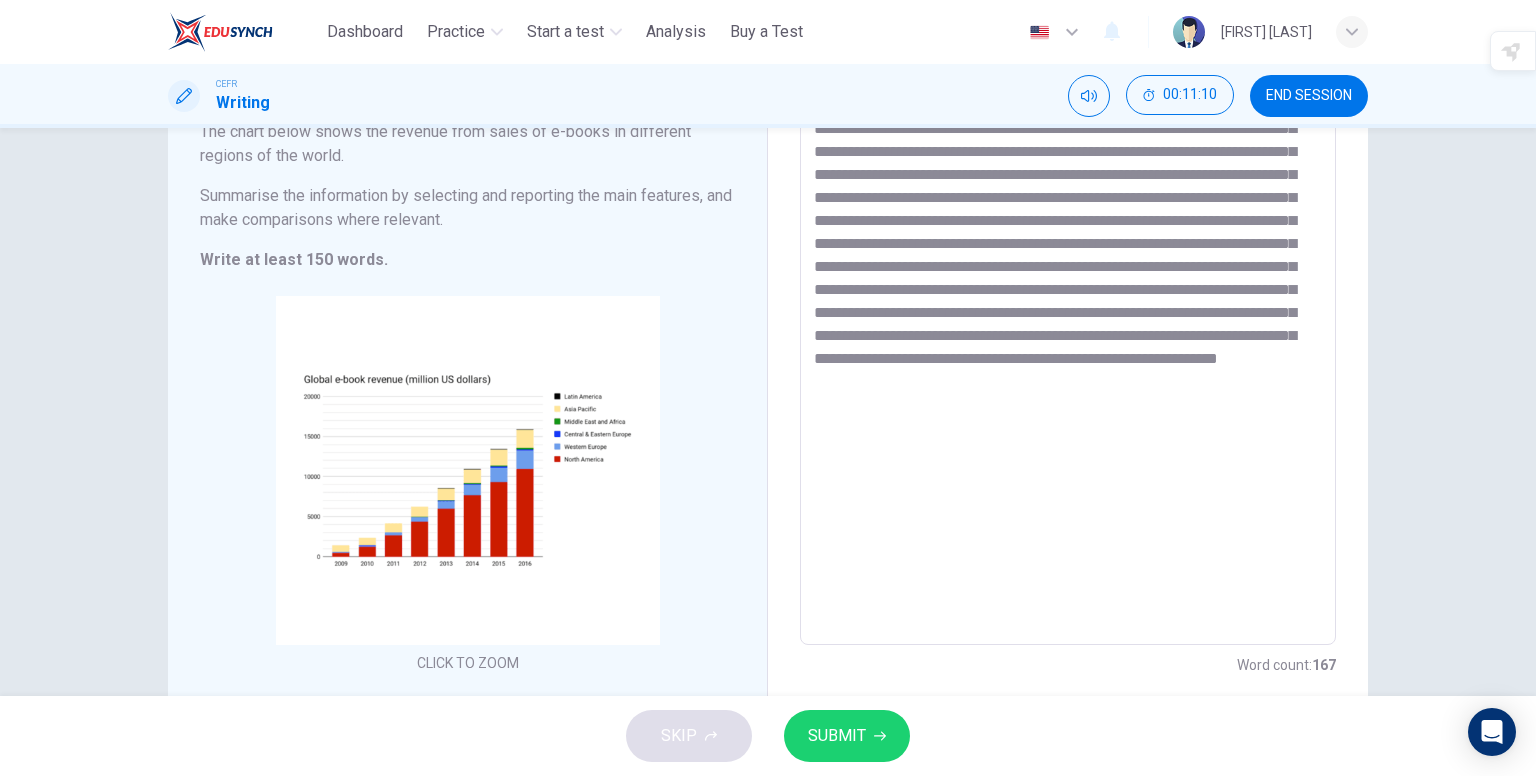 type on "**********" 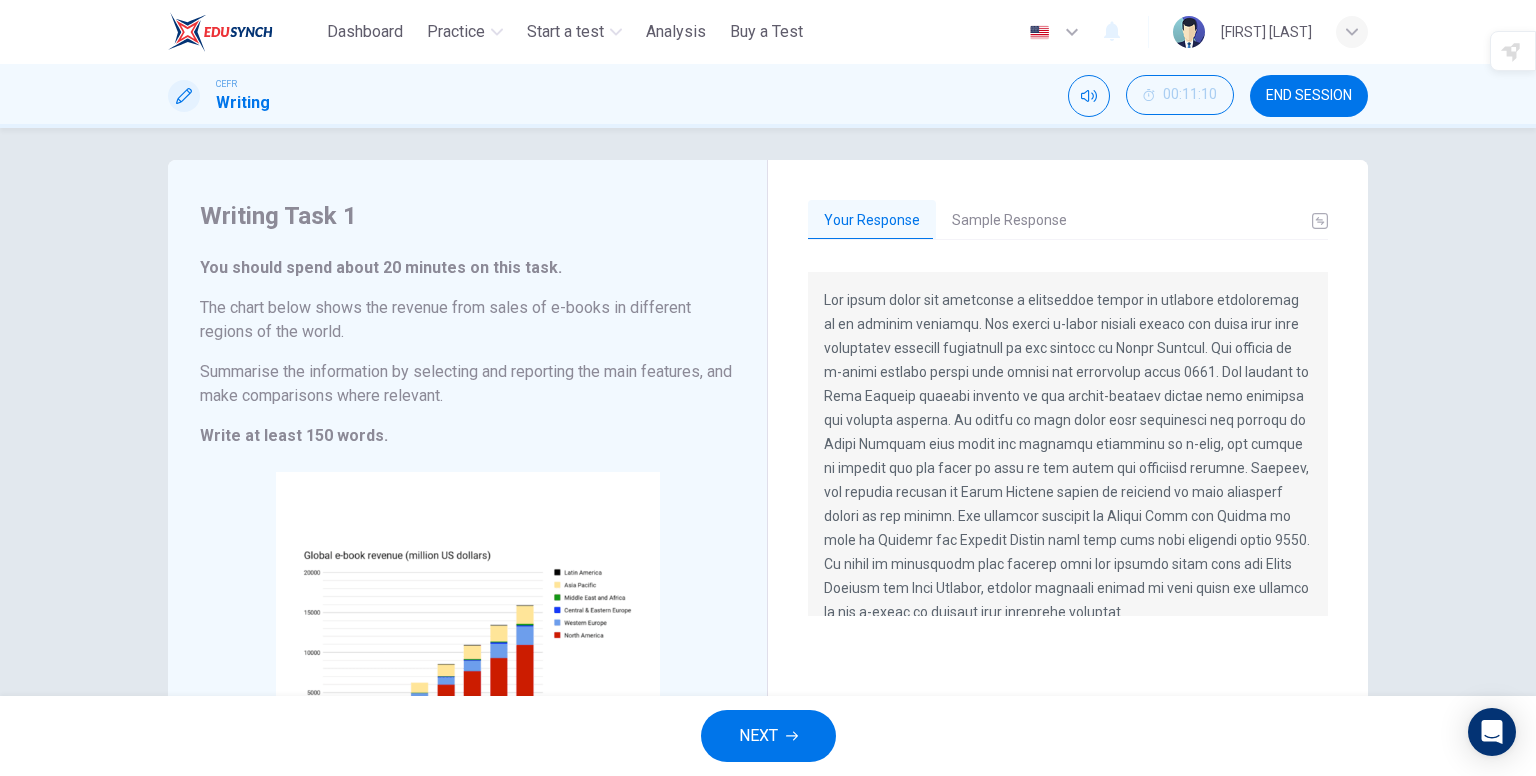 scroll, scrollTop: 0, scrollLeft: 0, axis: both 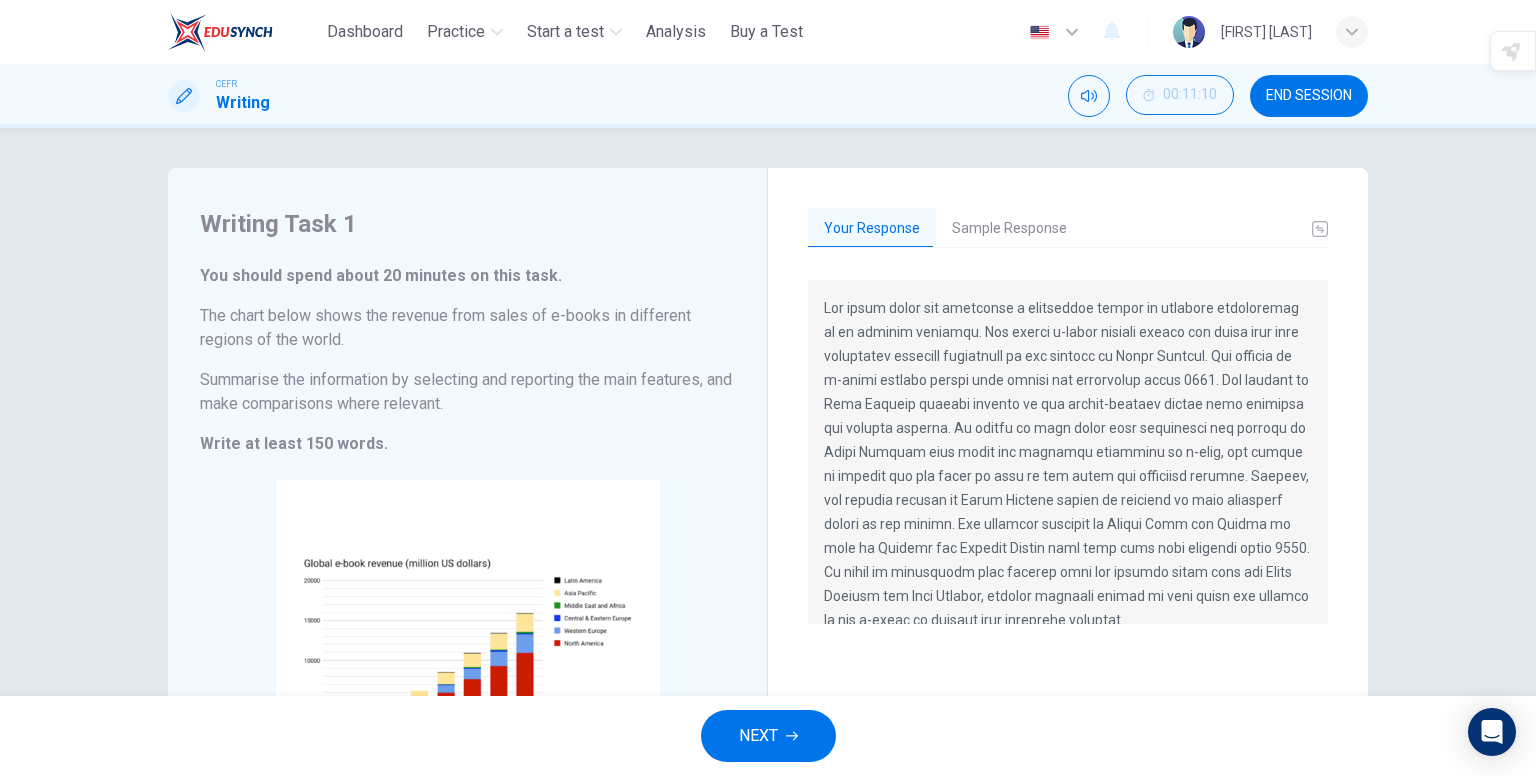 click on "Sample Response" at bounding box center [1009, 229] 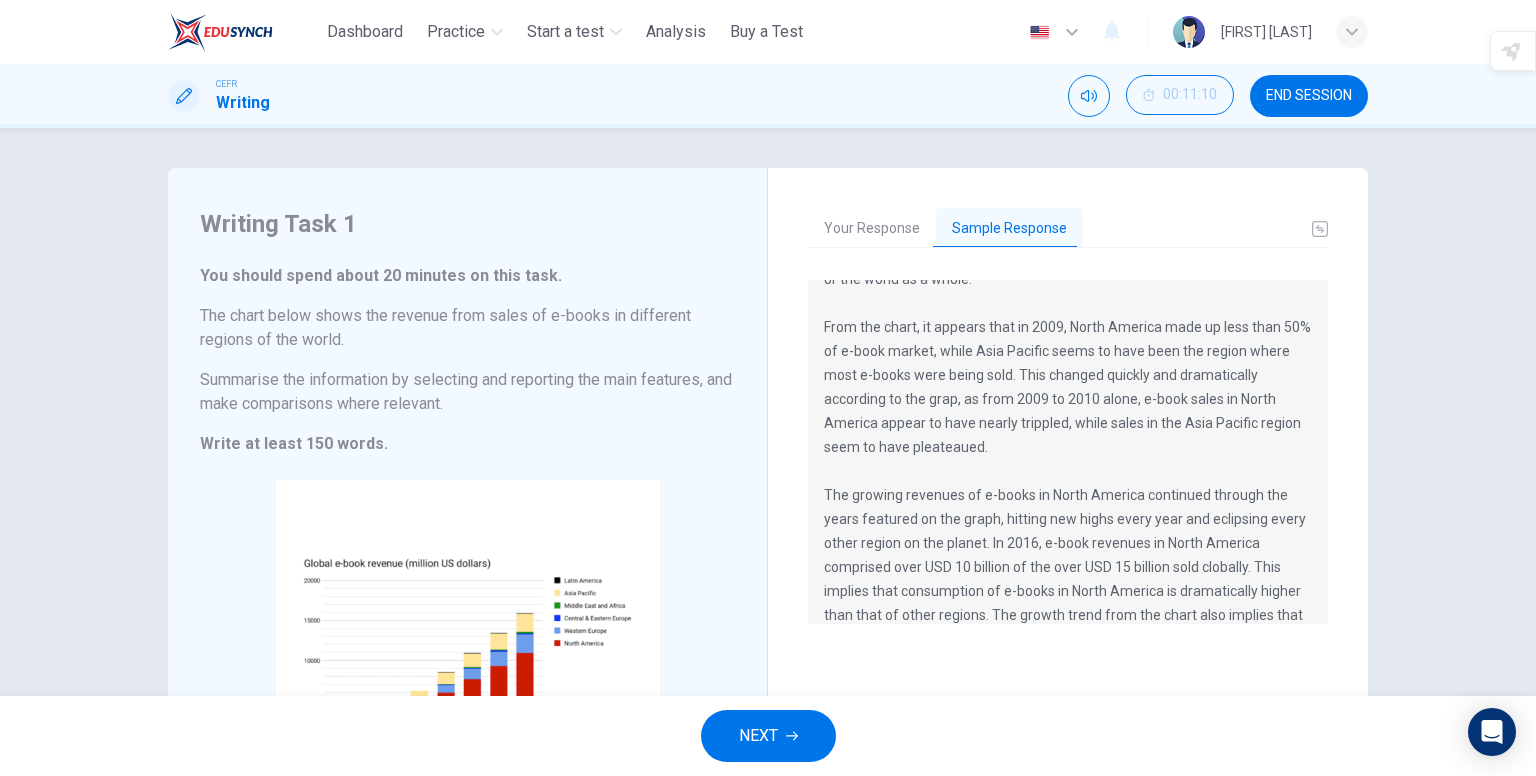 scroll, scrollTop: 200, scrollLeft: 0, axis: vertical 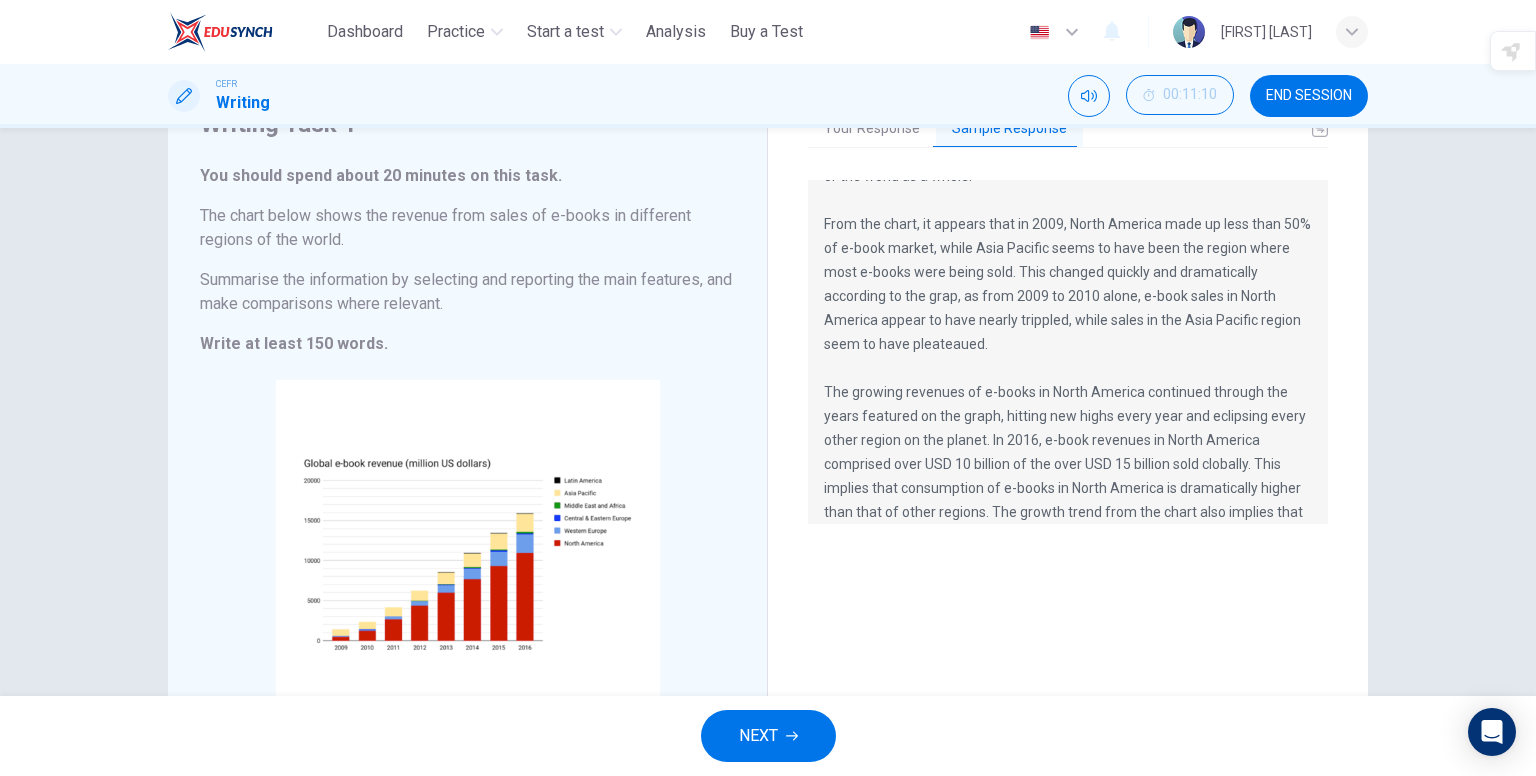 click on "END SESSION" at bounding box center (1309, 96) 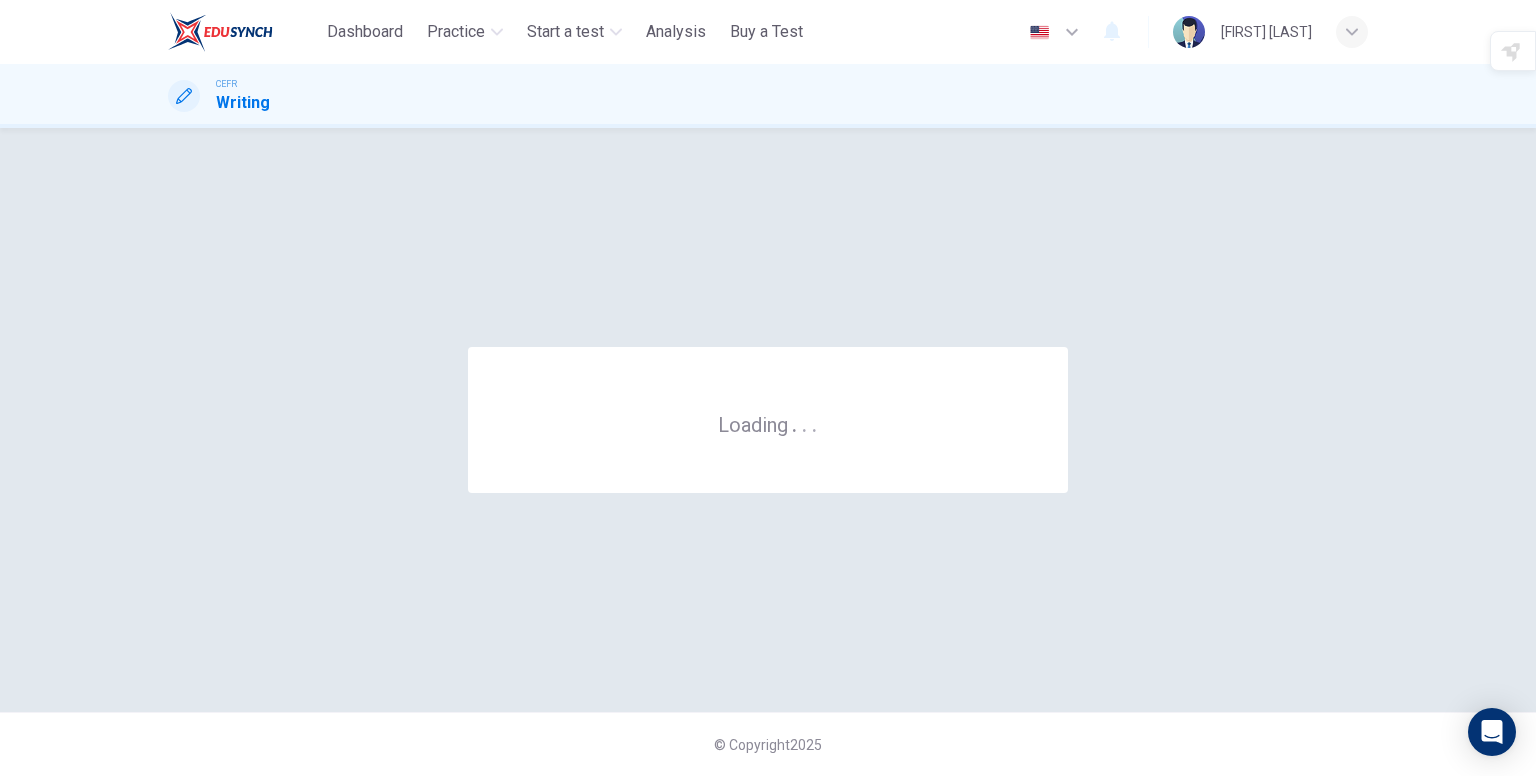 scroll, scrollTop: 0, scrollLeft: 0, axis: both 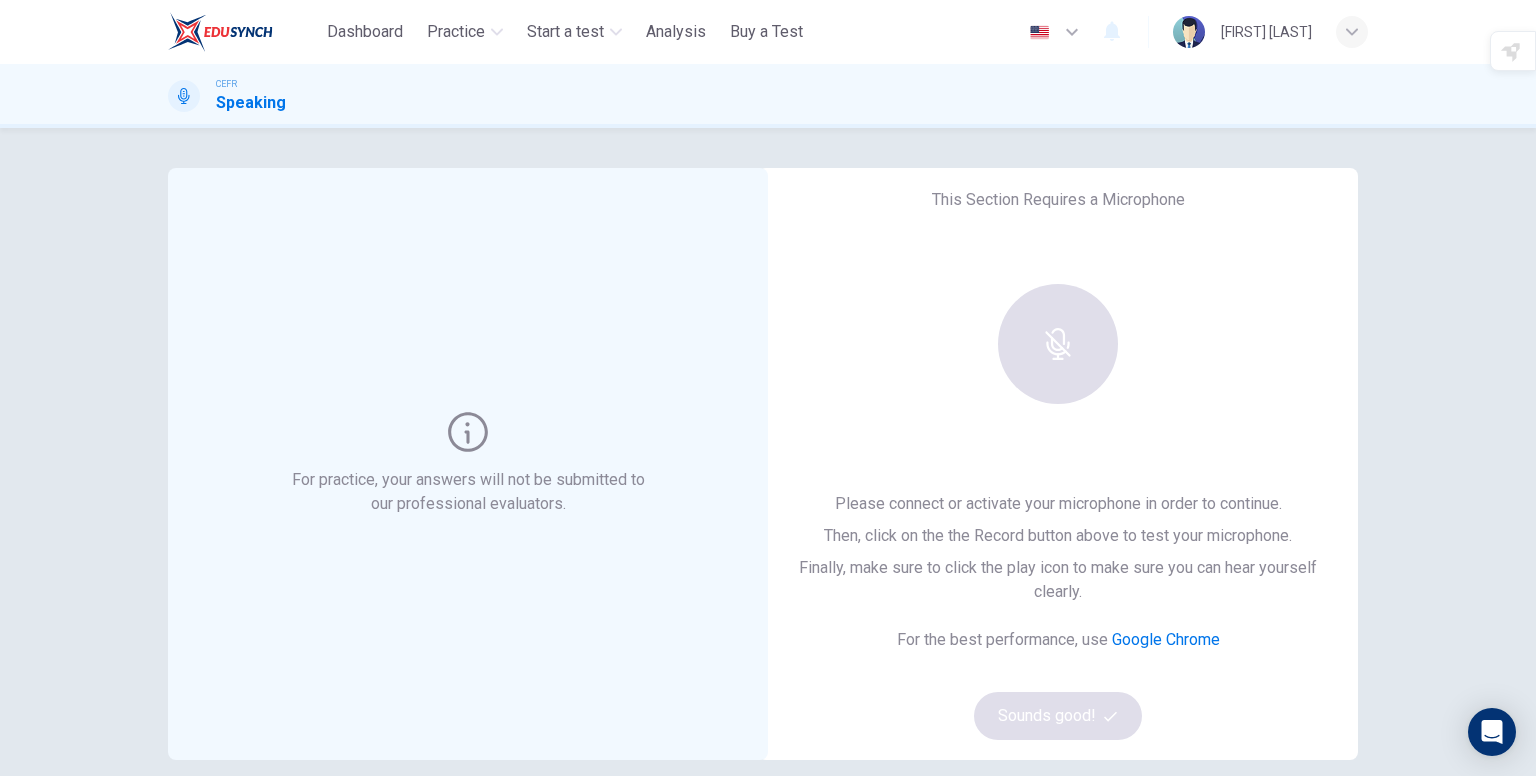 click at bounding box center (1058, 344) 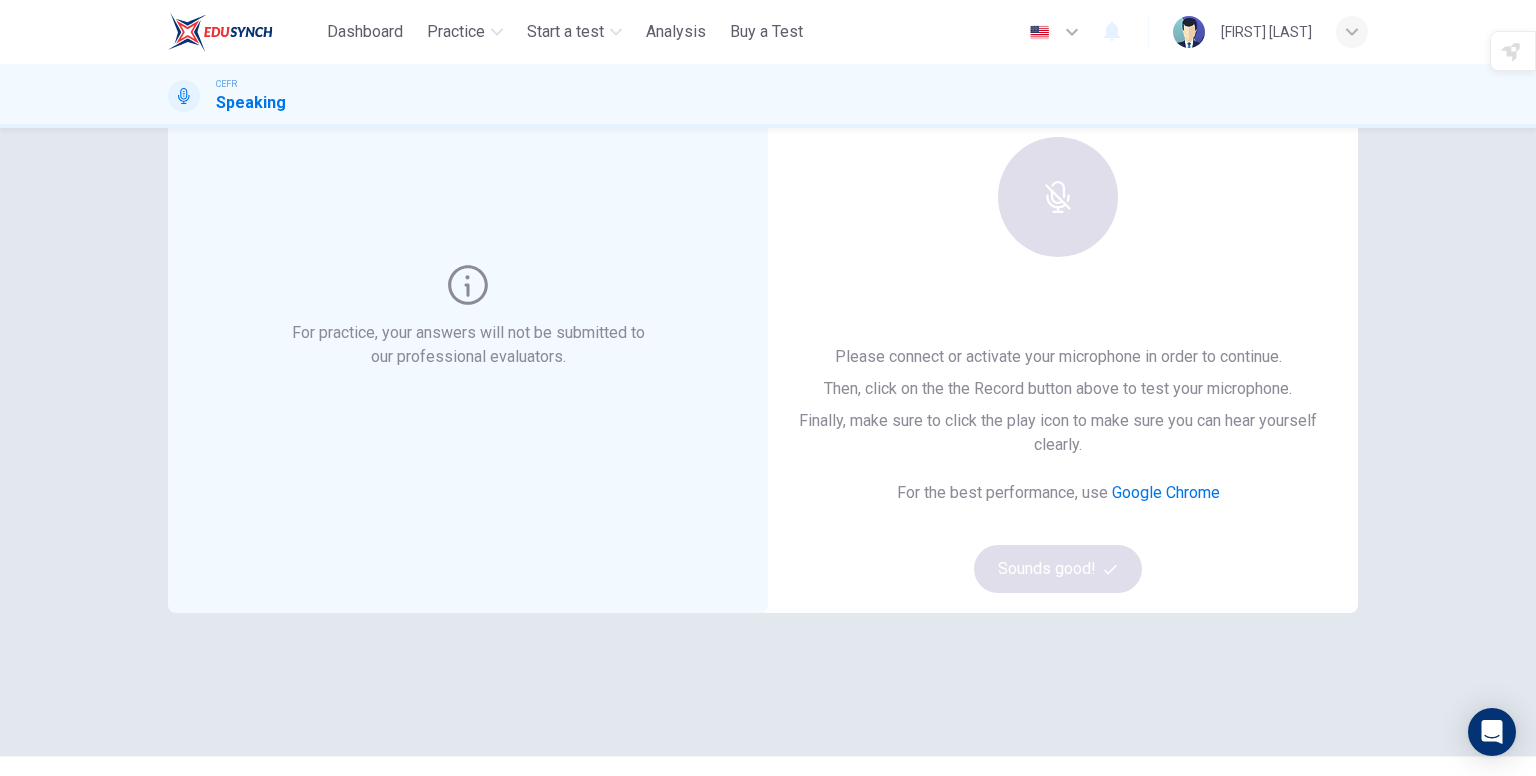 scroll, scrollTop: 91, scrollLeft: 0, axis: vertical 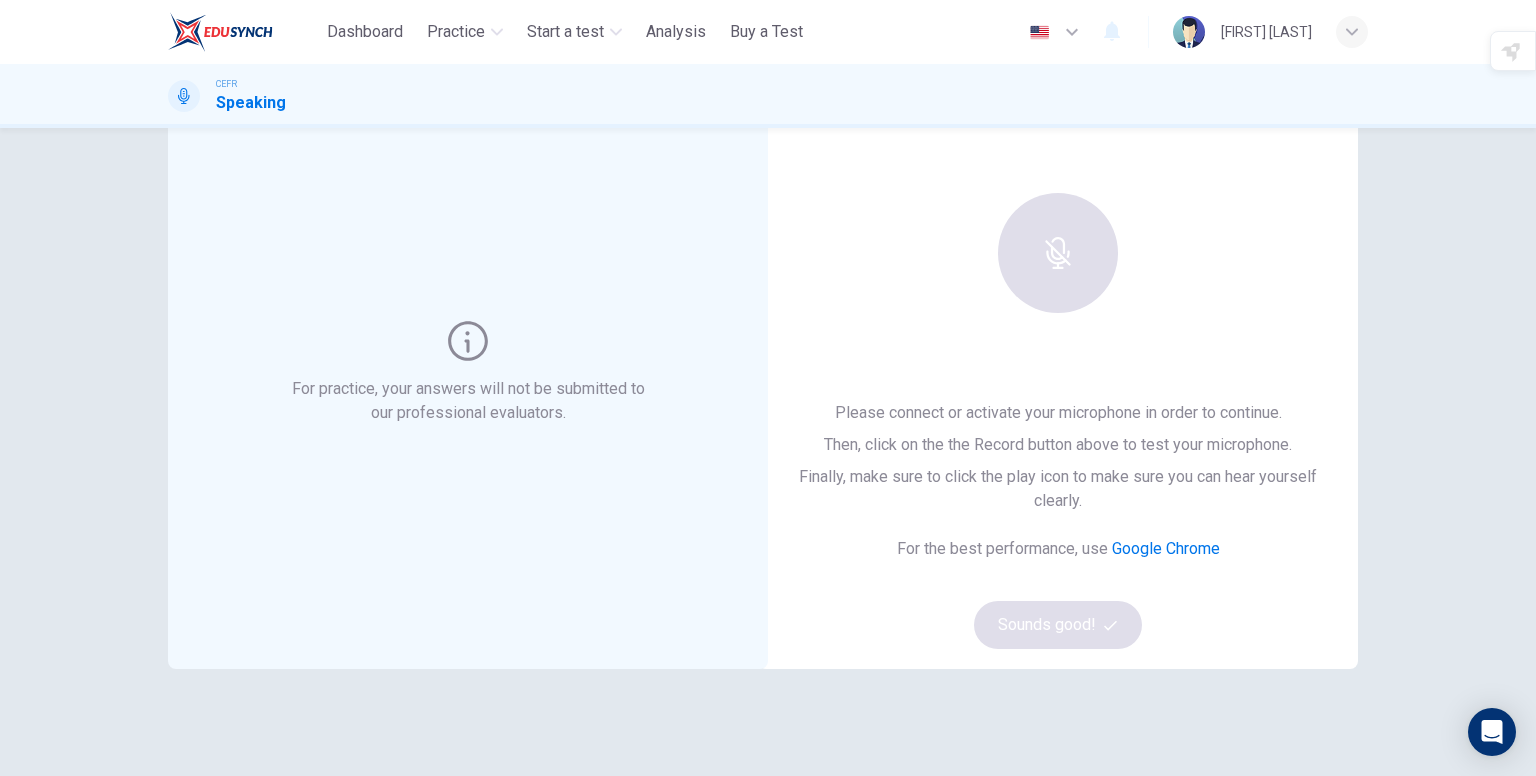 click at bounding box center [1058, 253] 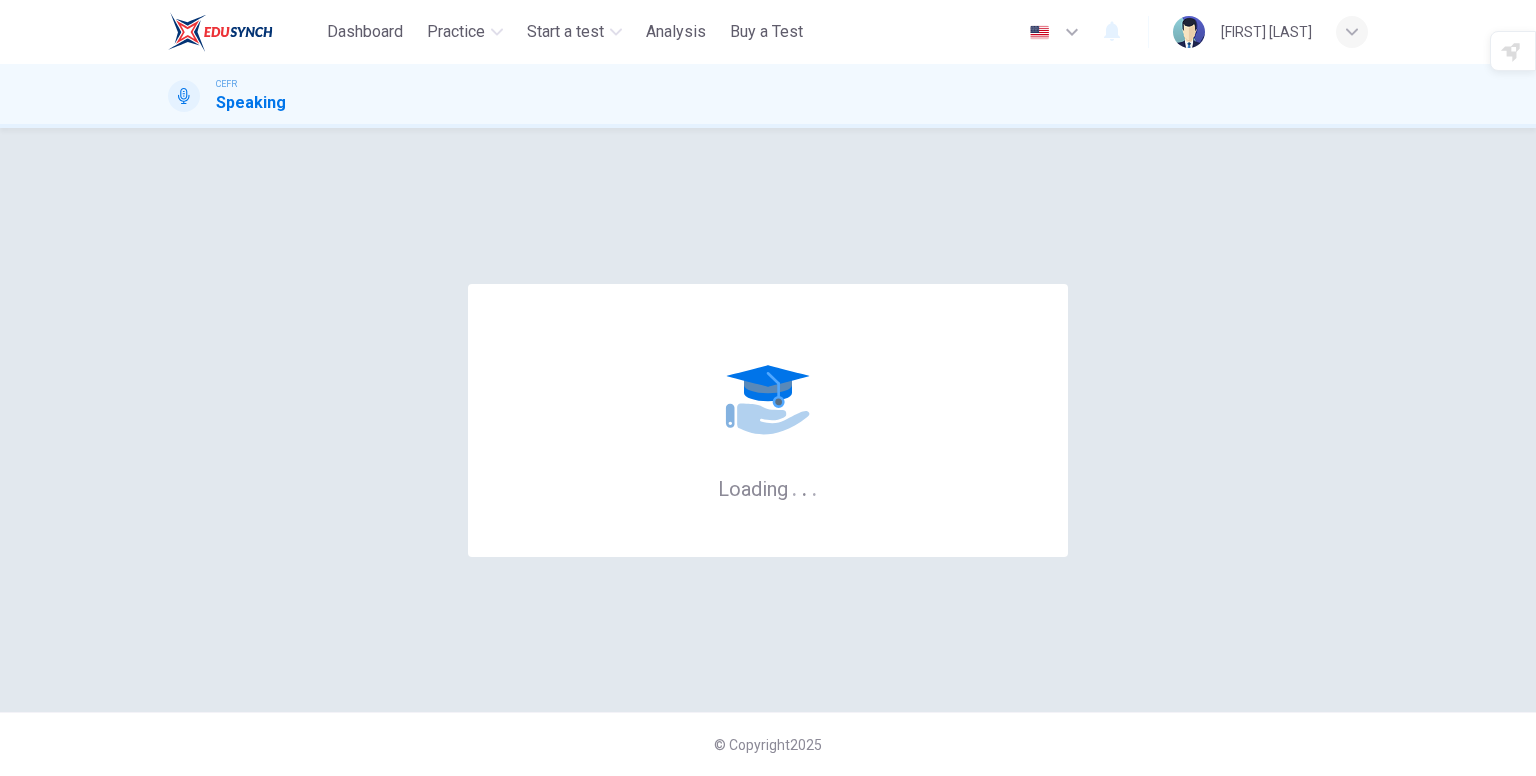 scroll, scrollTop: 0, scrollLeft: 0, axis: both 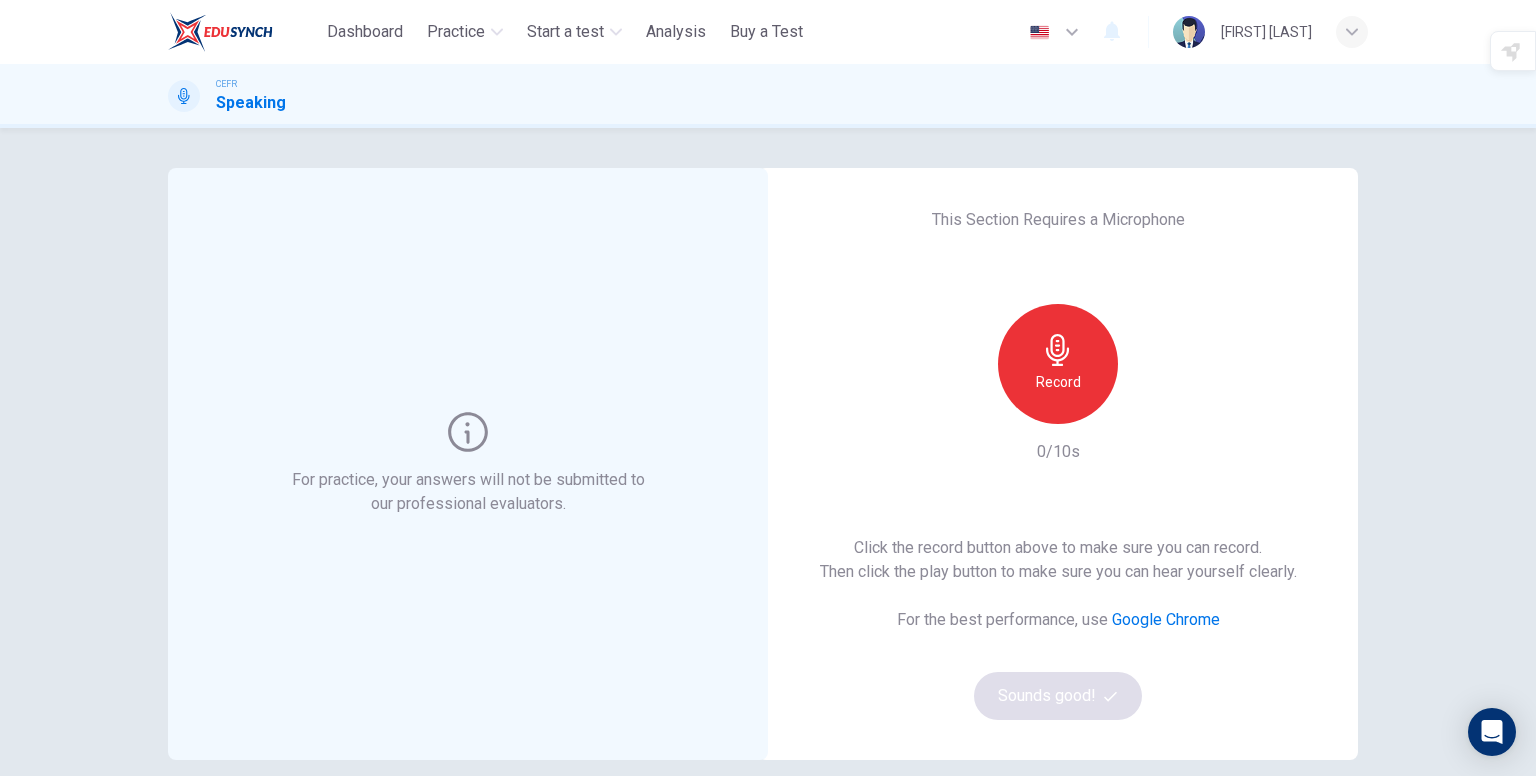 click on "Record" at bounding box center [1058, 382] 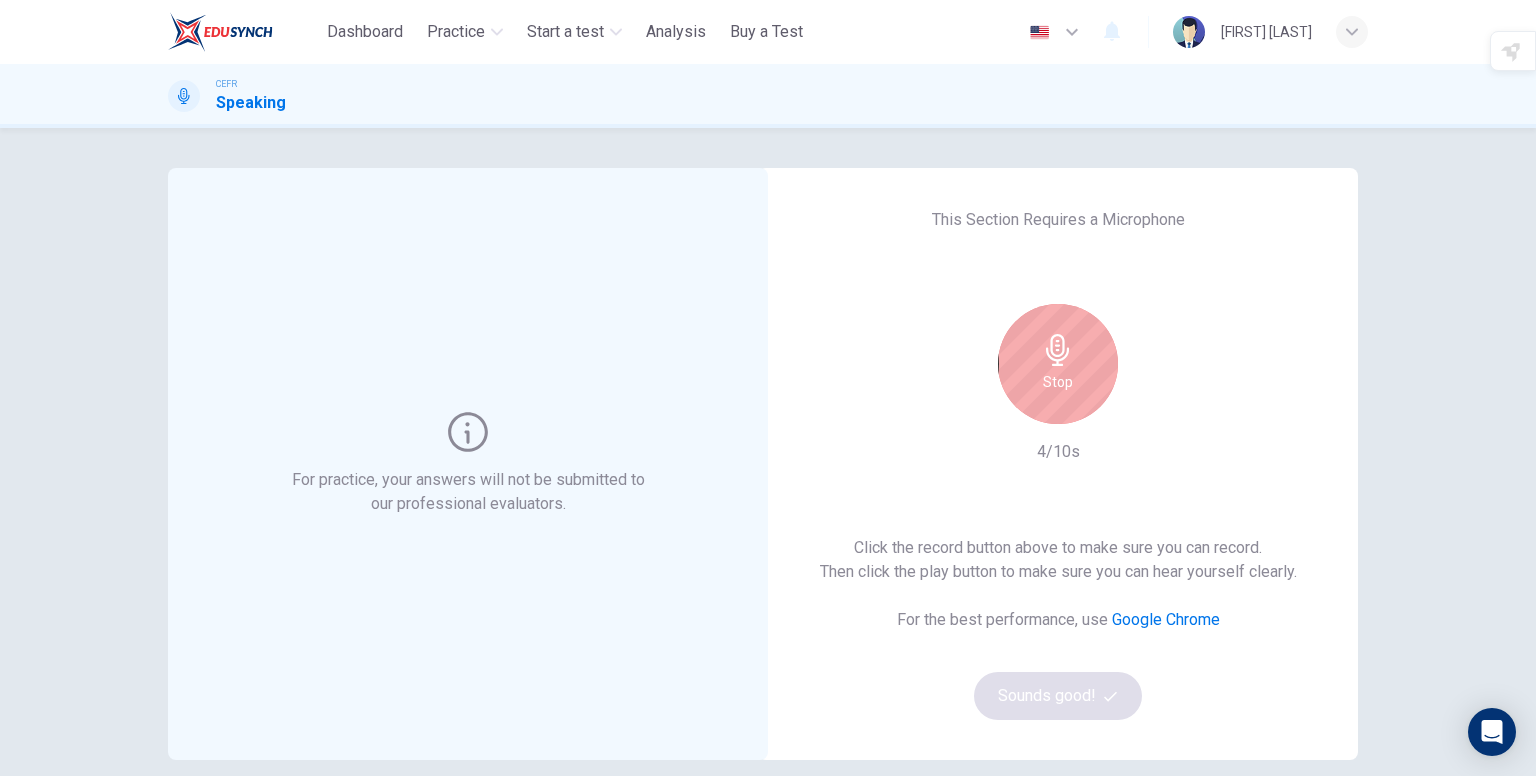 click on "Stop" at bounding box center [1058, 364] 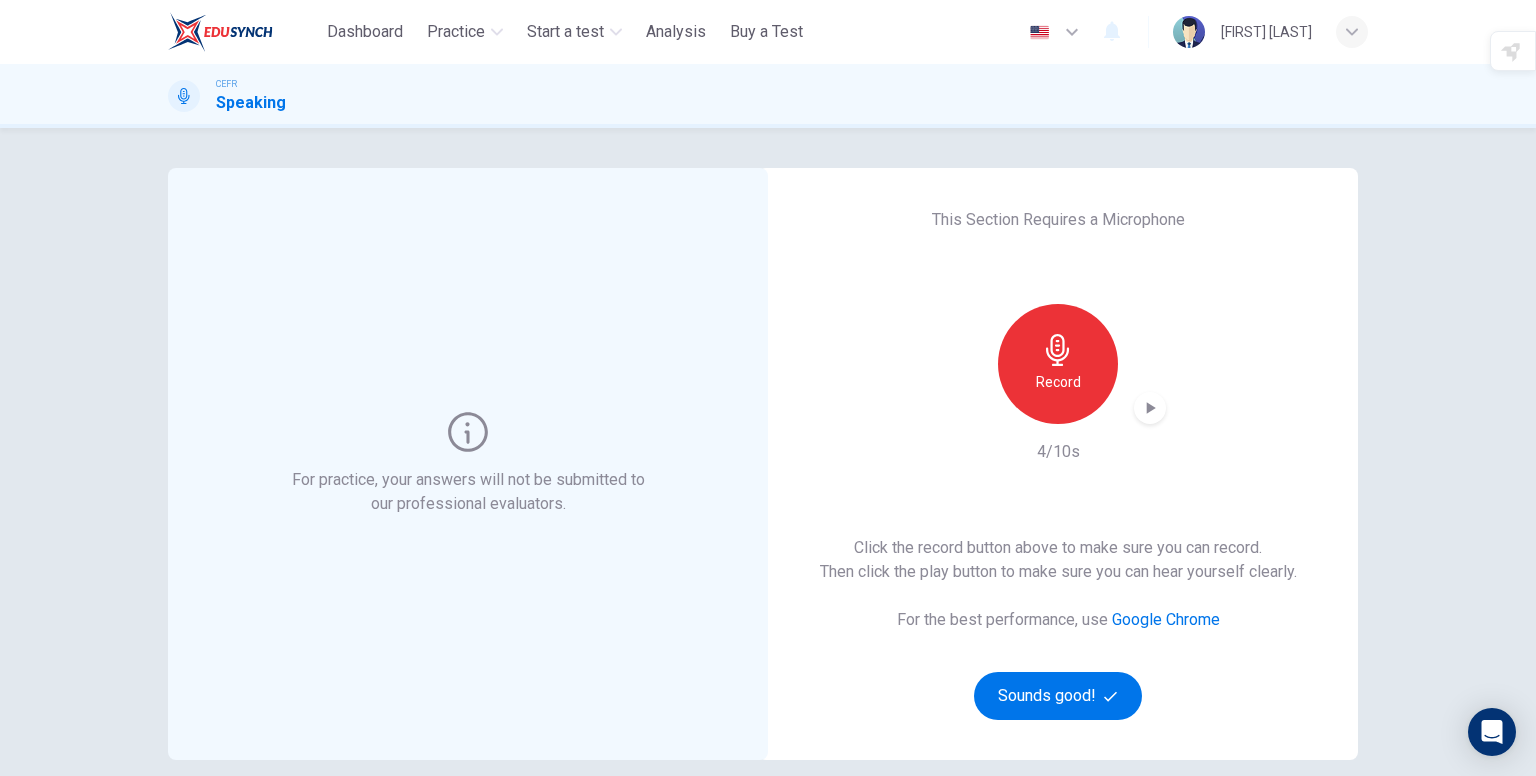 click at bounding box center (1150, 408) 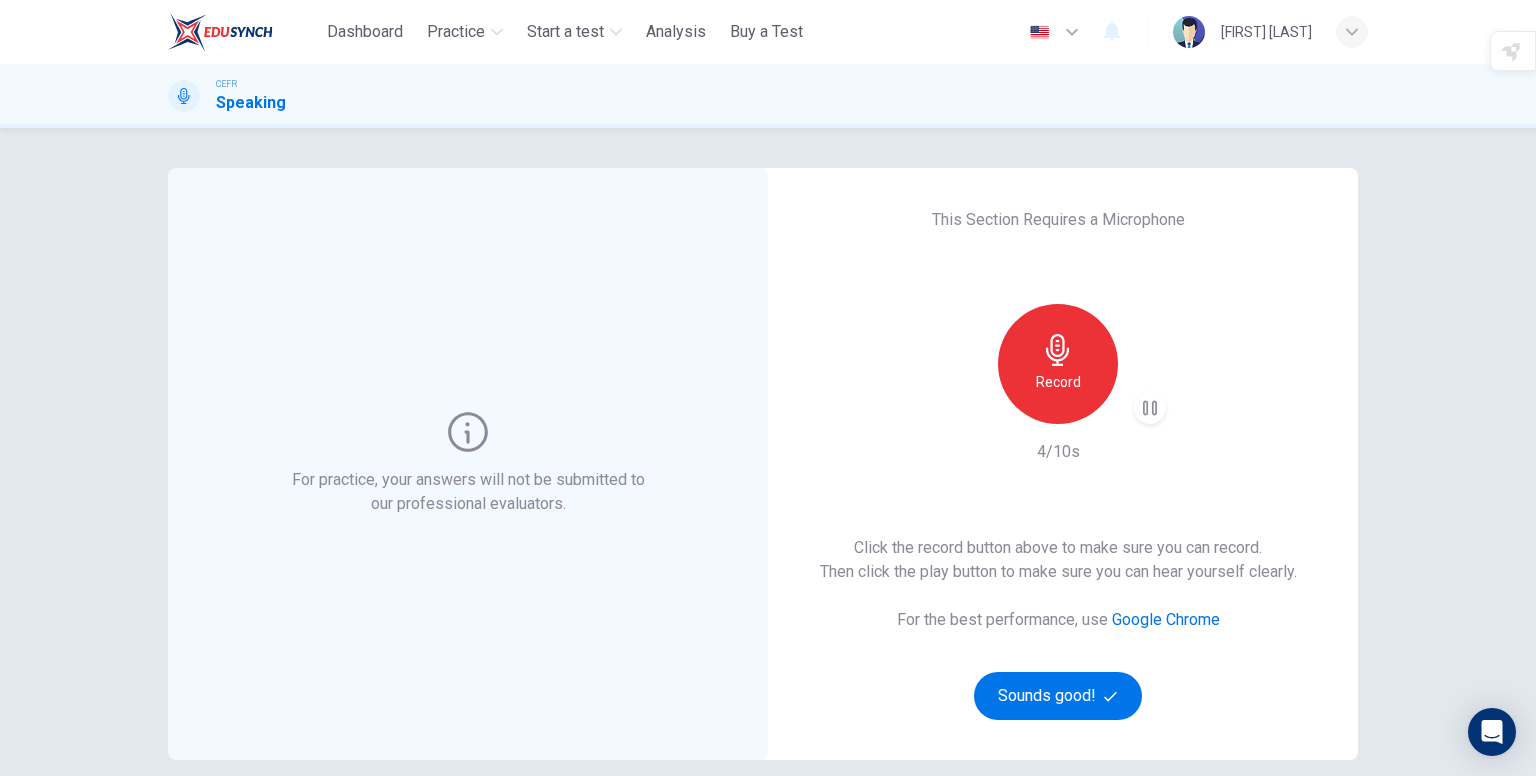 type 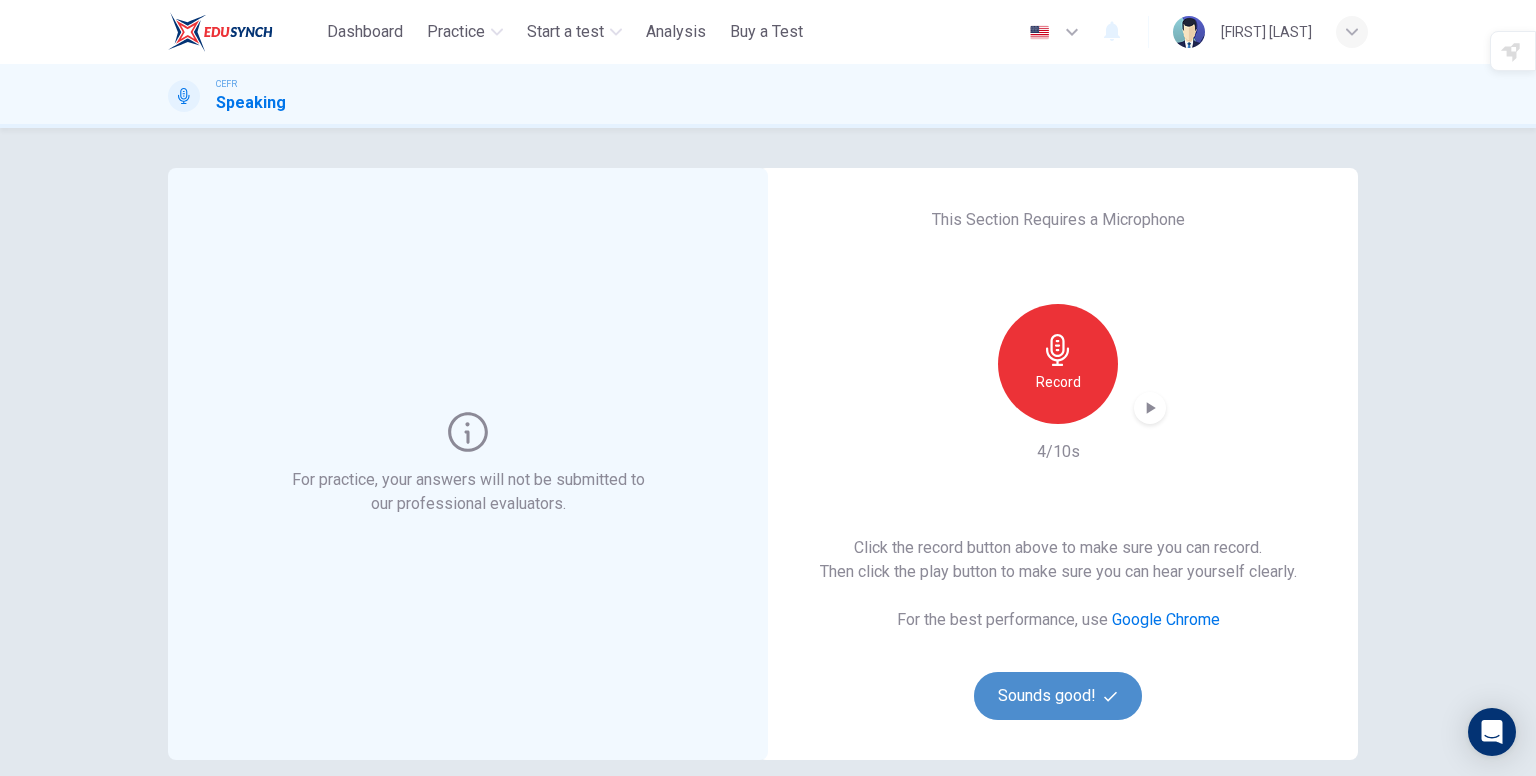 click on "Sounds good!" at bounding box center [1058, 696] 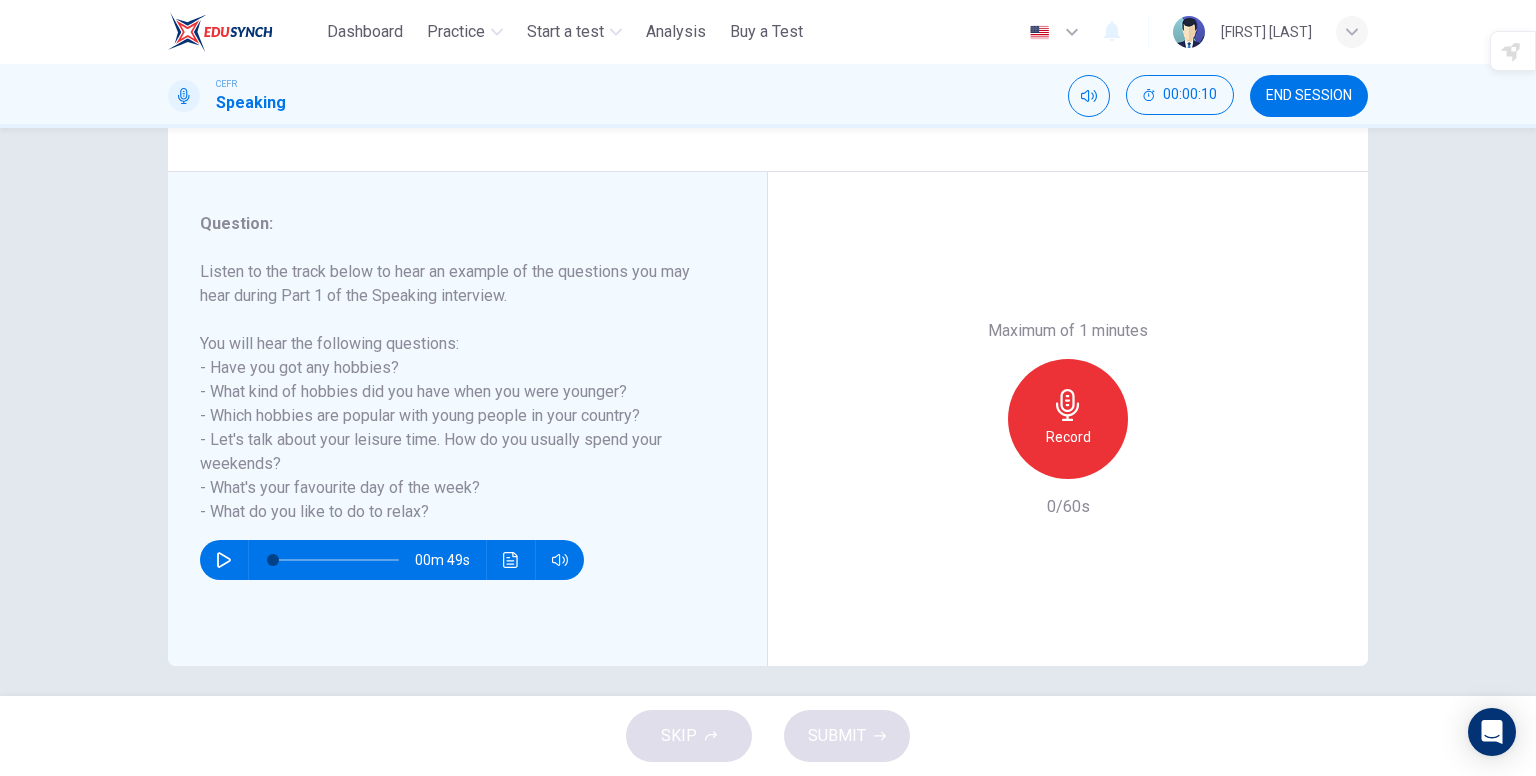 scroll, scrollTop: 200, scrollLeft: 0, axis: vertical 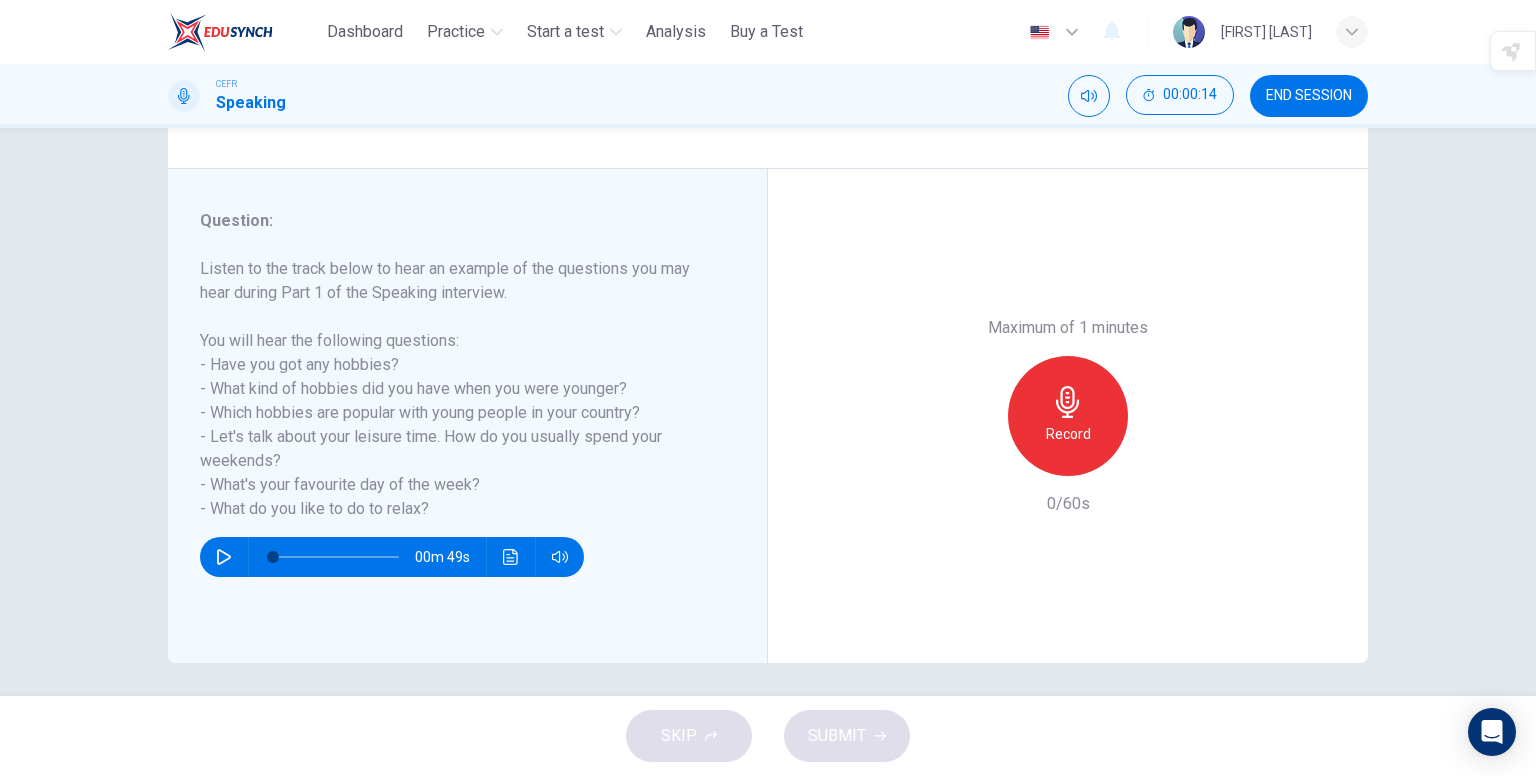 click at bounding box center [224, 557] 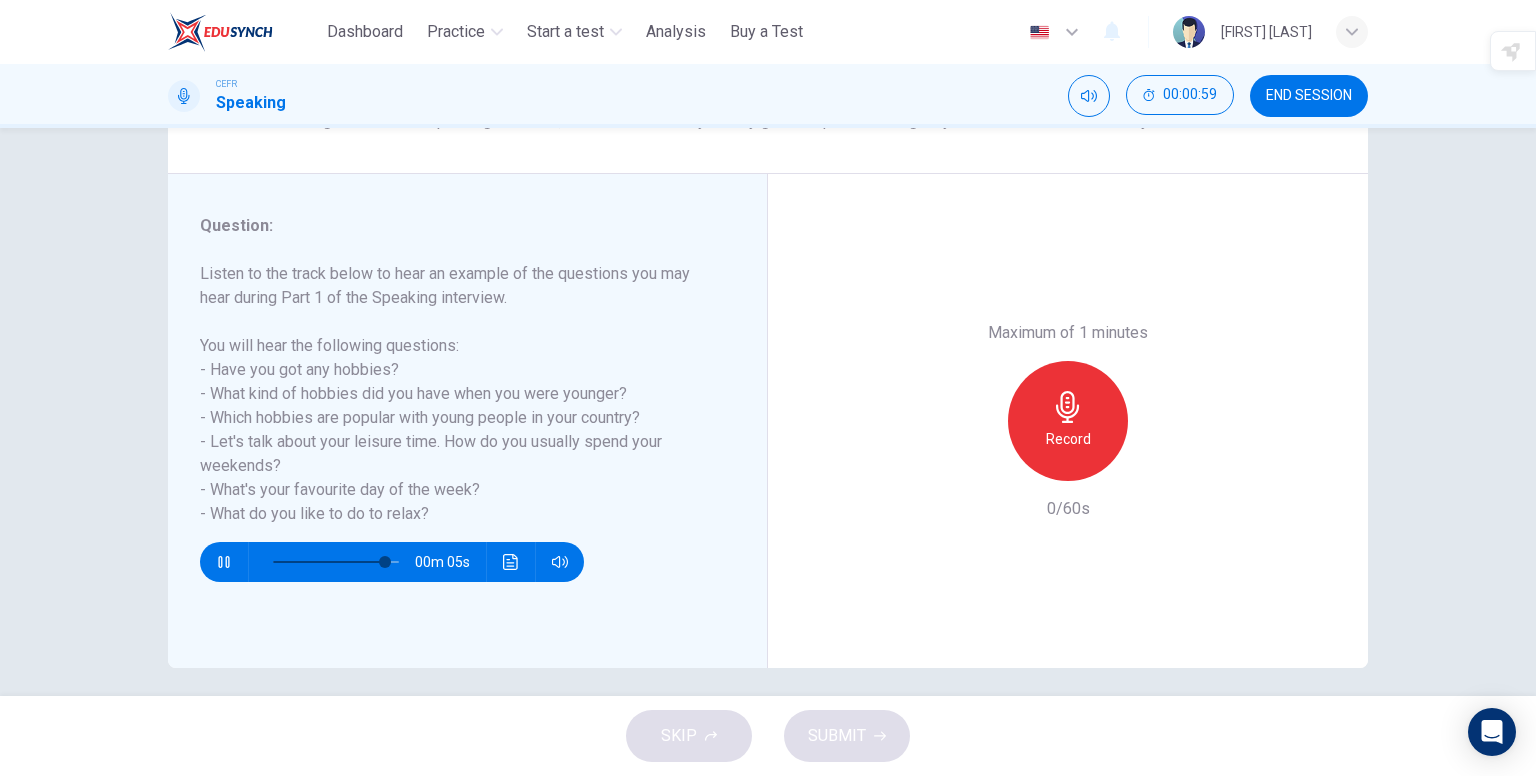 scroll, scrollTop: 200, scrollLeft: 0, axis: vertical 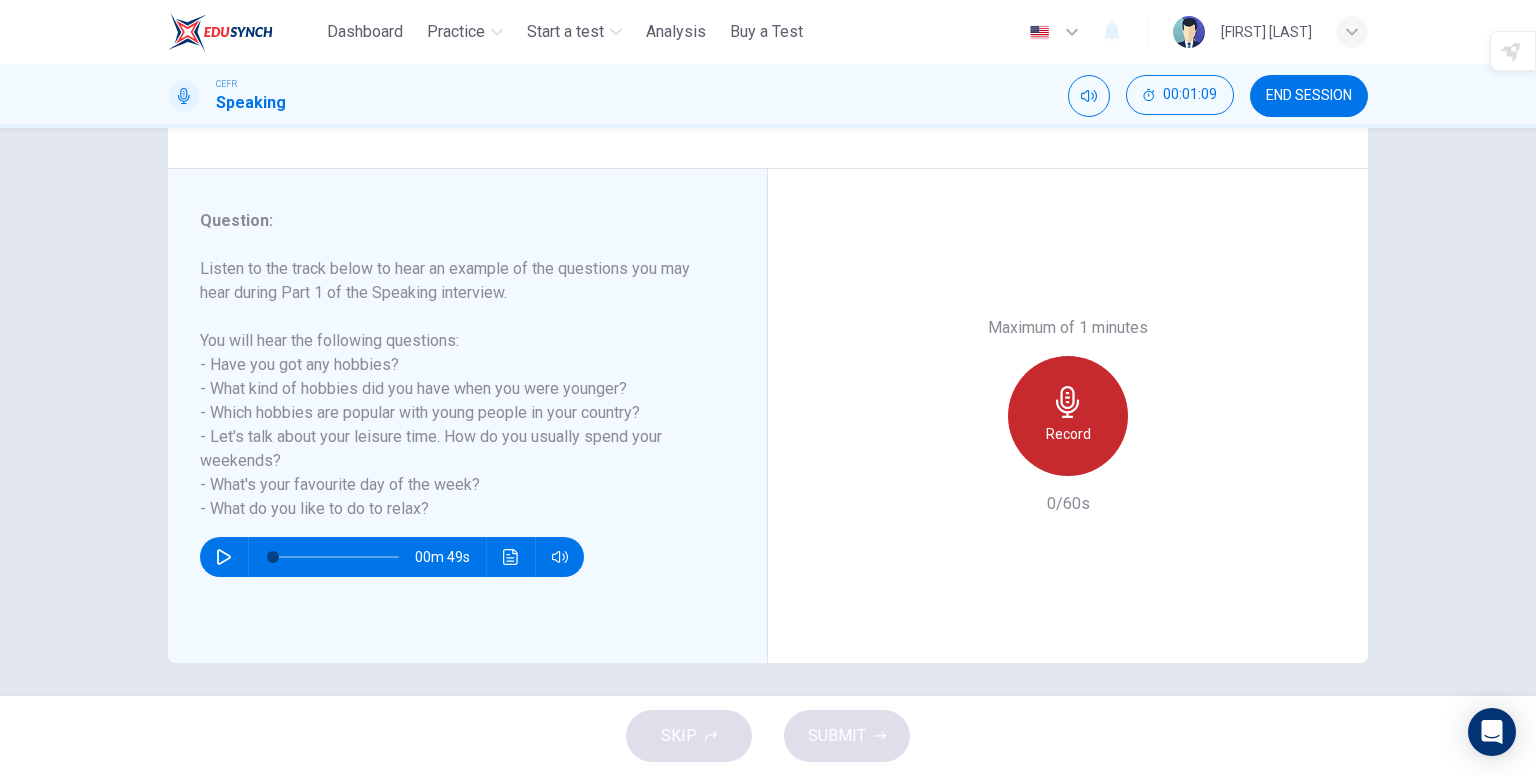 click on "Record" at bounding box center (1068, 416) 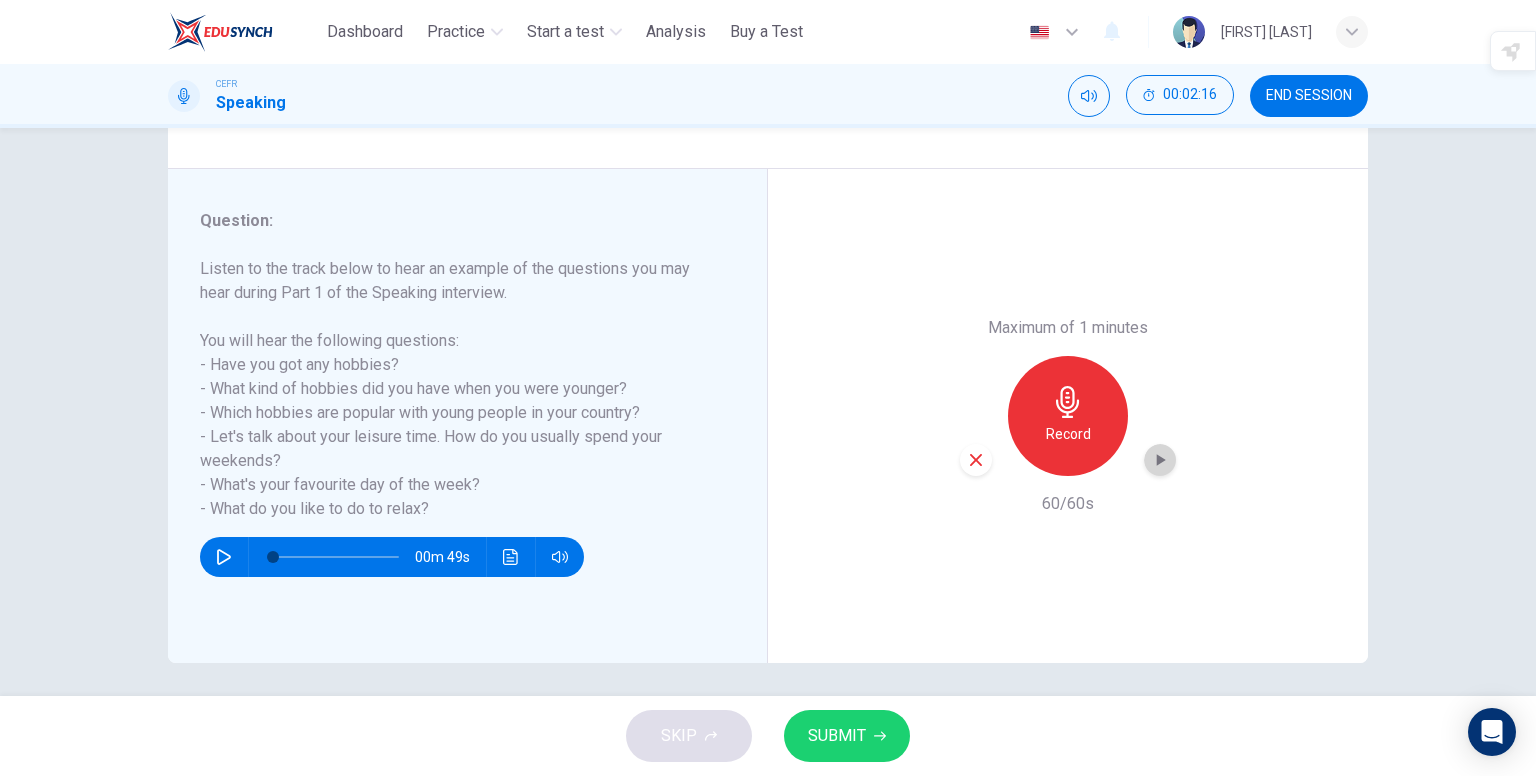 click at bounding box center [1161, 460] 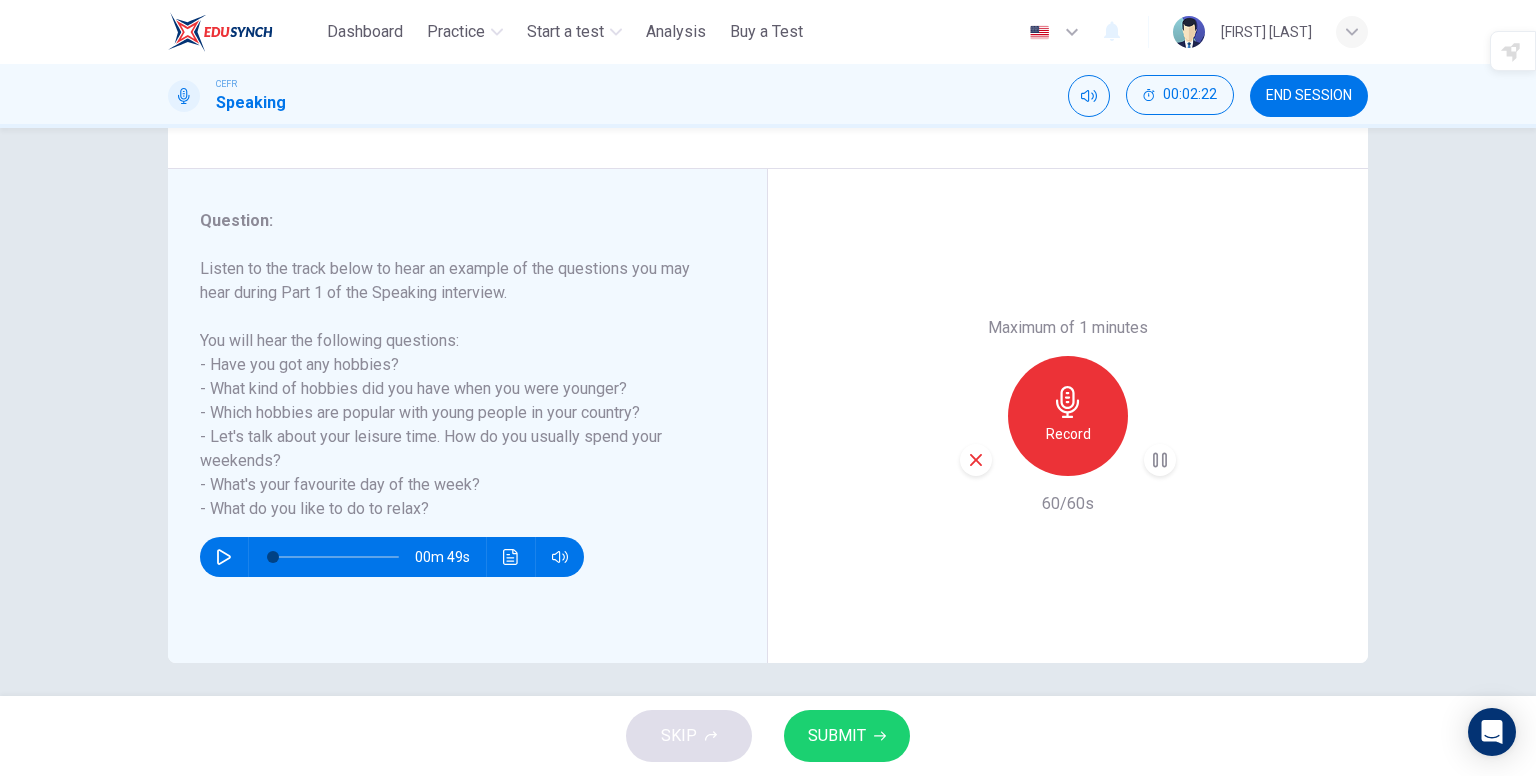 click at bounding box center (1160, 460) 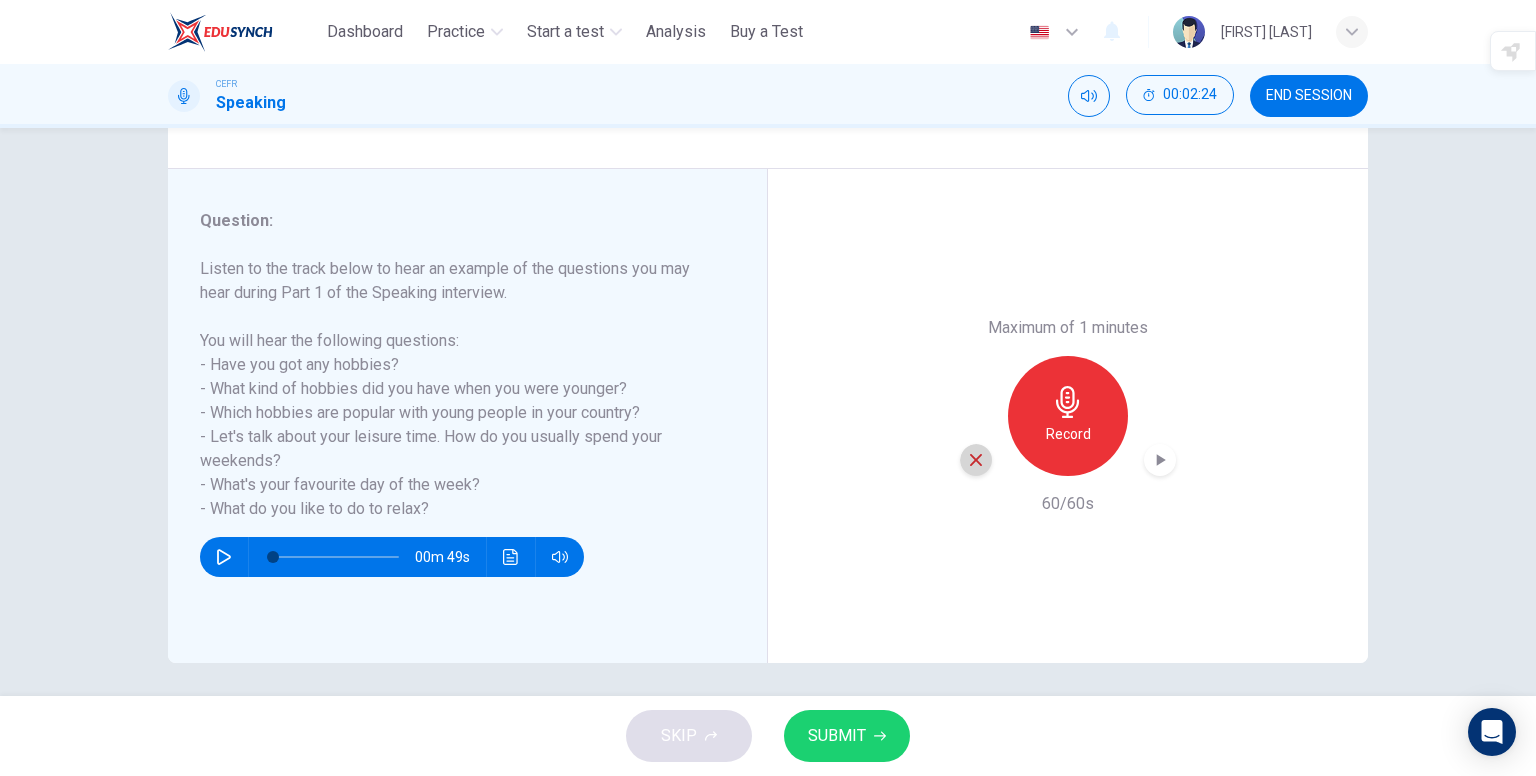 click at bounding box center (976, 460) 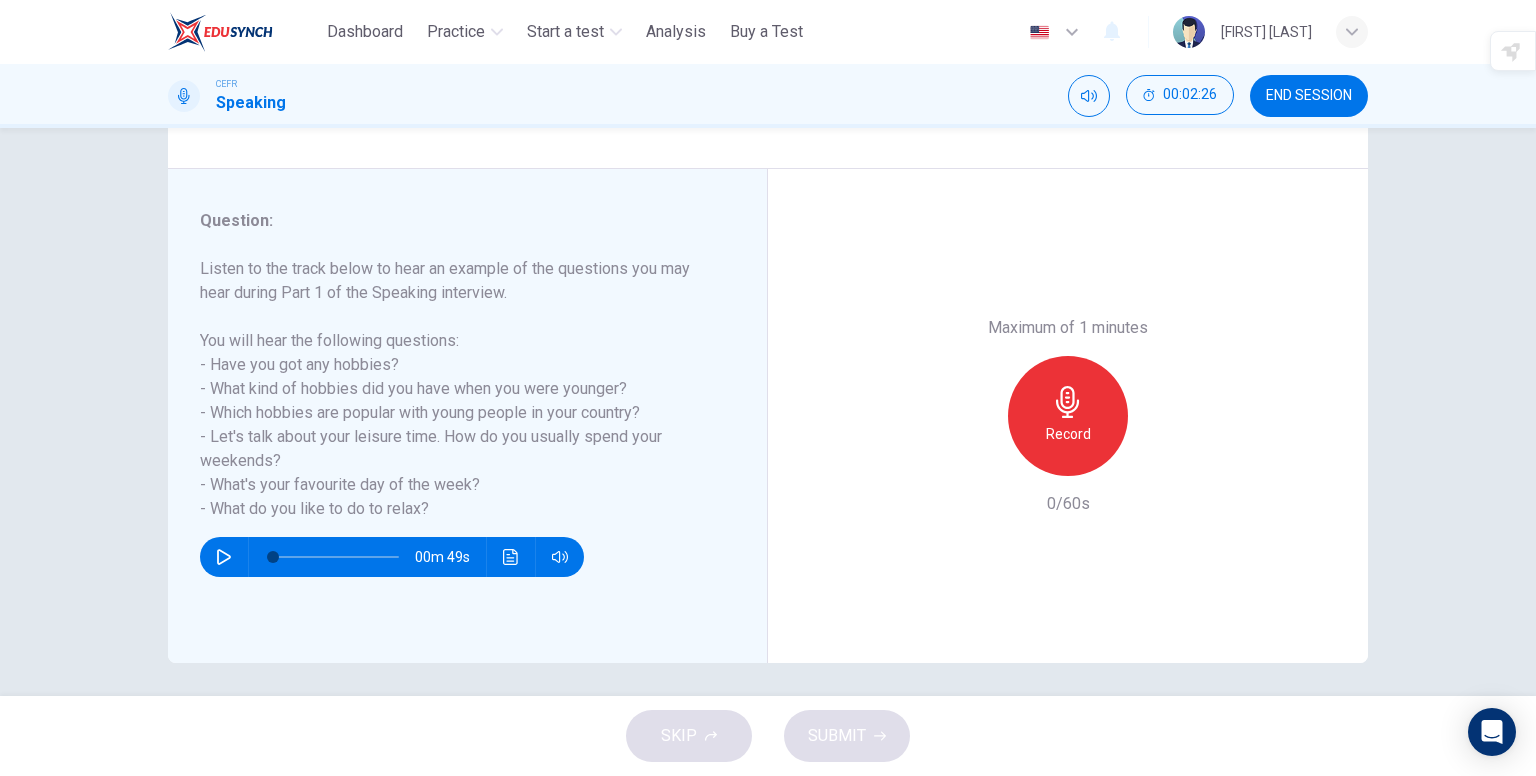 click on "Record" at bounding box center [1068, 416] 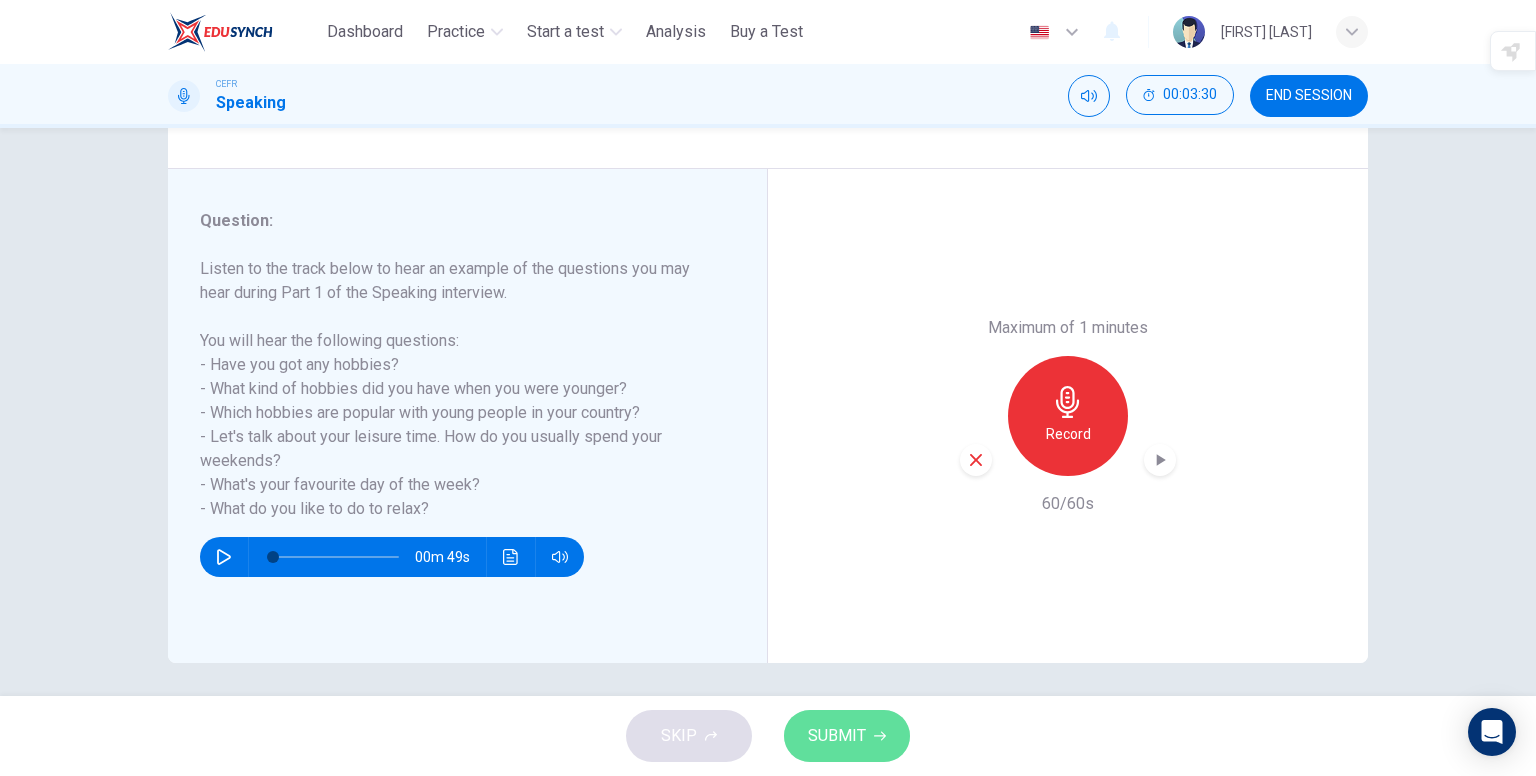 click on "SUBMIT" at bounding box center (847, 736) 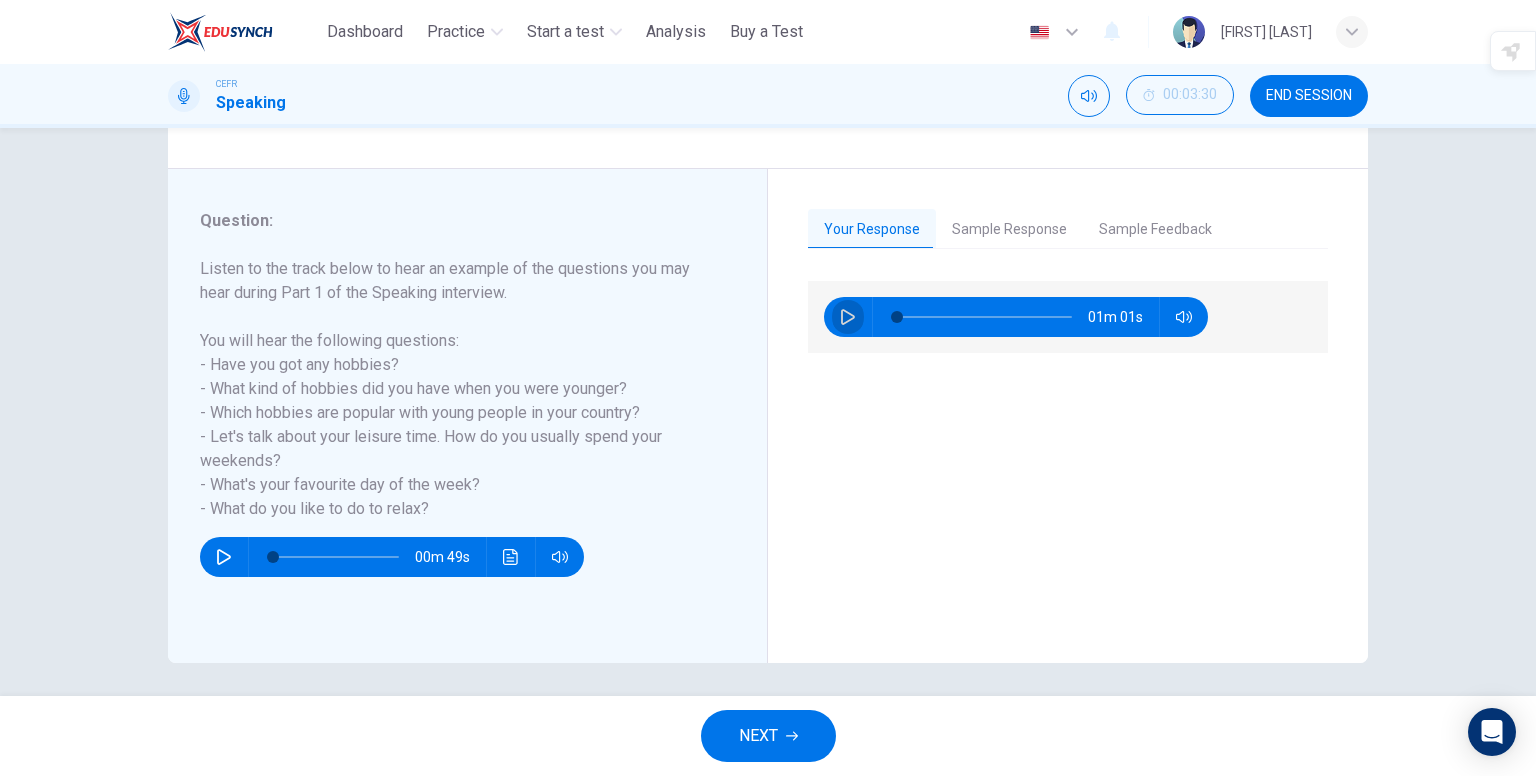 click at bounding box center (848, 317) 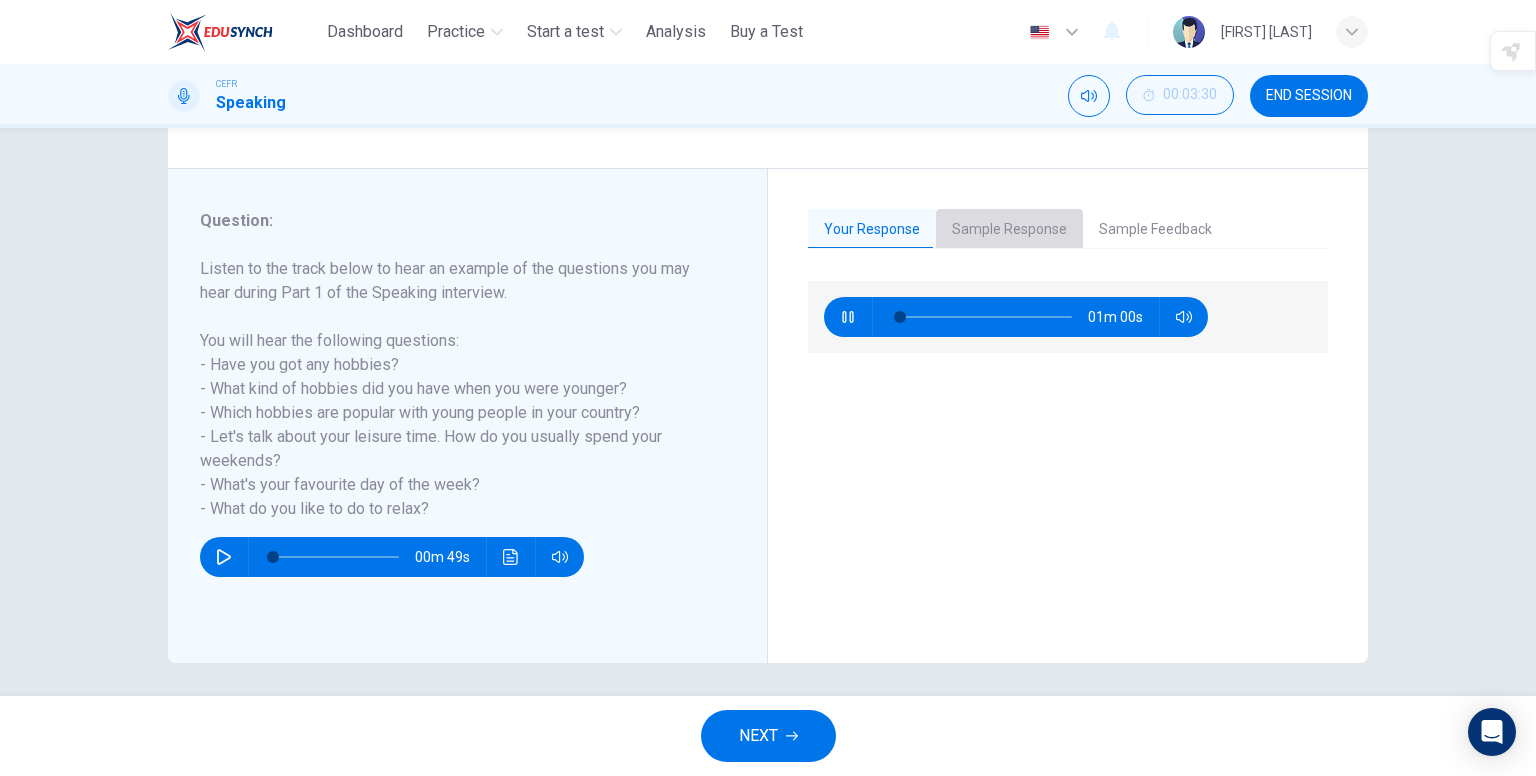 click on "Sample Response" at bounding box center [1009, 230] 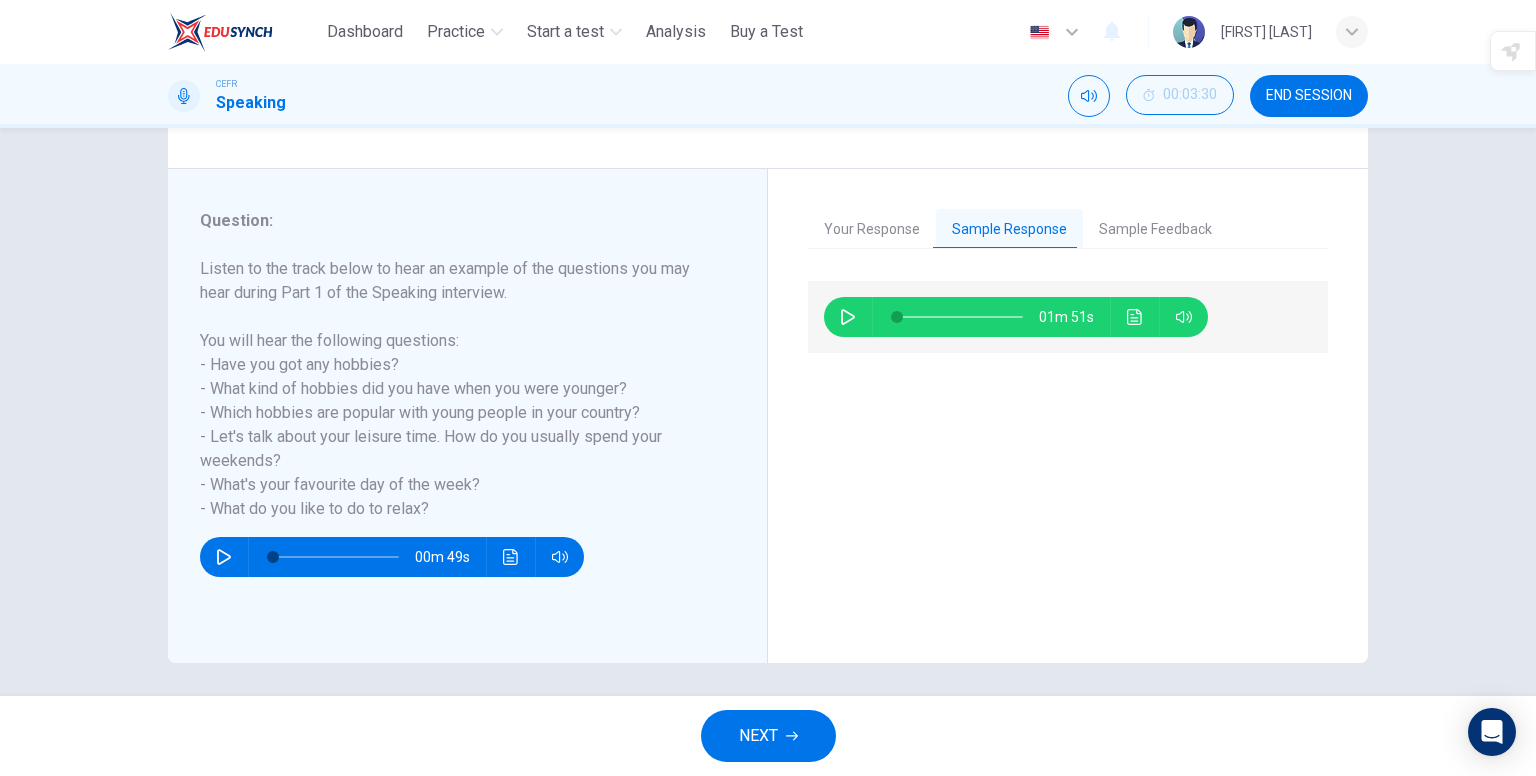click on "Sample Feedback" at bounding box center [1155, 230] 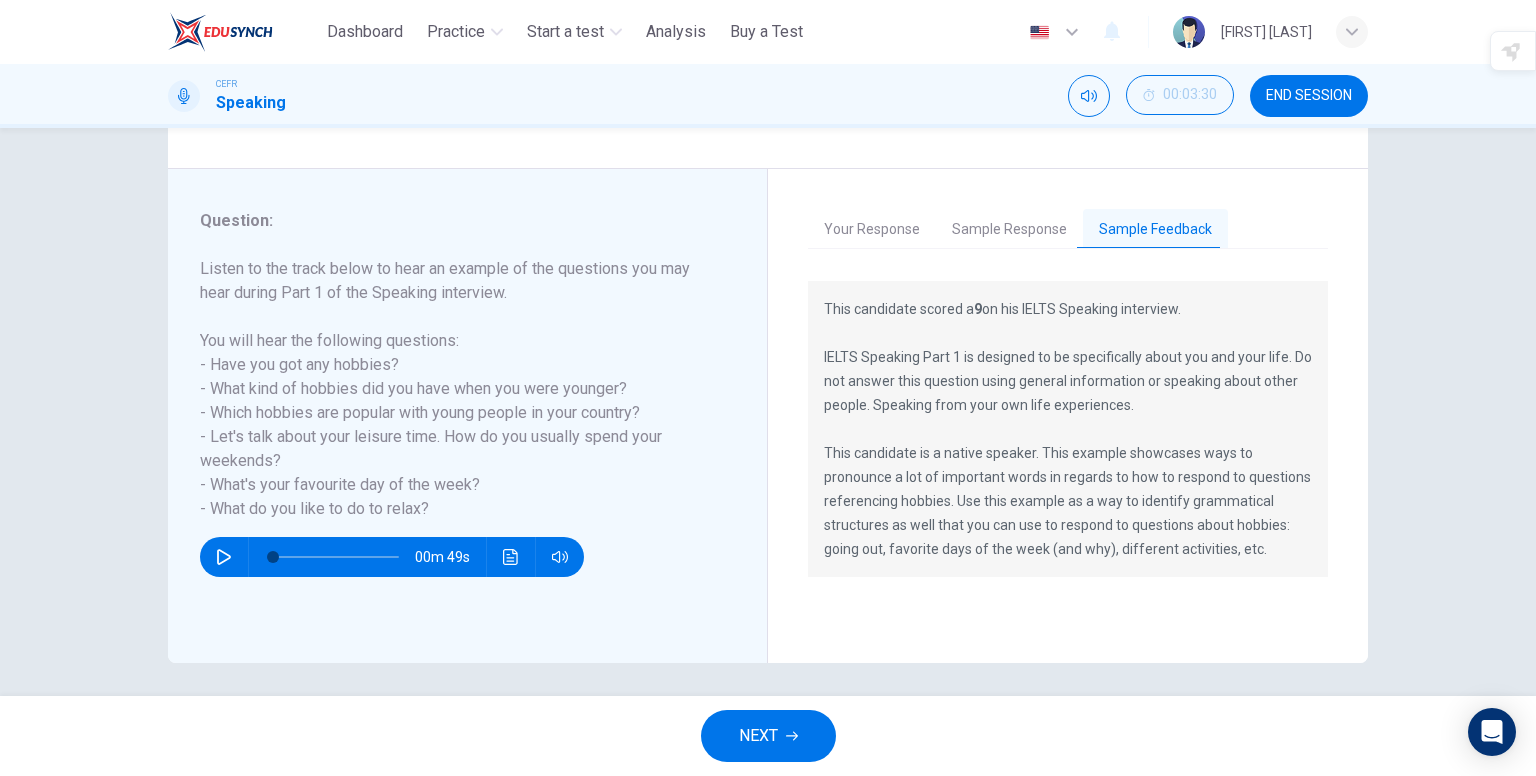 scroll, scrollTop: 207, scrollLeft: 0, axis: vertical 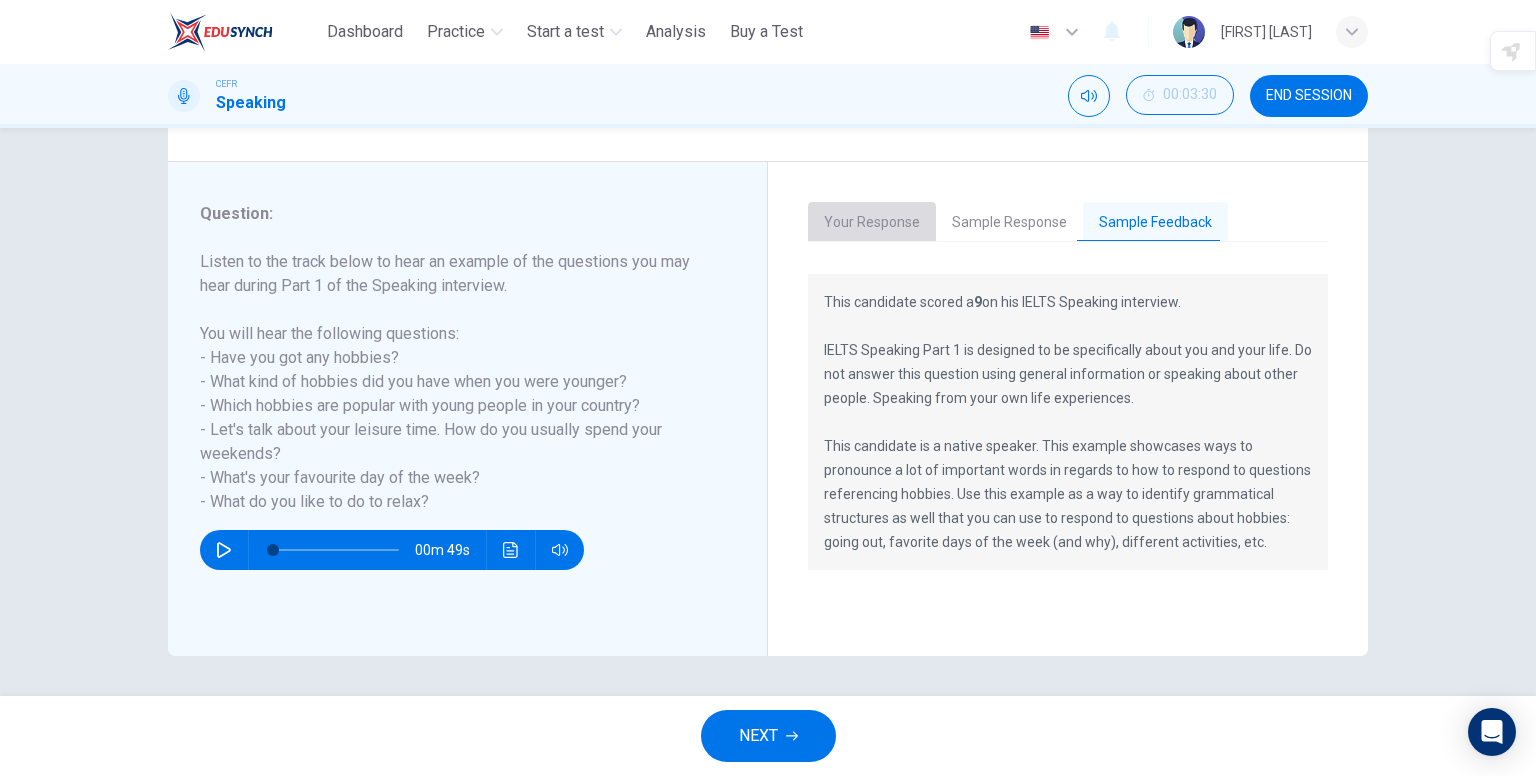 click on "Your Response" at bounding box center (872, 223) 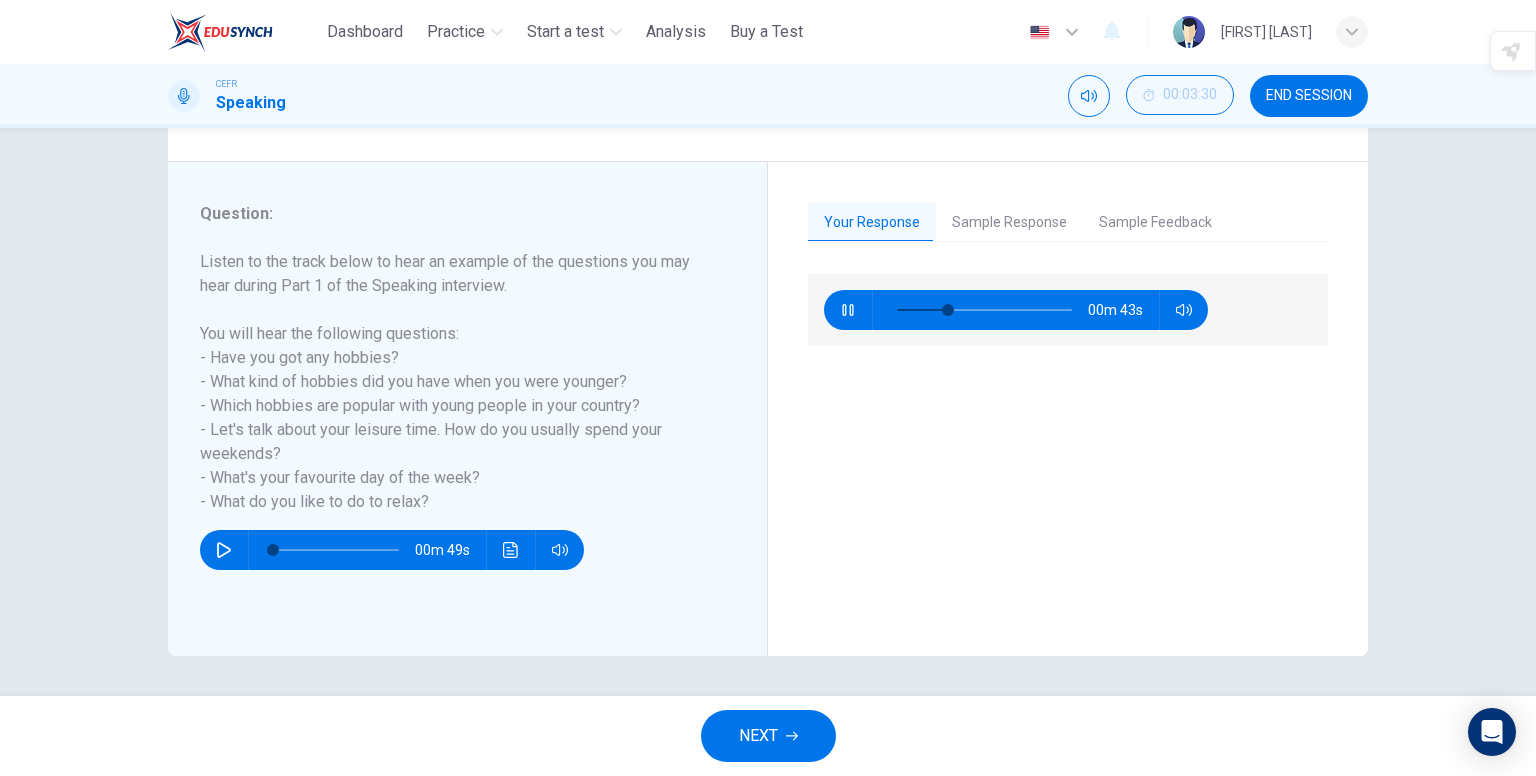 click at bounding box center (848, 310) 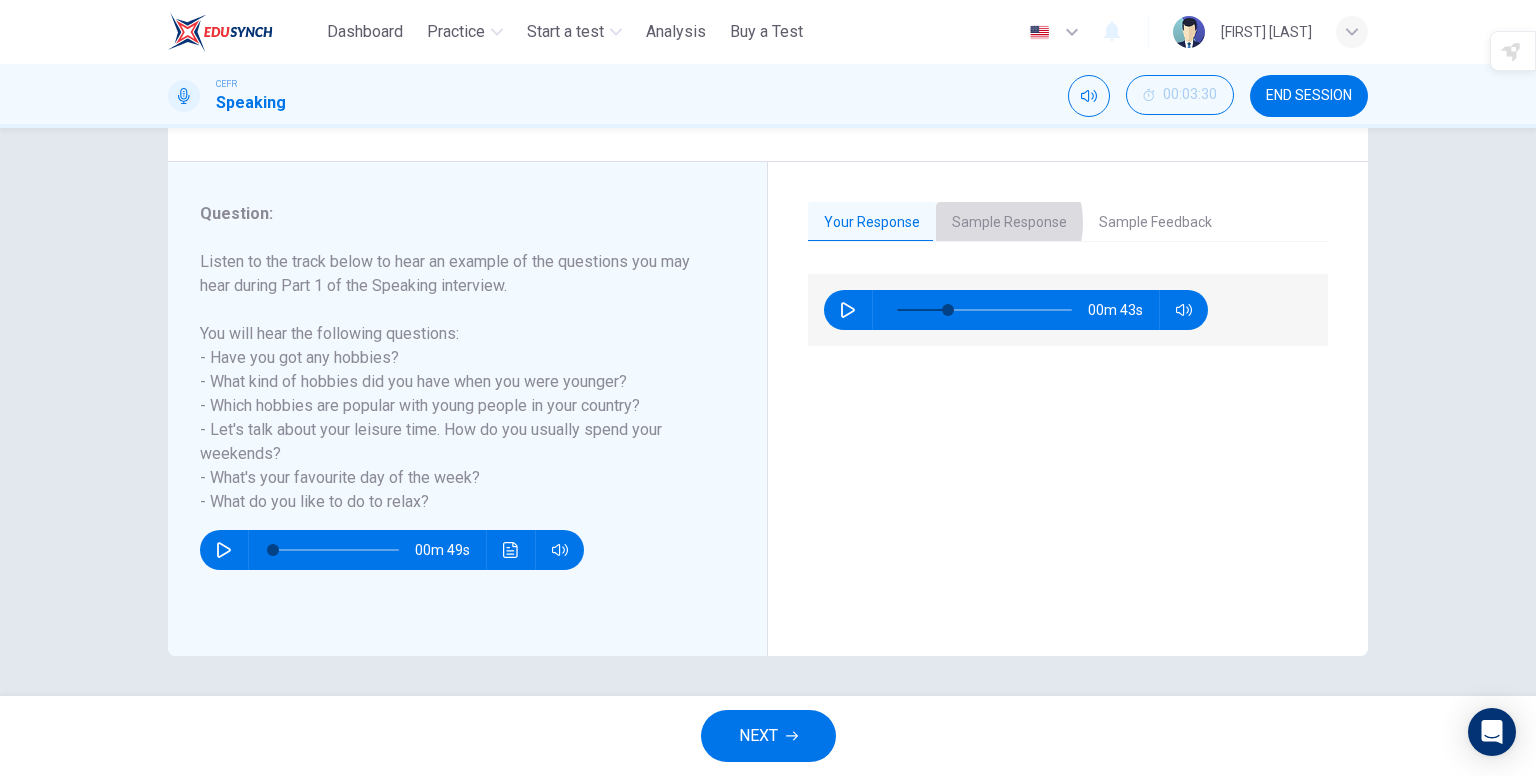 click on "Sample Response" at bounding box center [1009, 223] 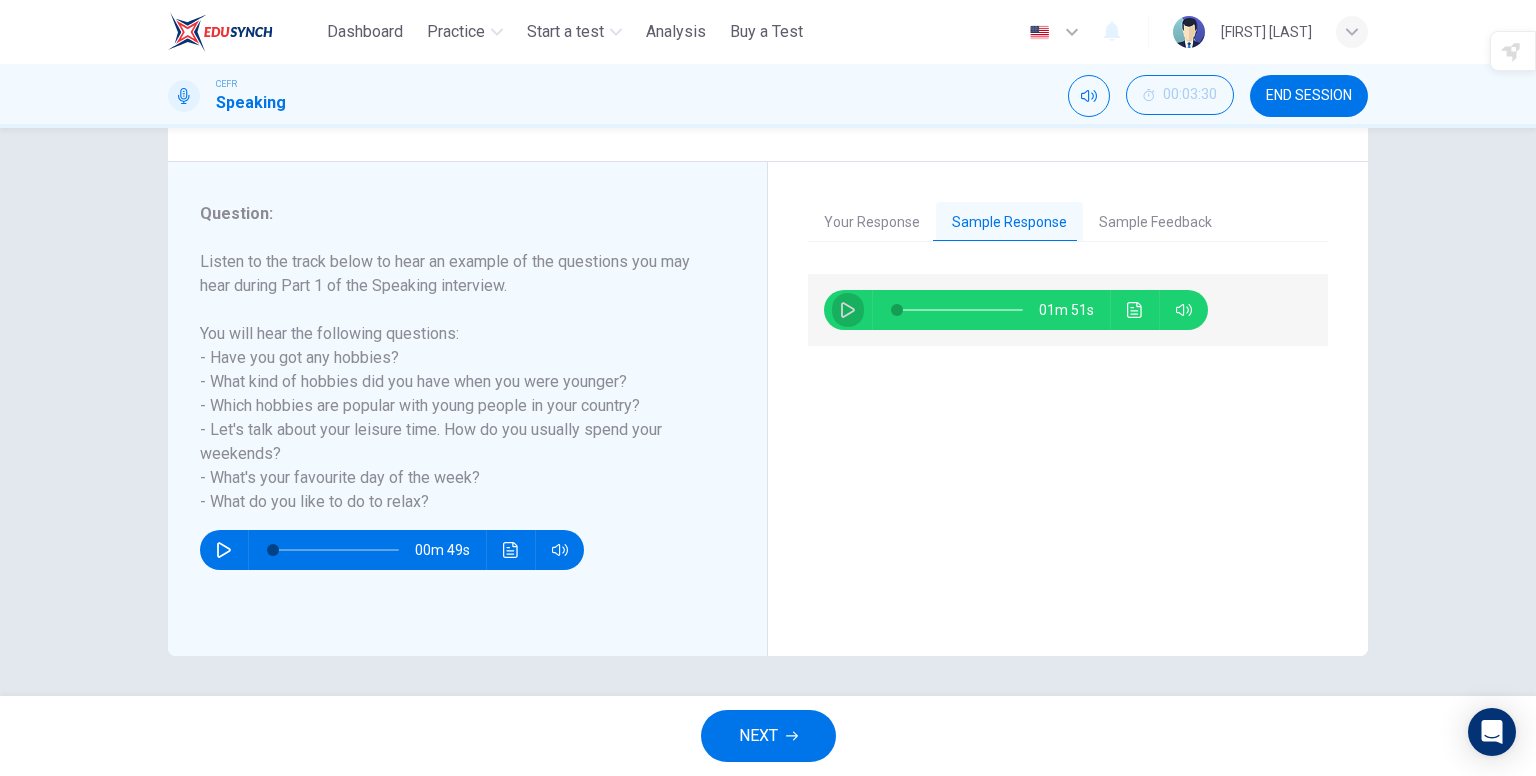 click at bounding box center [848, 310] 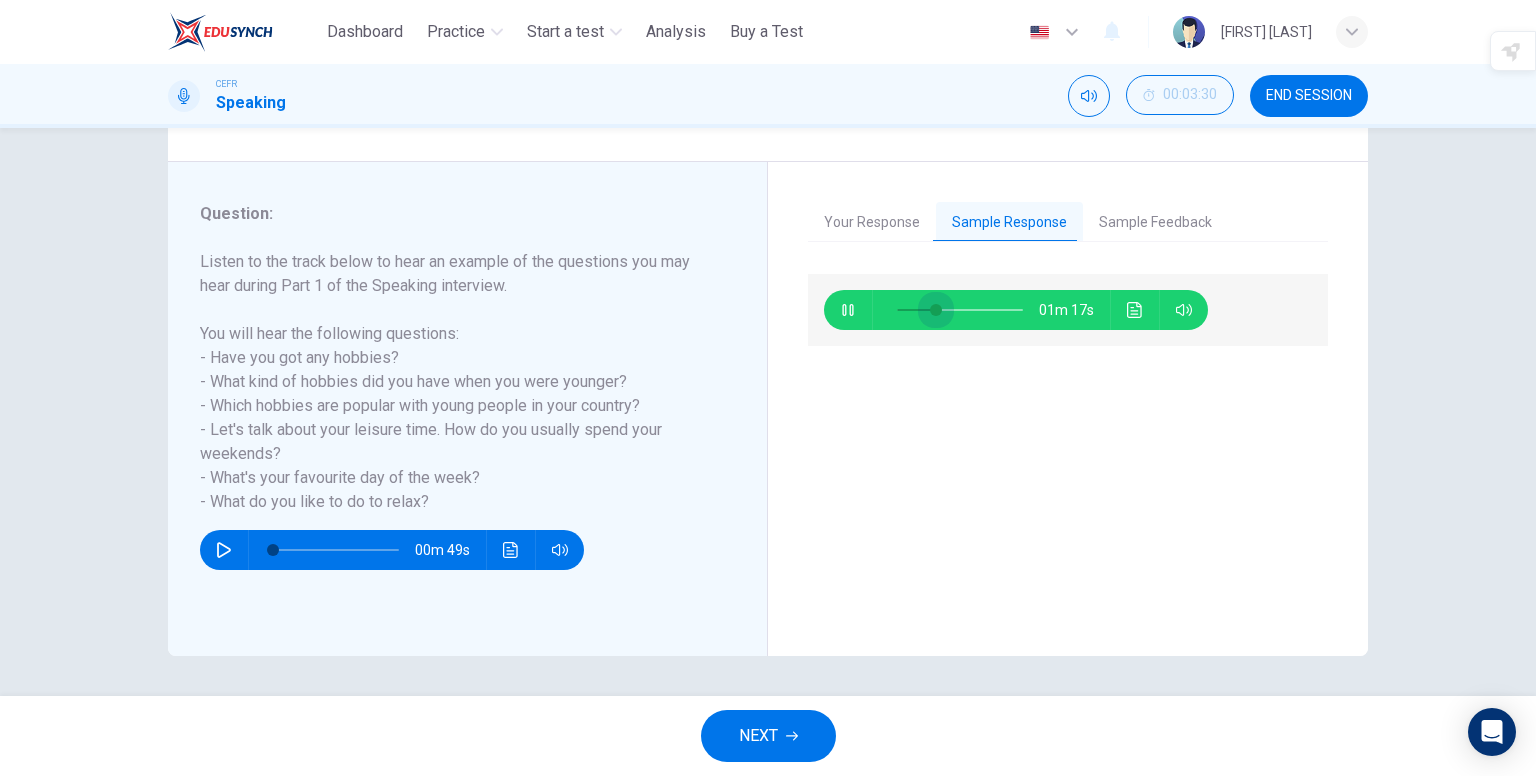 click at bounding box center (960, 310) 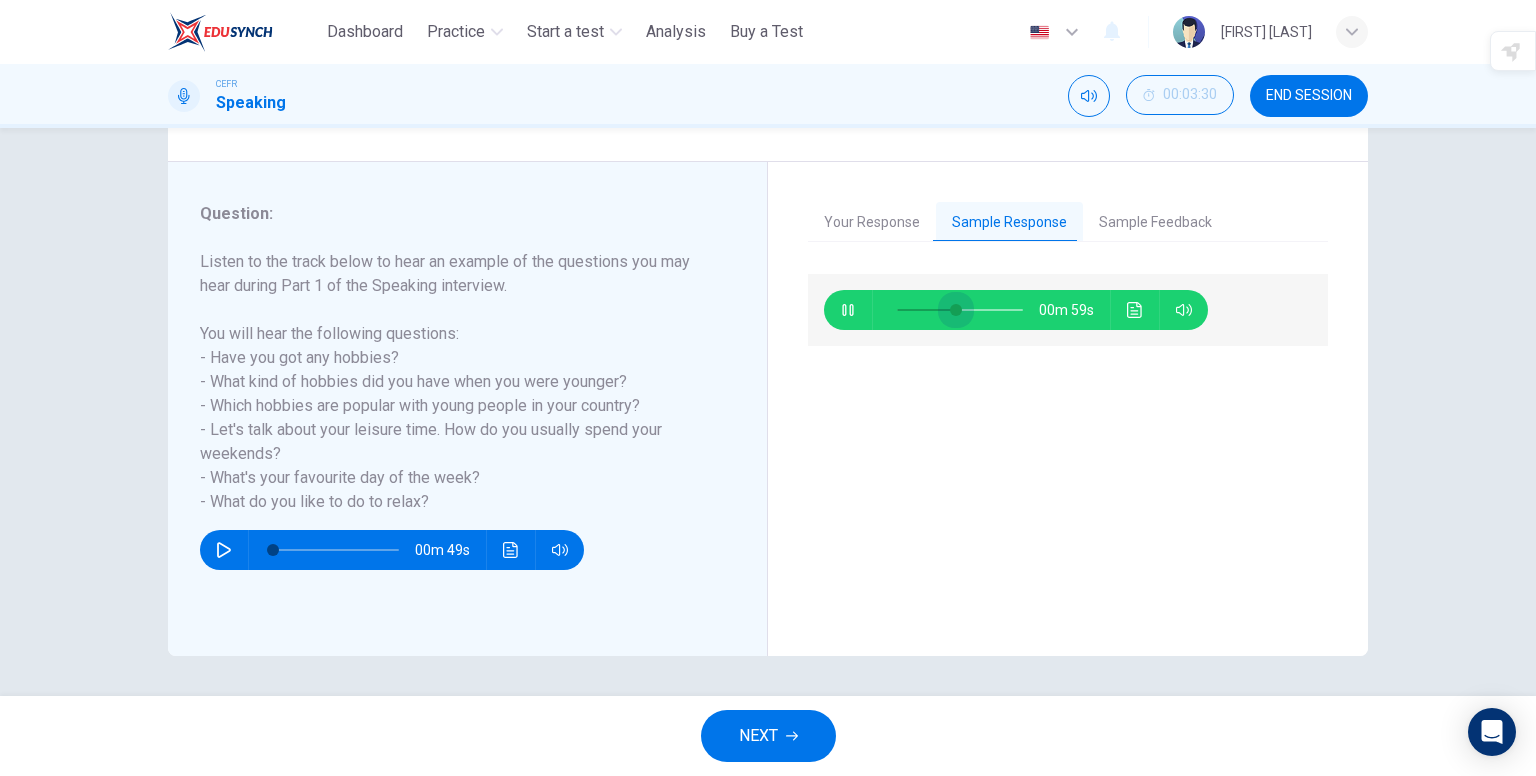 click at bounding box center [956, 310] 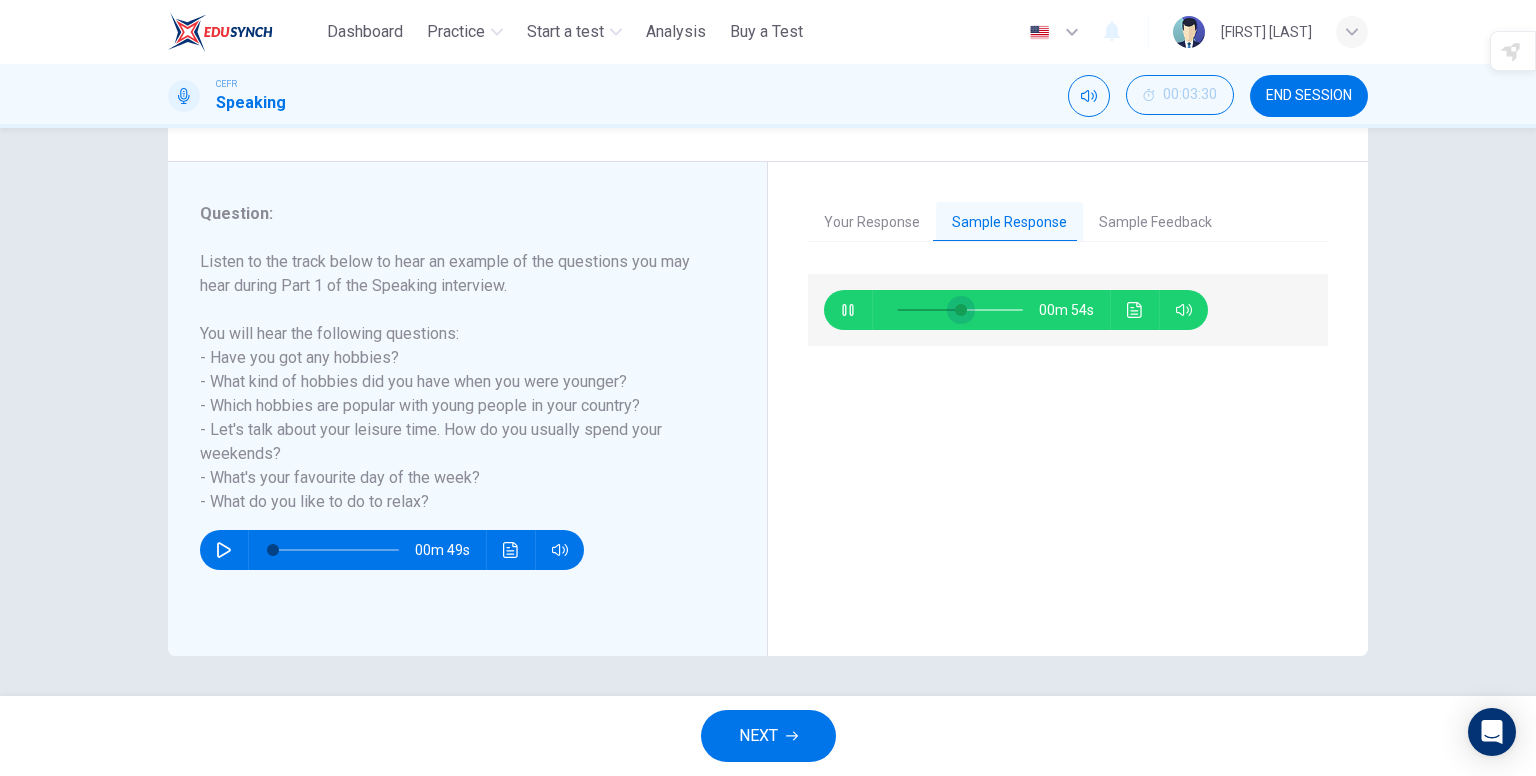 click at bounding box center (961, 310) 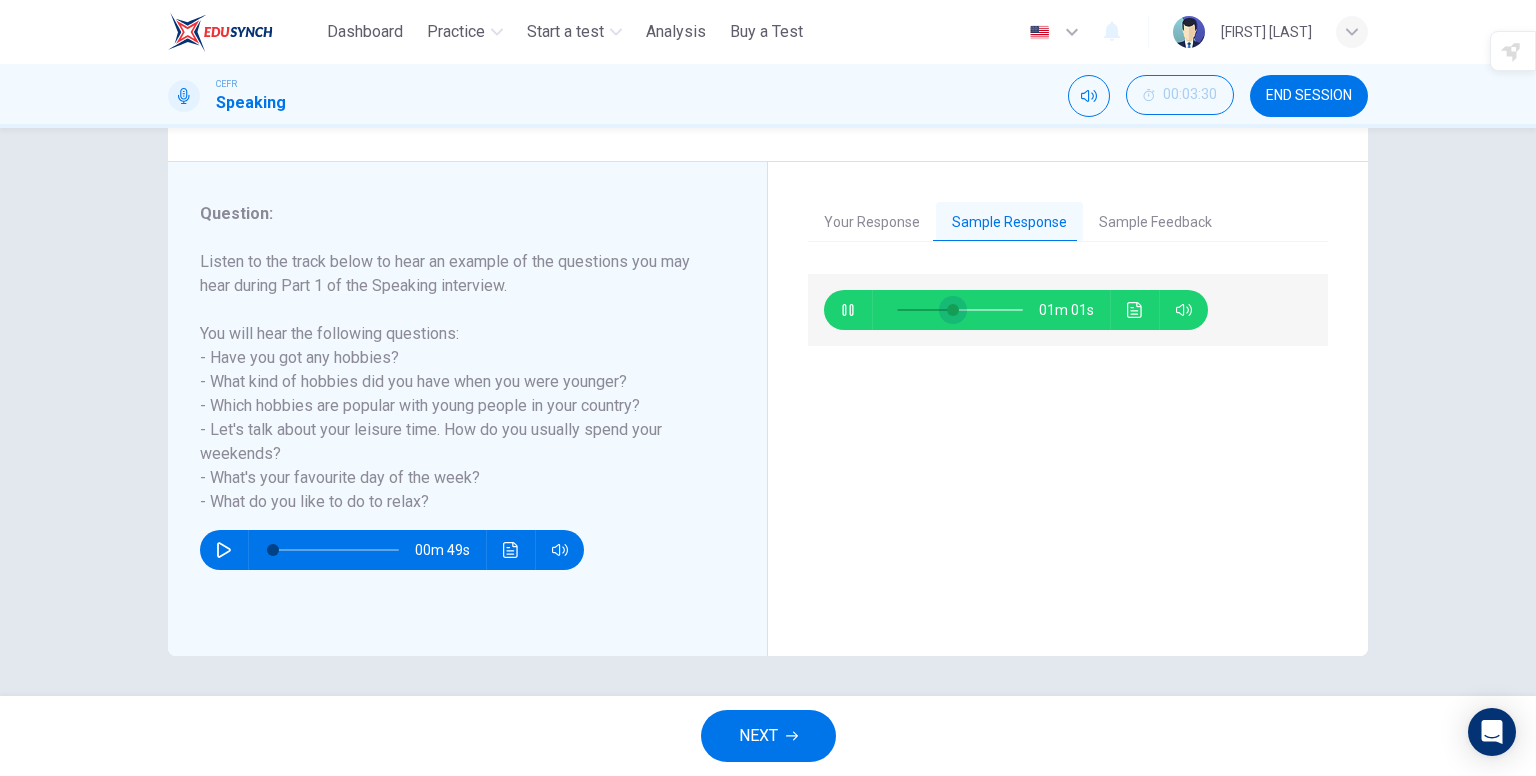 click at bounding box center (960, 310) 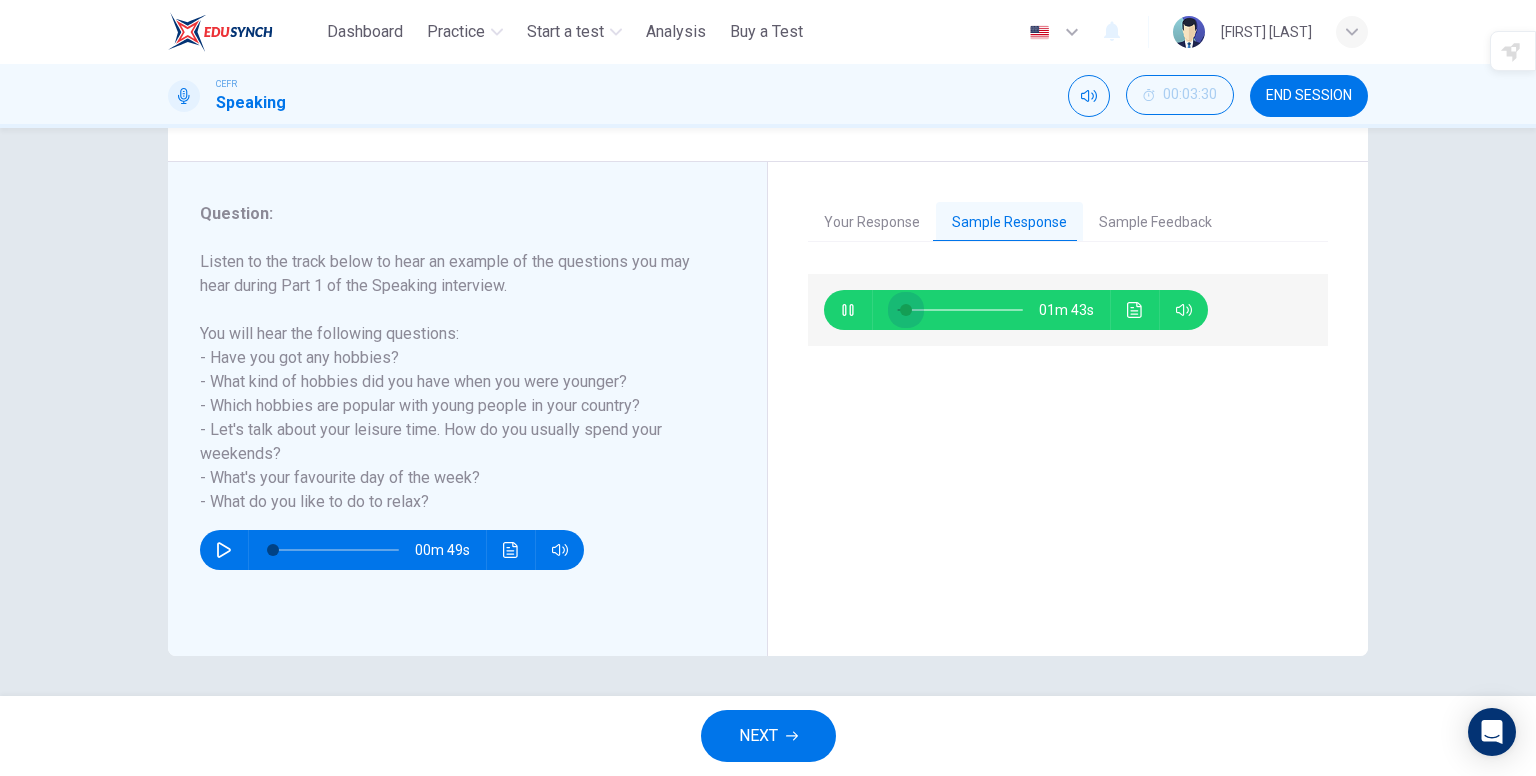 click at bounding box center (906, 310) 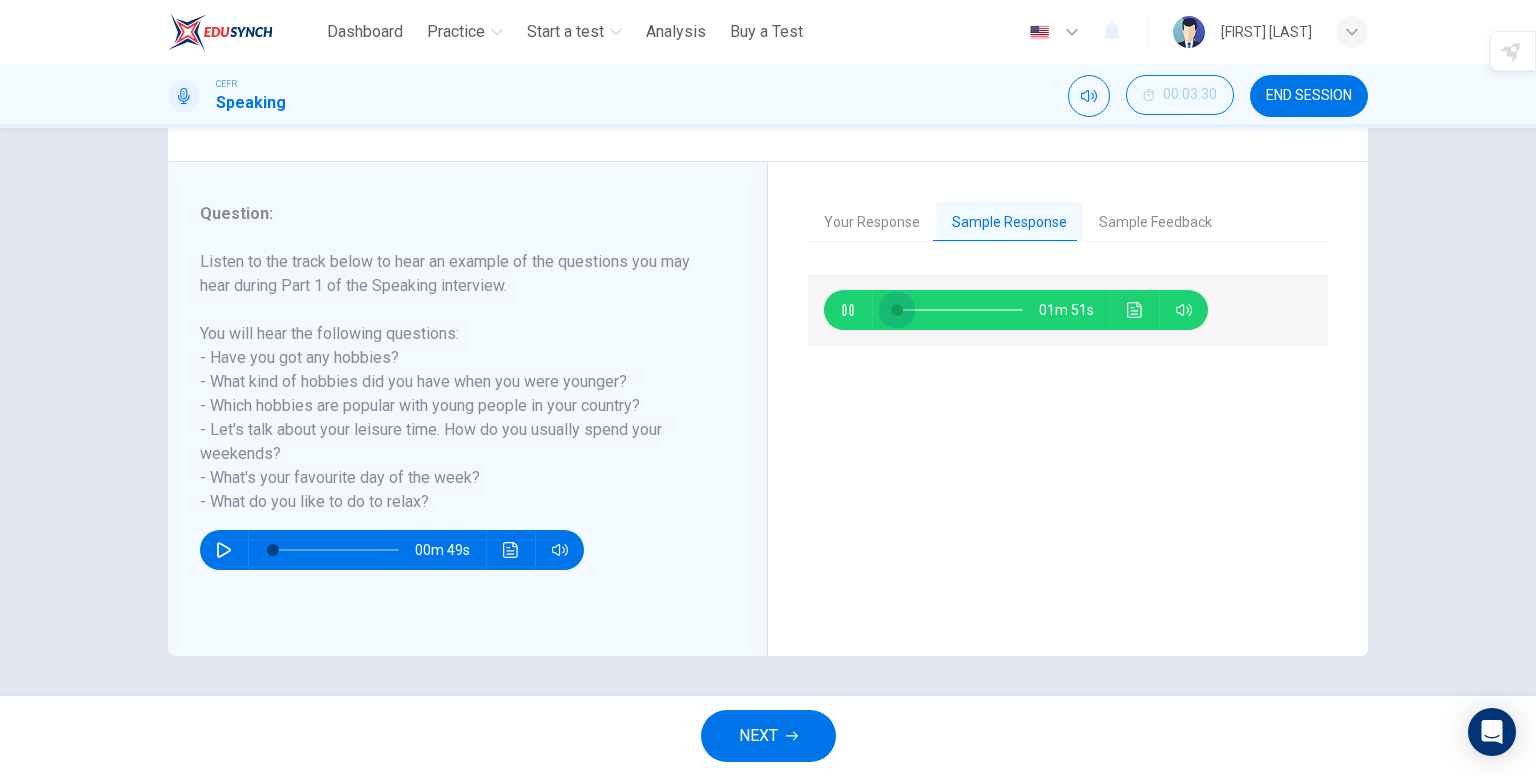 drag, startPoint x: 896, startPoint y: 308, endPoint x: 866, endPoint y: 324, distance: 34 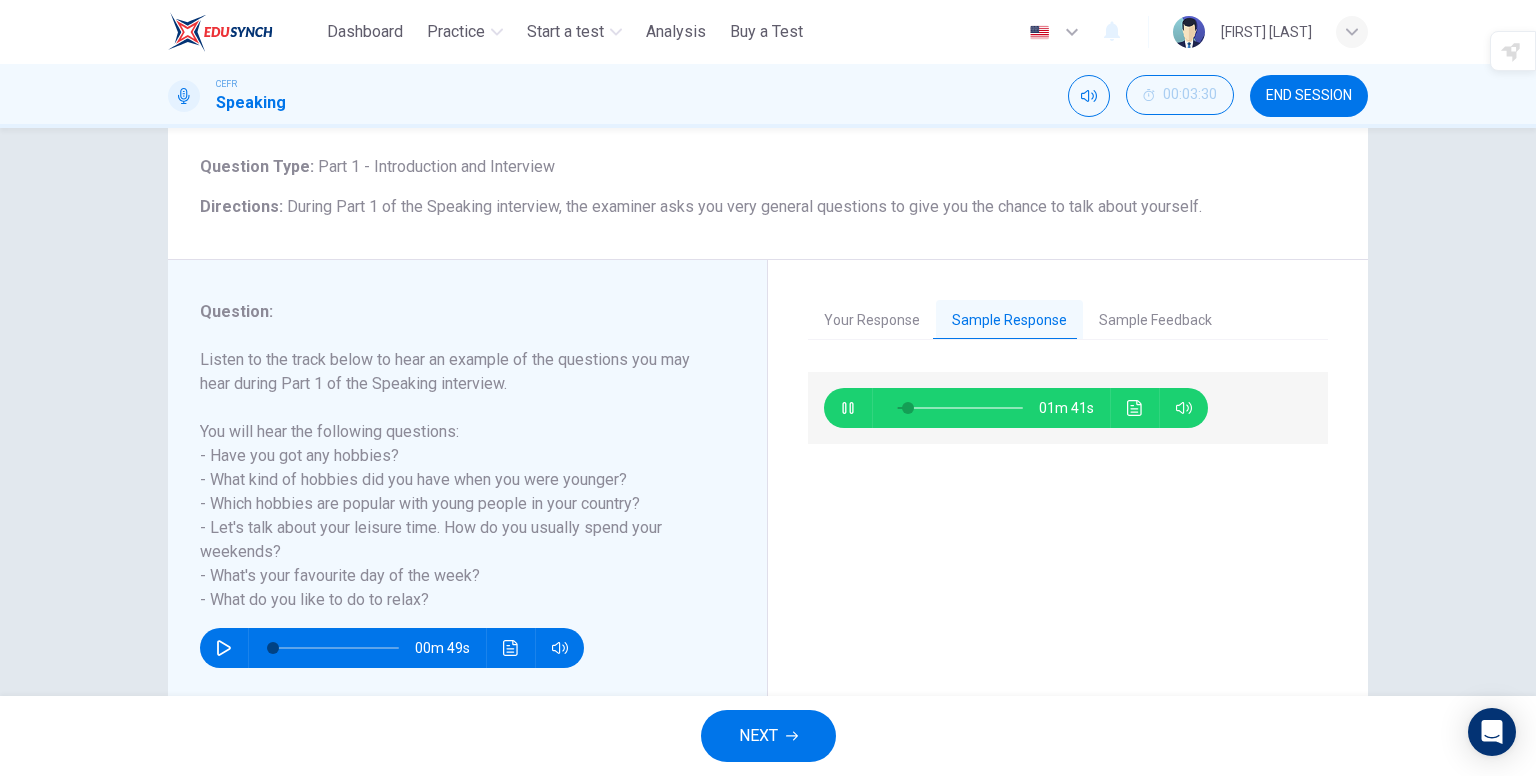 scroll, scrollTop: 107, scrollLeft: 0, axis: vertical 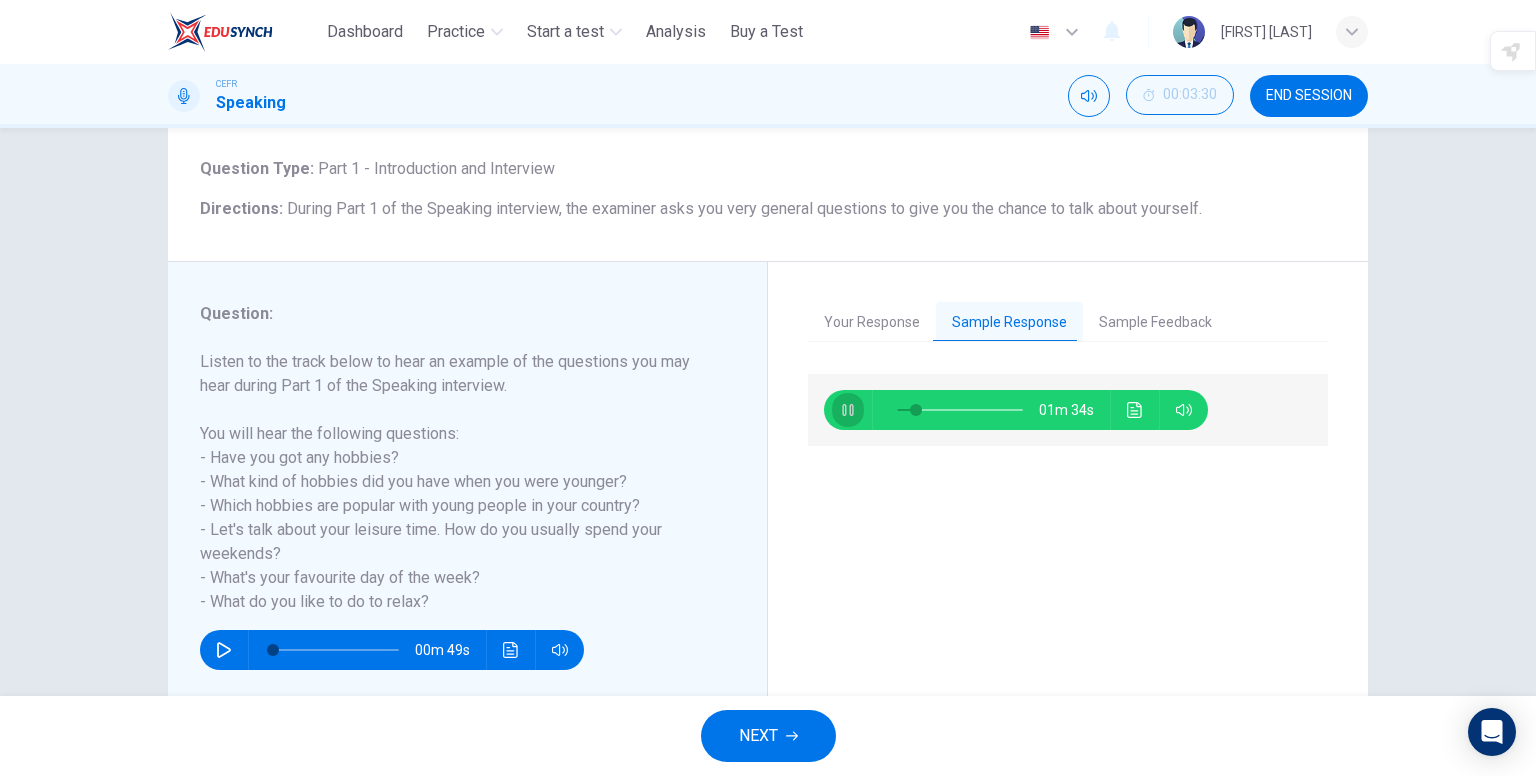 click at bounding box center (848, 410) 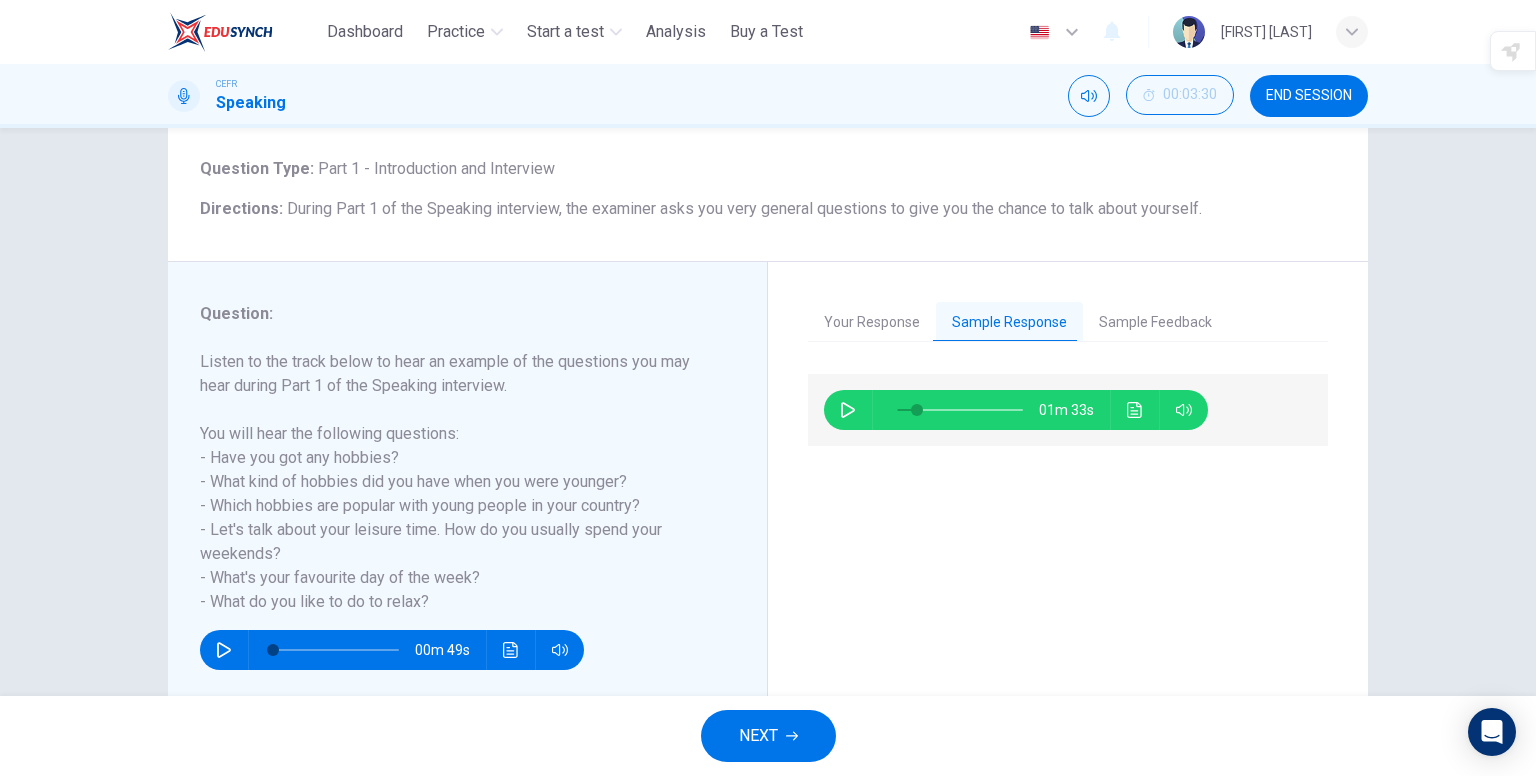 click on "NEXT" at bounding box center (768, 736) 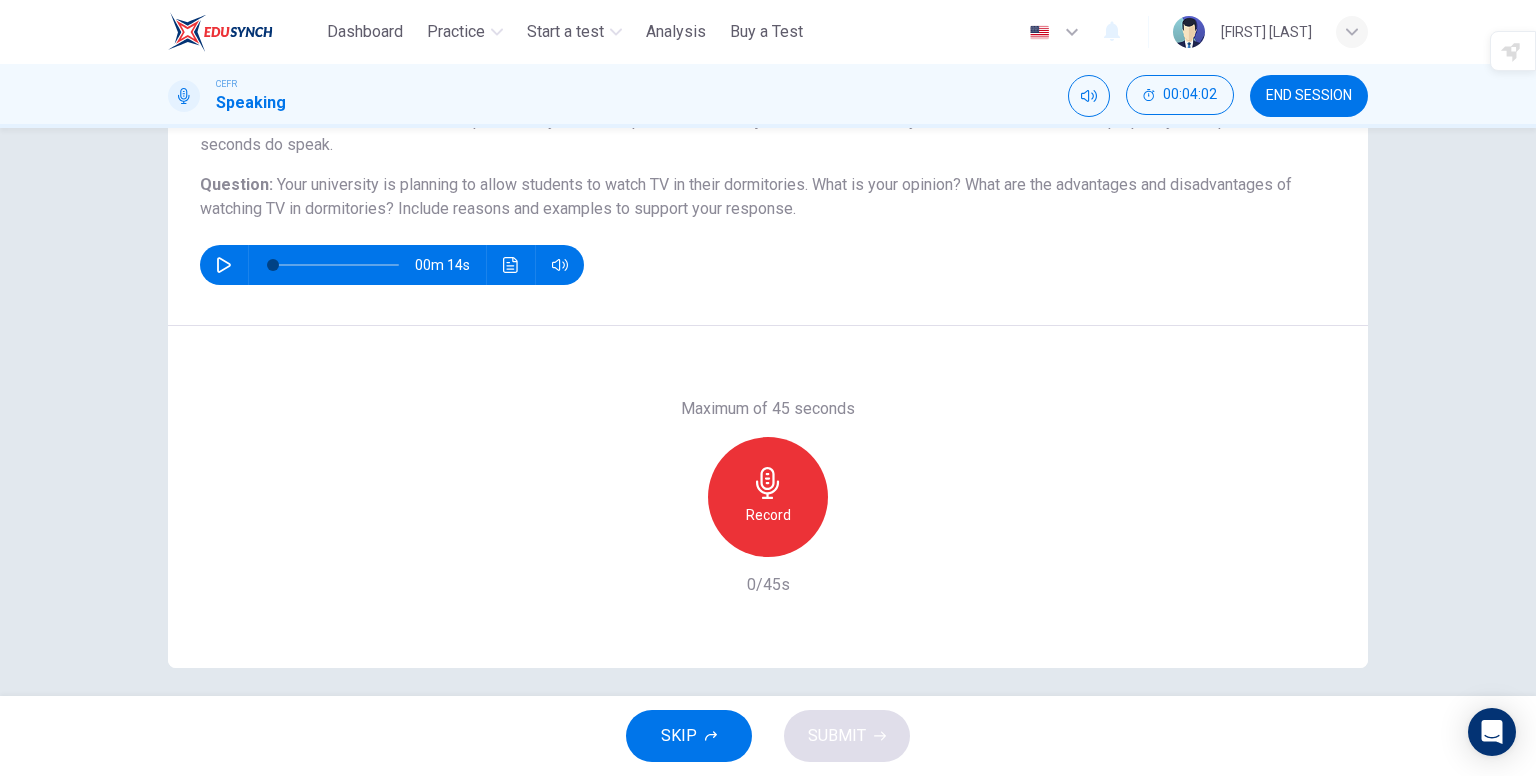 scroll, scrollTop: 200, scrollLeft: 0, axis: vertical 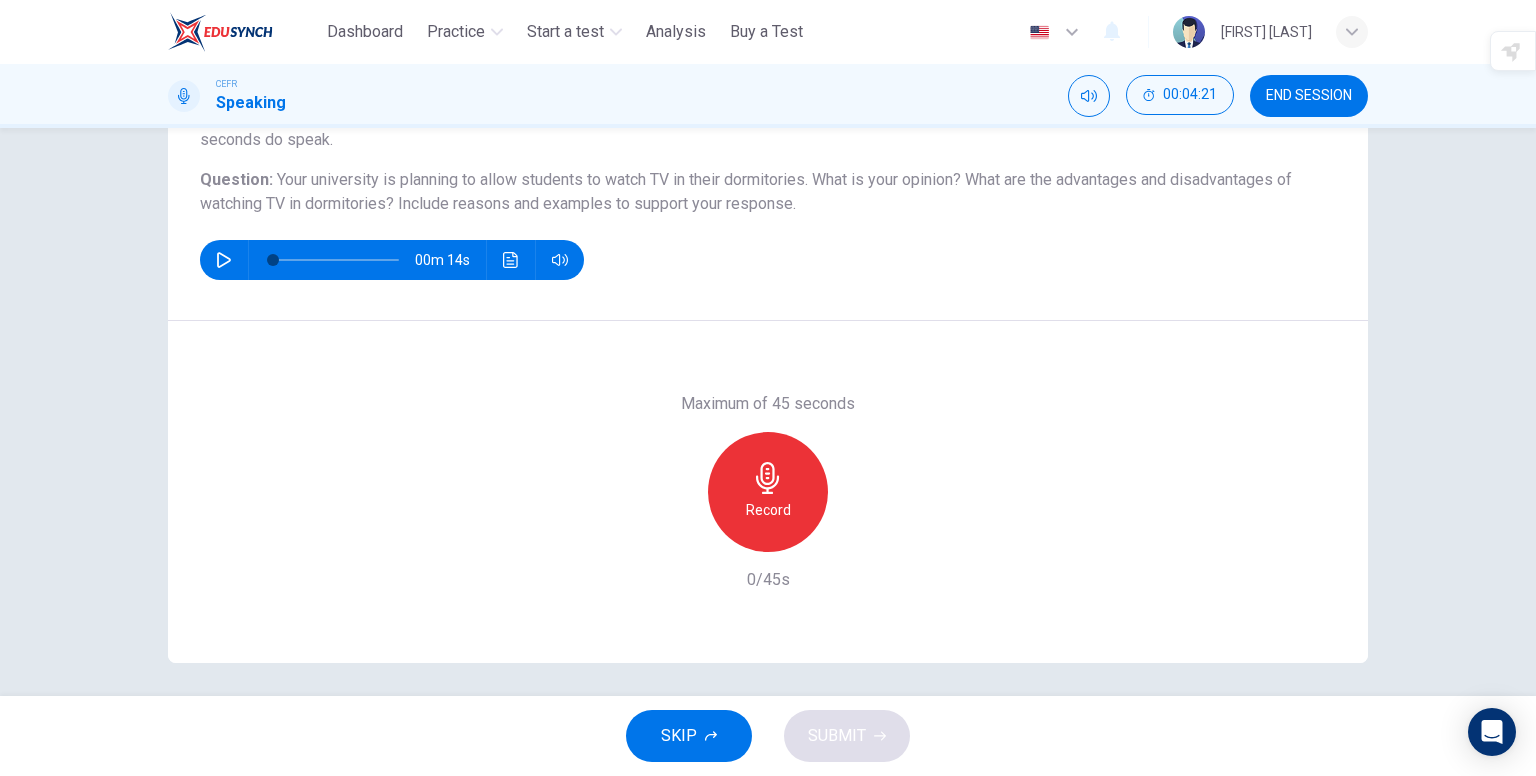 click on "SKIP" at bounding box center (689, 736) 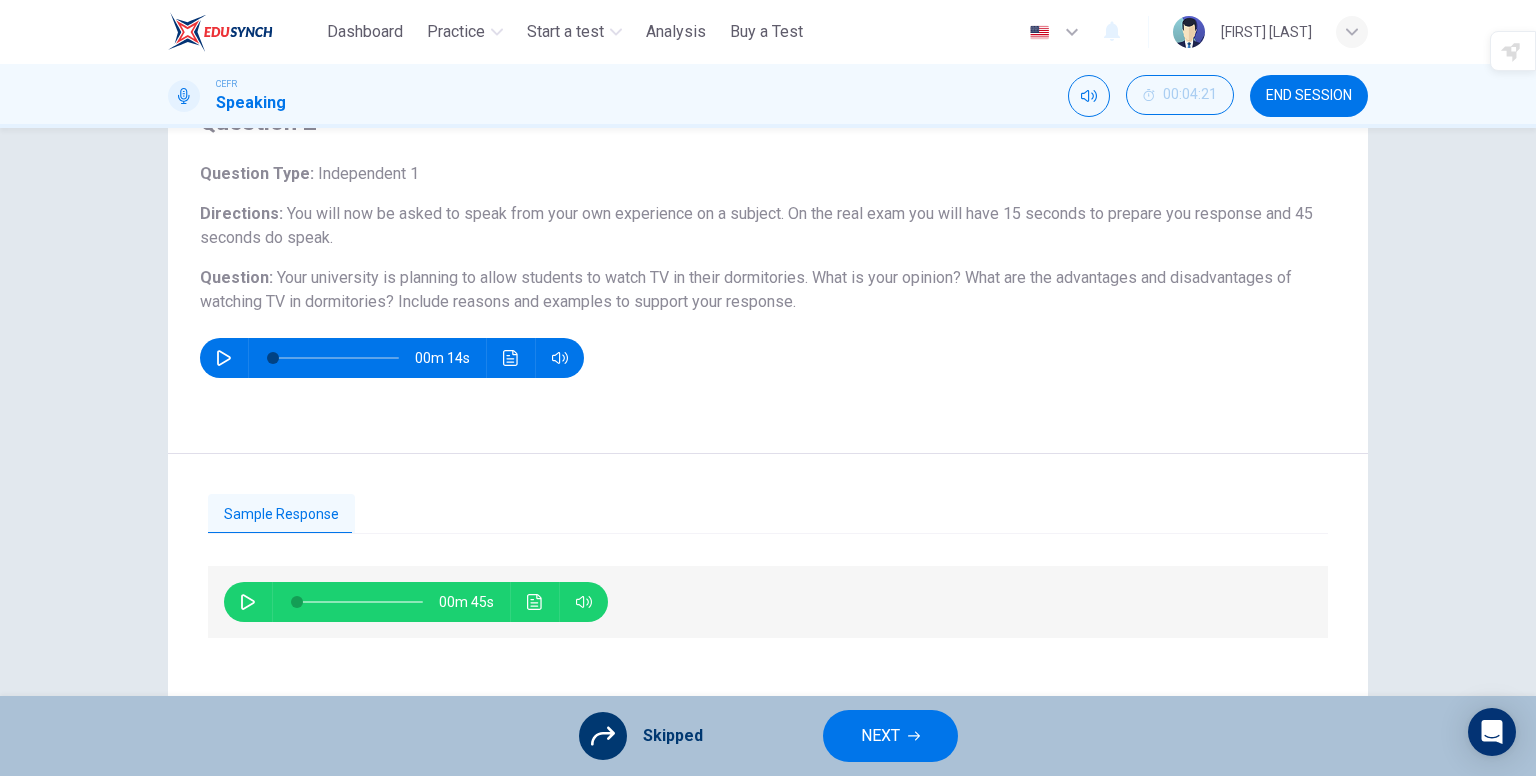 scroll, scrollTop: 100, scrollLeft: 0, axis: vertical 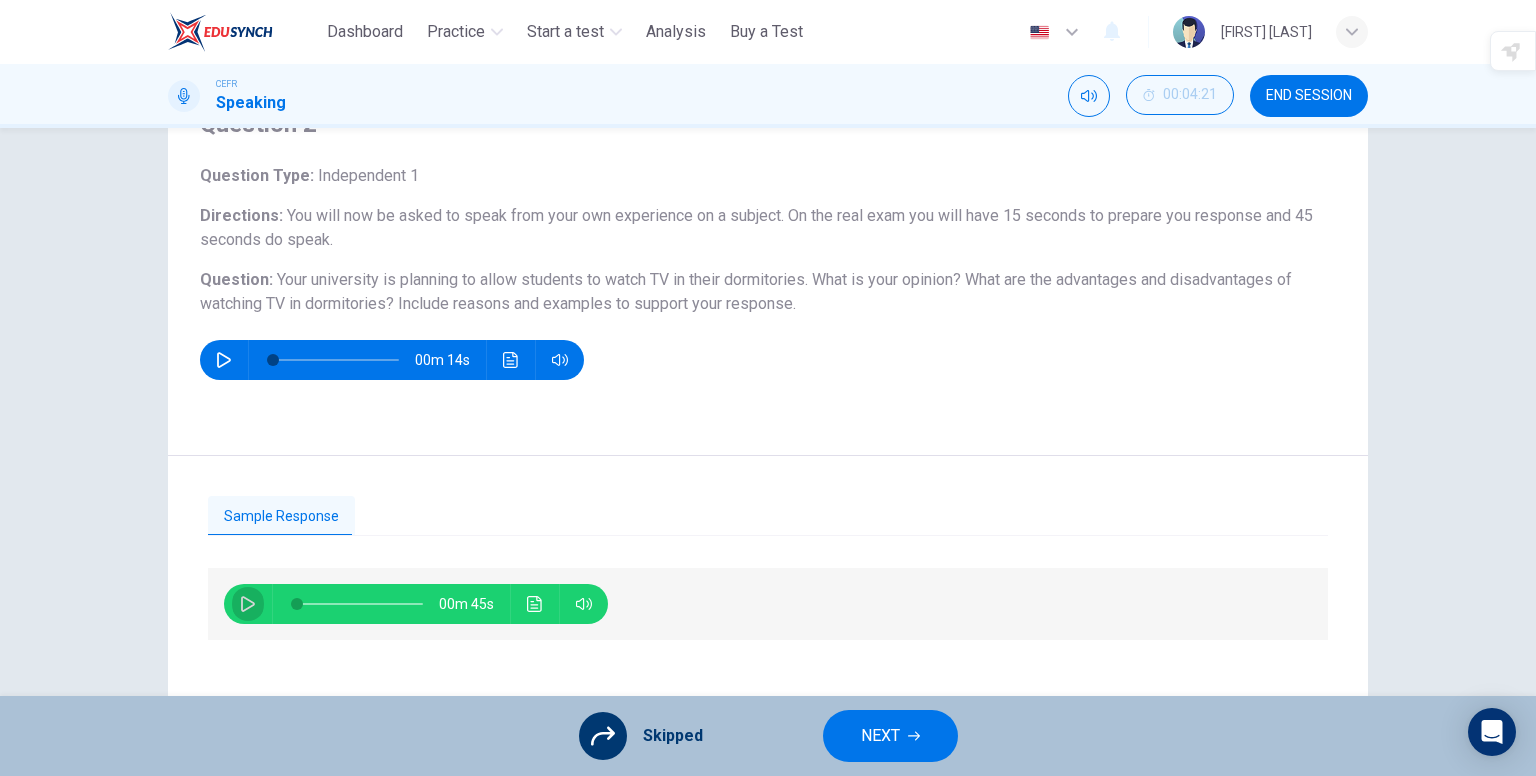 click at bounding box center (248, 604) 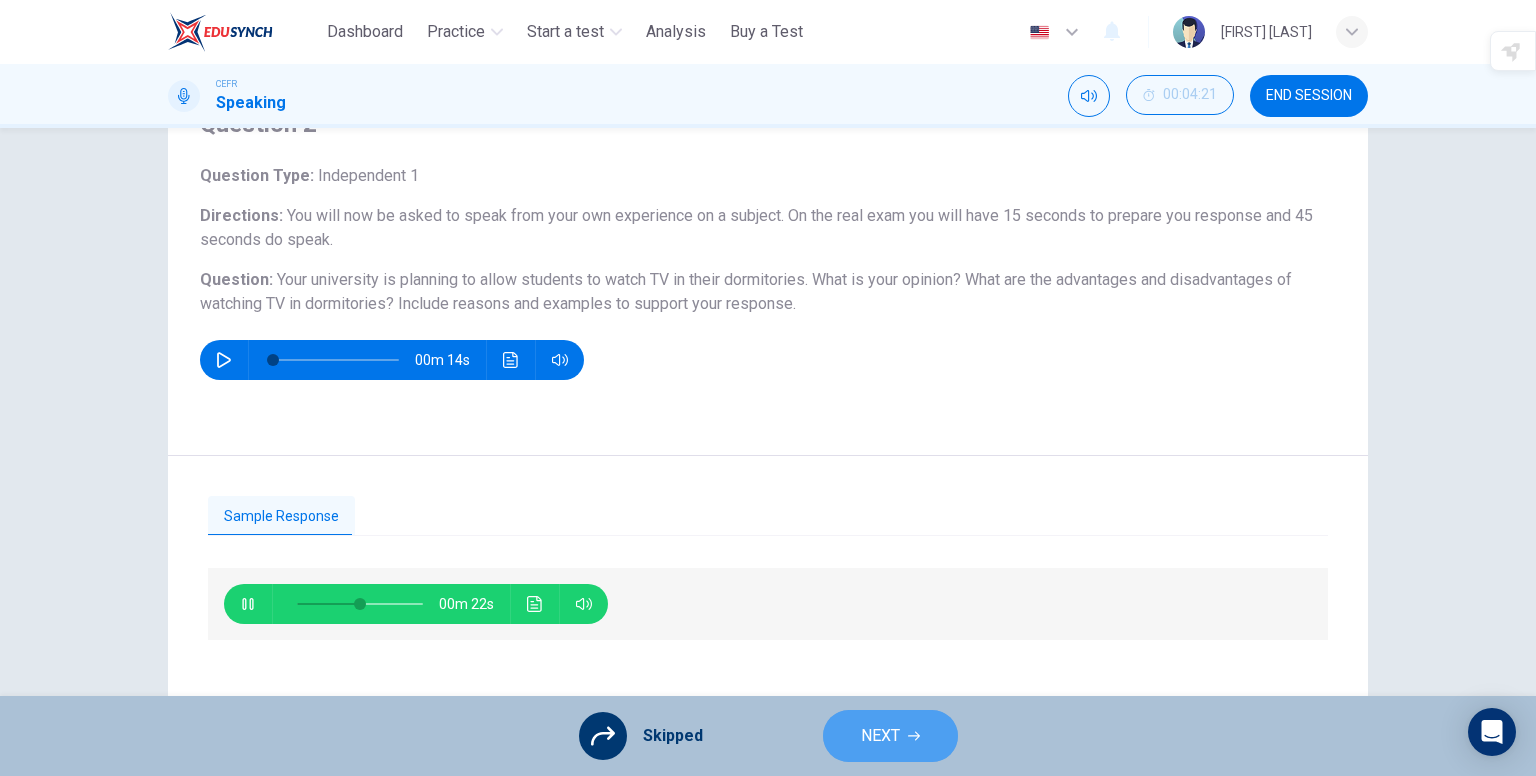 click on "NEXT" at bounding box center [880, 736] 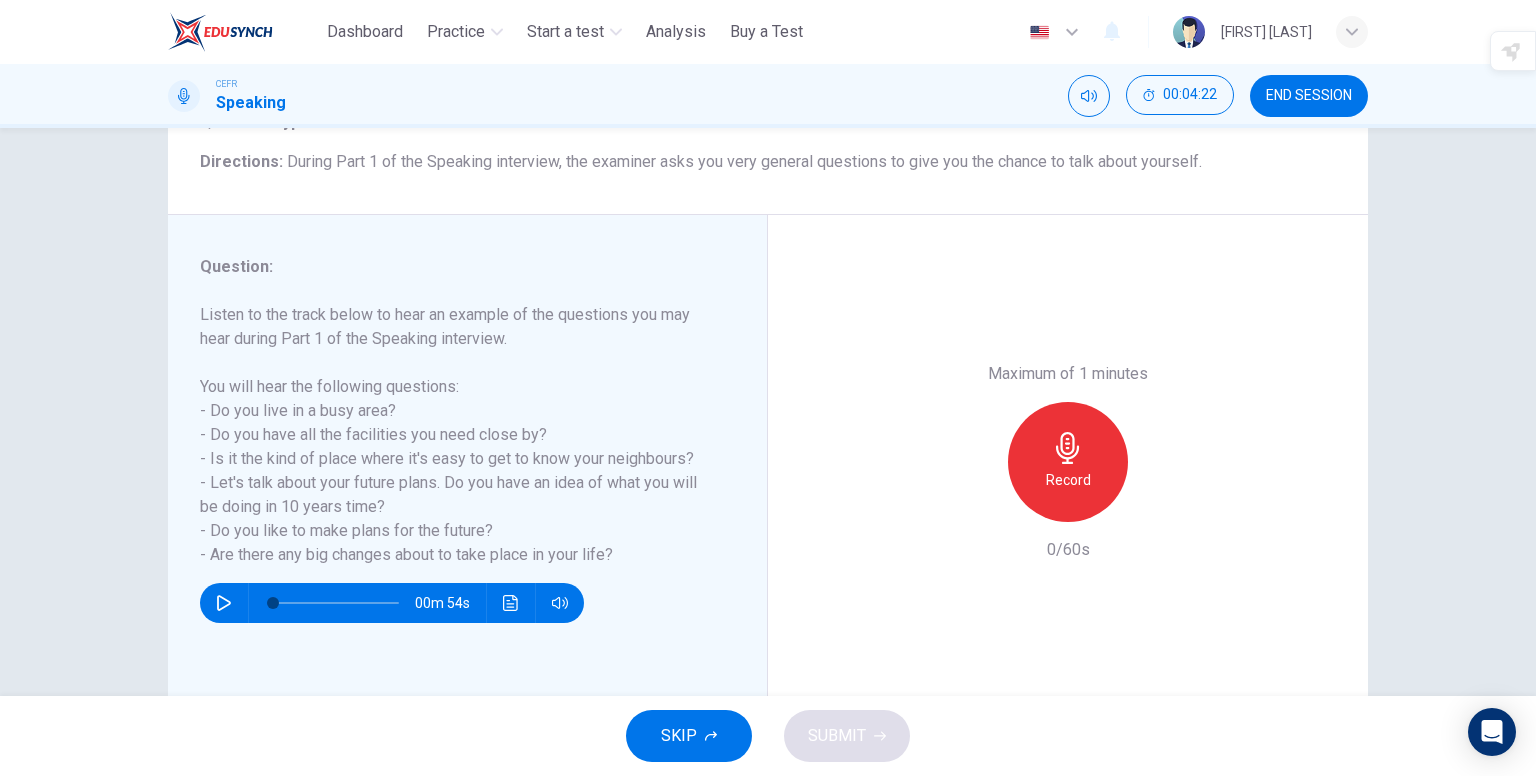 scroll, scrollTop: 200, scrollLeft: 0, axis: vertical 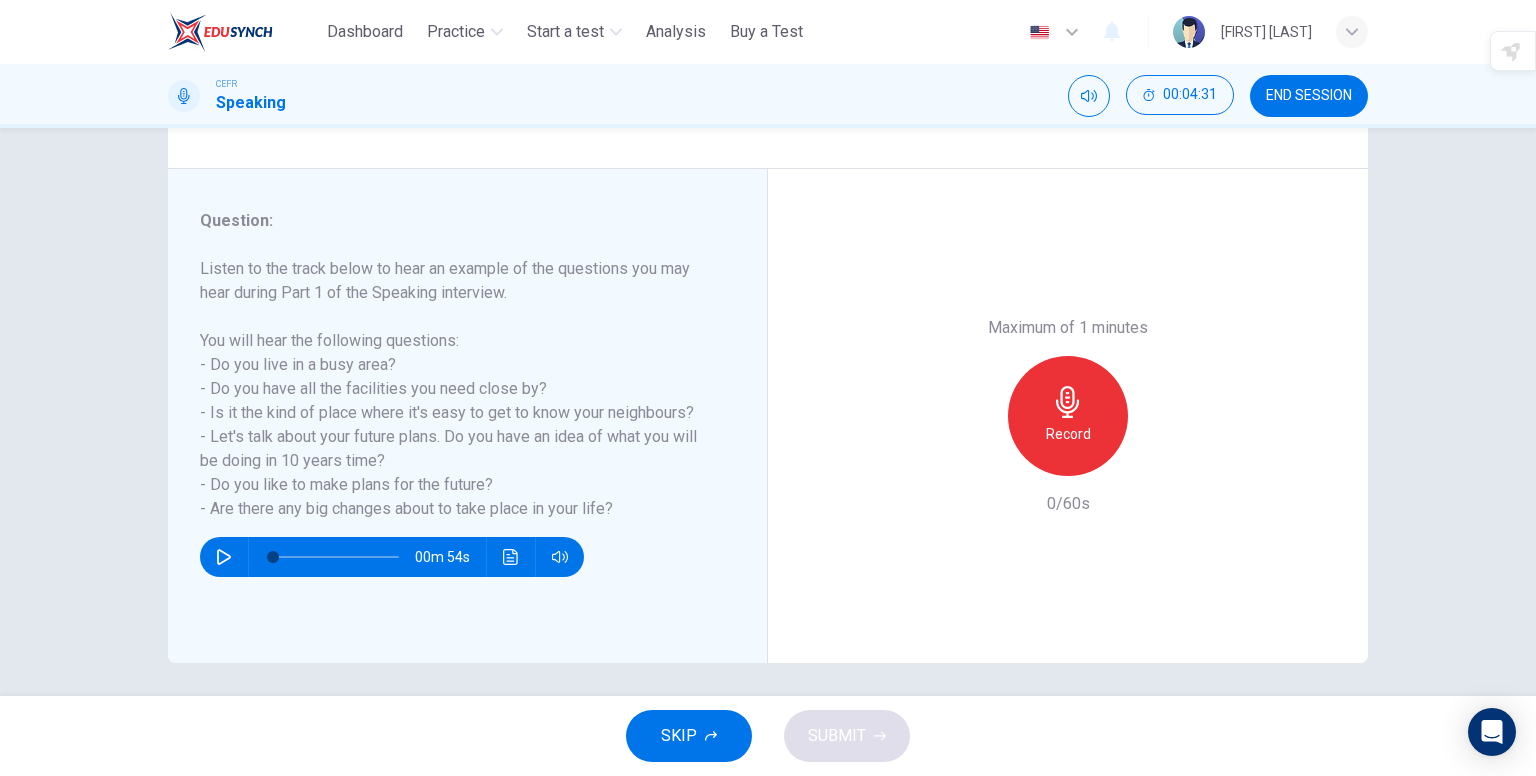 click on "Record" at bounding box center [1068, 416] 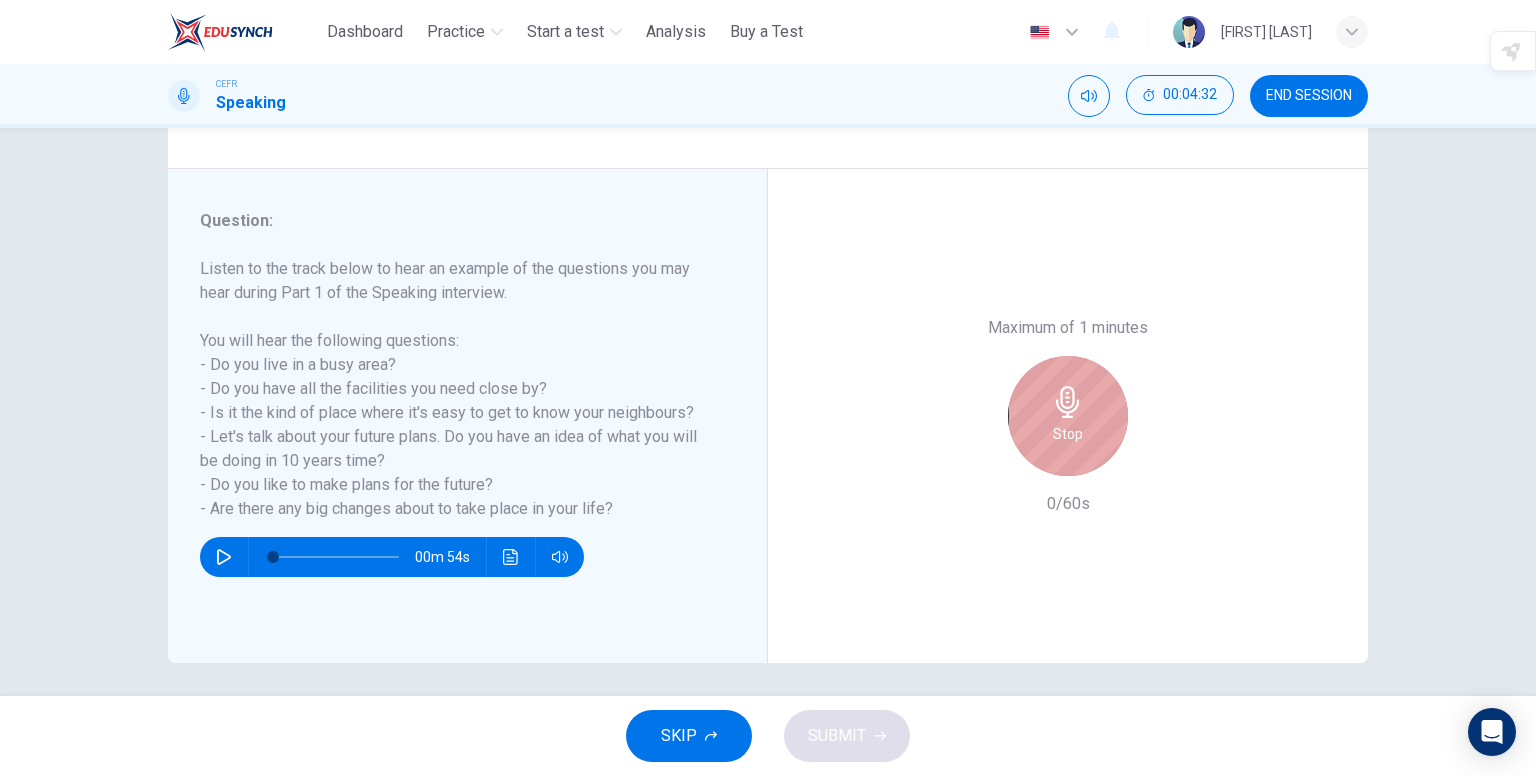 click on "Stop" at bounding box center (1068, 416) 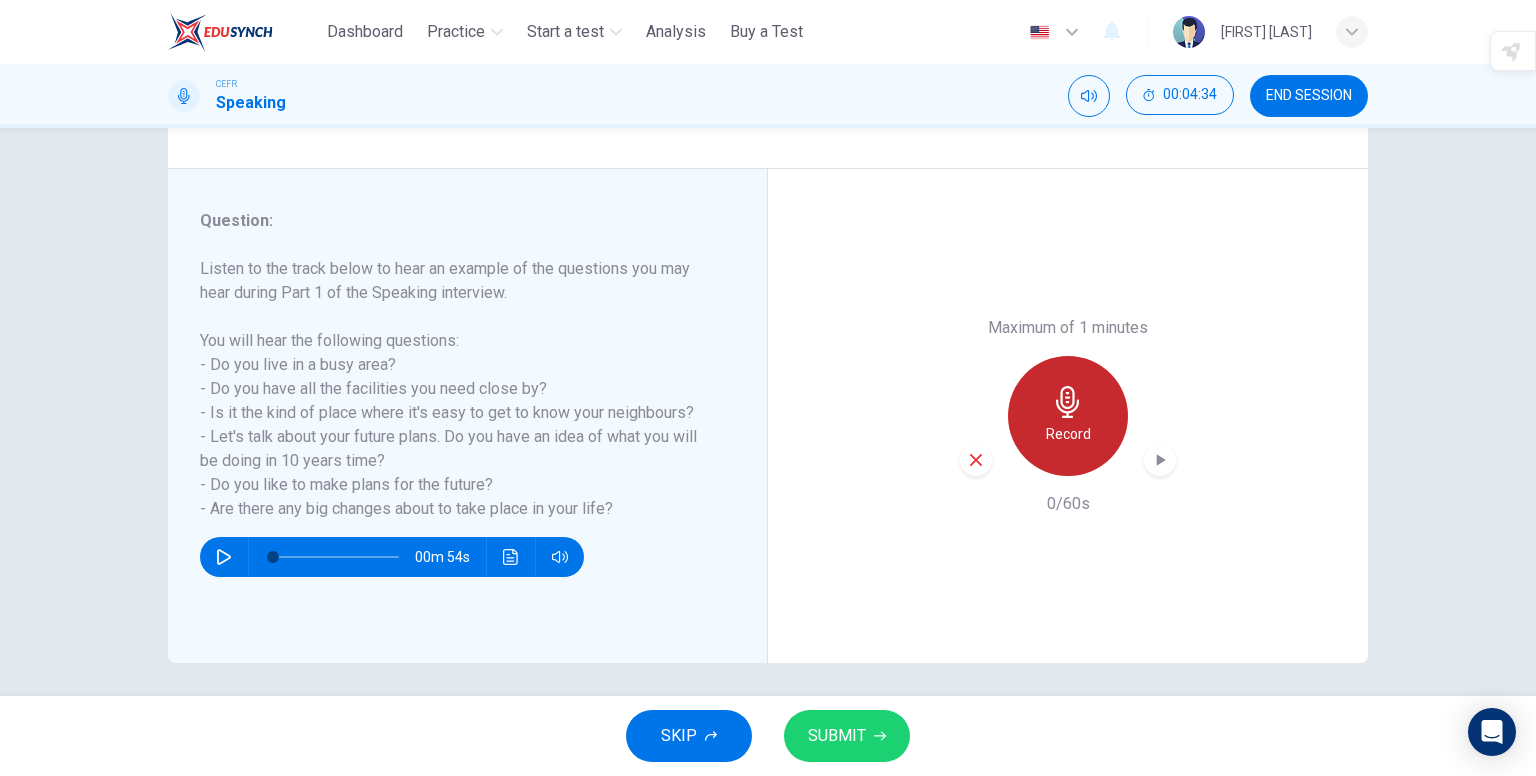 click on "Record" at bounding box center (1068, 434) 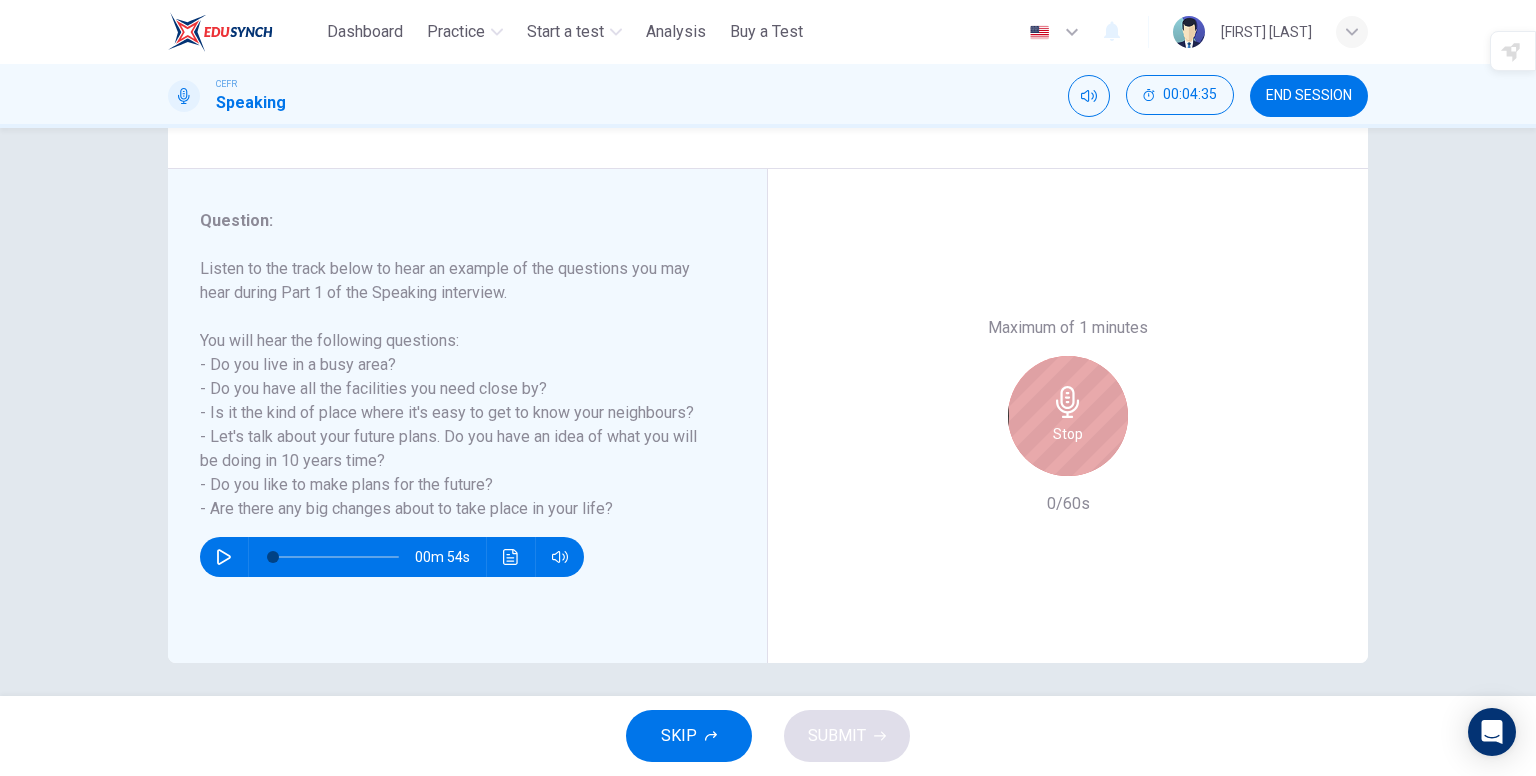 click on "Stop" at bounding box center [1068, 416] 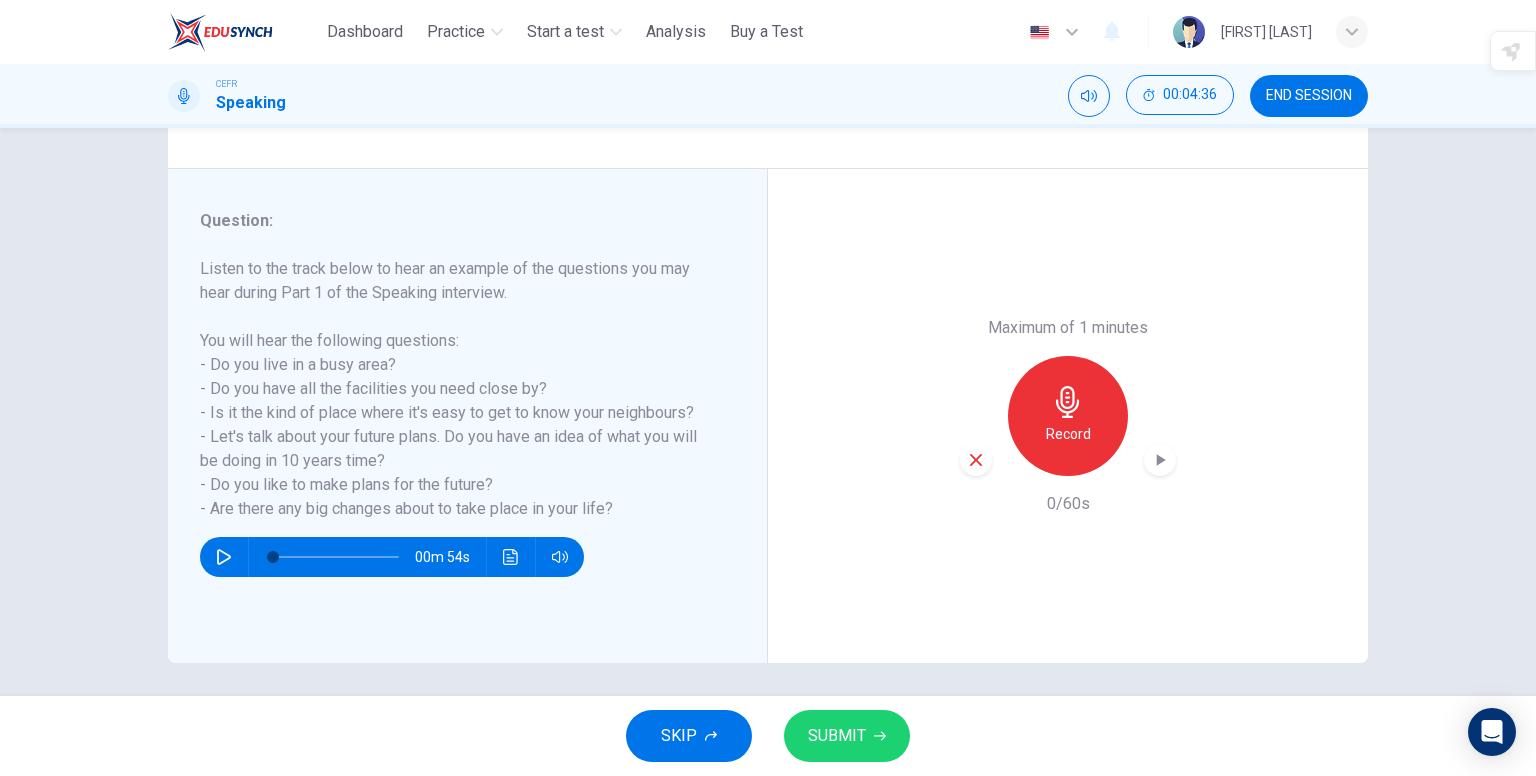 click at bounding box center [976, 460] 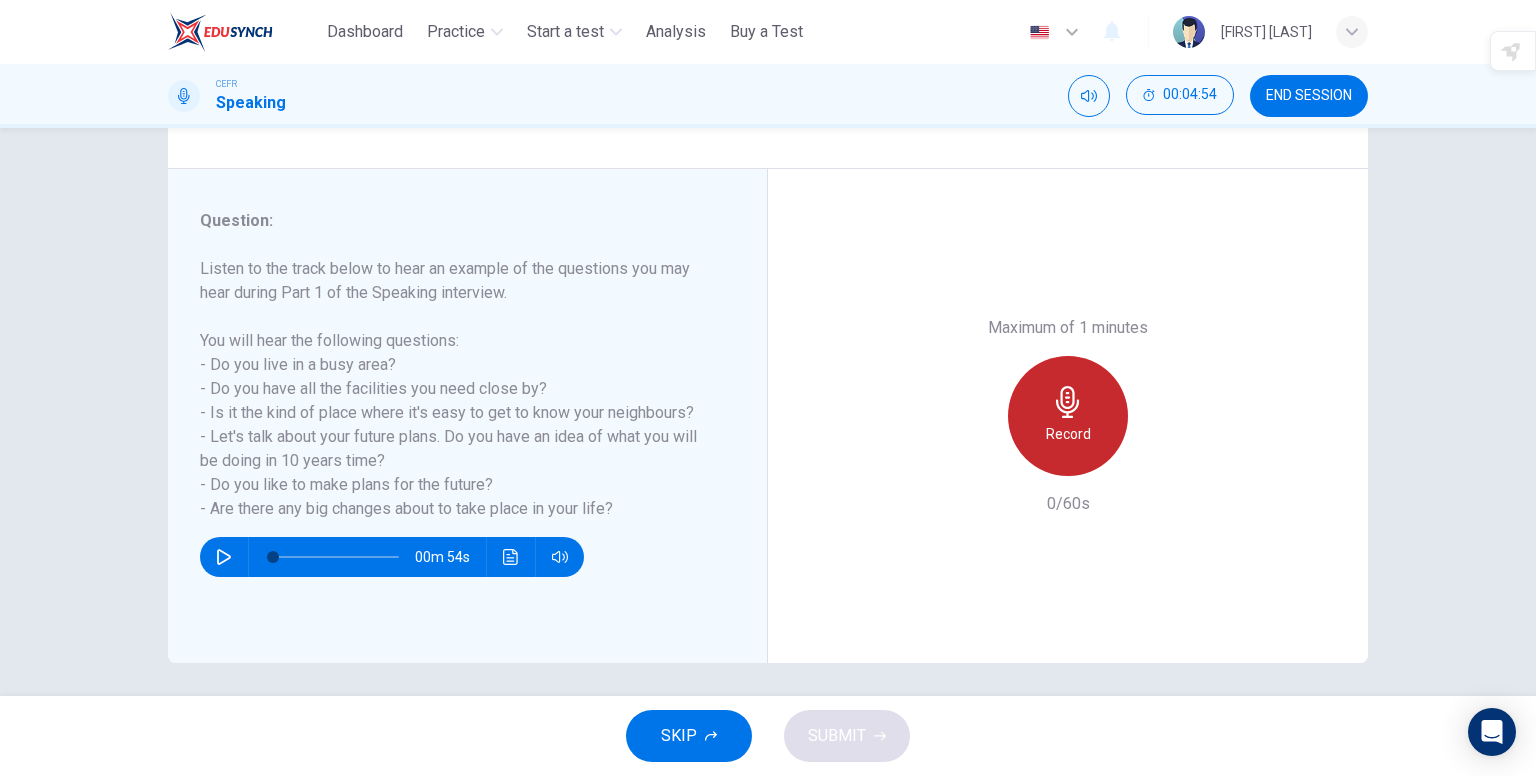 click on "Record" at bounding box center (1068, 416) 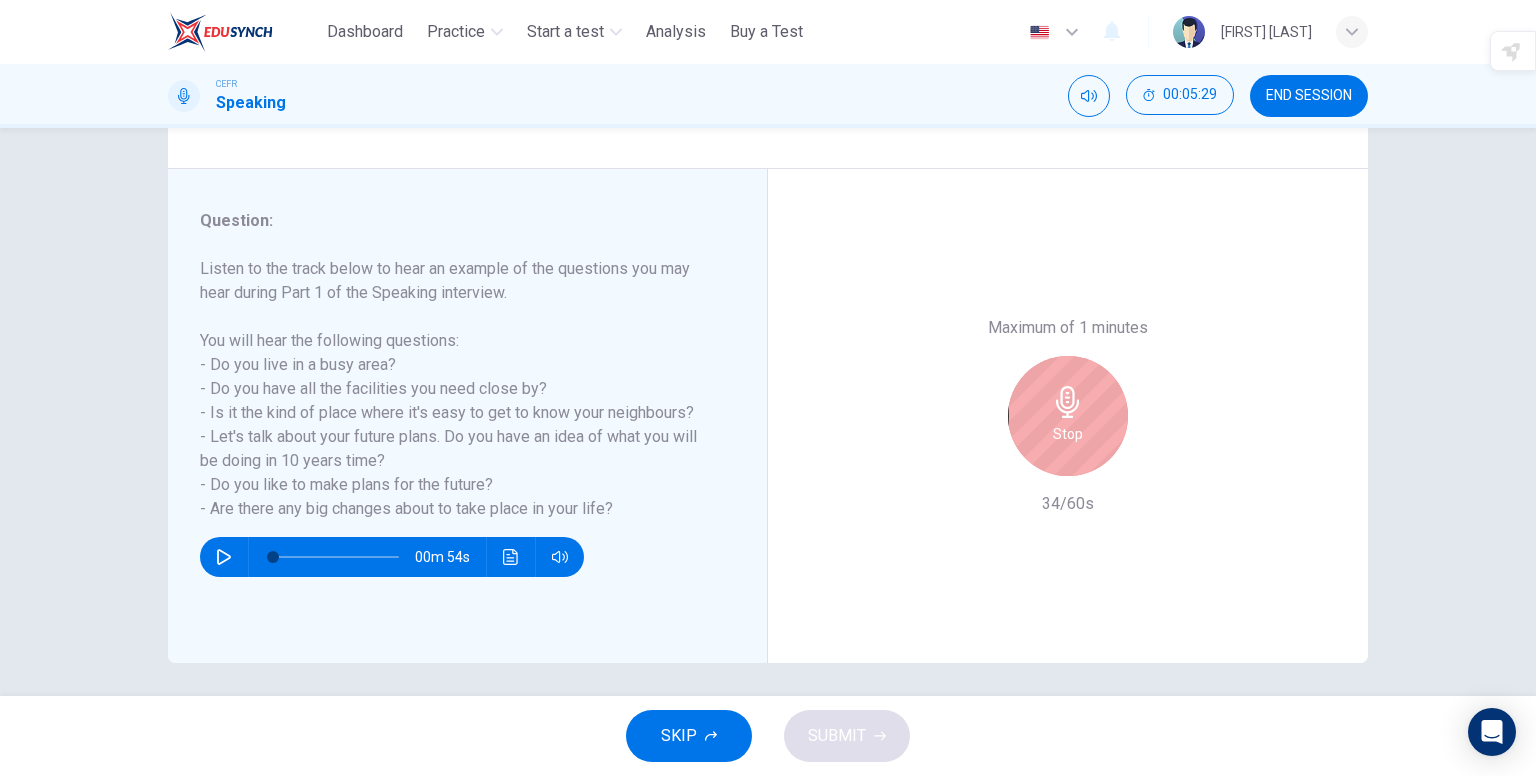 drag, startPoint x: 1075, startPoint y: 437, endPoint x: 1067, endPoint y: 449, distance: 14.422205 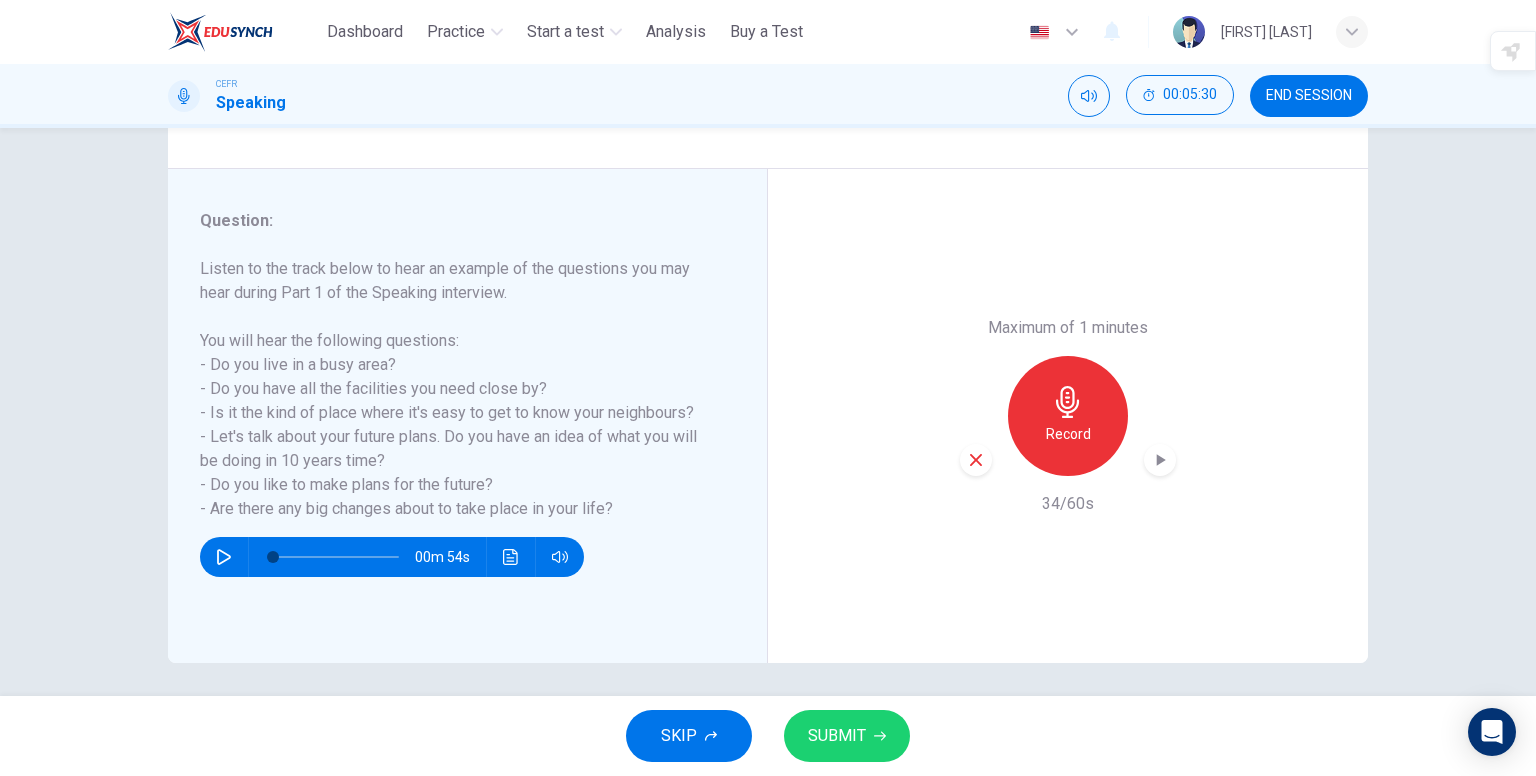 click at bounding box center (976, 460) 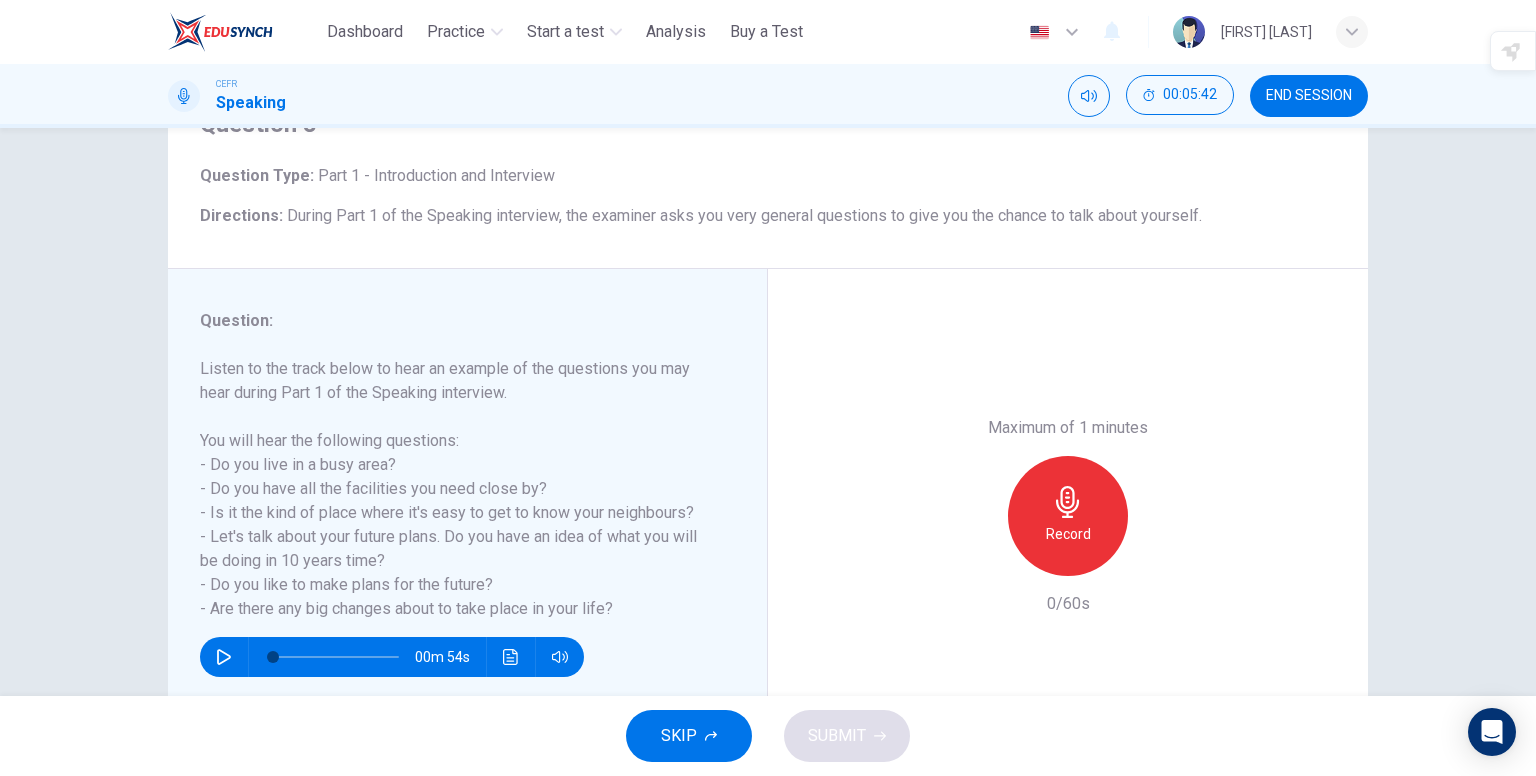 scroll, scrollTop: 200, scrollLeft: 0, axis: vertical 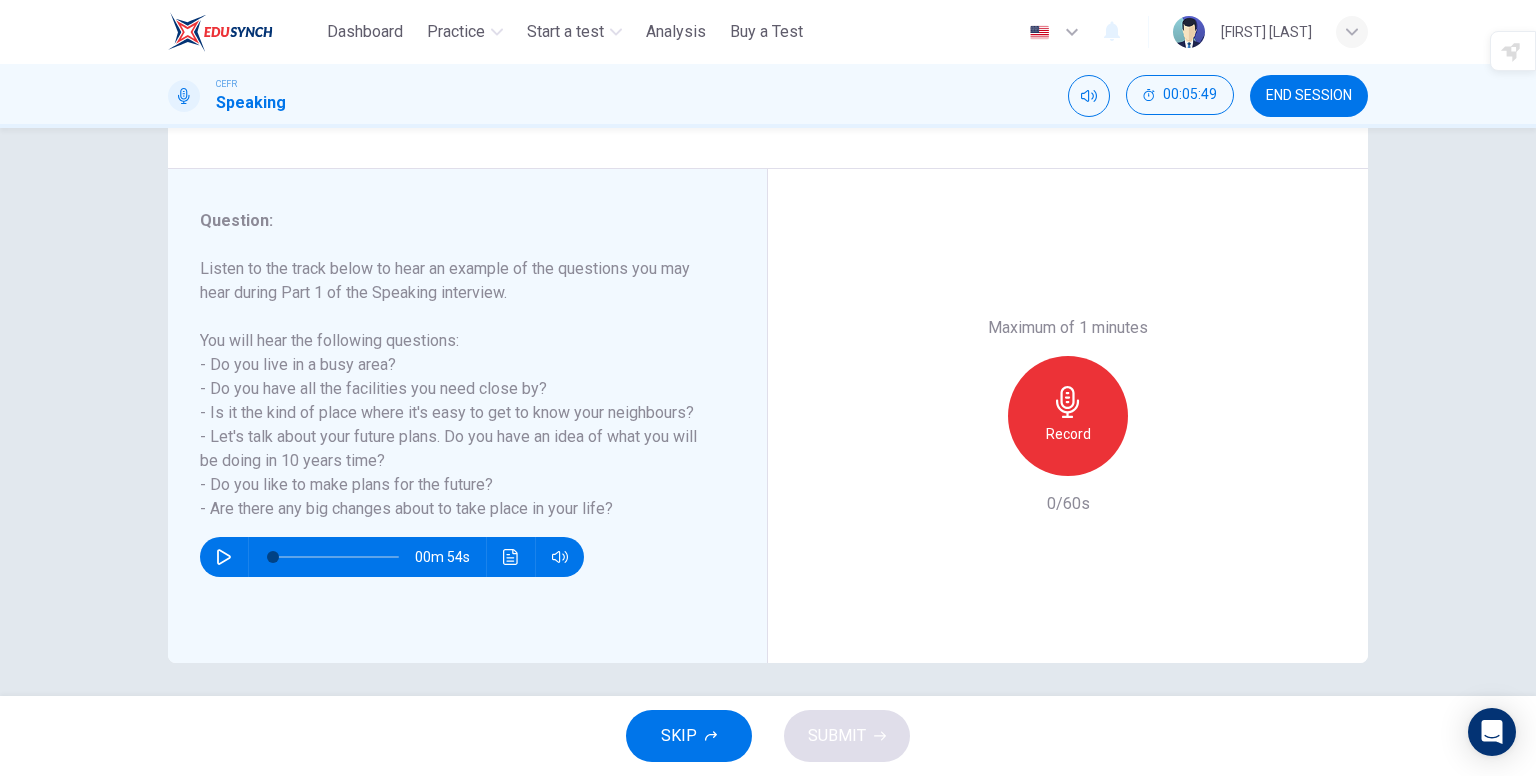 click on "Record" at bounding box center [1068, 416] 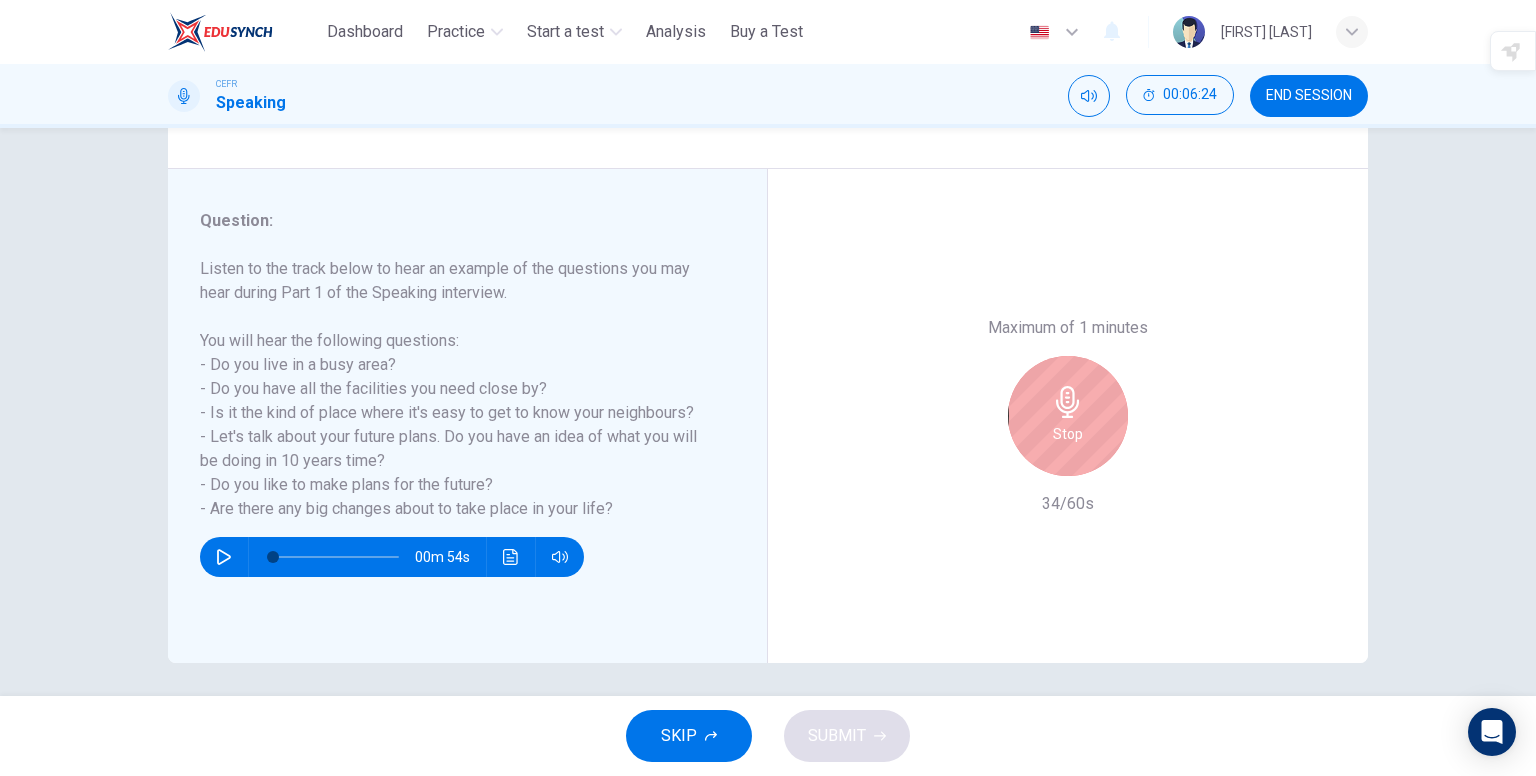 click on "Stop" at bounding box center (1068, 416) 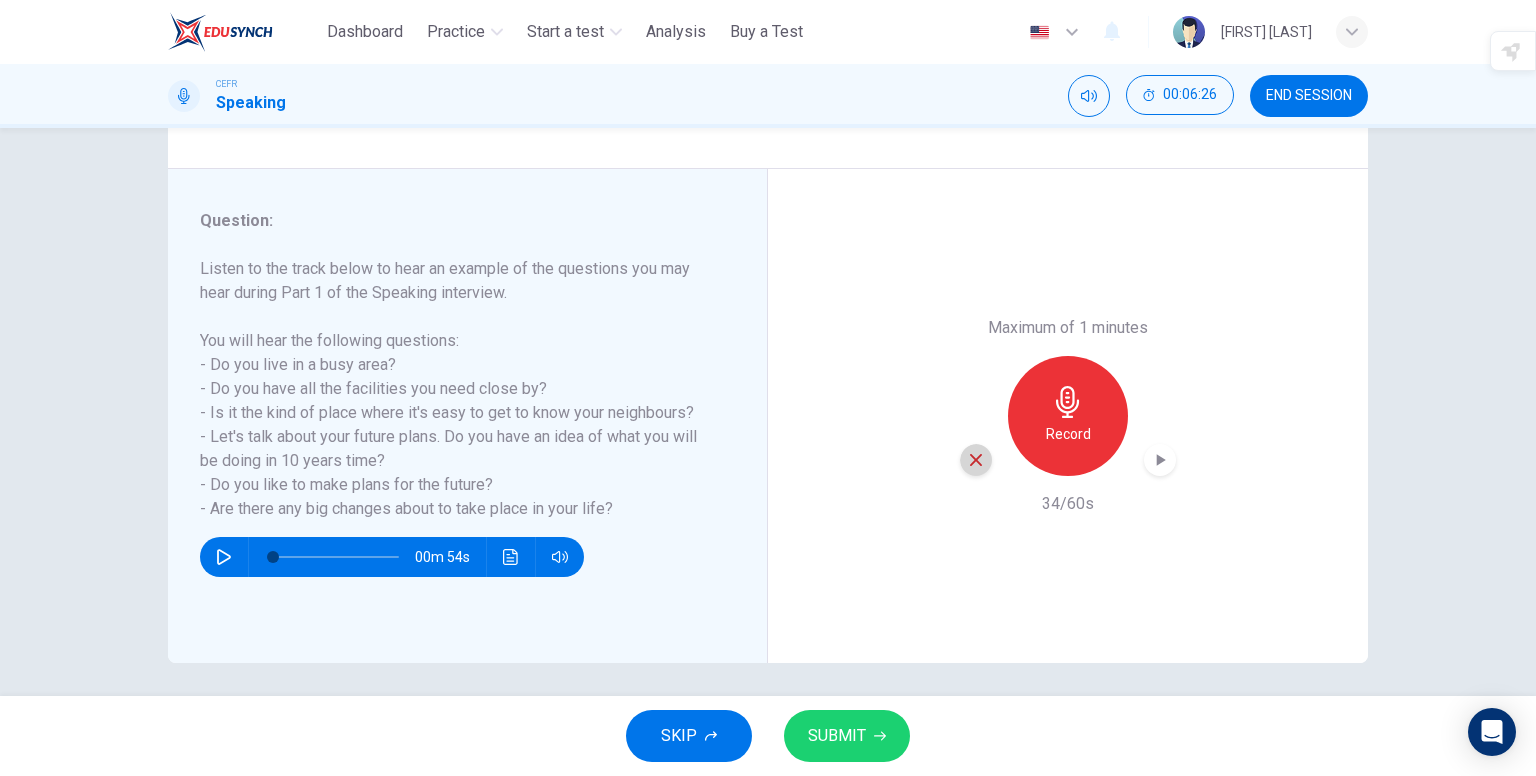 click at bounding box center (976, 460) 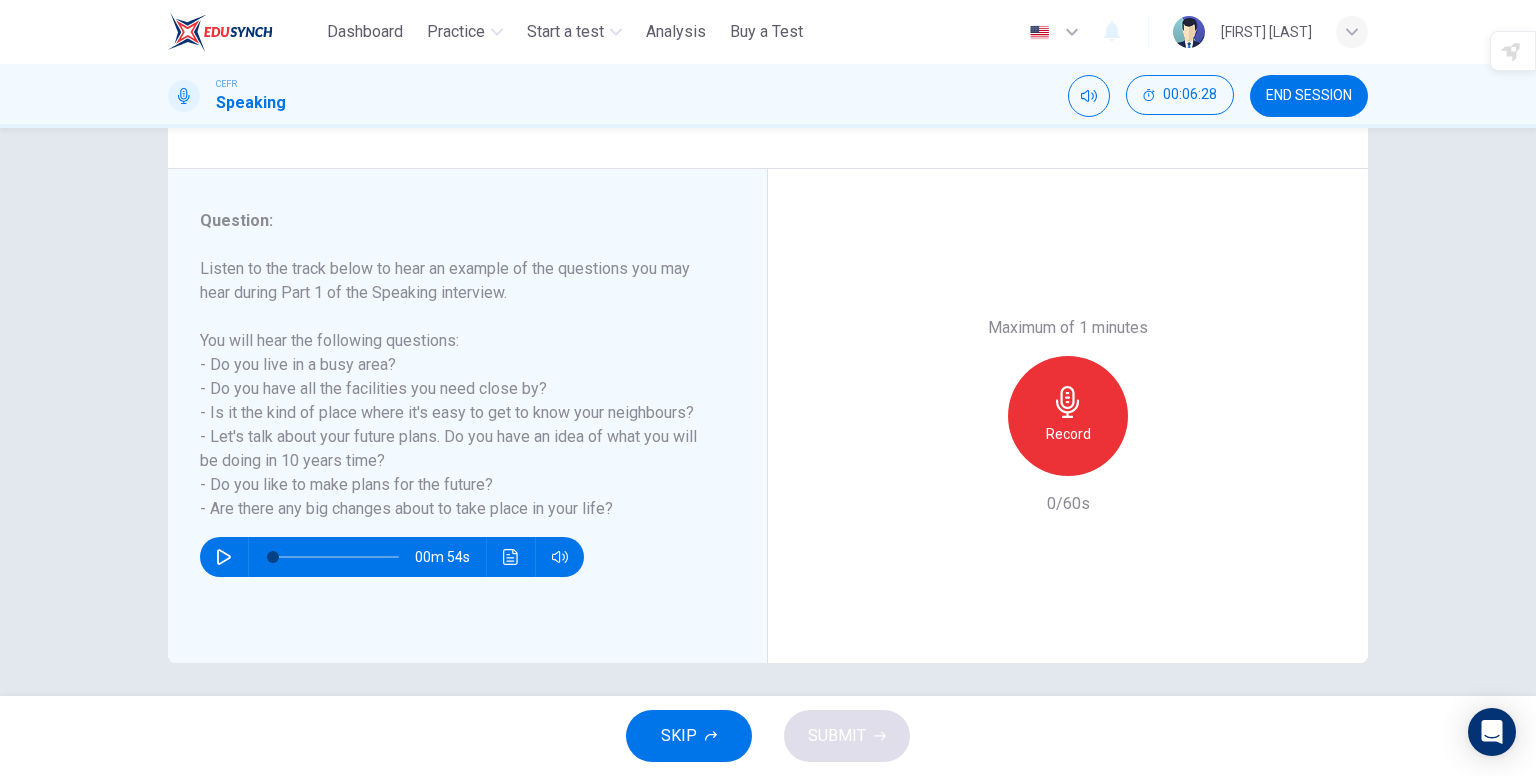 click on "END SESSION" at bounding box center [1309, 96] 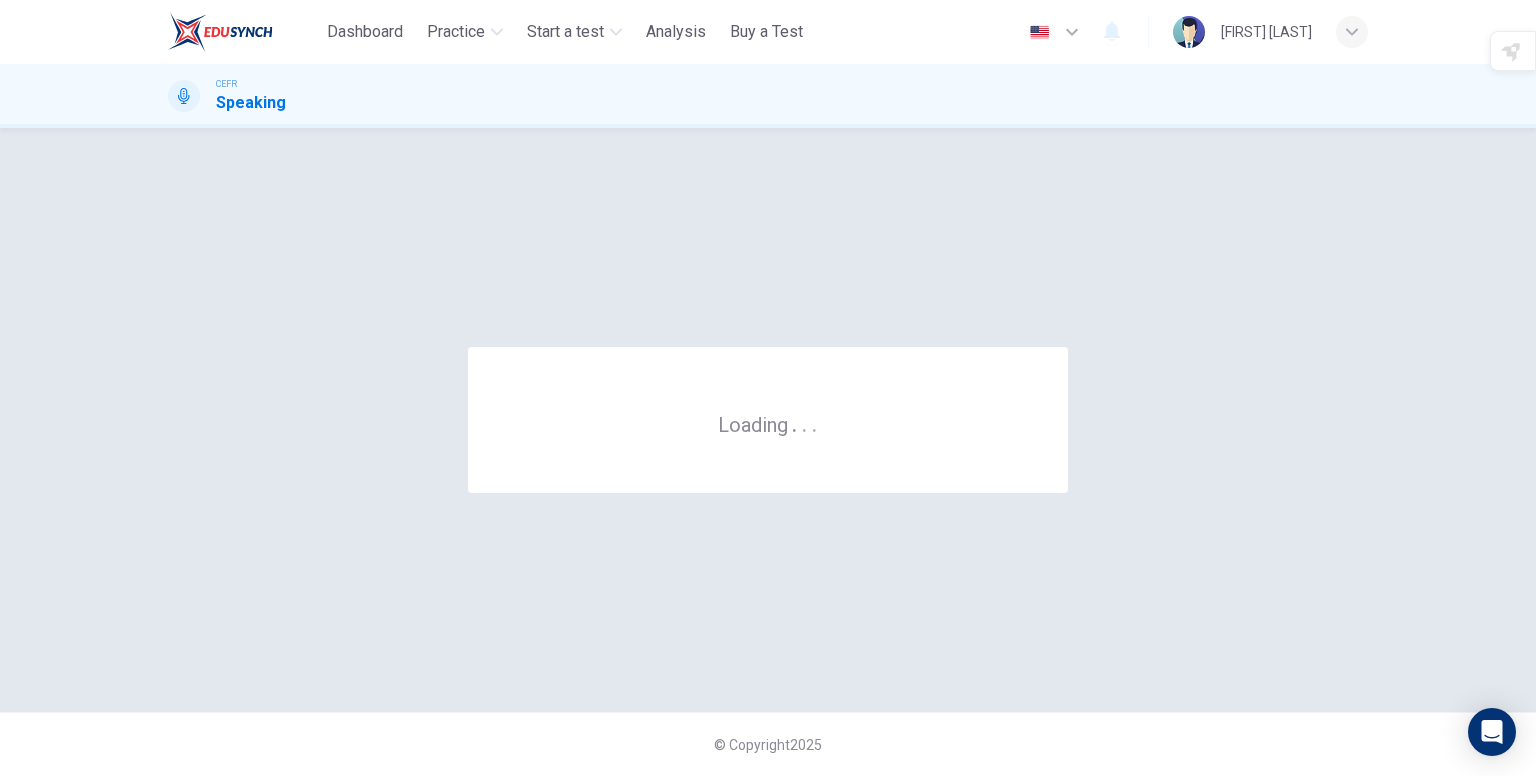 scroll, scrollTop: 0, scrollLeft: 0, axis: both 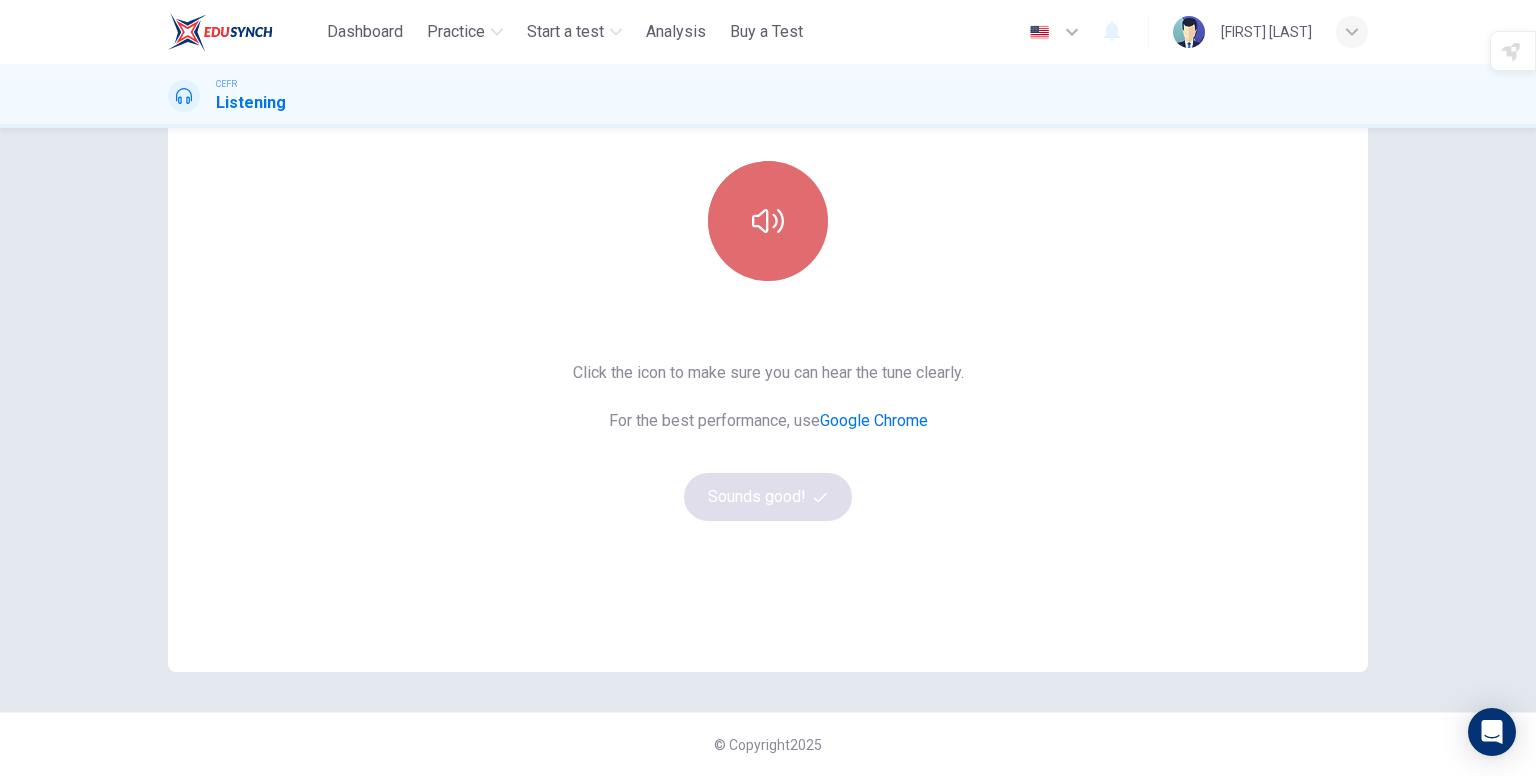 click at bounding box center [768, 221] 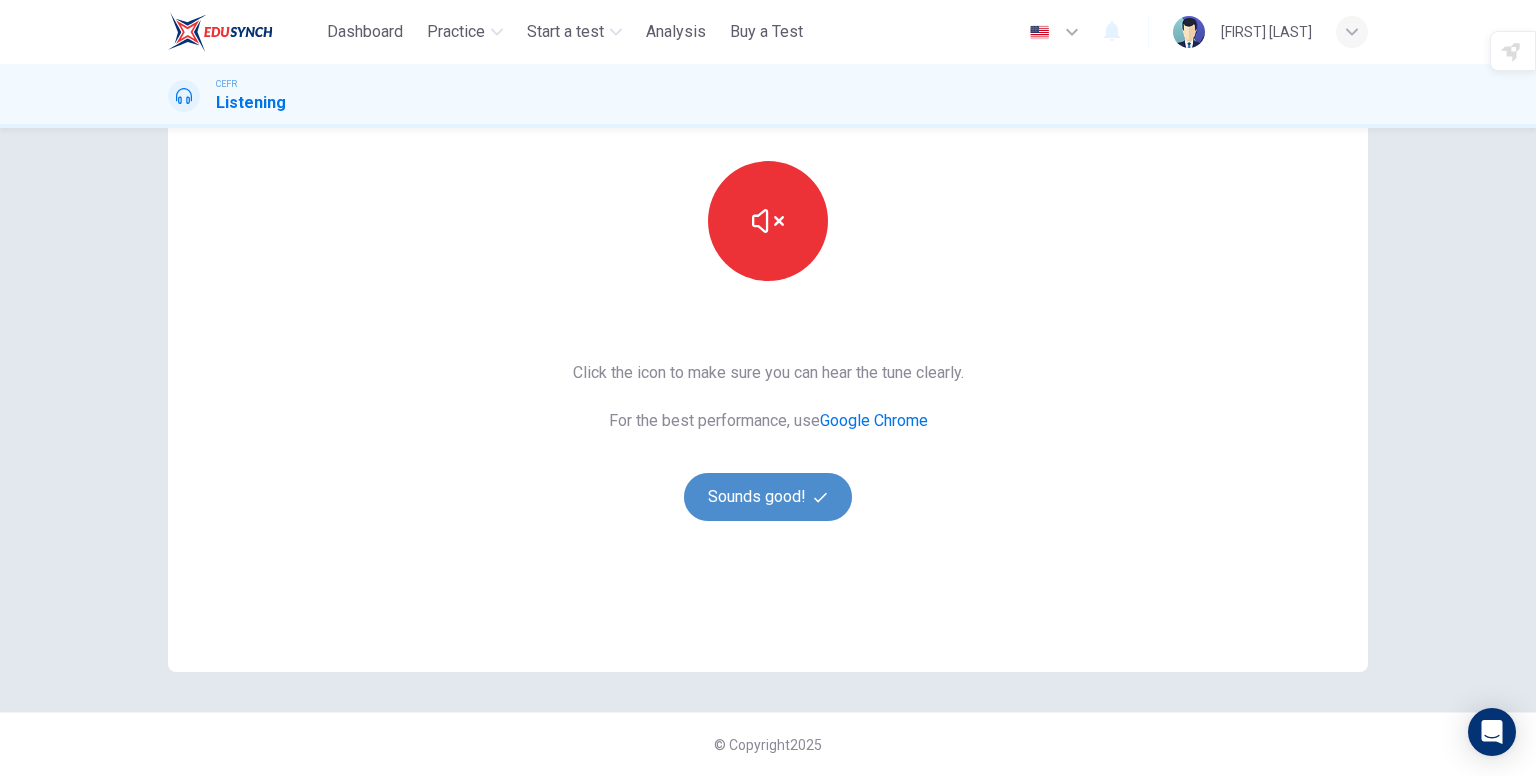 click on "Sounds good!" at bounding box center [768, 497] 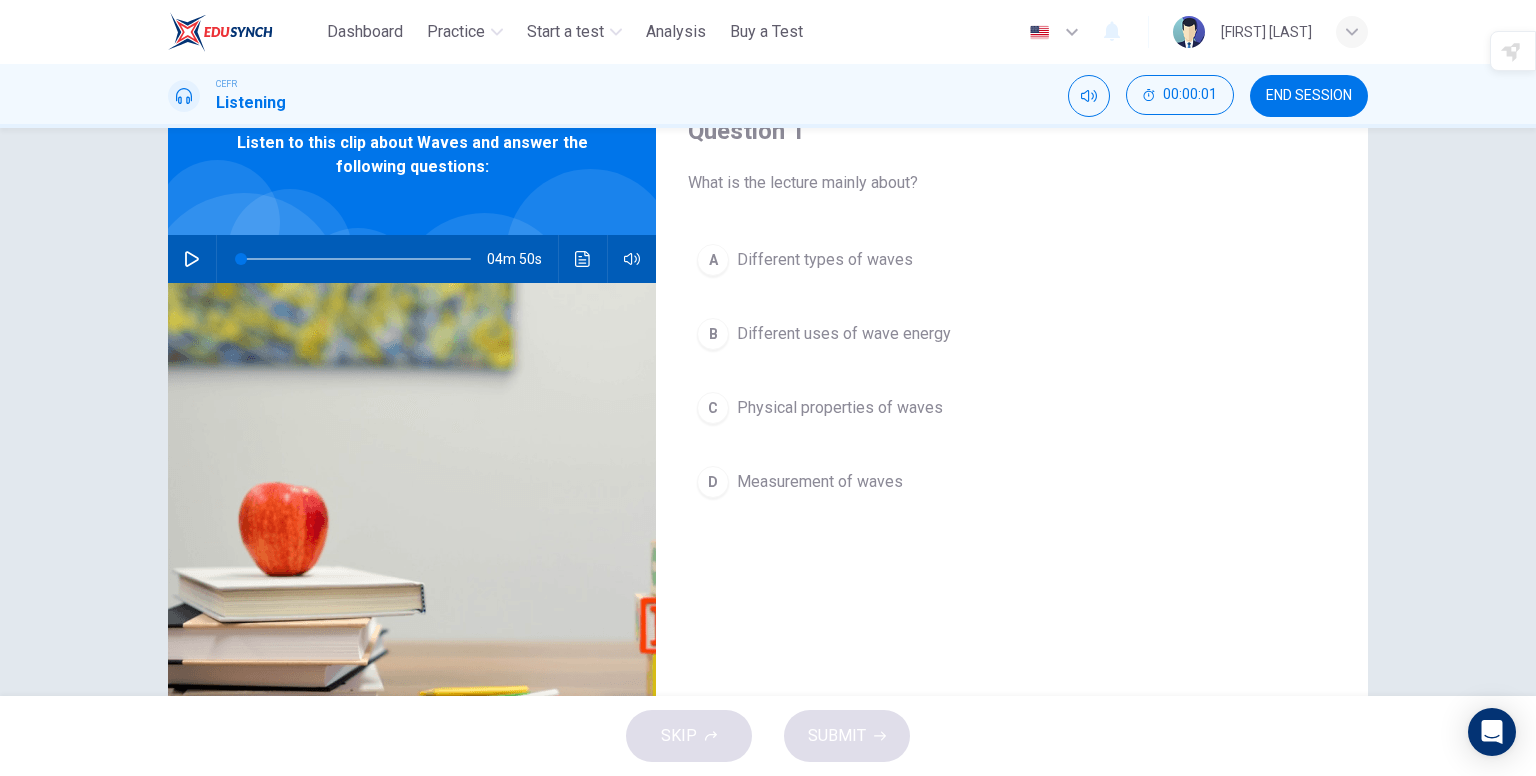 scroll, scrollTop: 91, scrollLeft: 0, axis: vertical 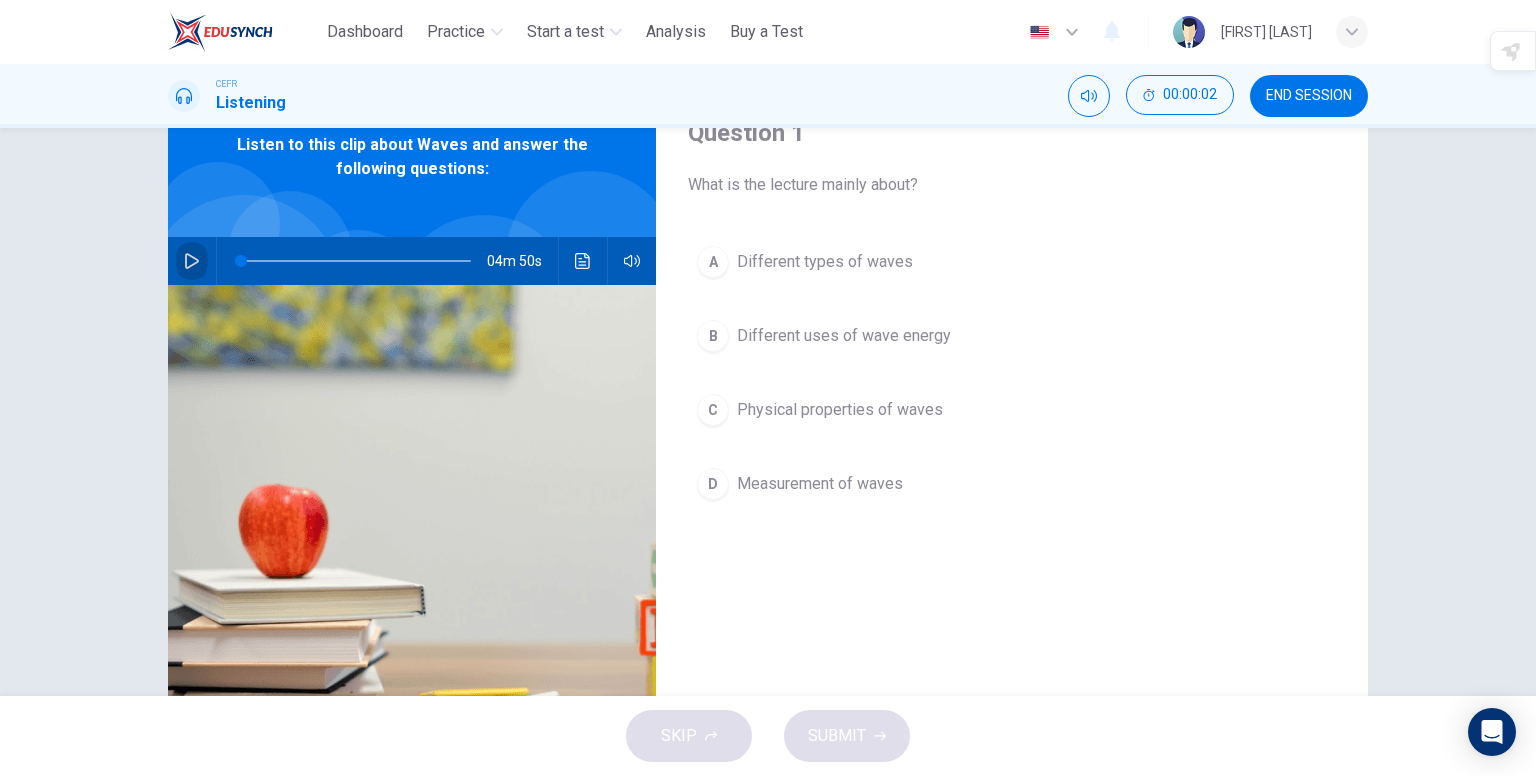 click at bounding box center (192, 261) 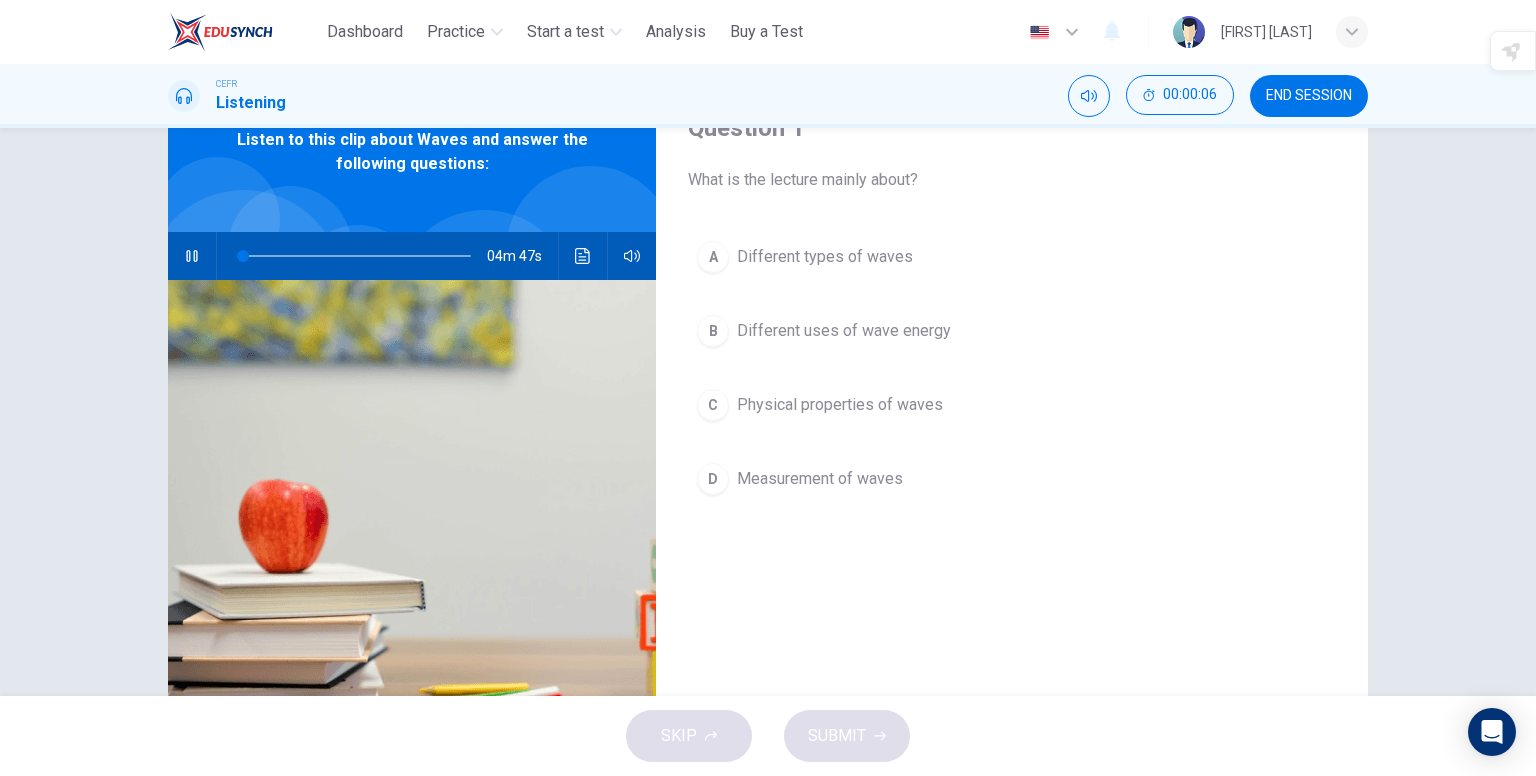 scroll, scrollTop: 100, scrollLeft: 0, axis: vertical 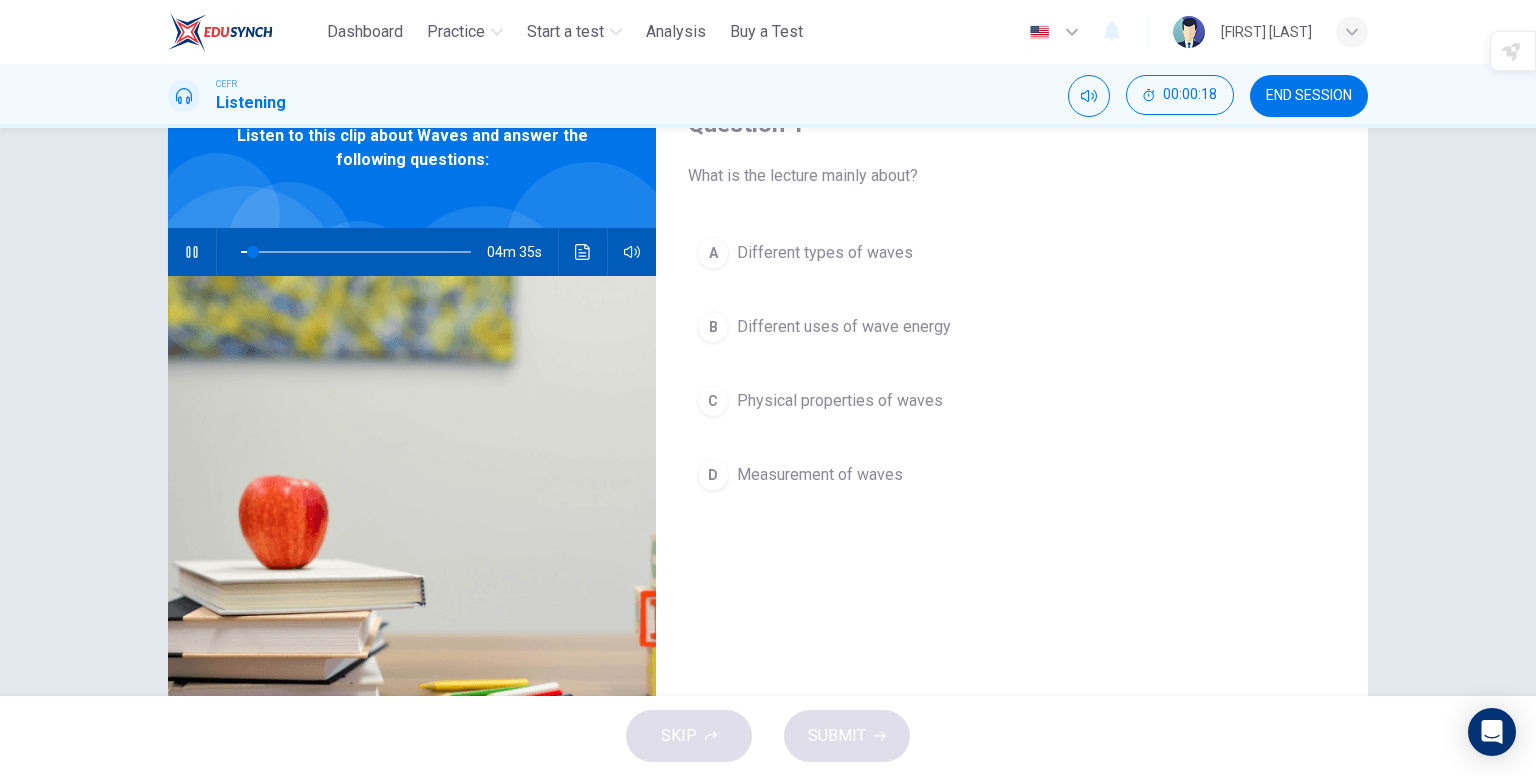 click on "Different types of waves" at bounding box center [825, 253] 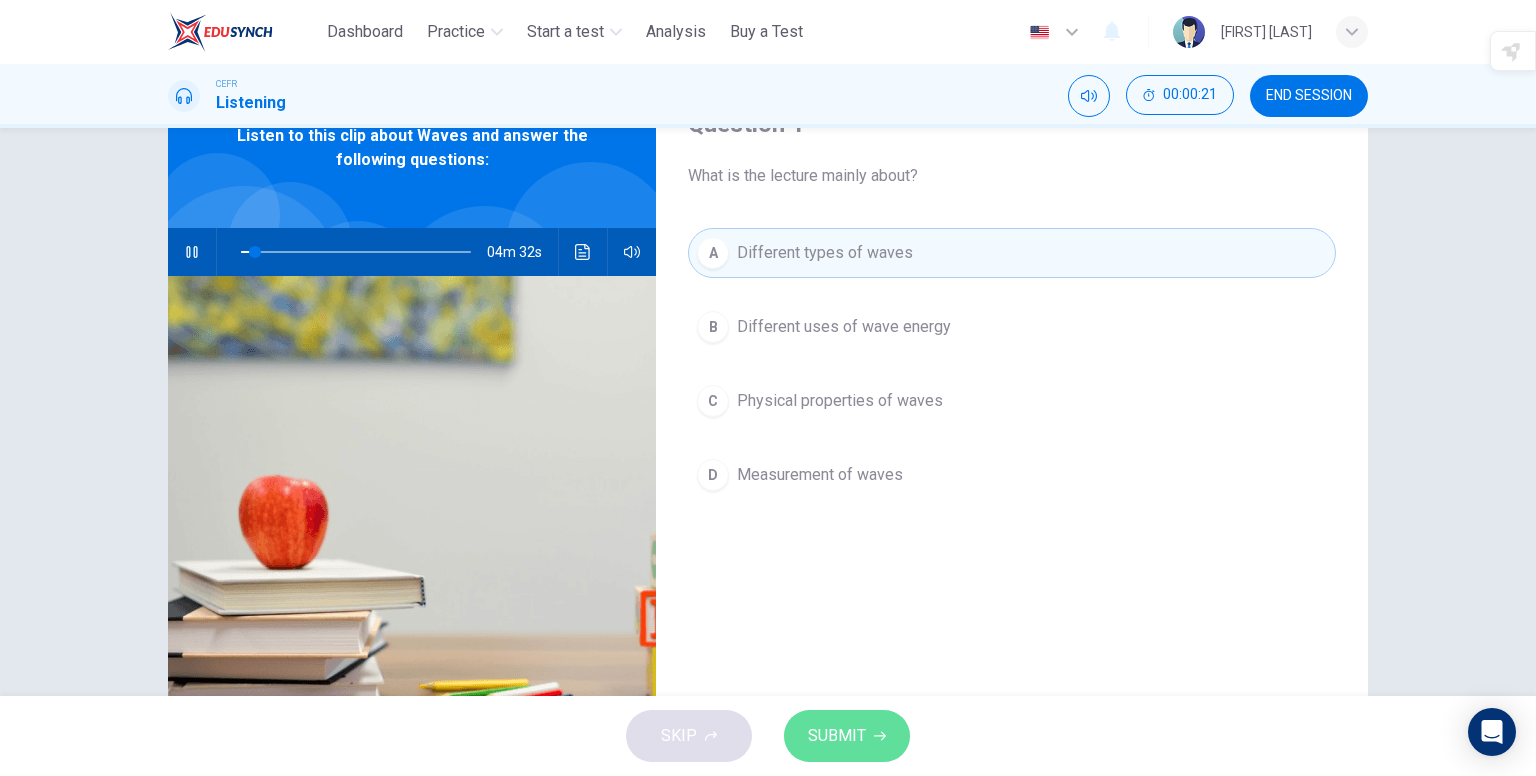 click on "SUBMIT" at bounding box center (847, 736) 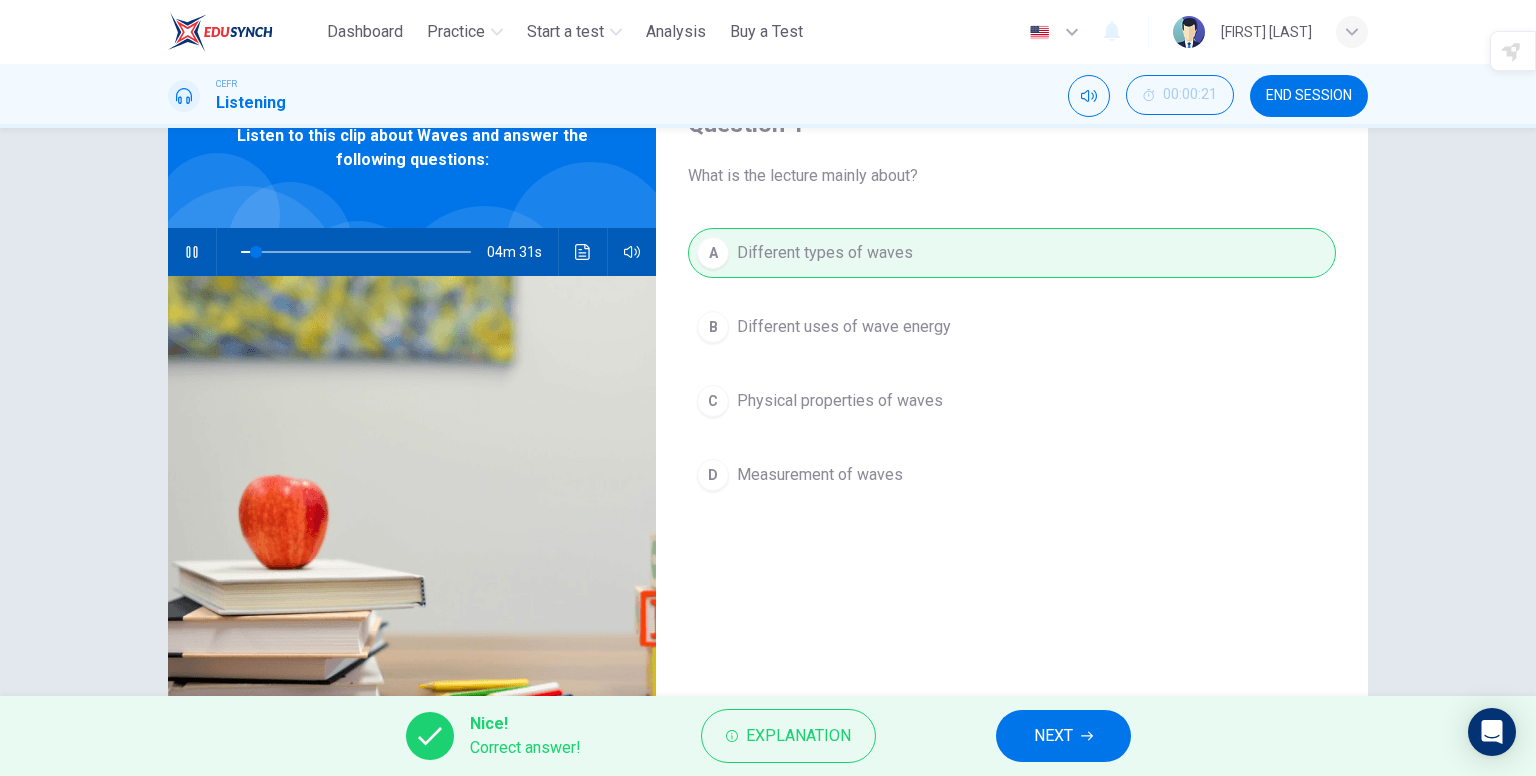 click on "NEXT" at bounding box center [1053, 736] 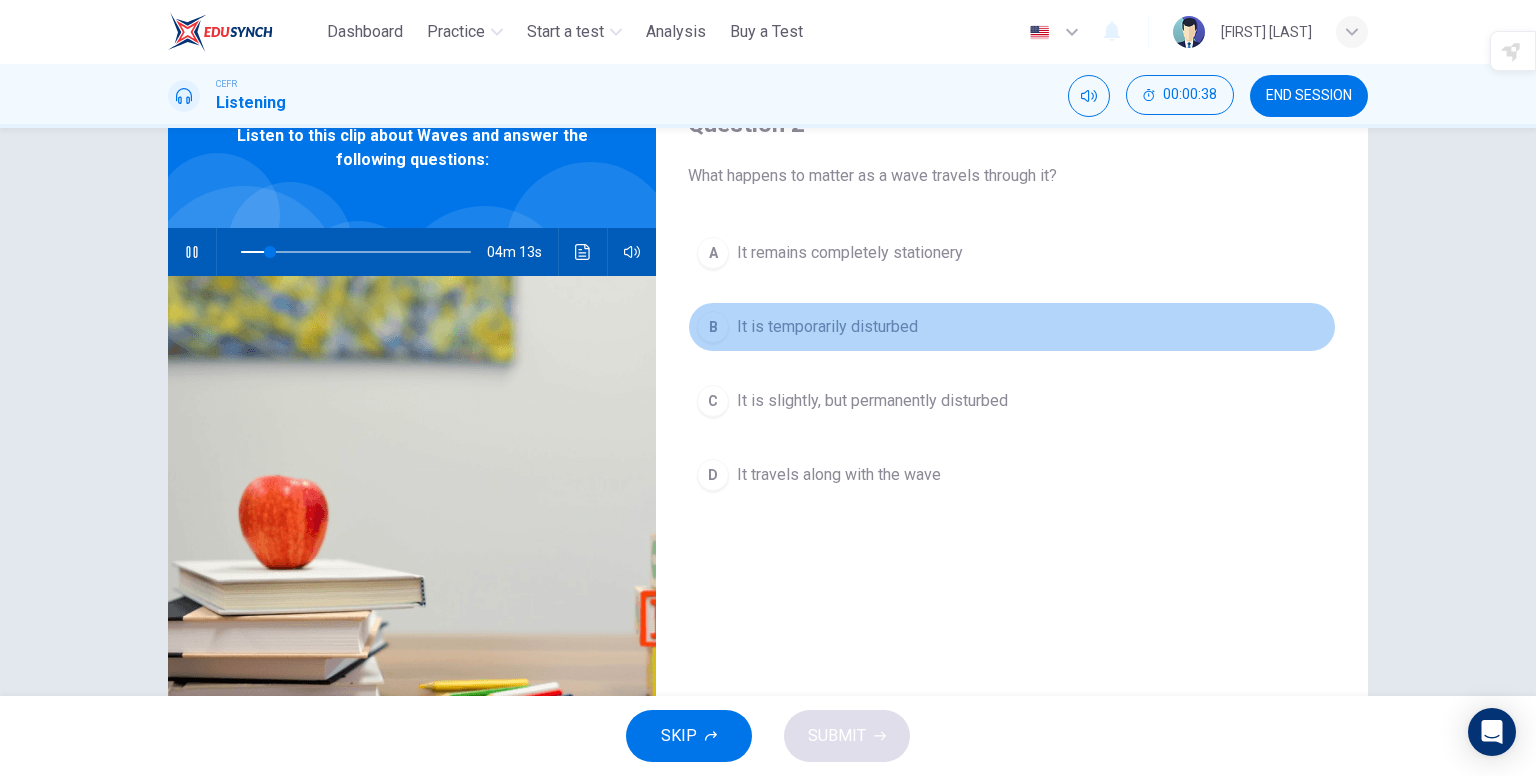 click on "It is temporarily disturbed" at bounding box center [850, 253] 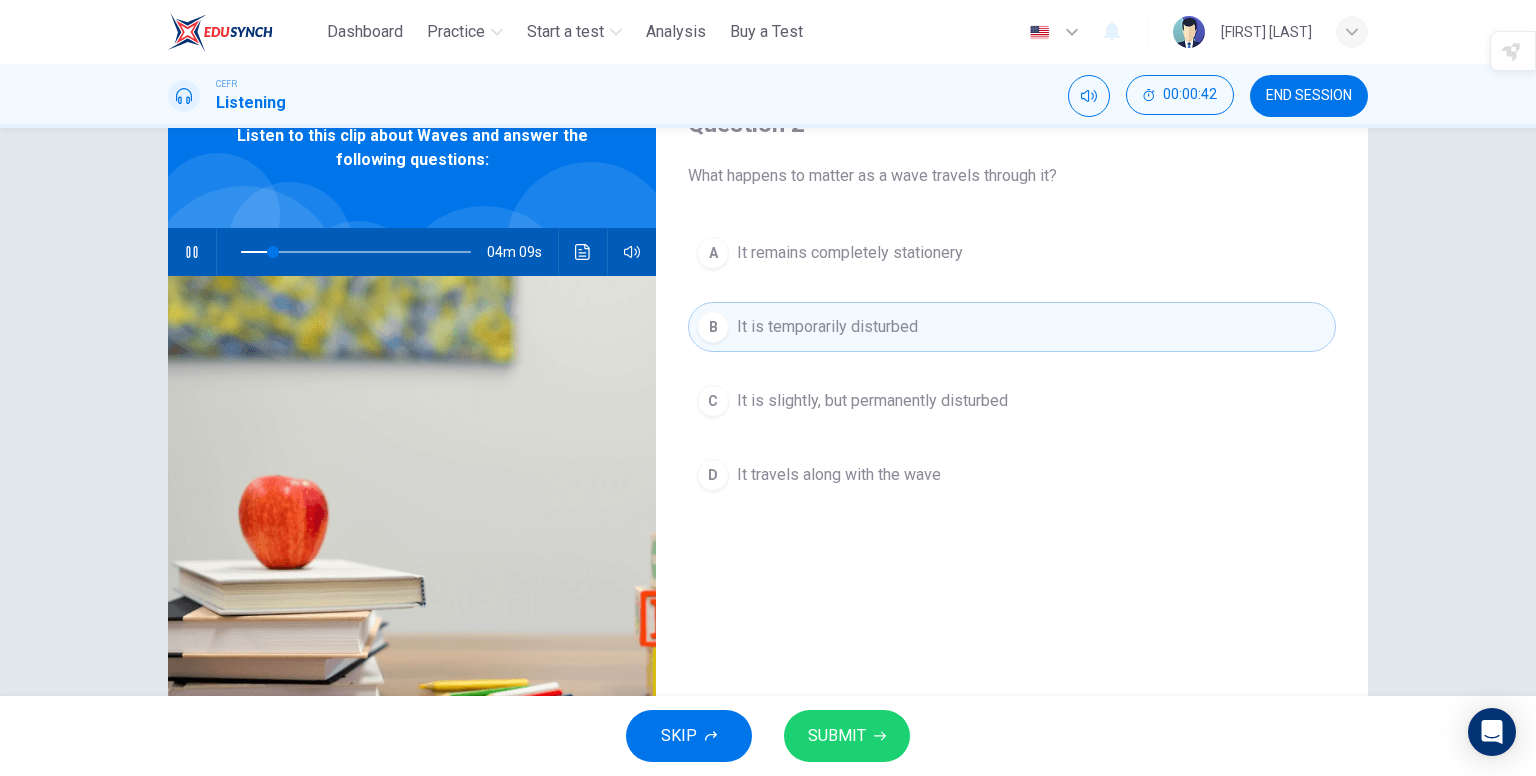 click on "SUBMIT" at bounding box center [847, 736] 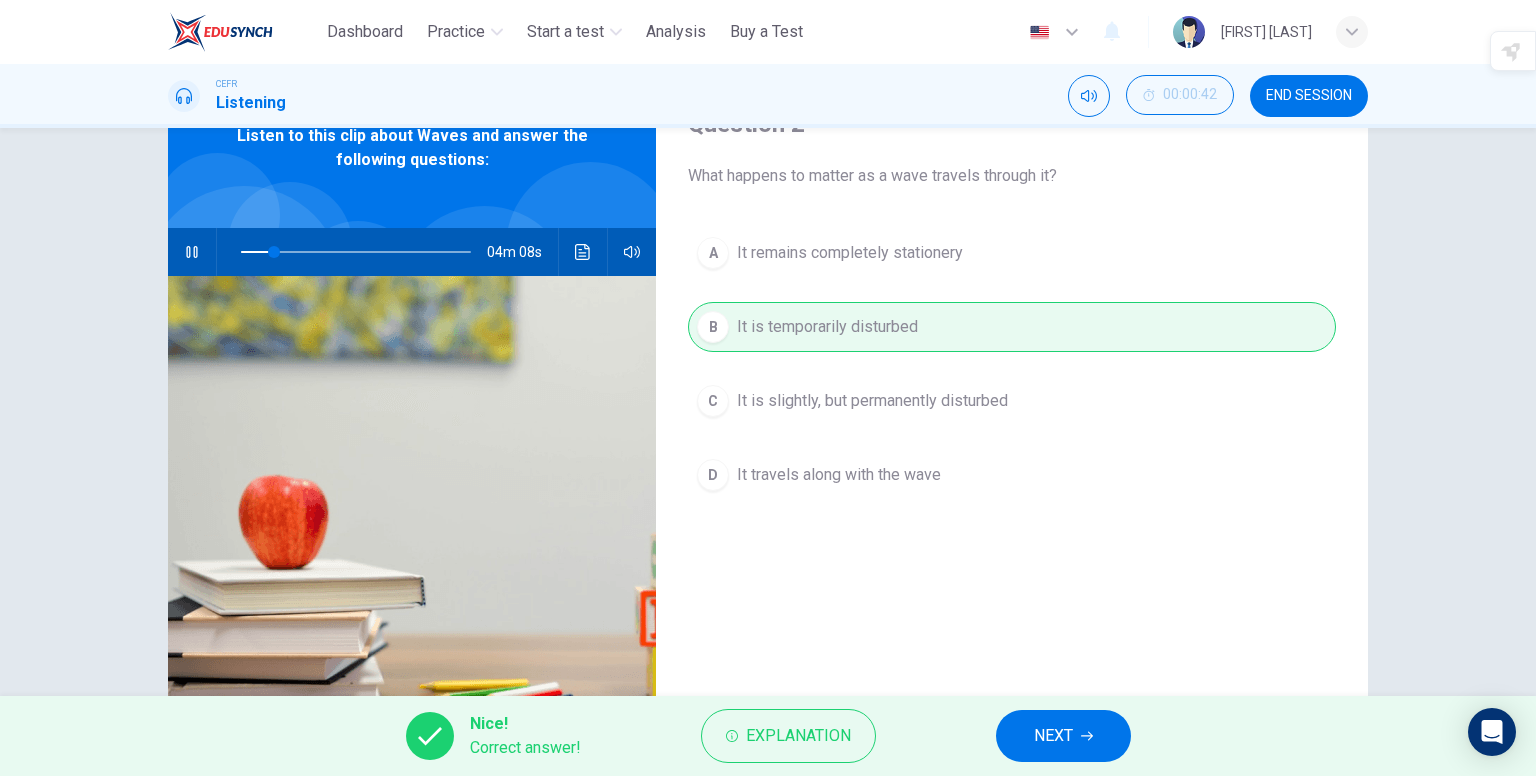 click on "NEXT" at bounding box center (1053, 736) 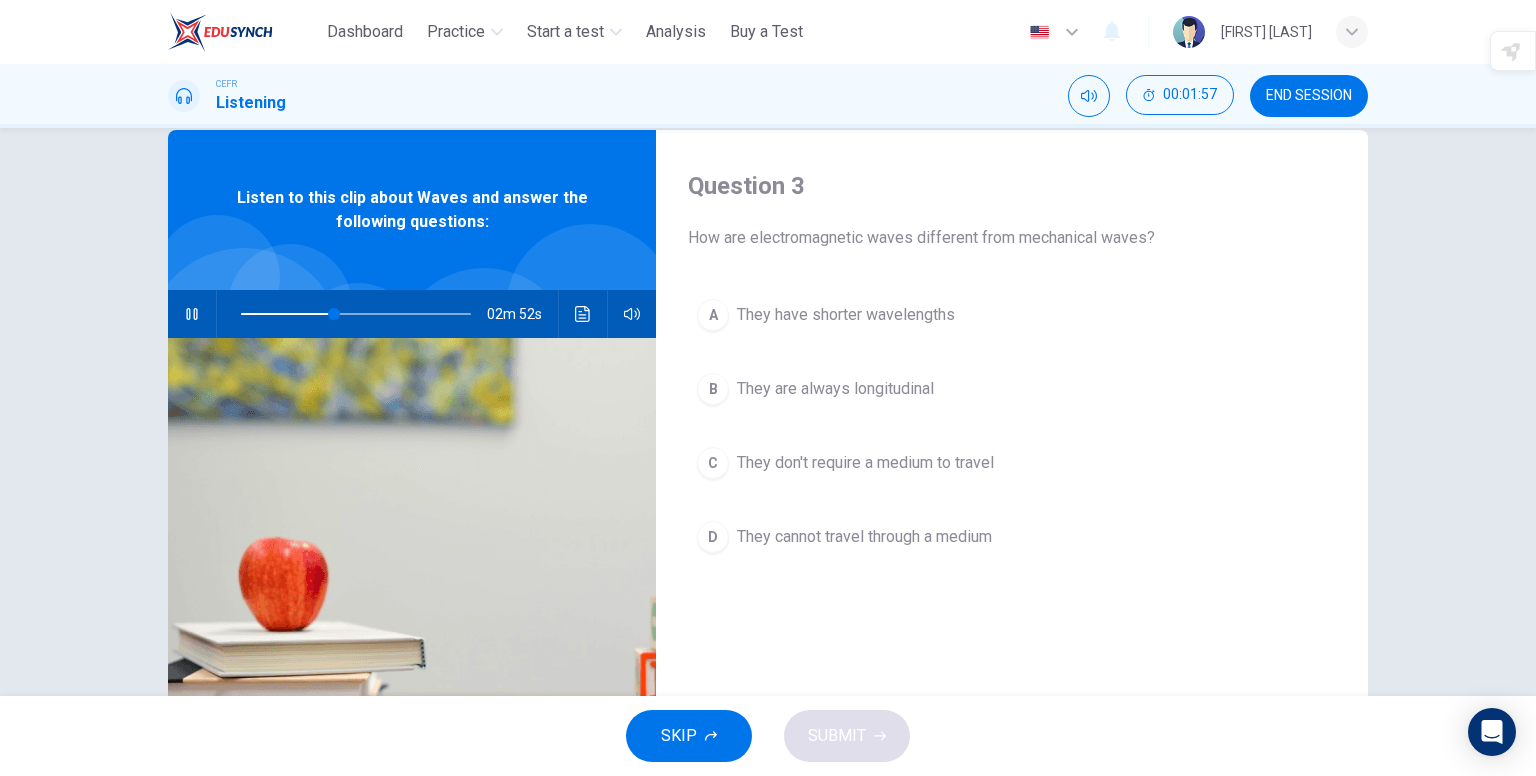 scroll, scrollTop: 0, scrollLeft: 0, axis: both 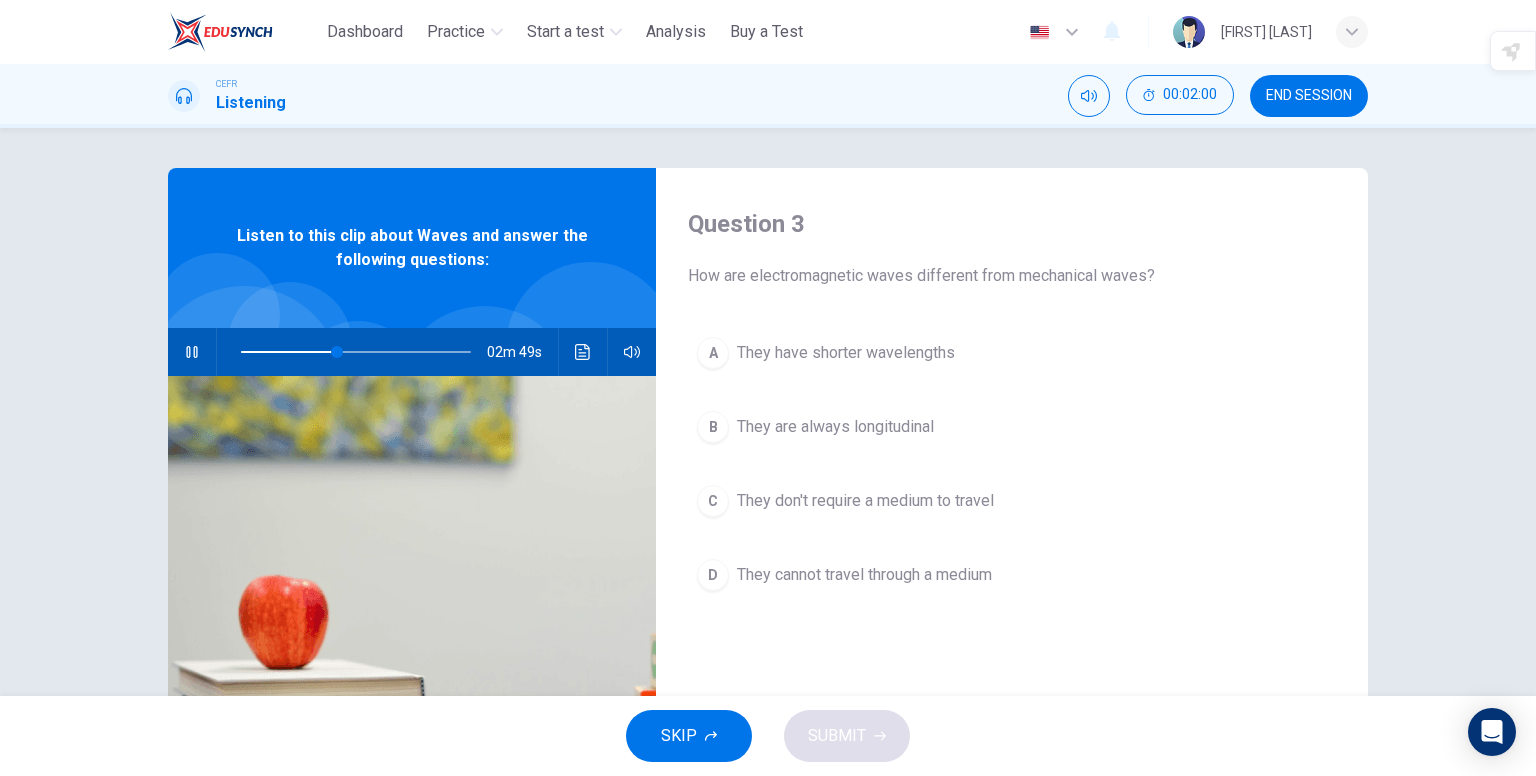 click on "SKIP" at bounding box center [689, 736] 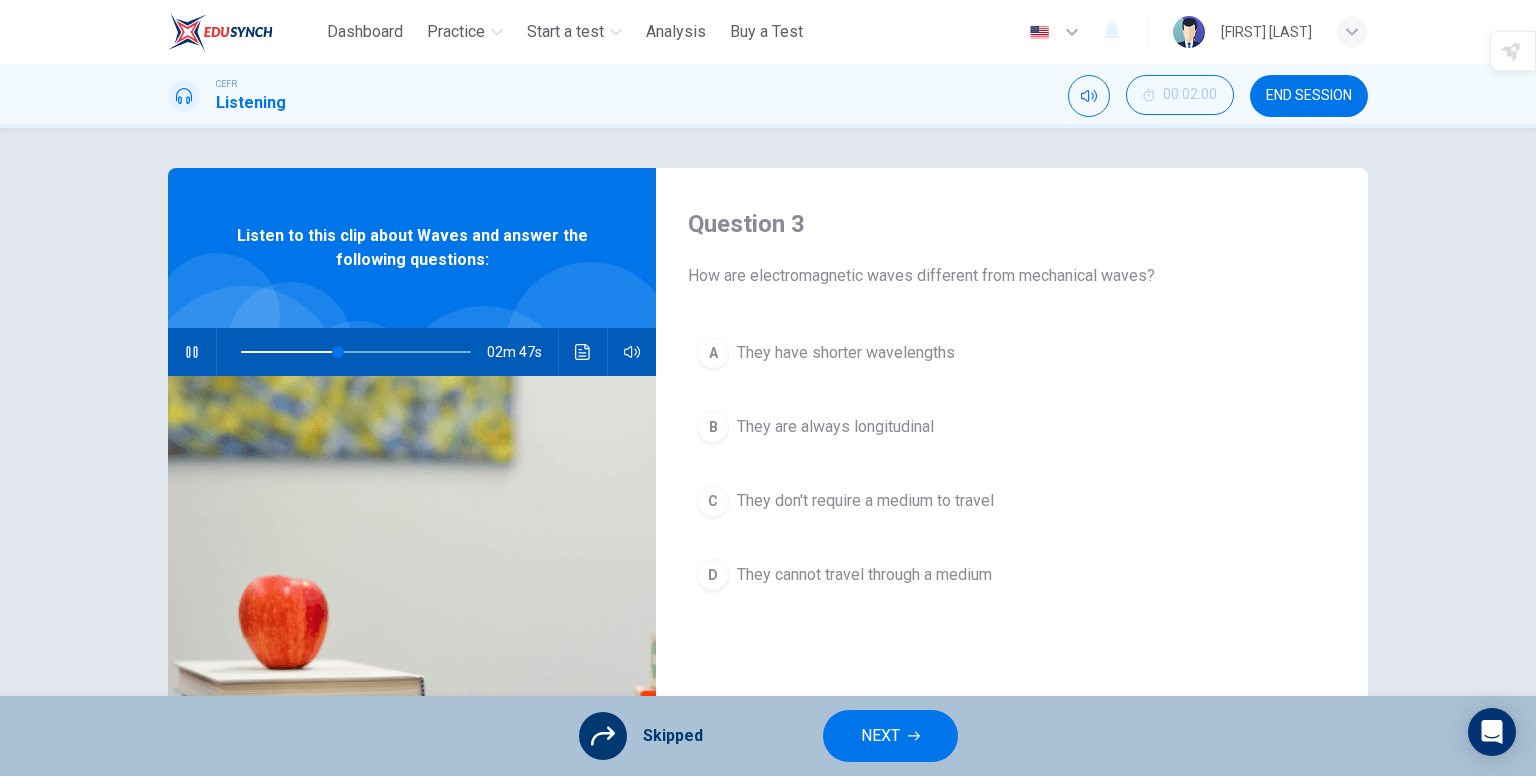 click on "NEXT" at bounding box center (880, 736) 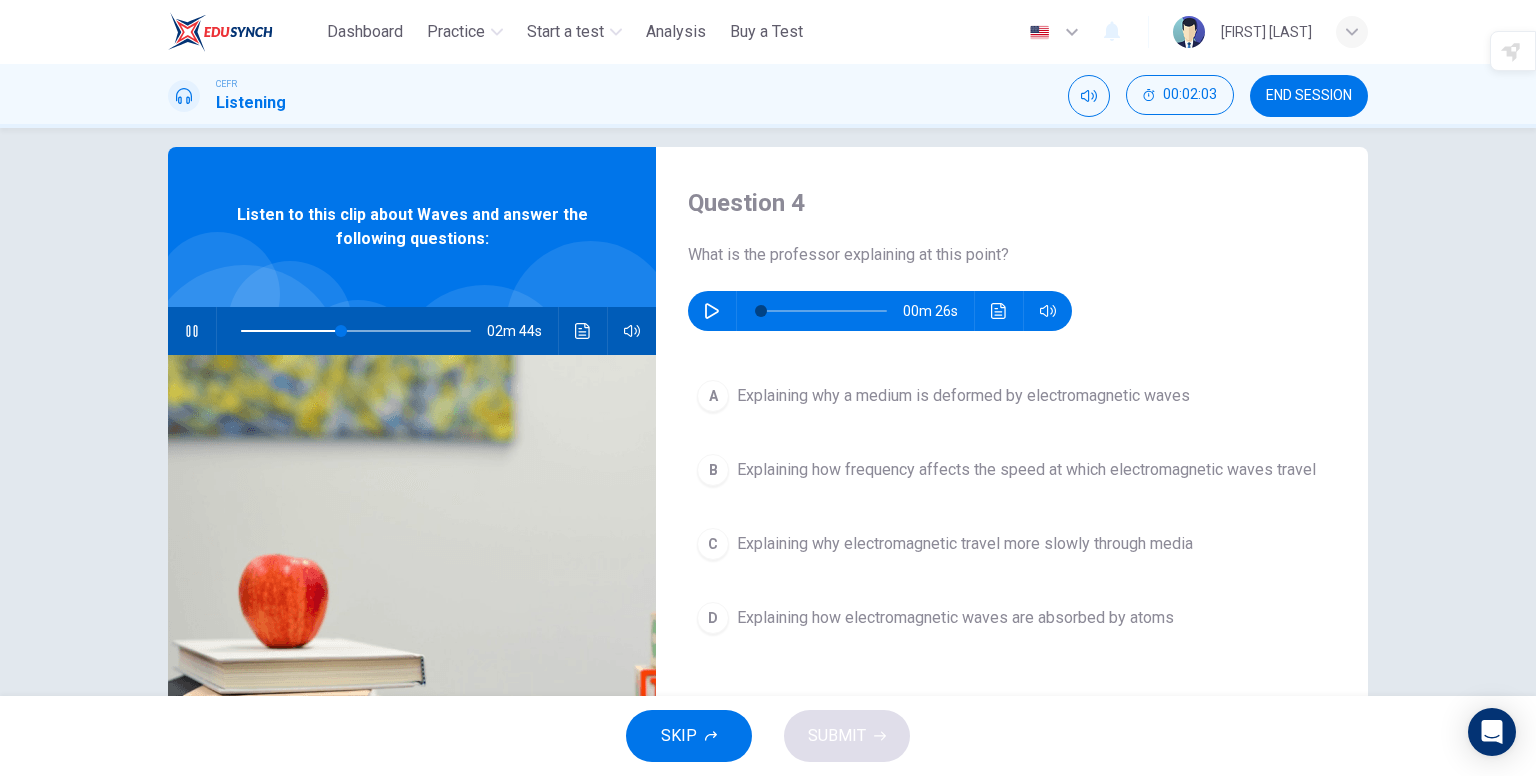 scroll, scrollTop: 0, scrollLeft: 0, axis: both 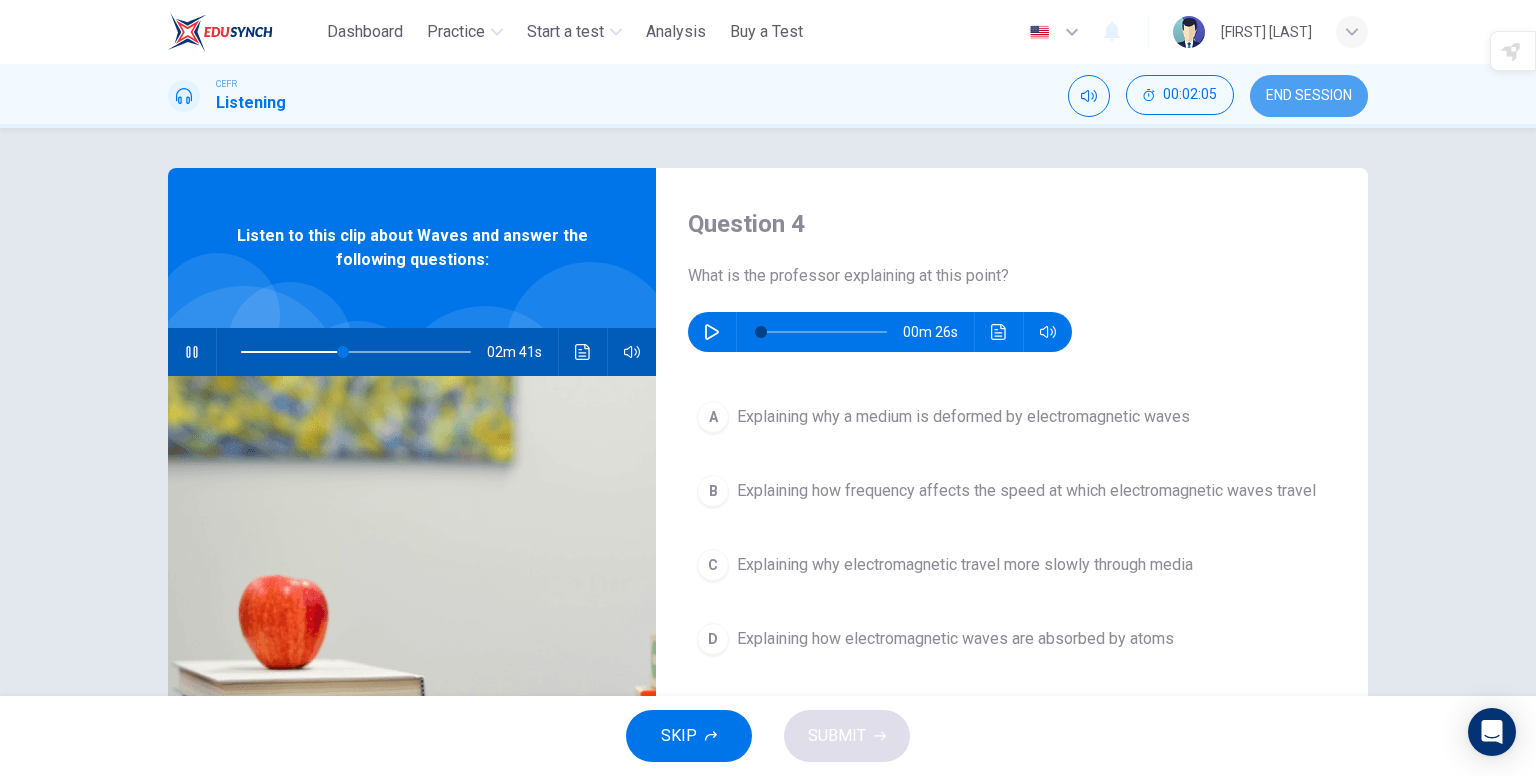 click on "END SESSION" at bounding box center (1309, 96) 